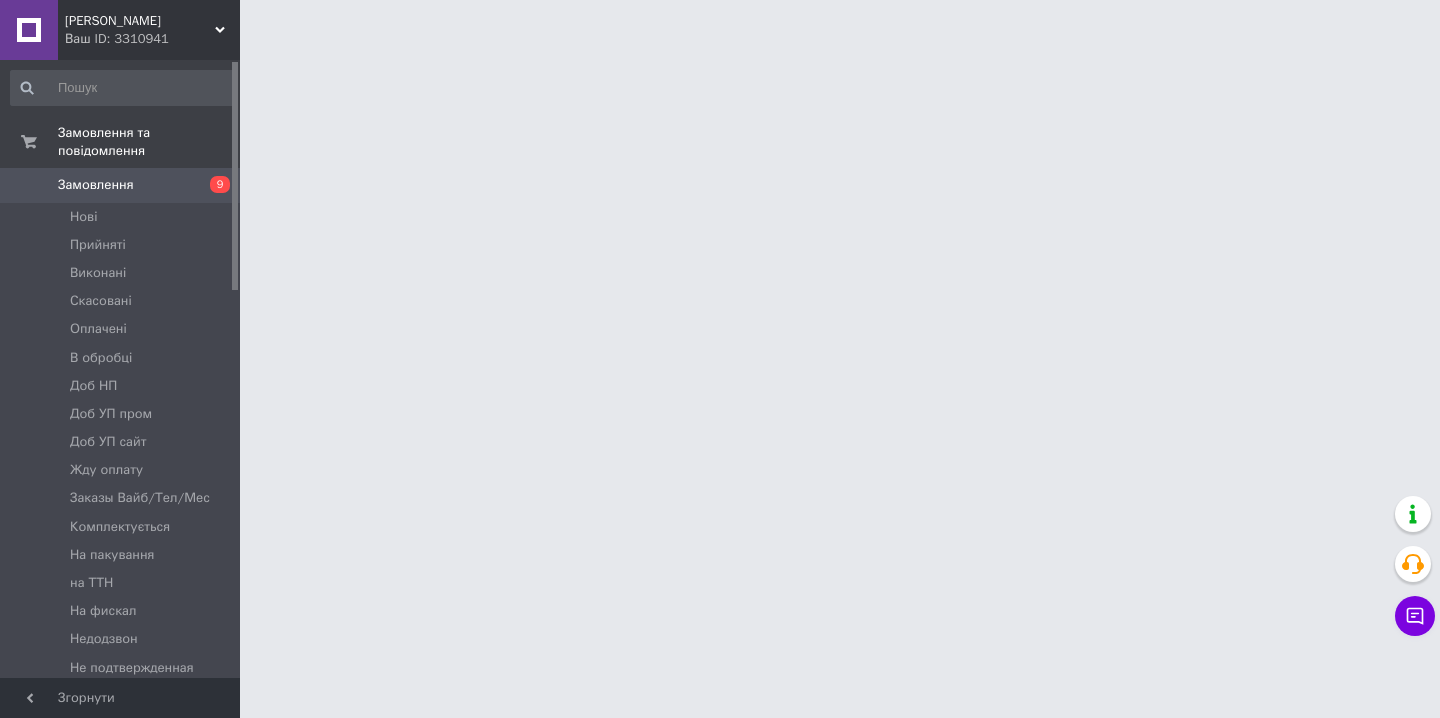 scroll, scrollTop: 0, scrollLeft: 0, axis: both 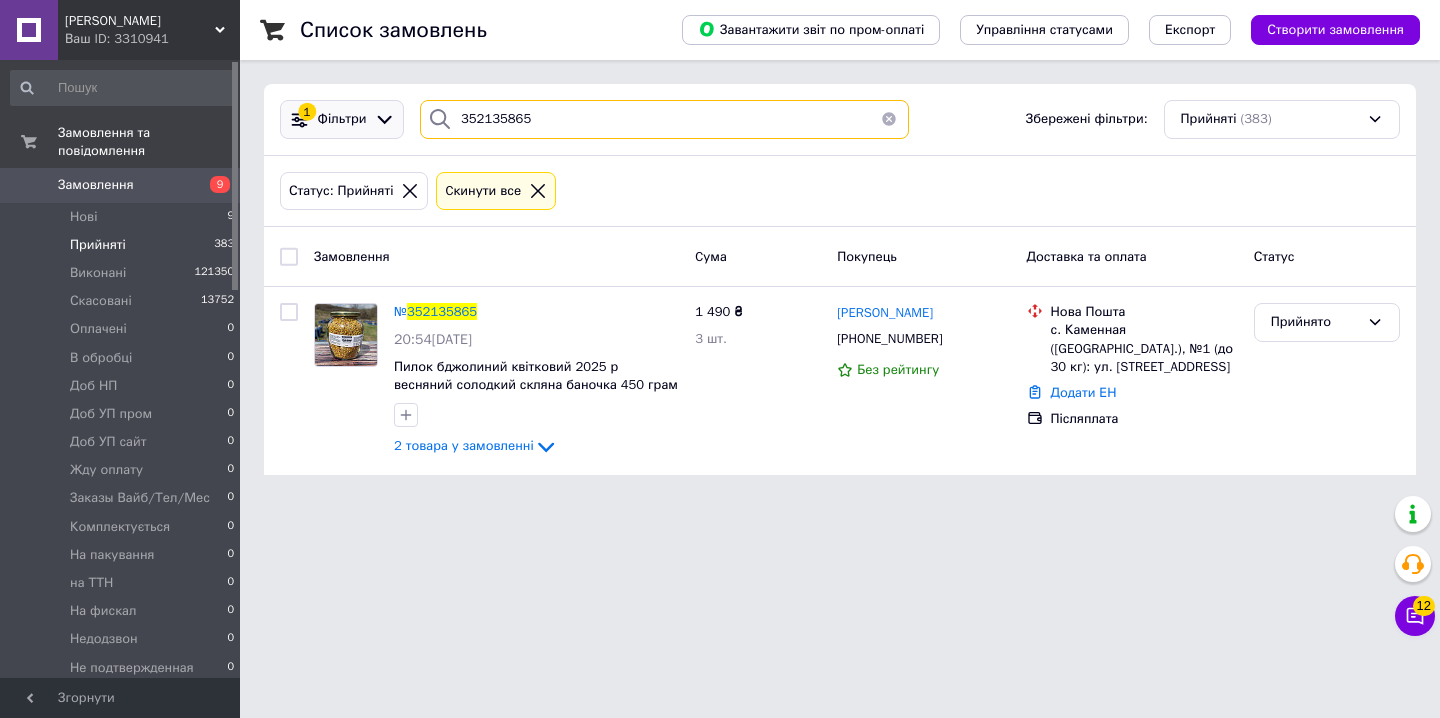 drag, startPoint x: 446, startPoint y: 108, endPoint x: 382, endPoint y: 106, distance: 64.03124 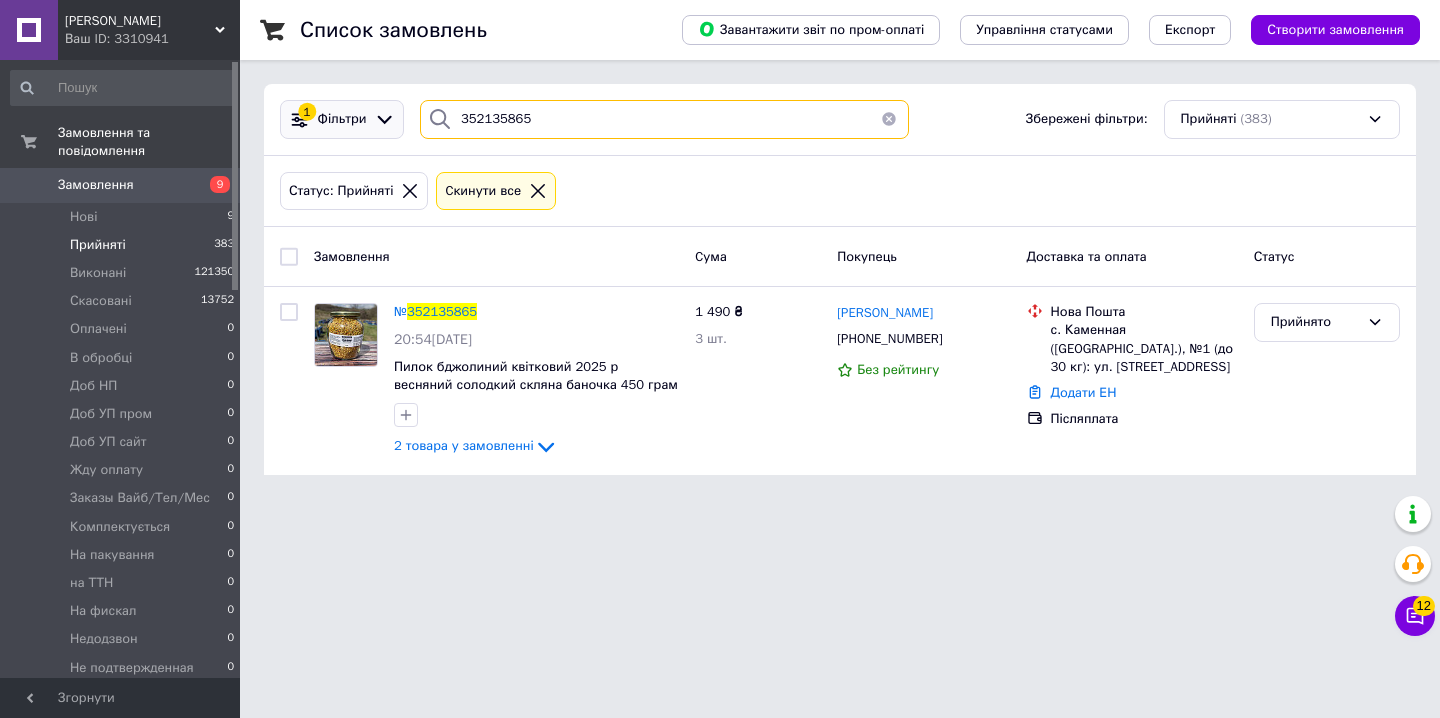 click on "1 Фільтри 352135865 Збережені фільтри: Прийняті (383)" at bounding box center (840, 119) 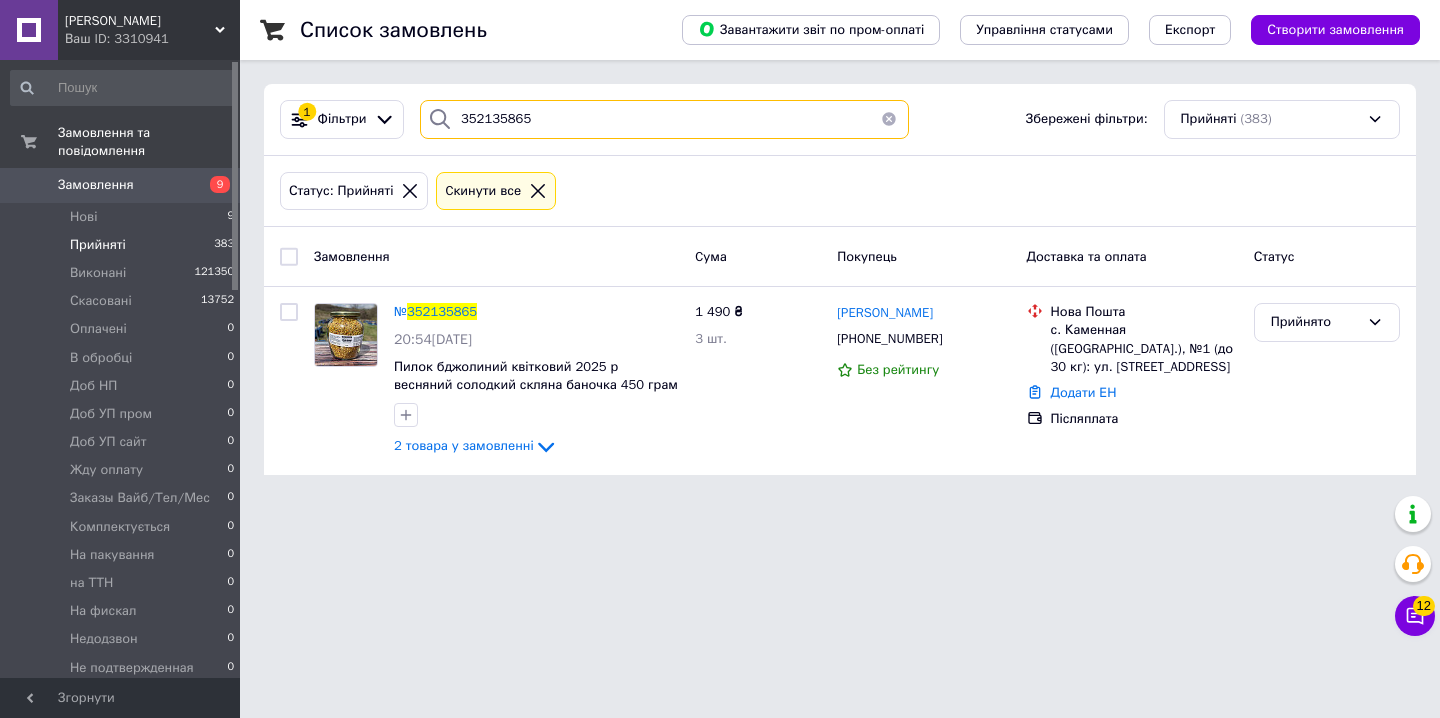 paste on "283702" 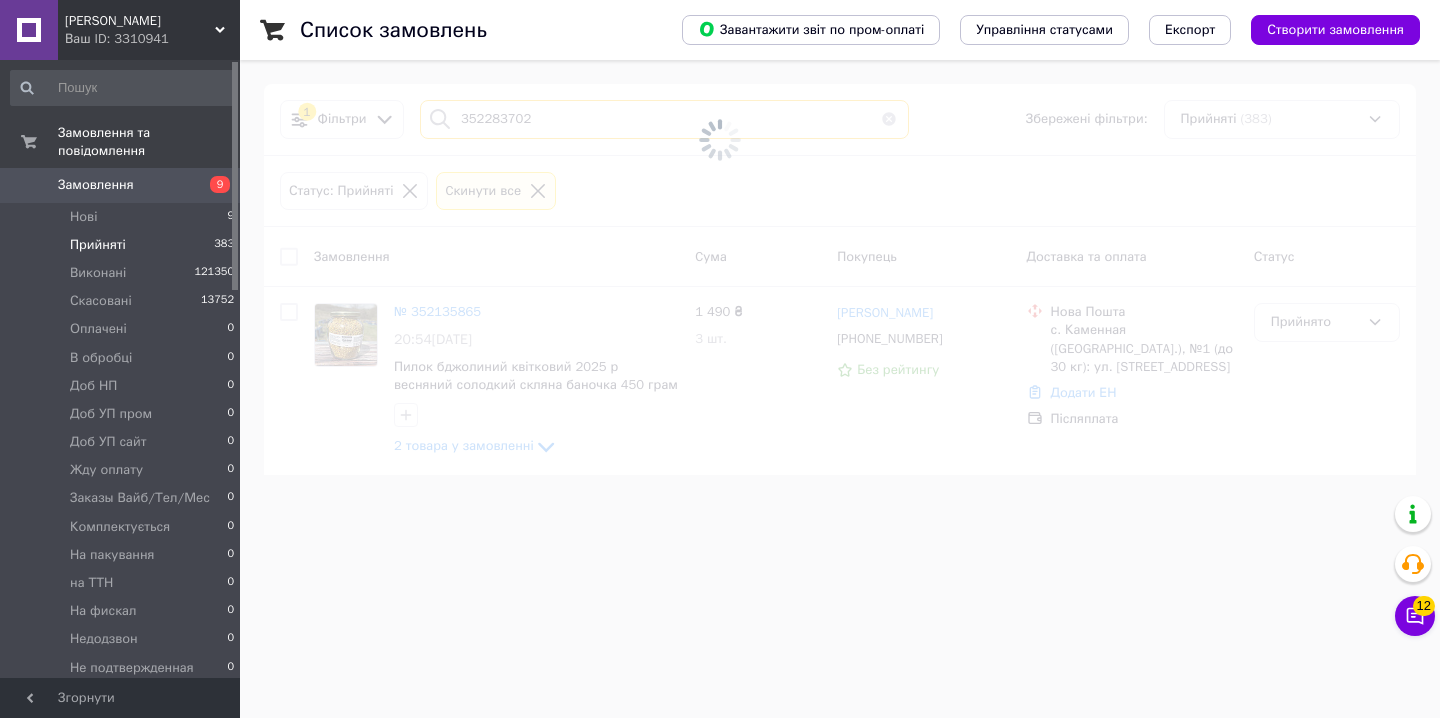 type on "352283702" 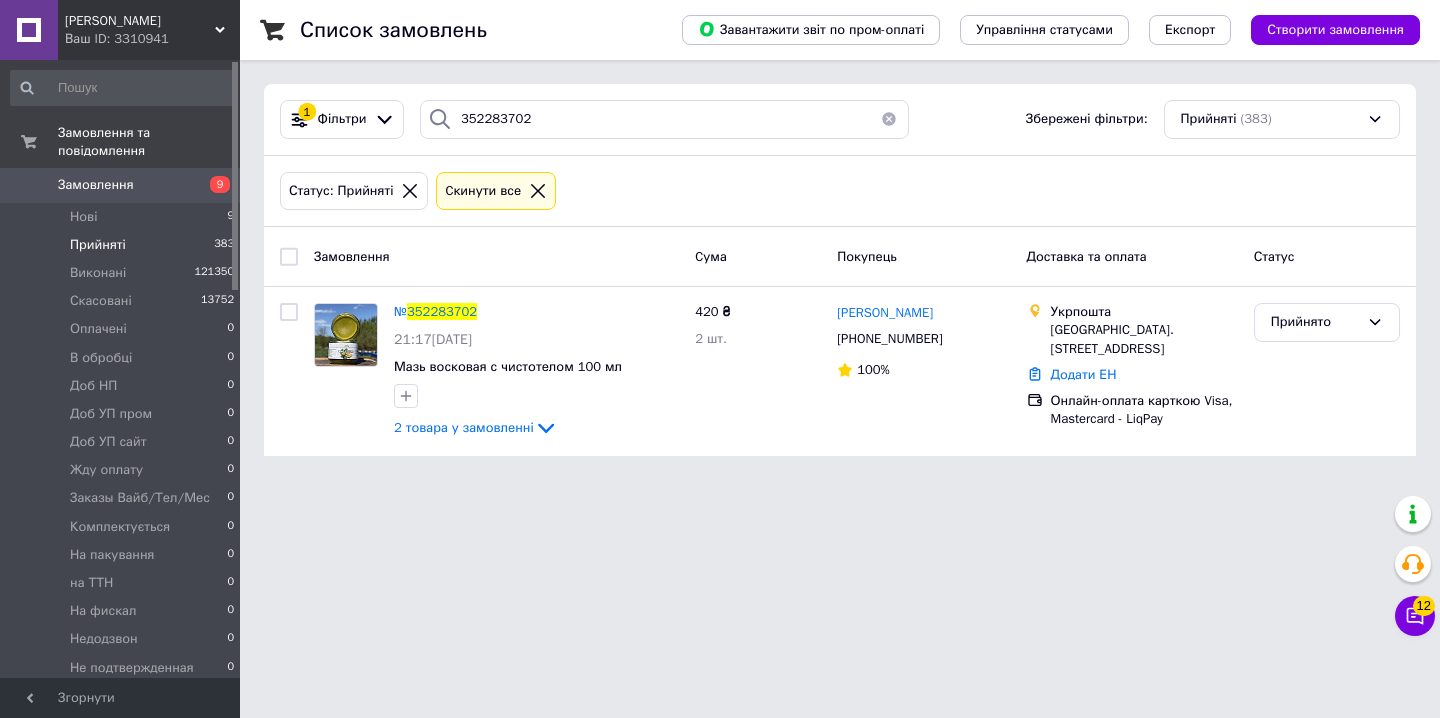 click on "352283702" at bounding box center (442, 311) 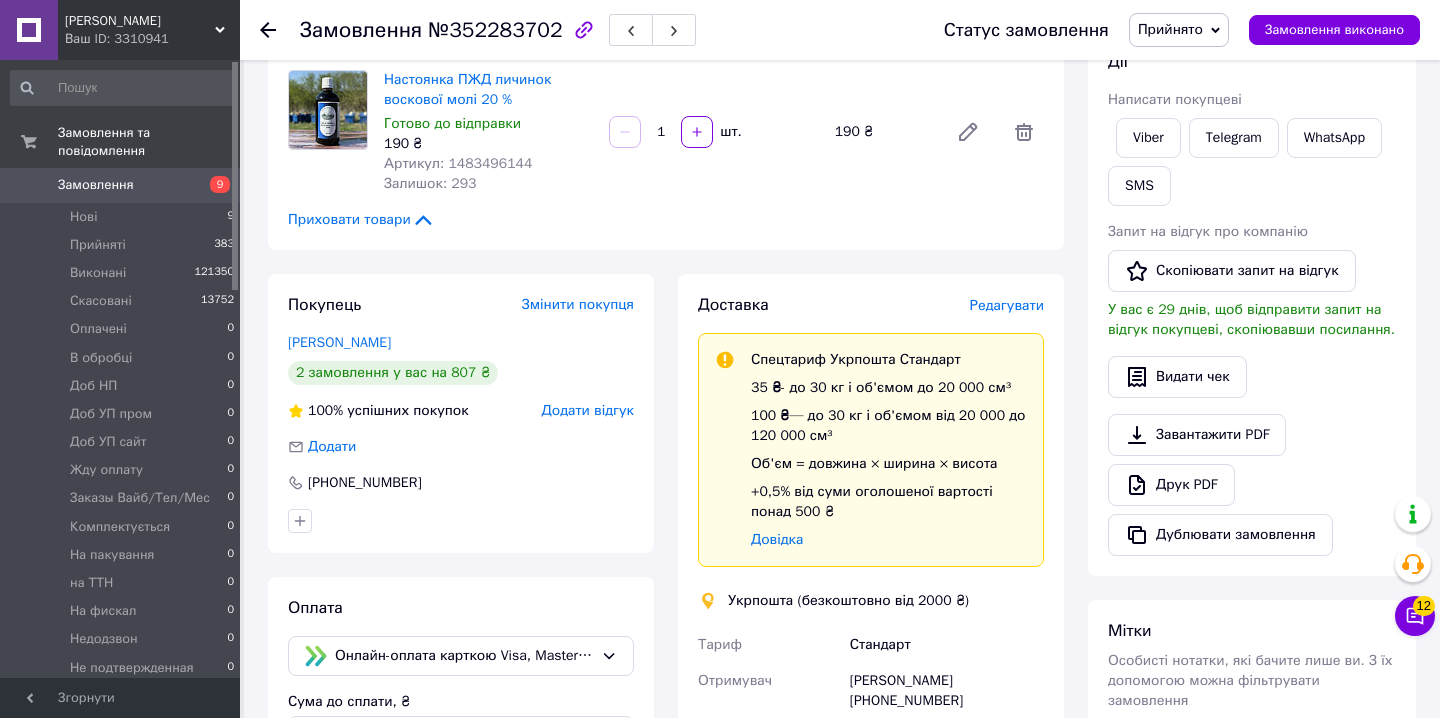 scroll, scrollTop: 391, scrollLeft: 0, axis: vertical 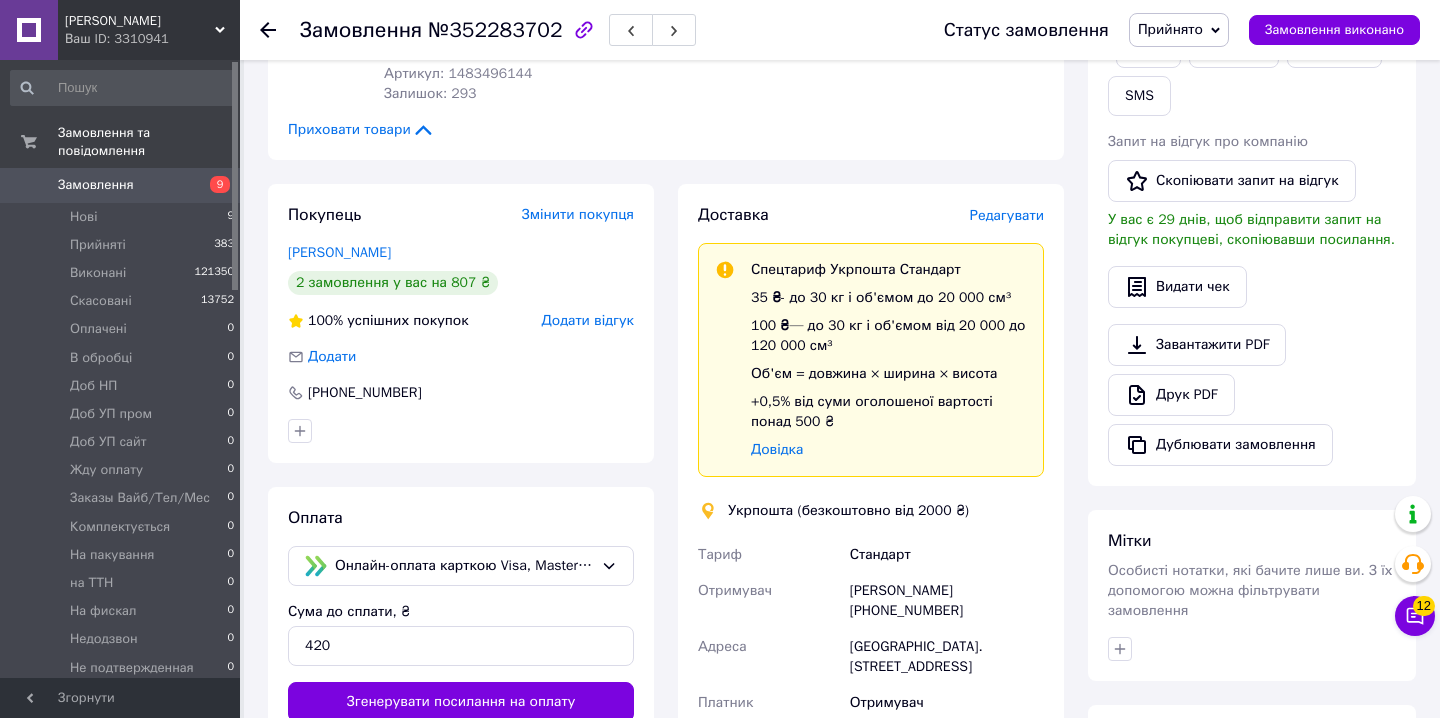 click on "Редагувати" at bounding box center (1007, 215) 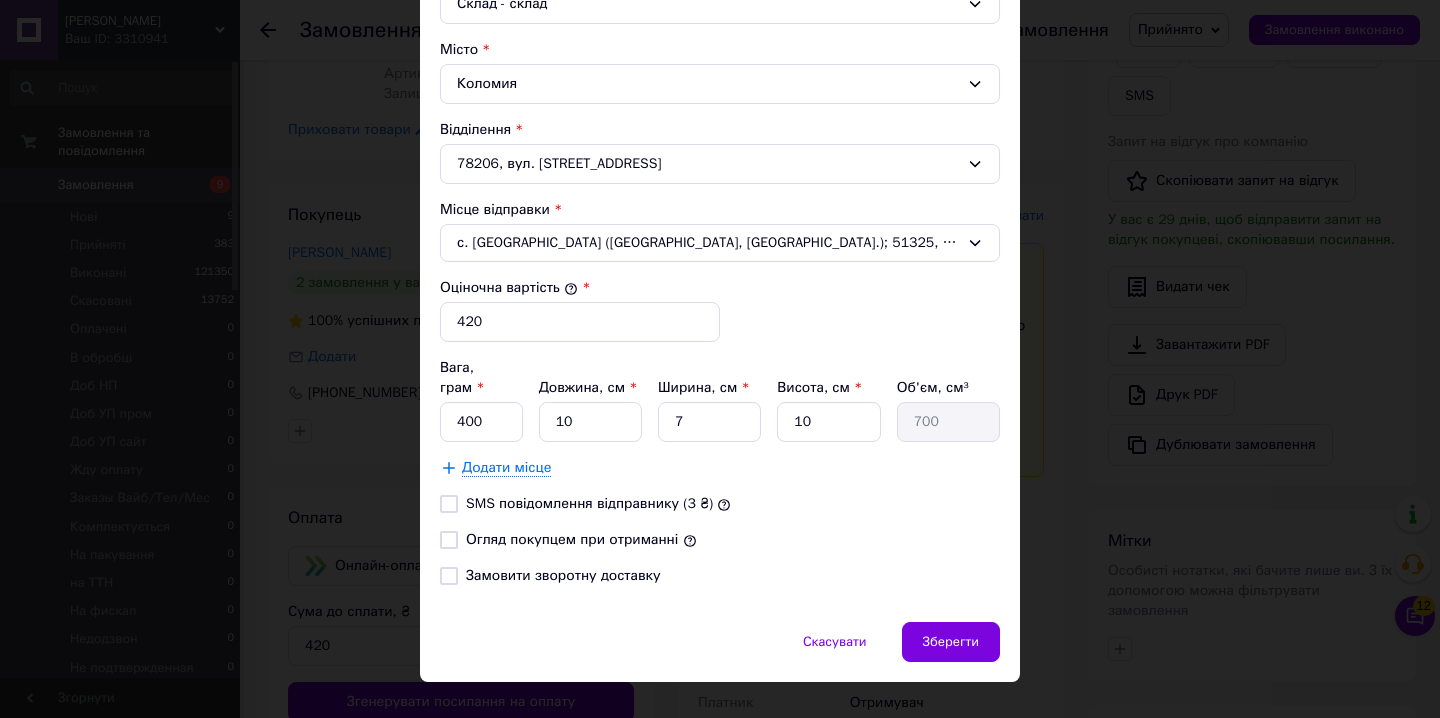 scroll, scrollTop: 605, scrollLeft: 0, axis: vertical 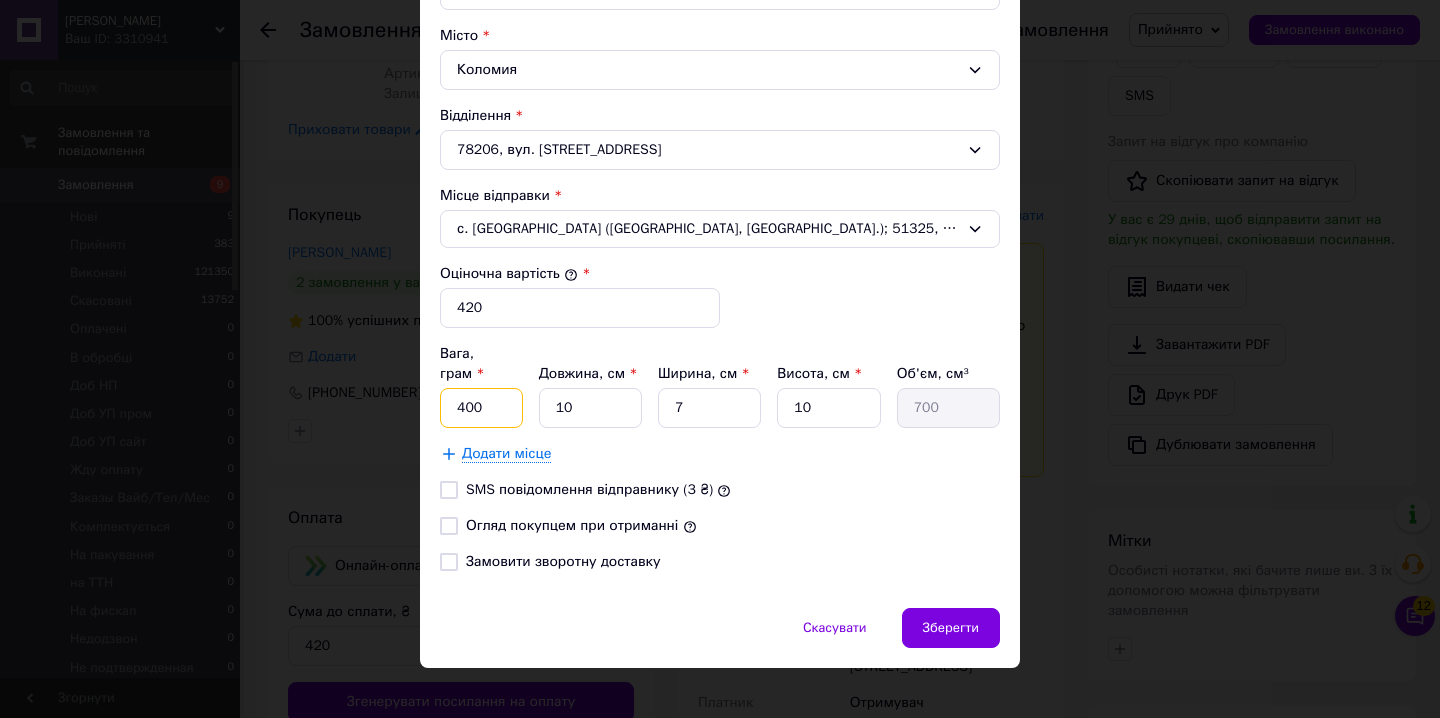drag, startPoint x: 481, startPoint y: 391, endPoint x: 438, endPoint y: 385, distance: 43.416588 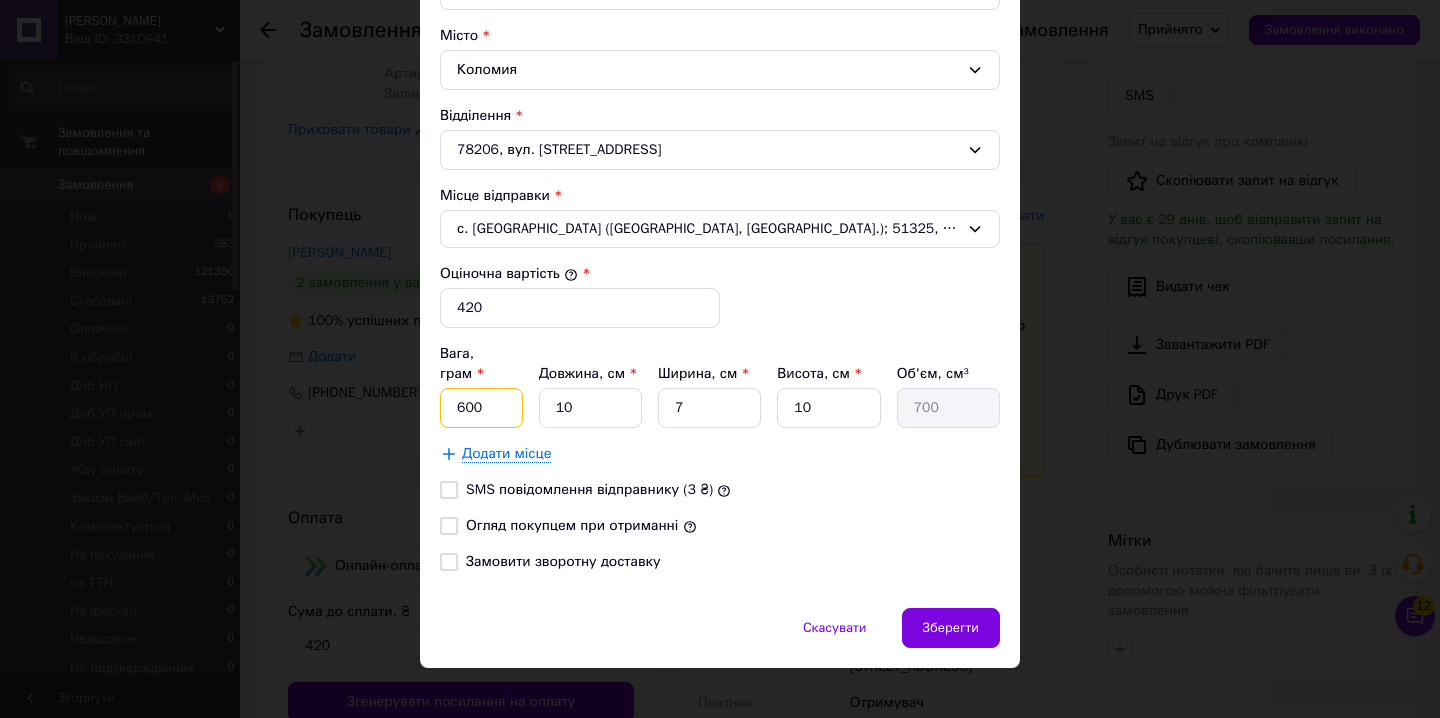 type on "600" 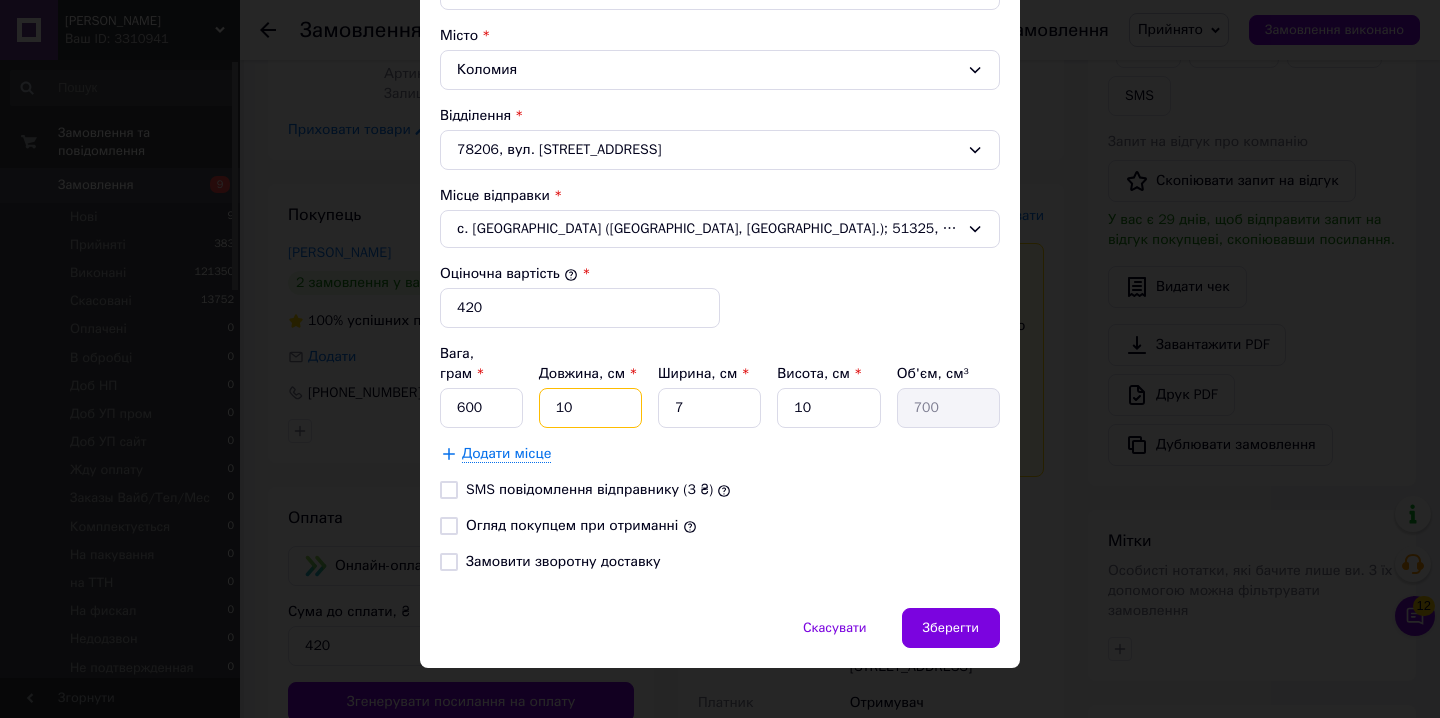 type on "9" 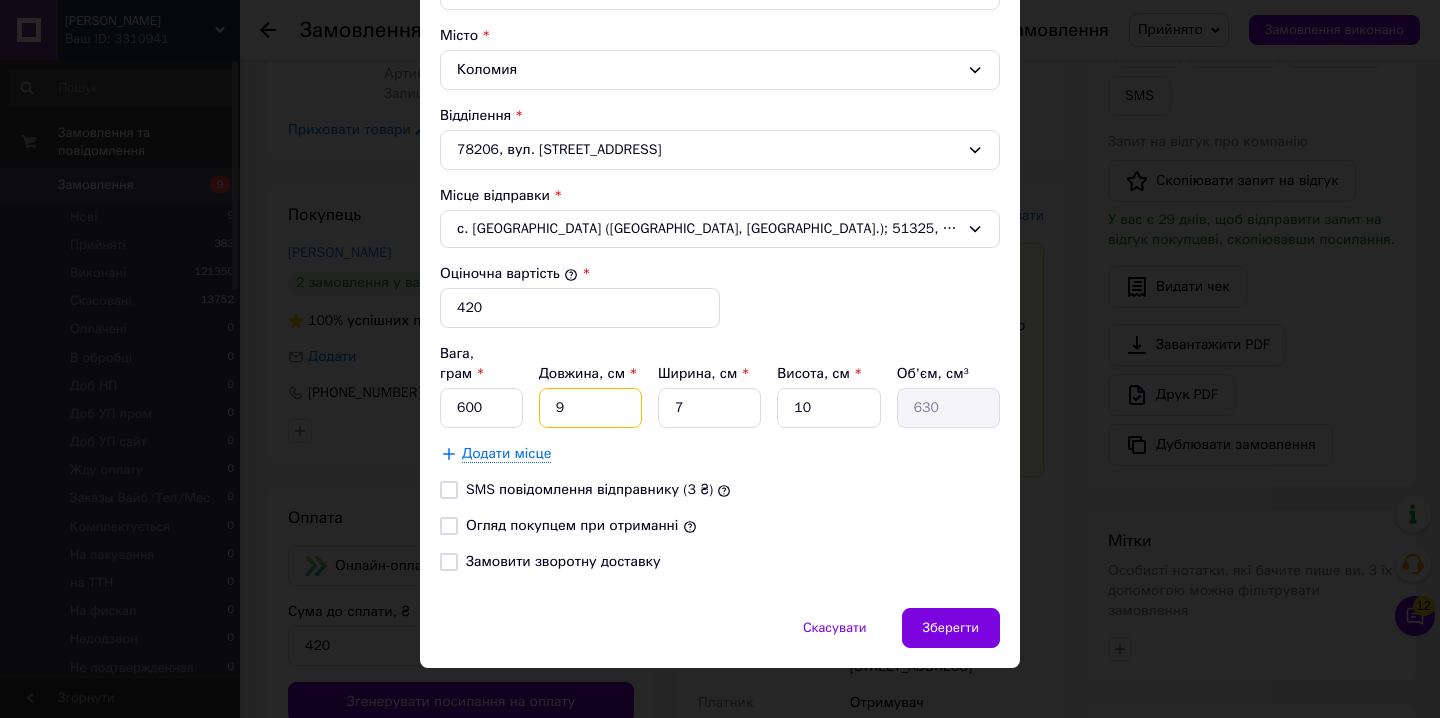 type on "9" 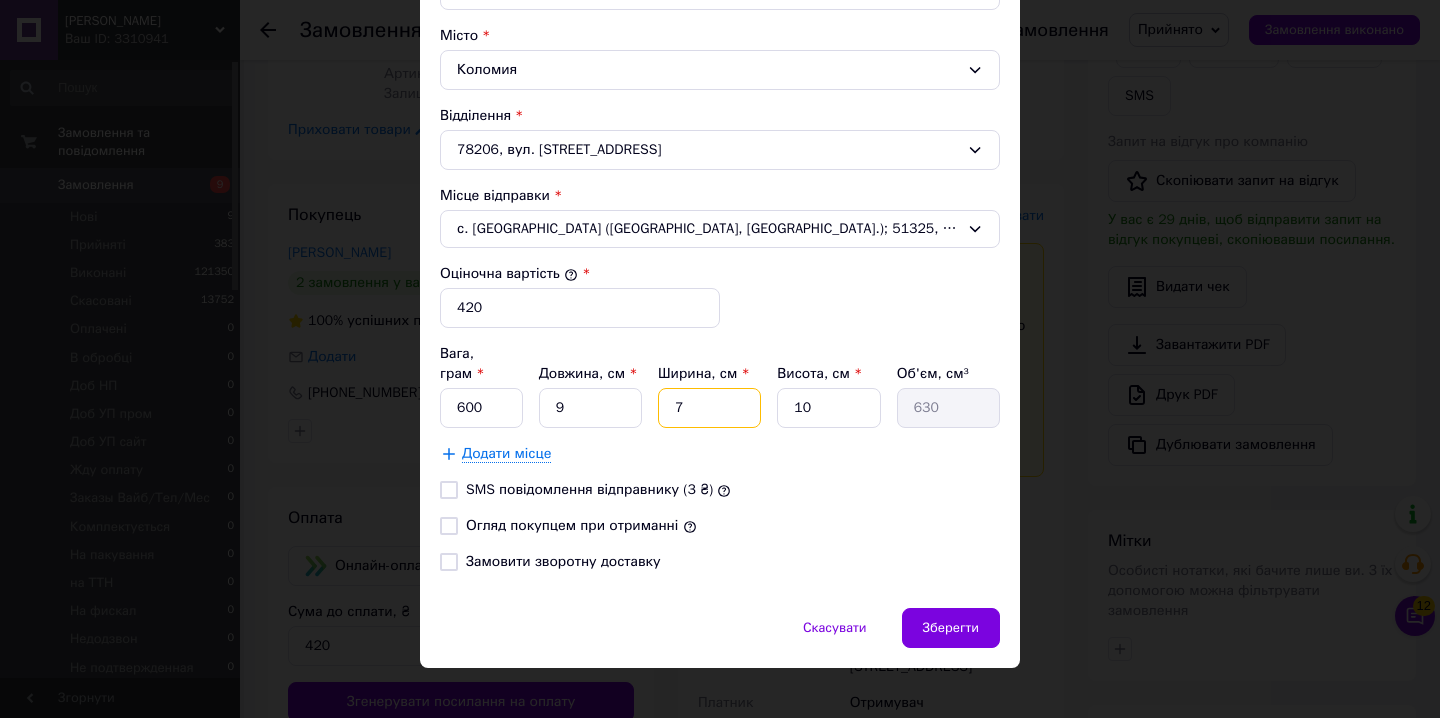 type on "9" 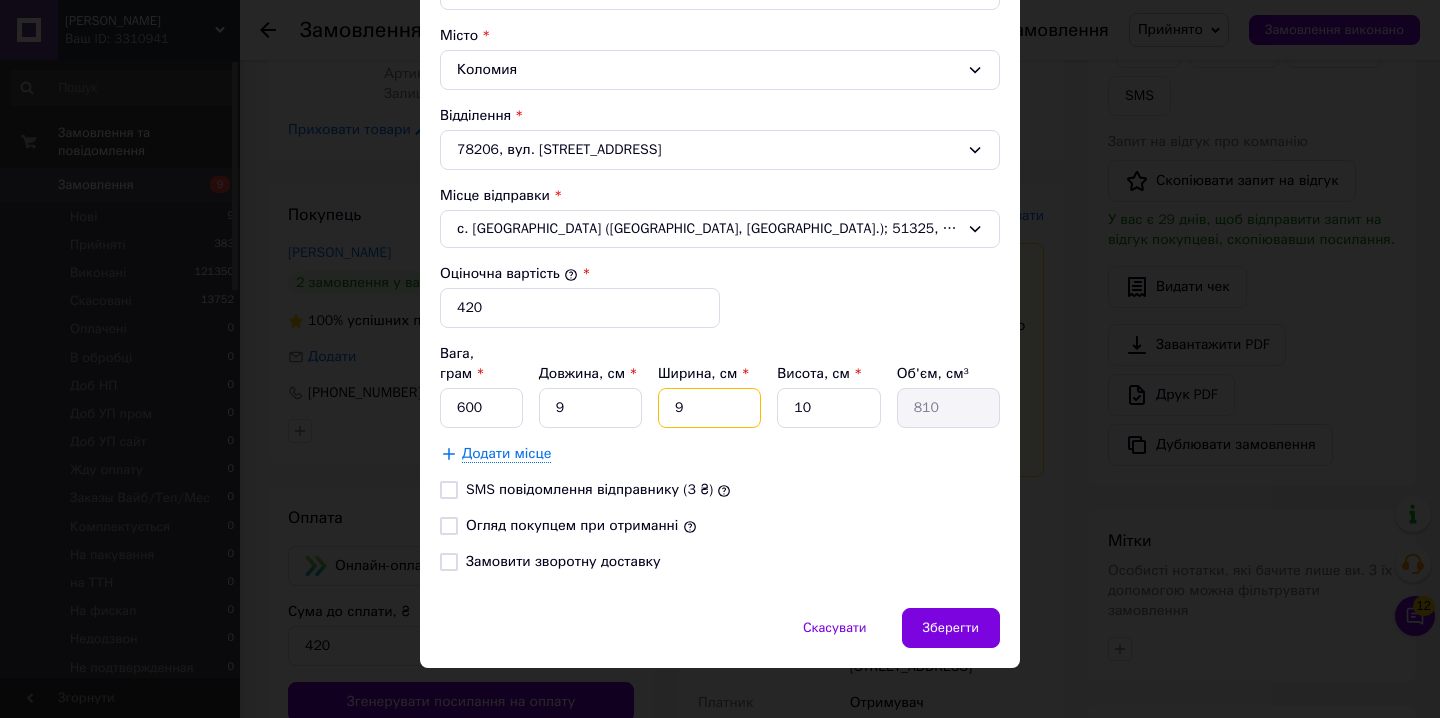 type on "9" 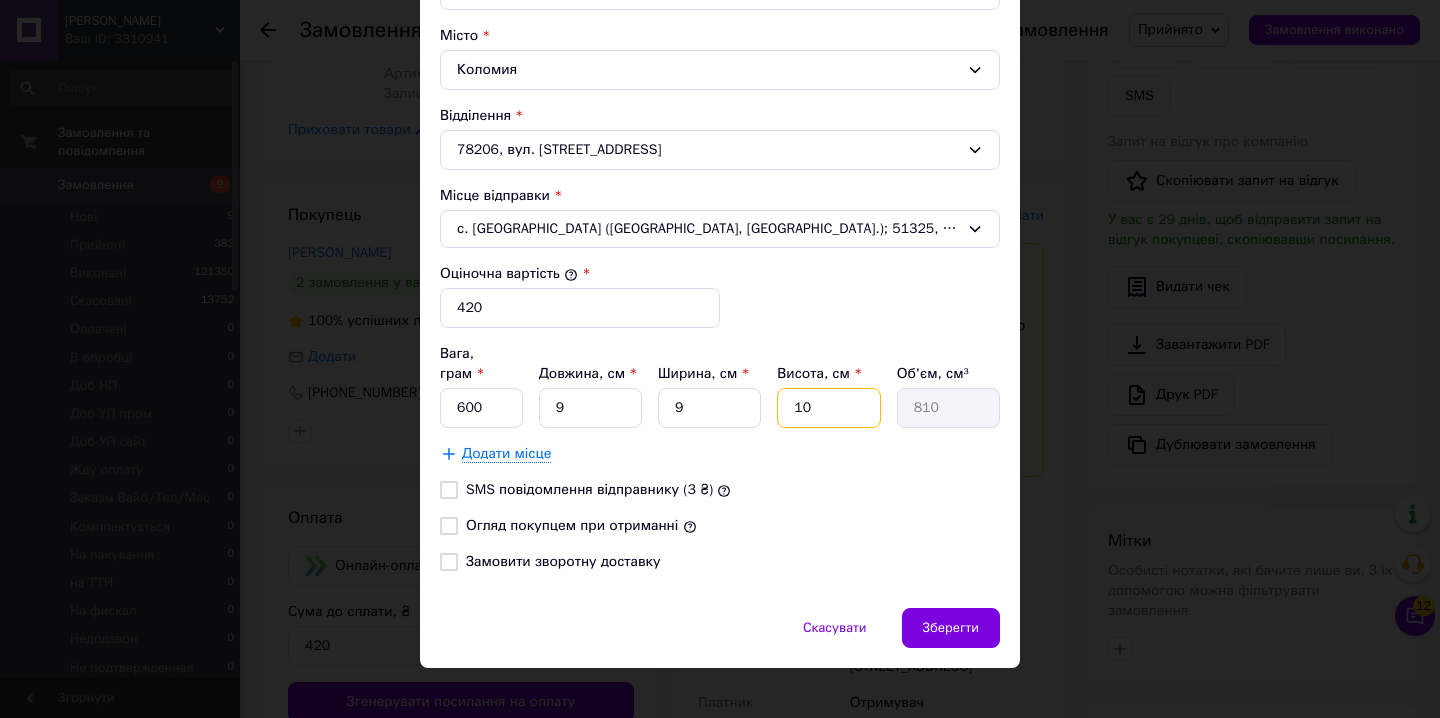 type on "1" 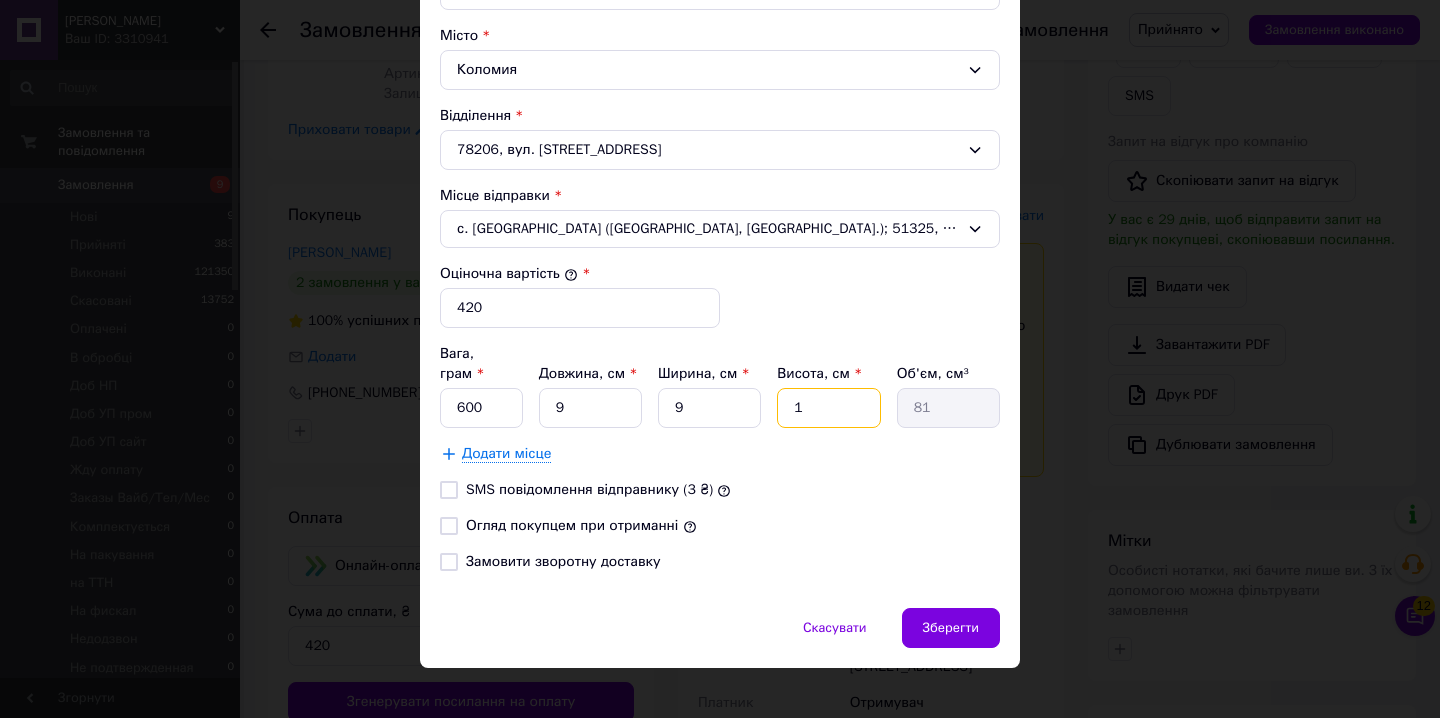 type on "14" 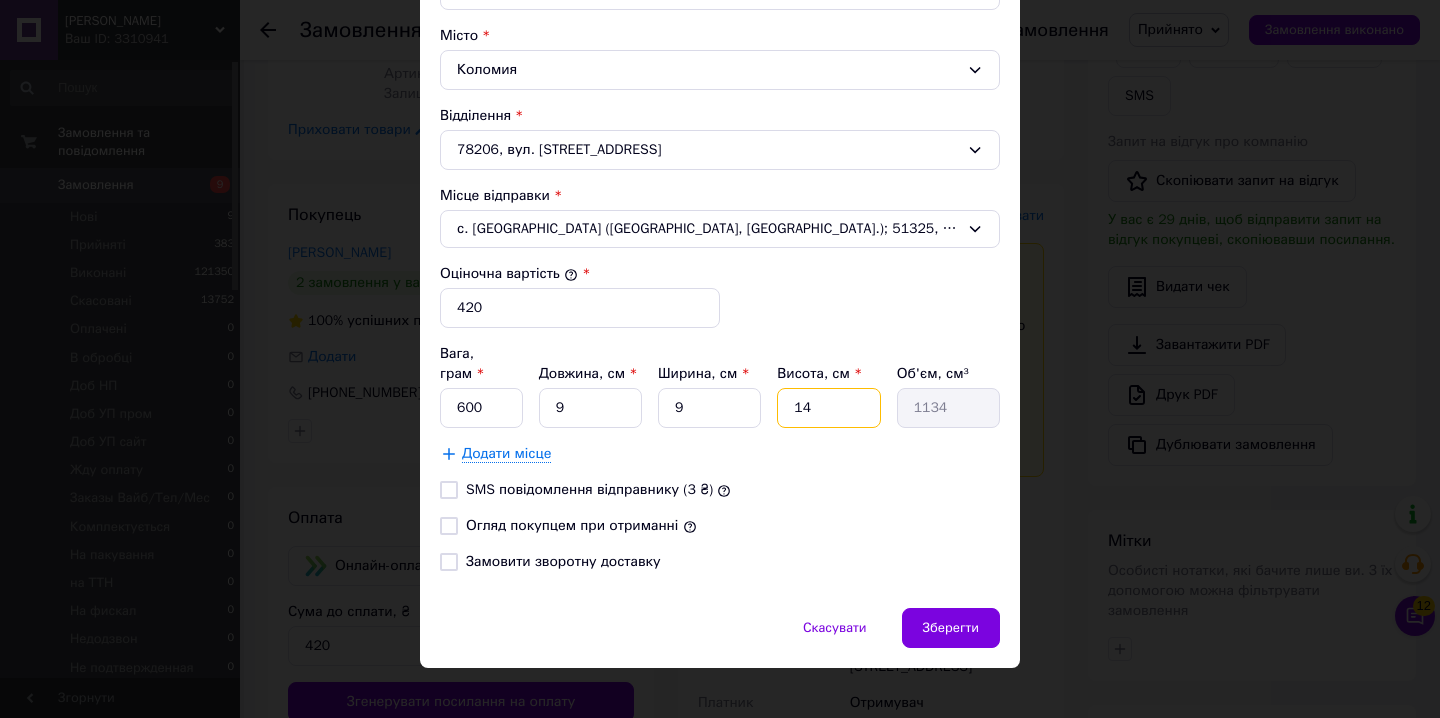 type on "14" 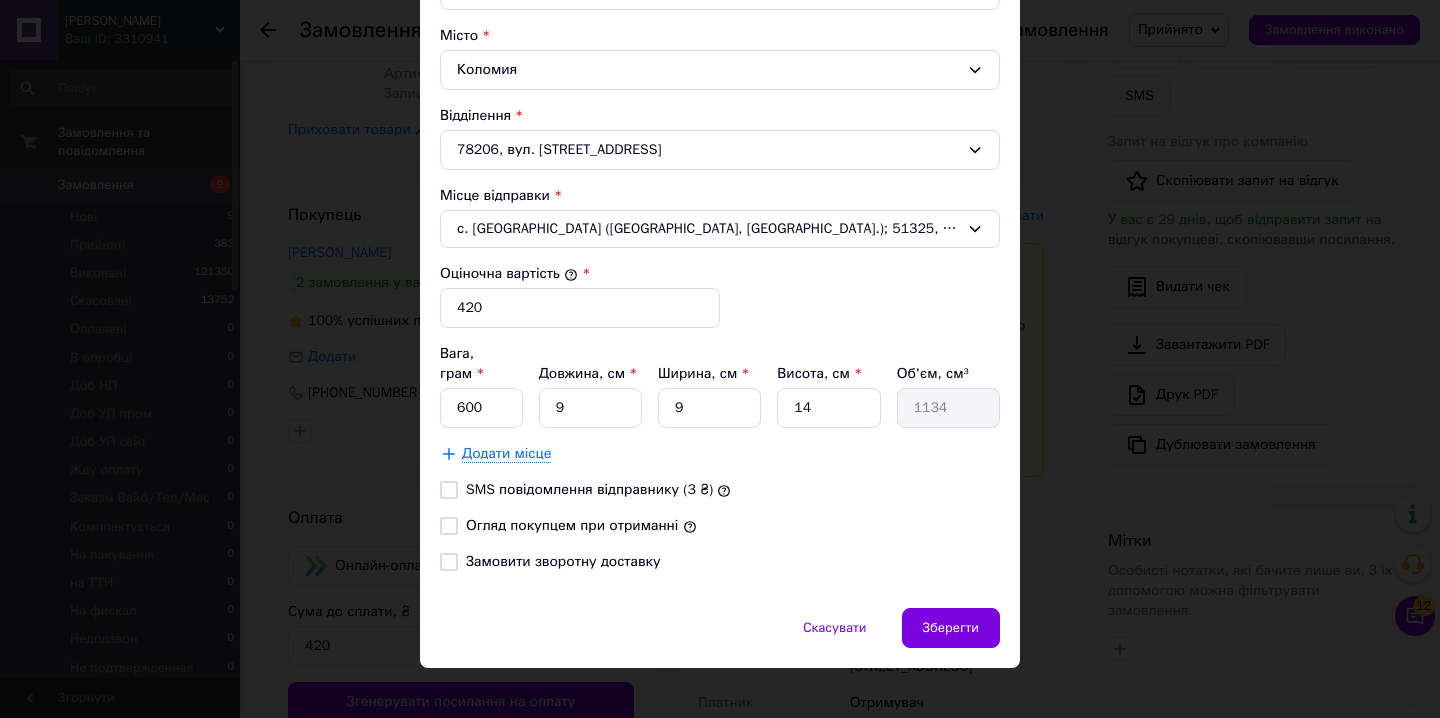 click on "Огляд покупцем при отриманні" at bounding box center (572, 525) 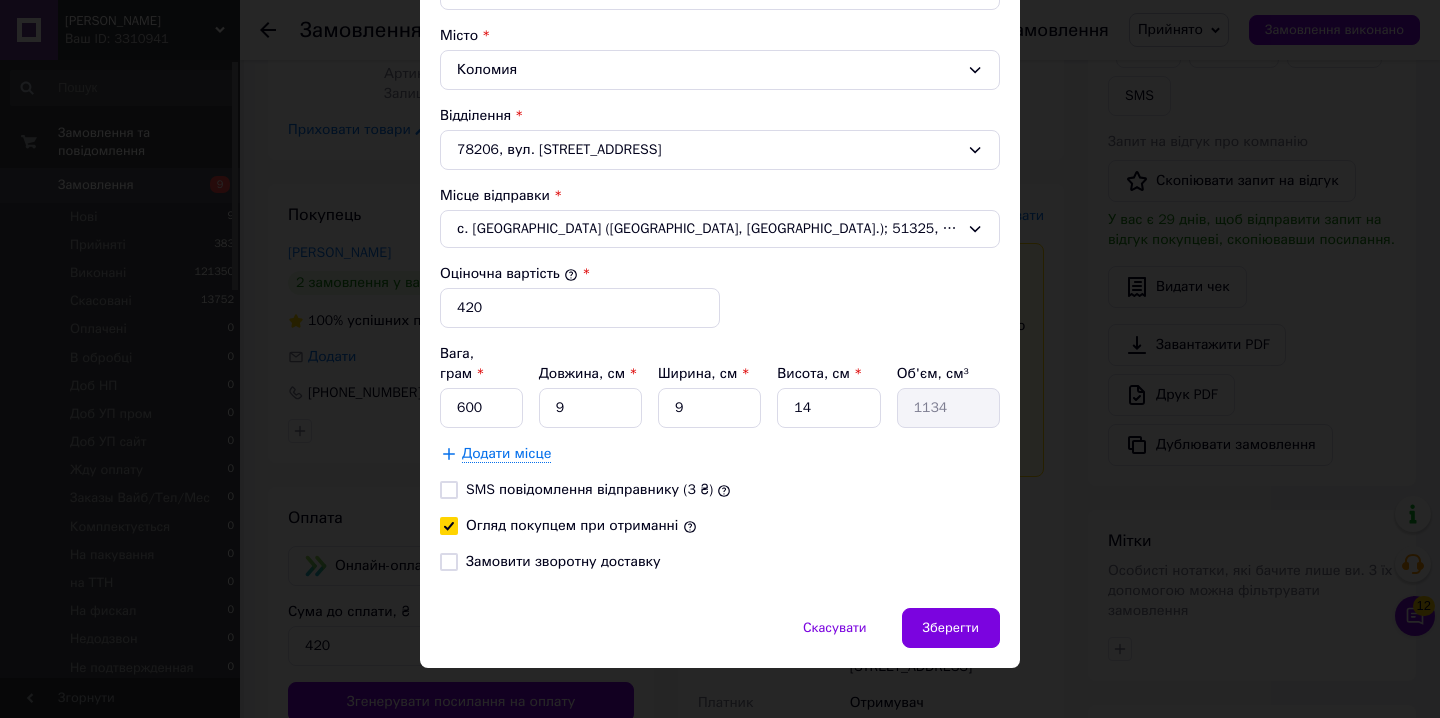 checkbox on "true" 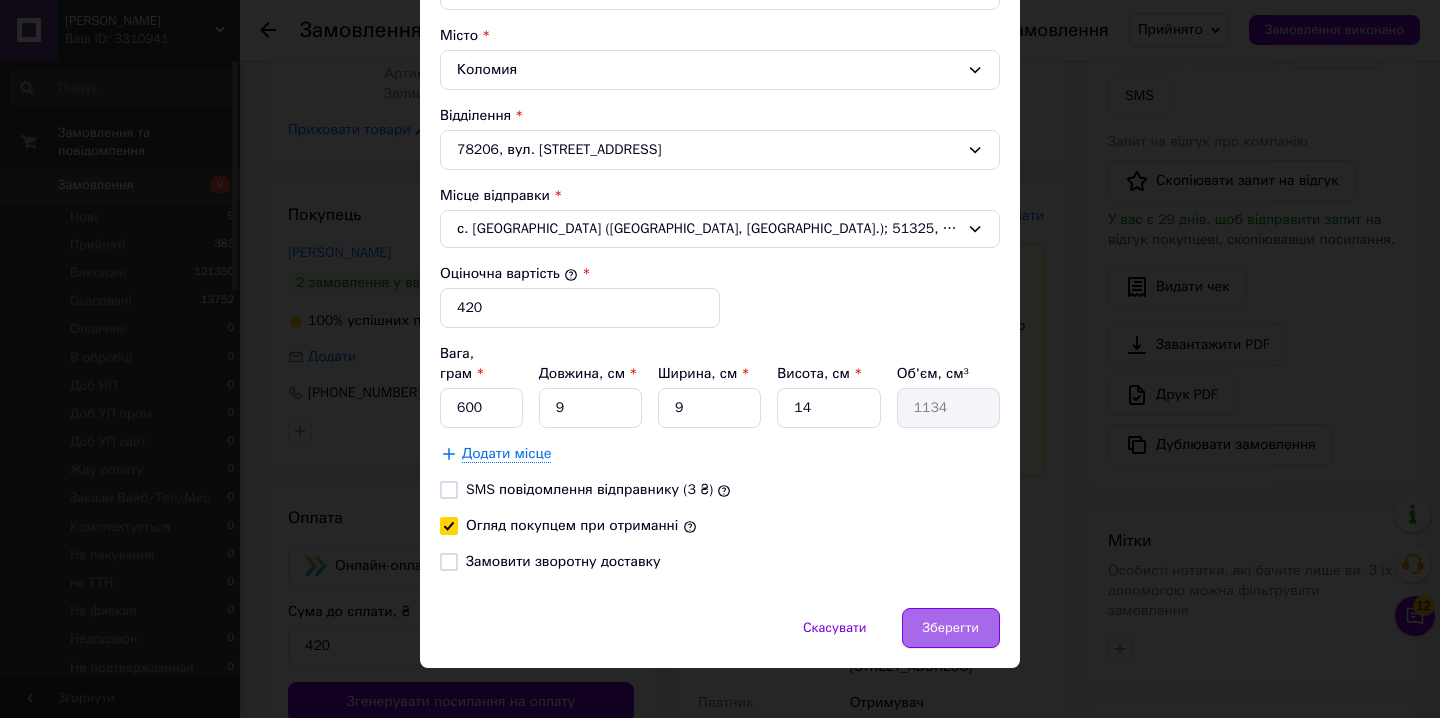 click on "Зберегти" at bounding box center [951, 628] 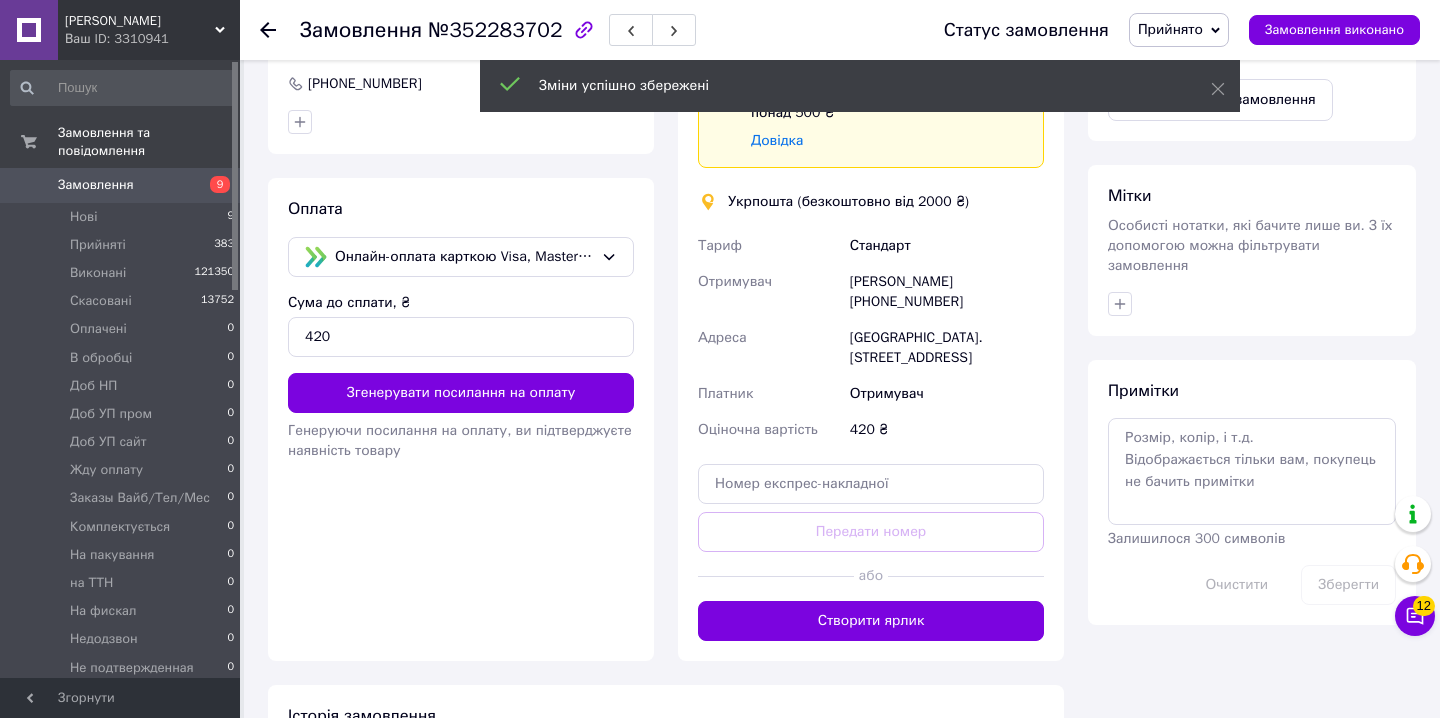 scroll, scrollTop: 728, scrollLeft: 0, axis: vertical 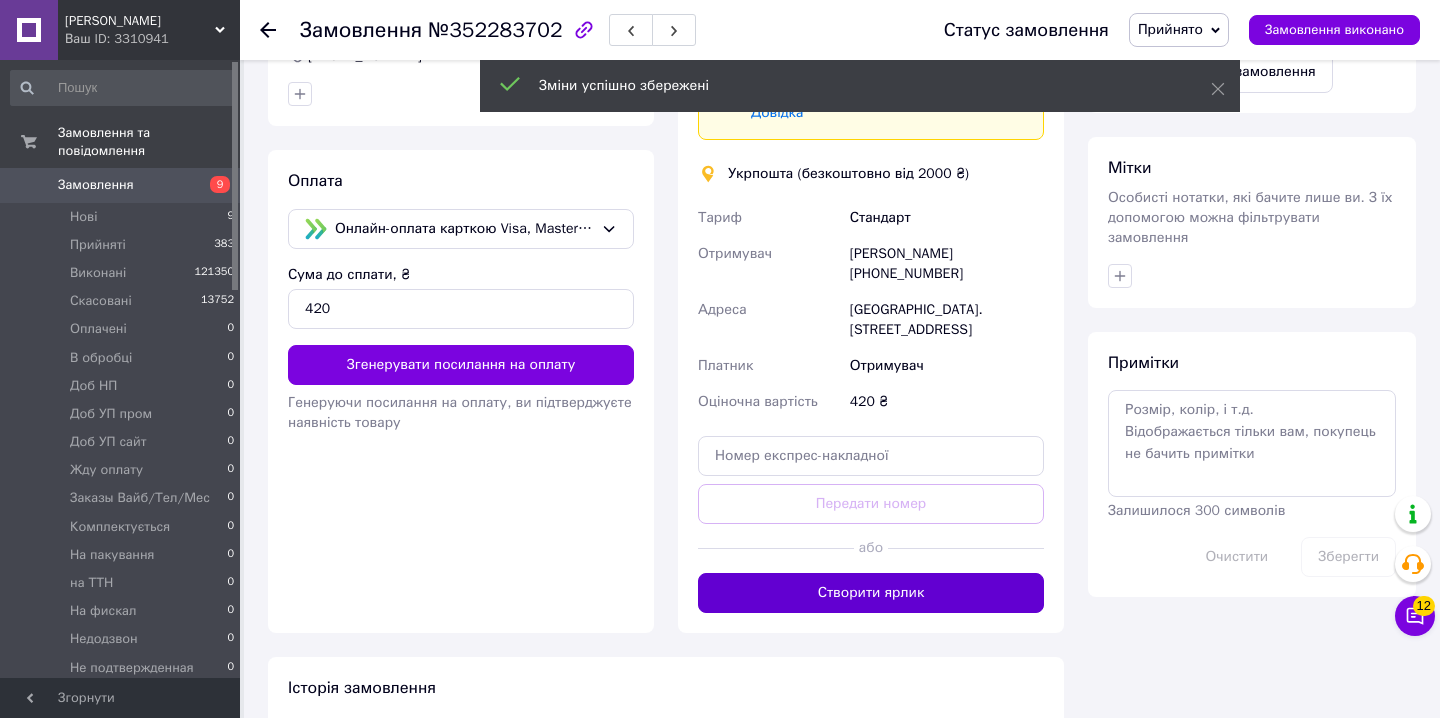 click on "Створити ярлик" at bounding box center [871, 593] 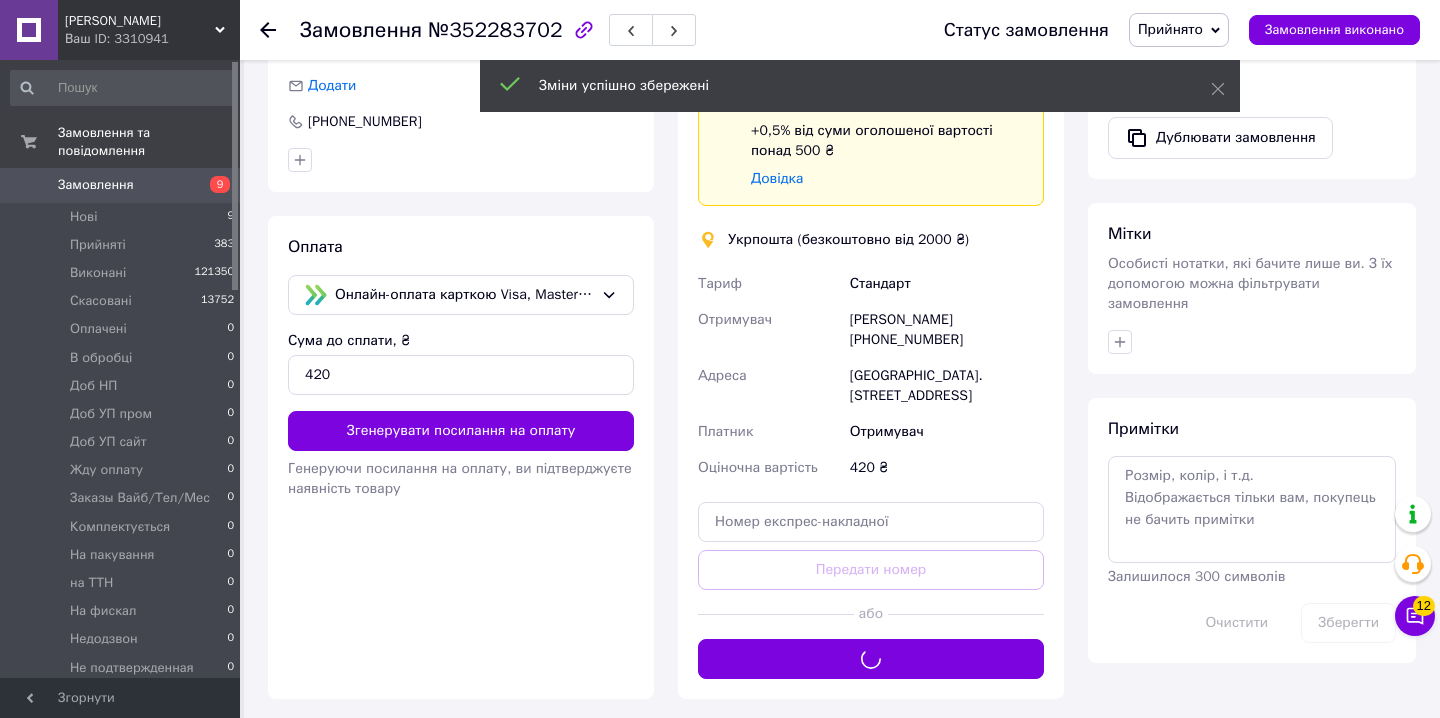 scroll, scrollTop: 653, scrollLeft: 0, axis: vertical 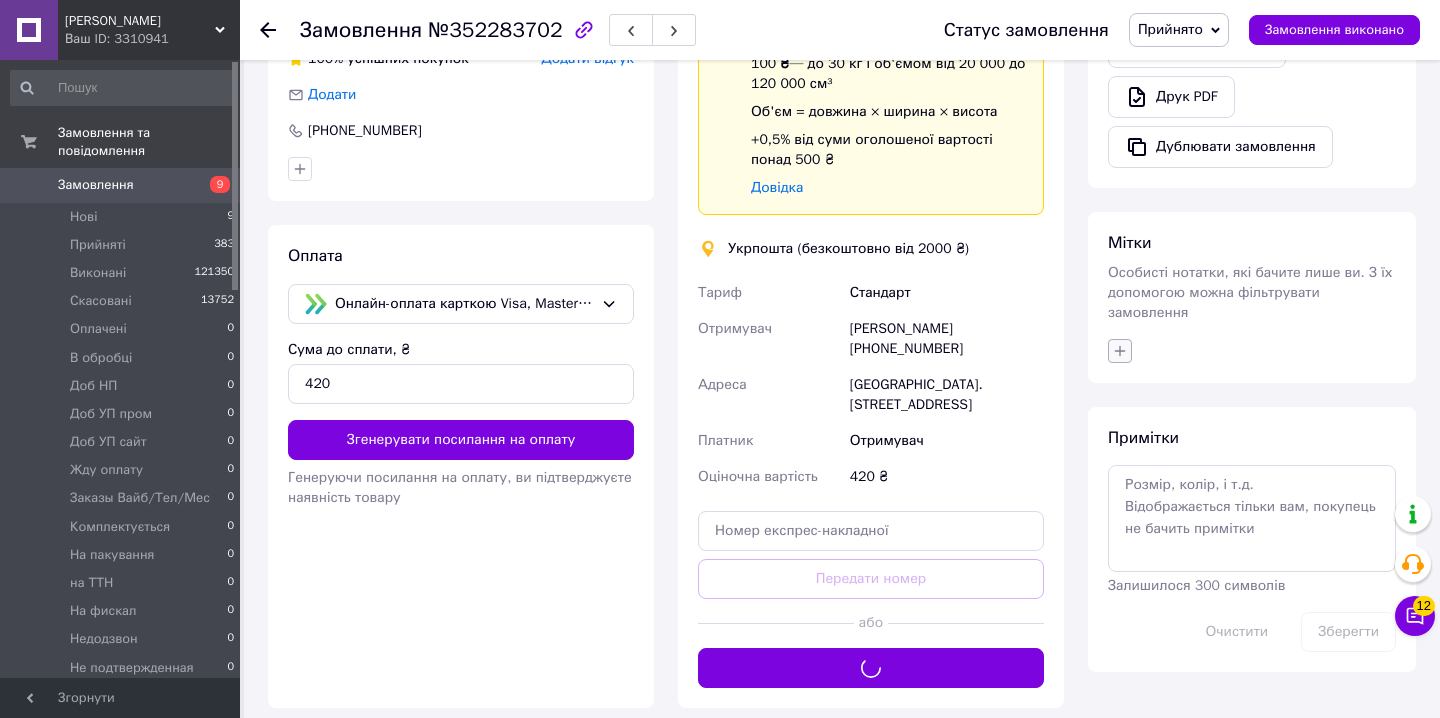 click 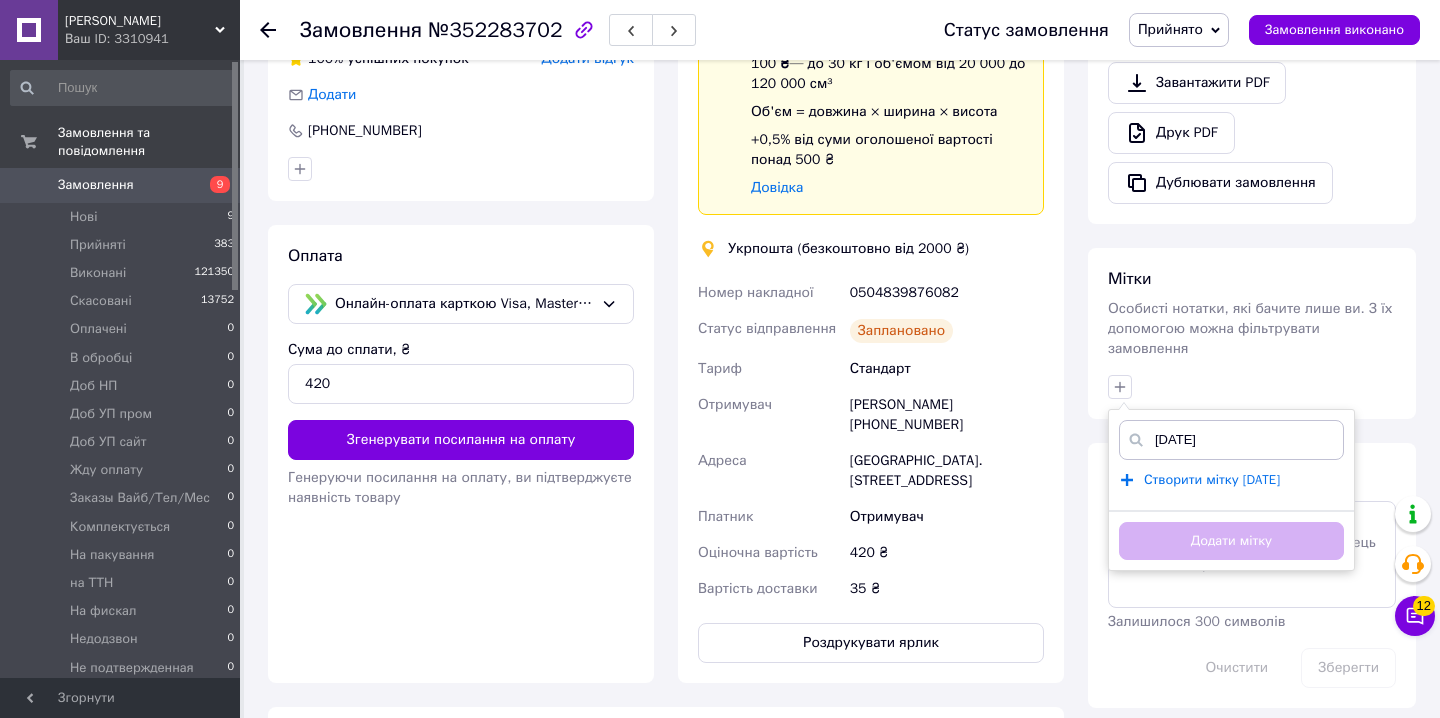 type on "[DATE]" 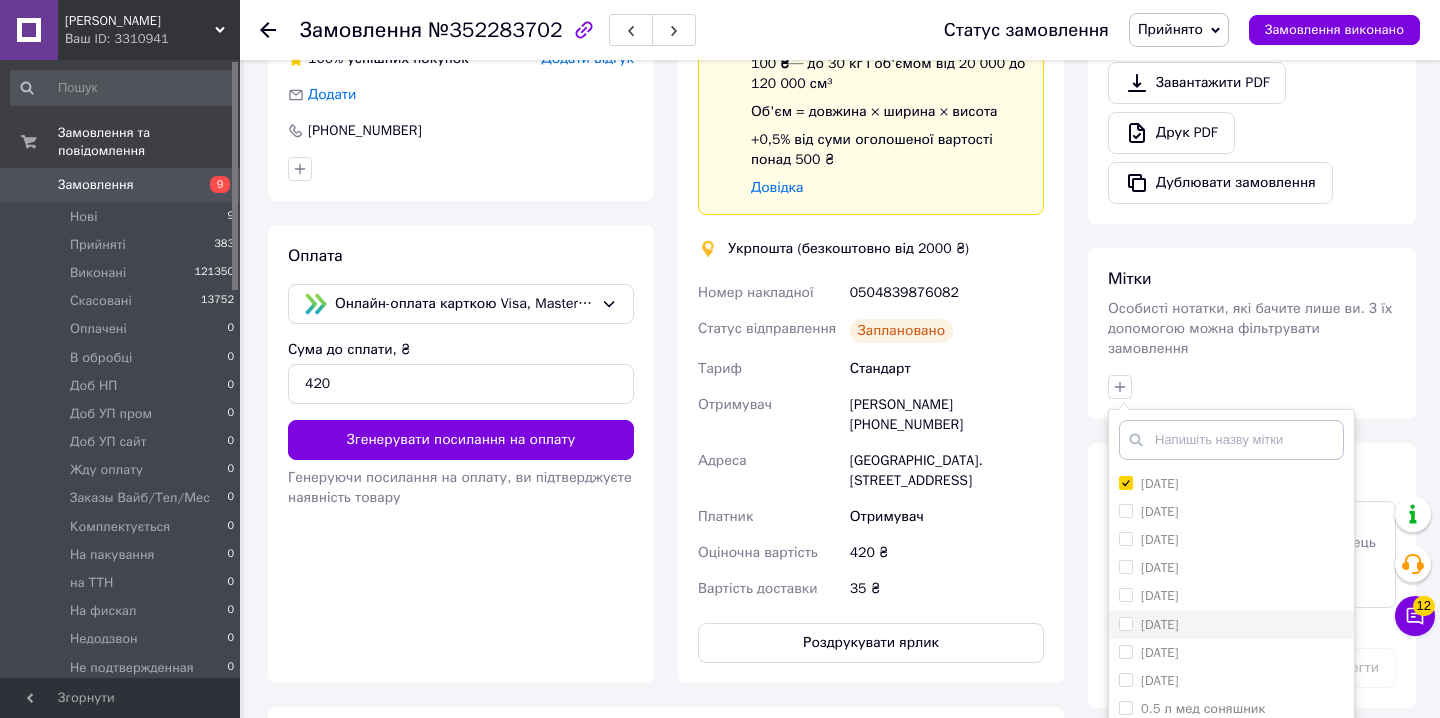 scroll, scrollTop: 814, scrollLeft: 0, axis: vertical 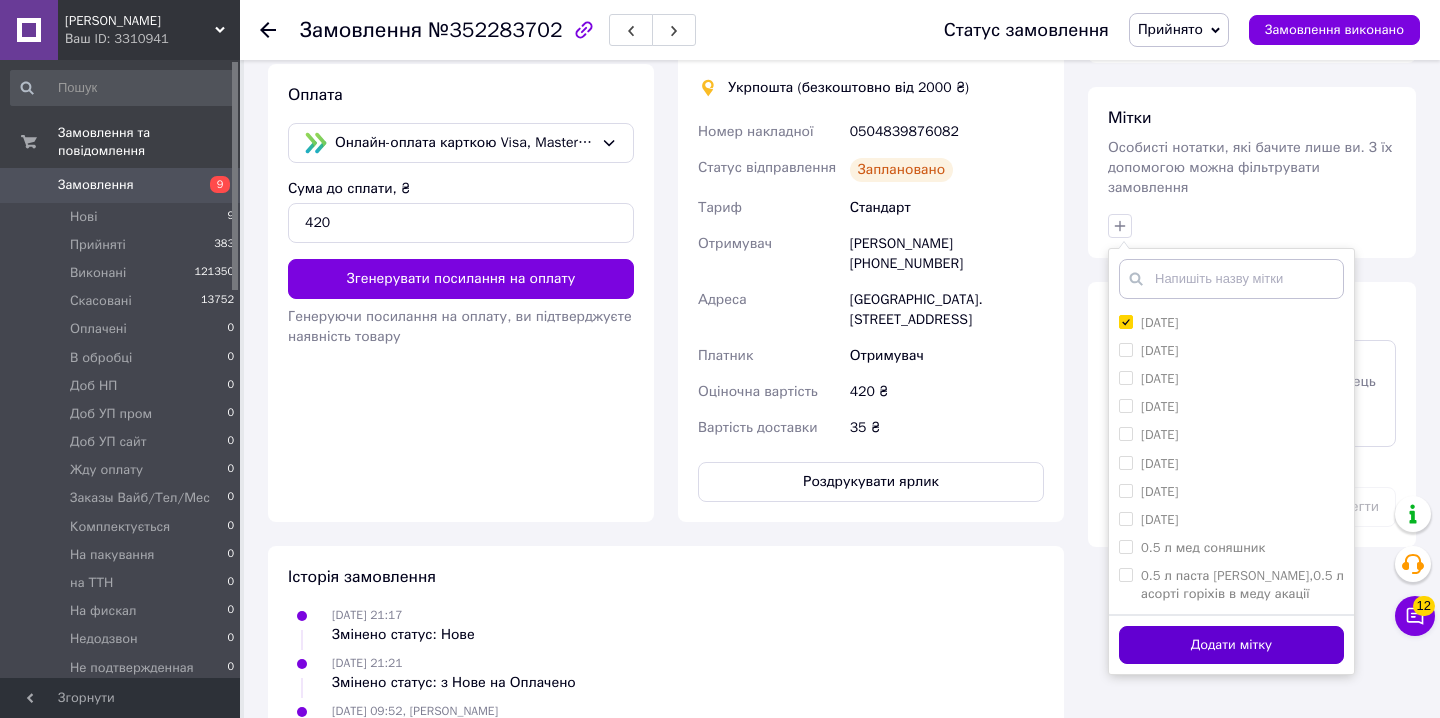 click on "Додати мітку" at bounding box center (1231, 645) 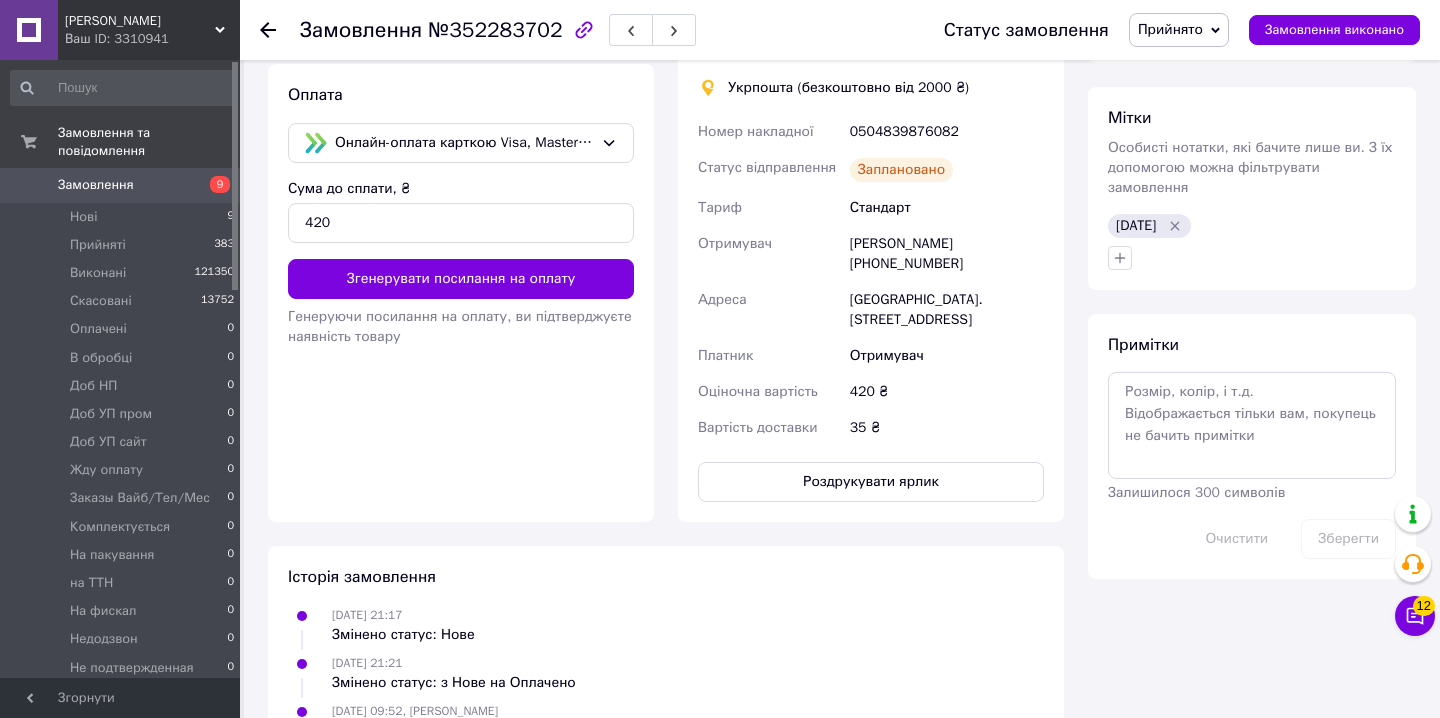 click 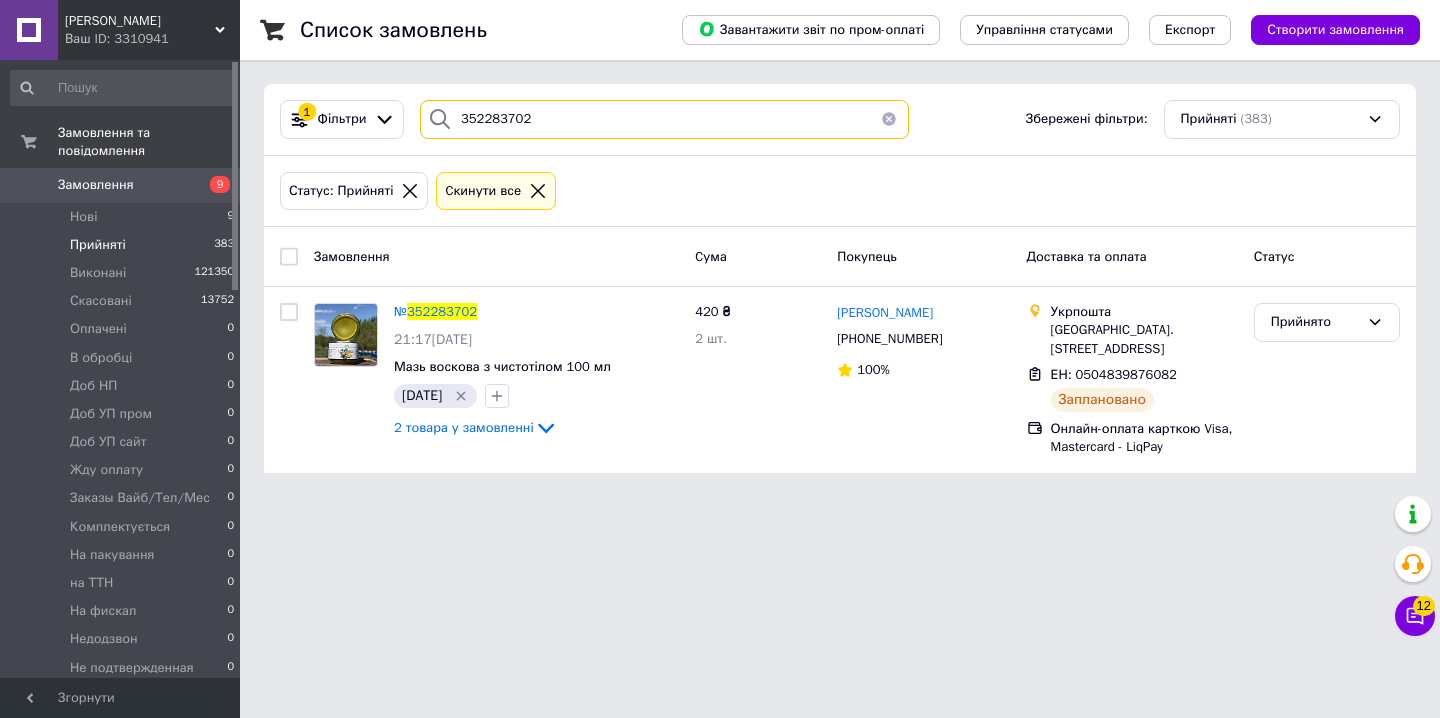 drag, startPoint x: 549, startPoint y: 122, endPoint x: 432, endPoint y: 103, distance: 118.5327 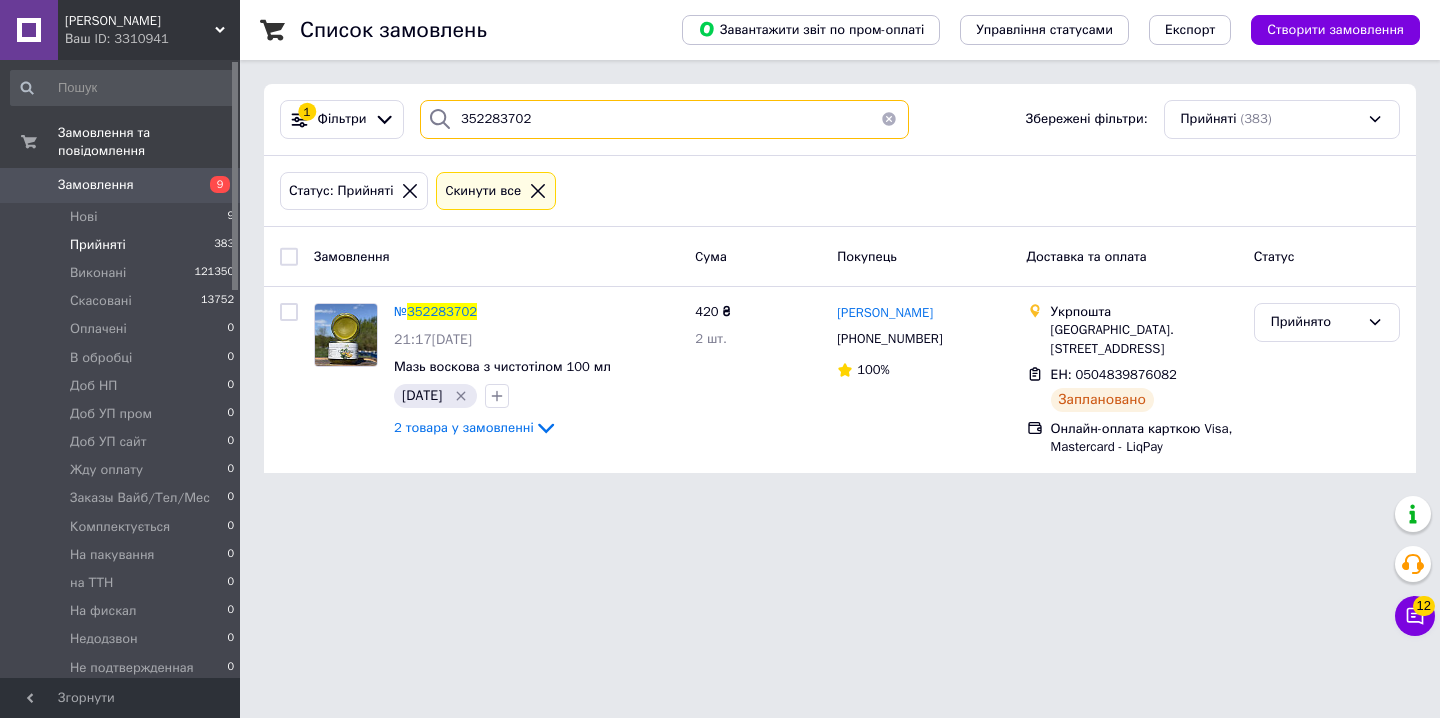 click on "352283702" at bounding box center [664, 119] 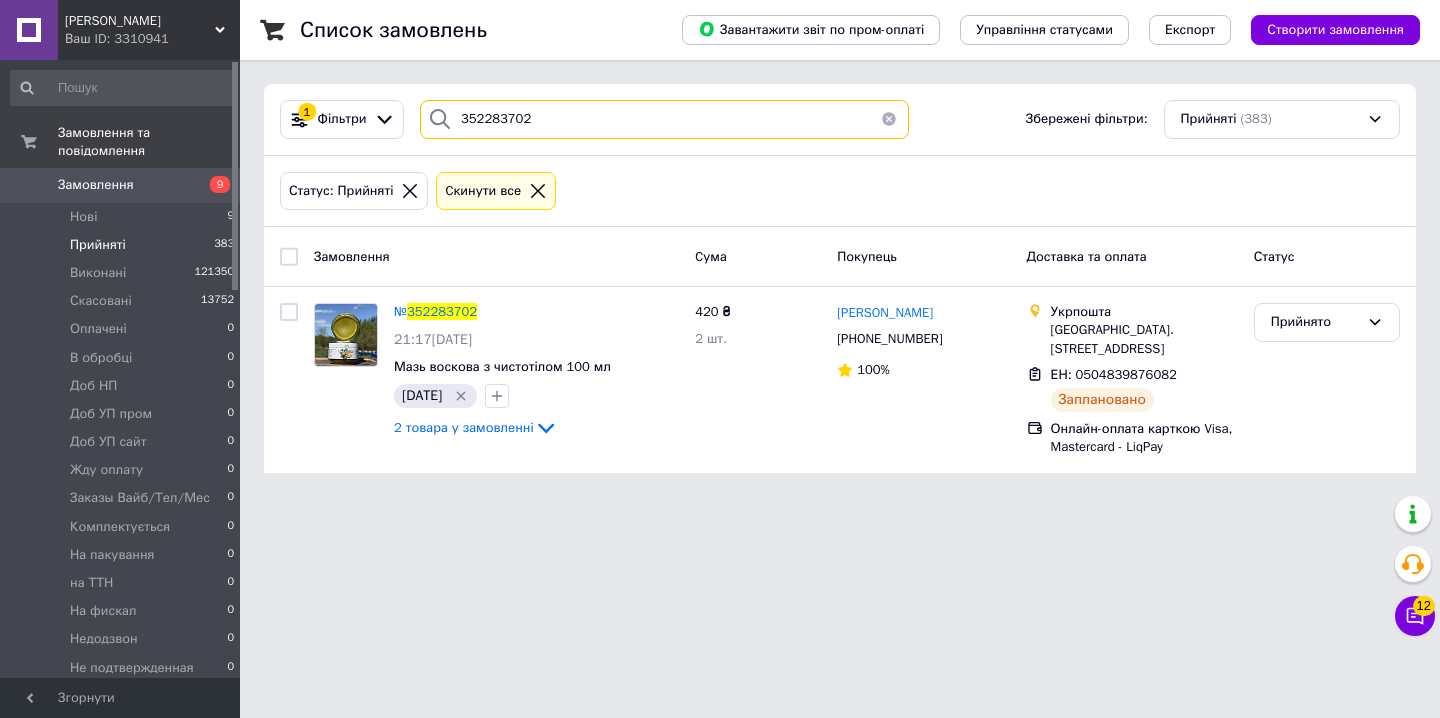 paste on "376230" 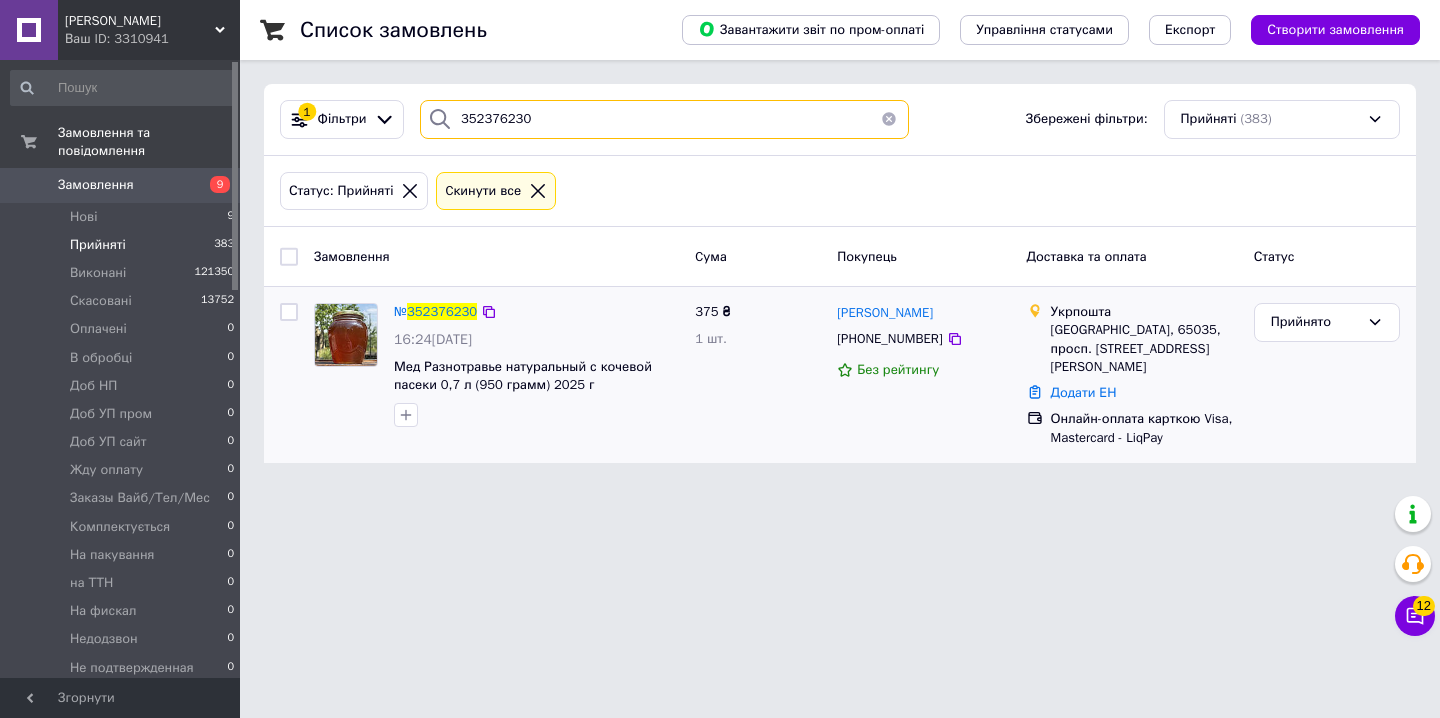 type on "352376230" 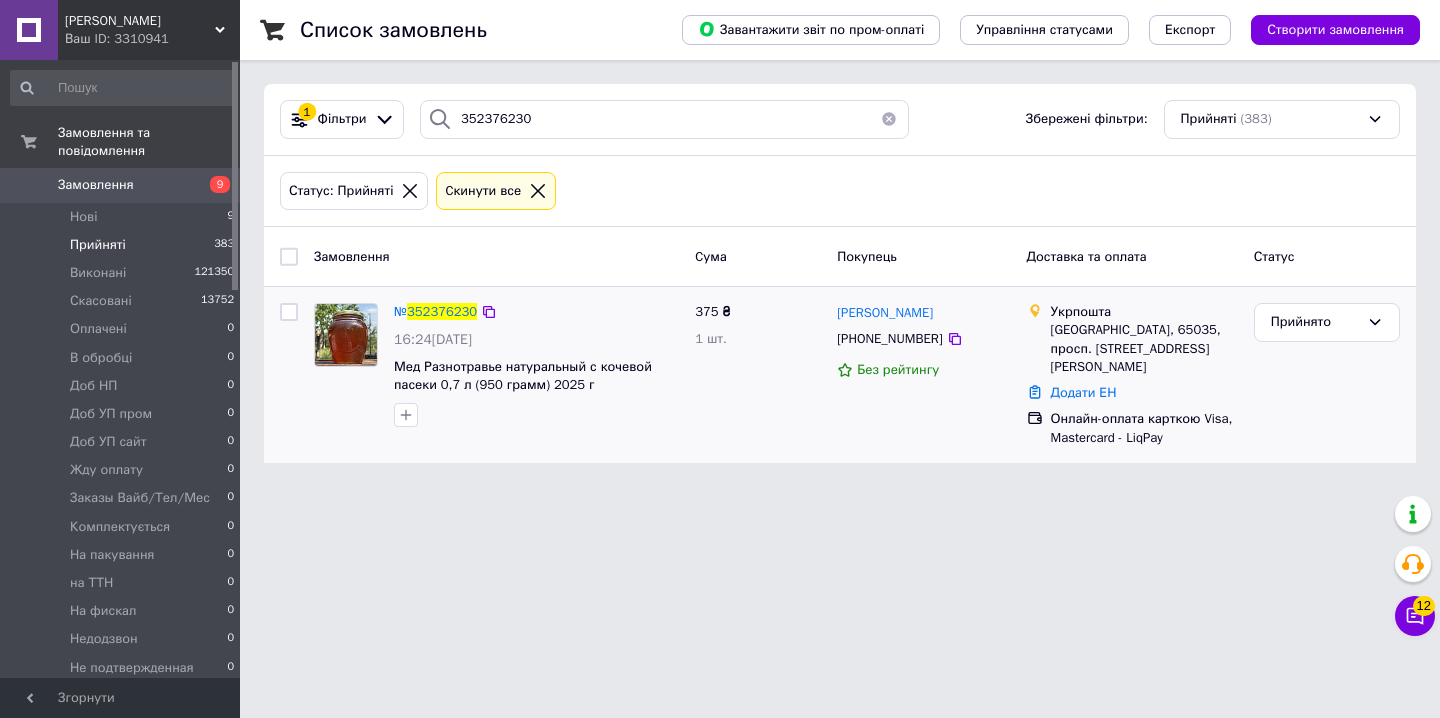 click on "№  352376230" at bounding box center (435, 312) 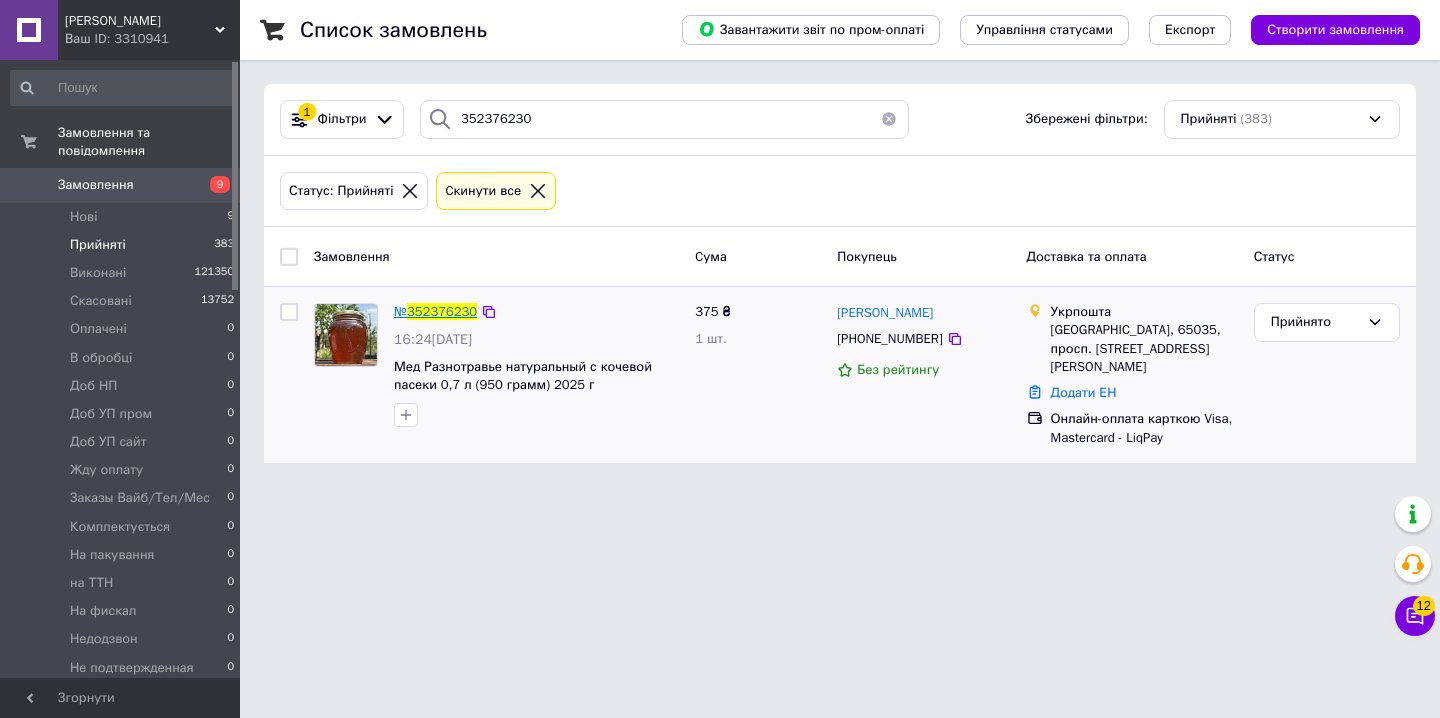 click on "352376230" at bounding box center (442, 311) 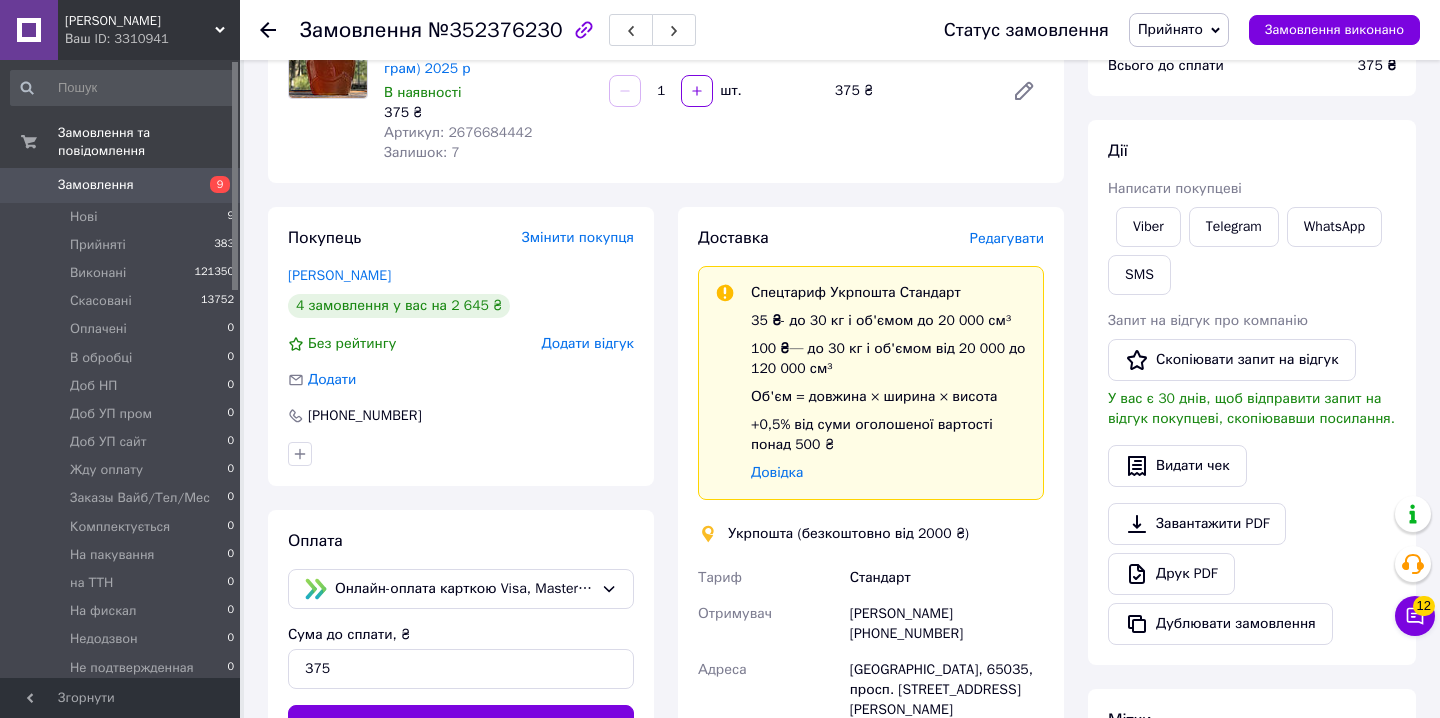 scroll, scrollTop: 227, scrollLeft: 0, axis: vertical 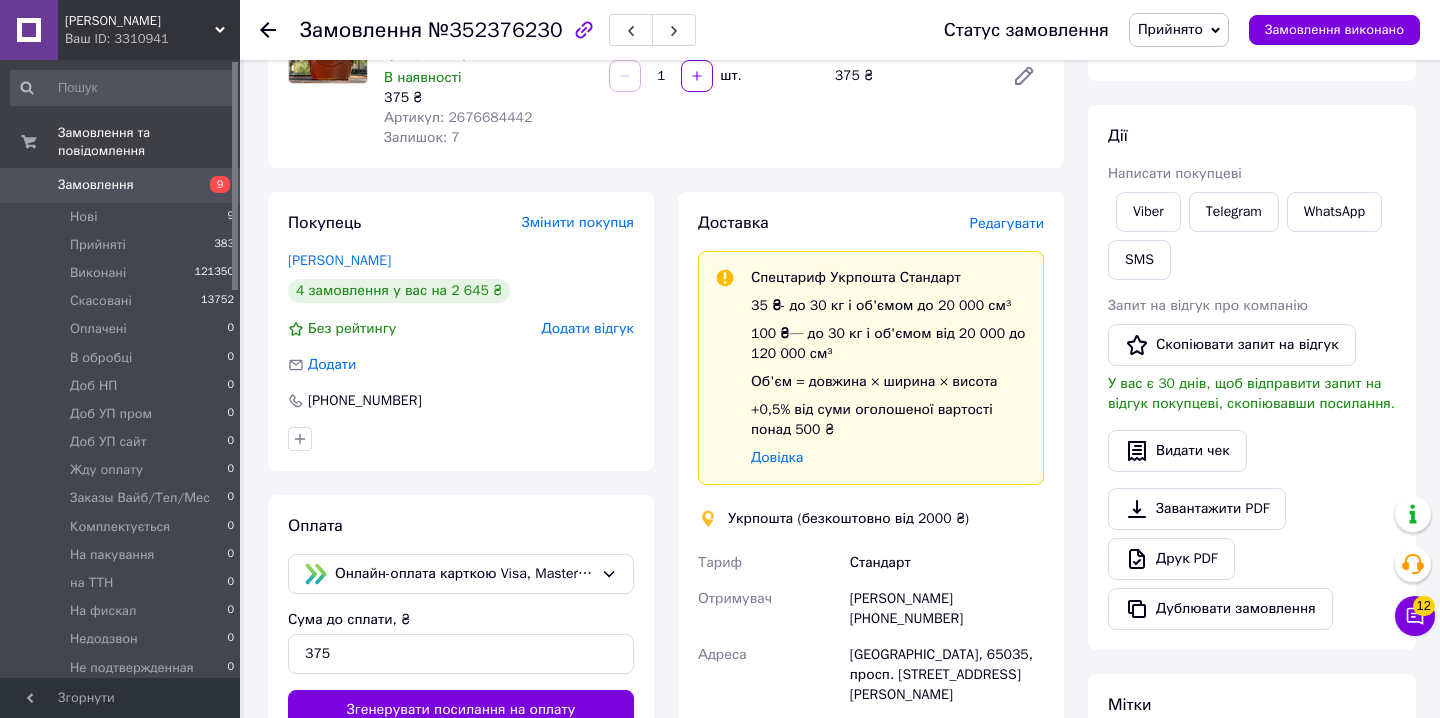 click on "Редагувати" at bounding box center [1007, 223] 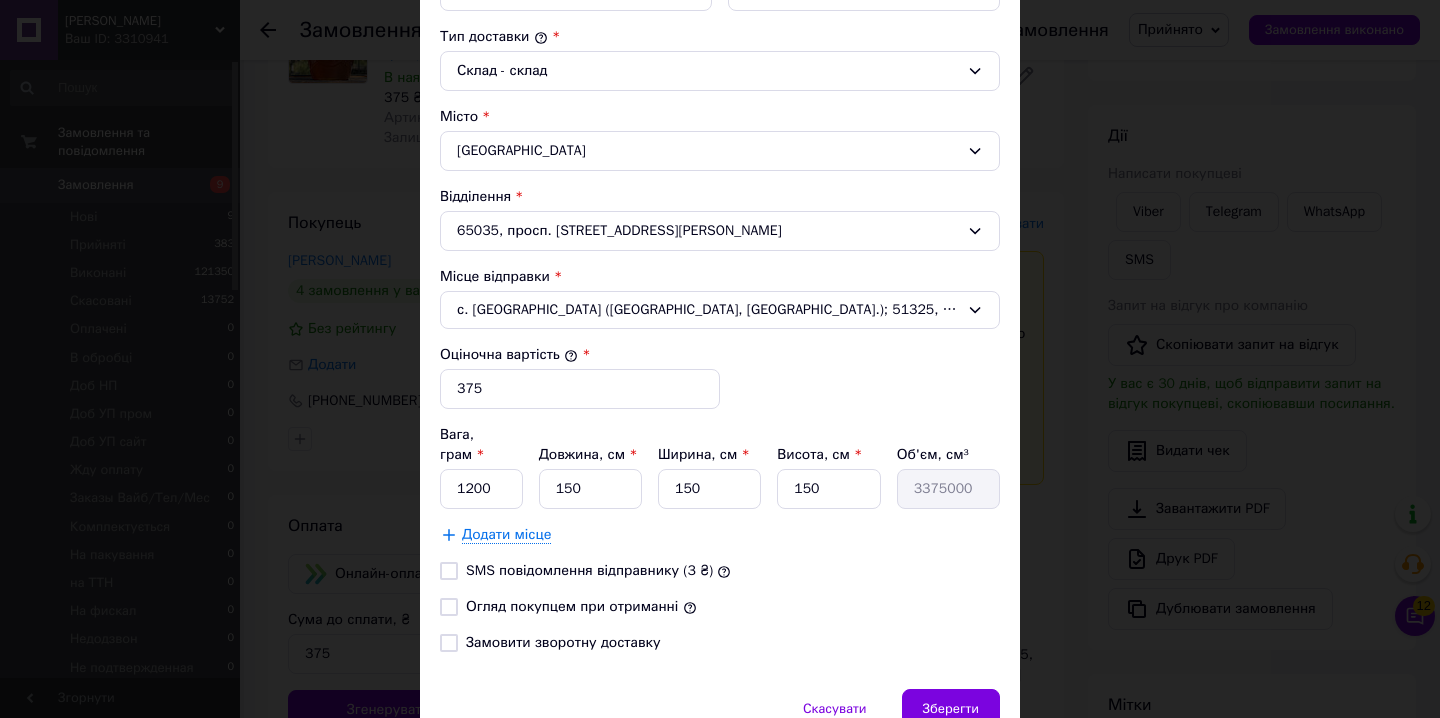 scroll, scrollTop: 605, scrollLeft: 0, axis: vertical 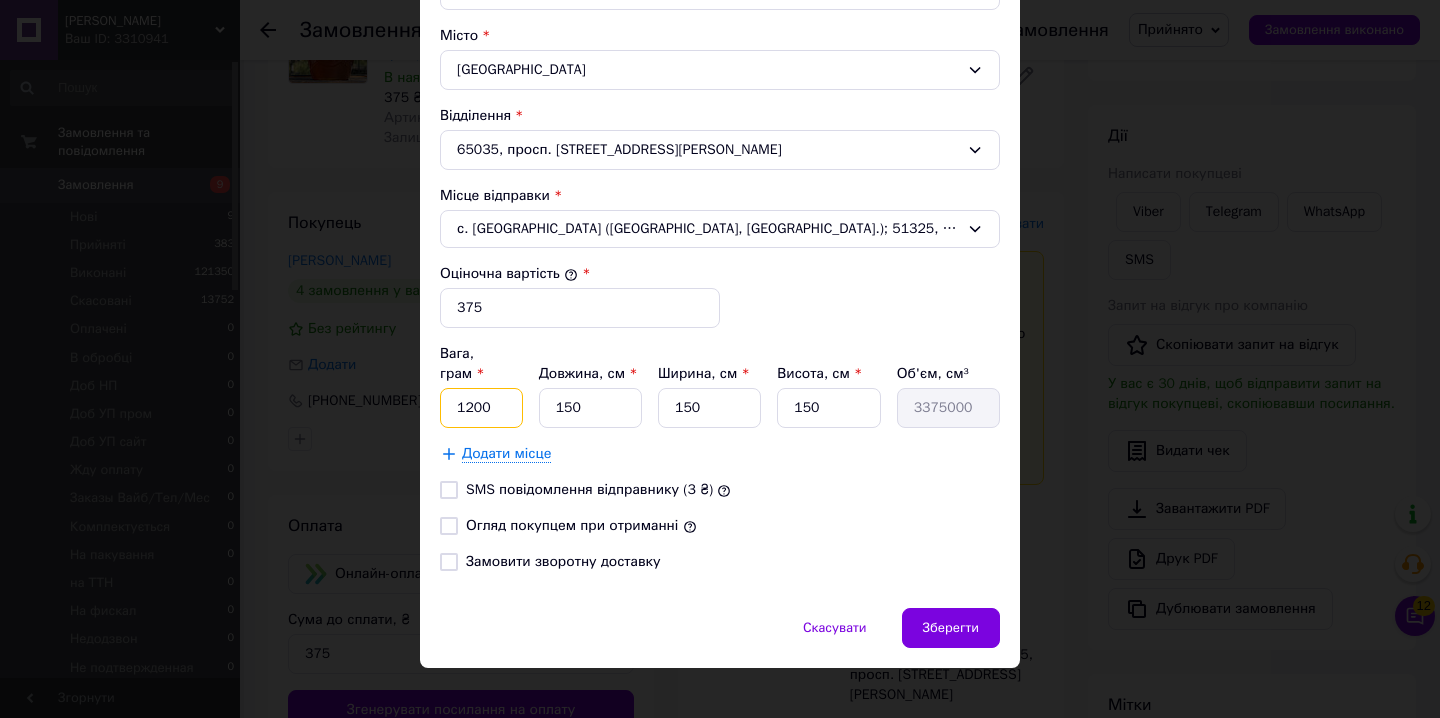 drag, startPoint x: 467, startPoint y: 385, endPoint x: 475, endPoint y: 421, distance: 36.878178 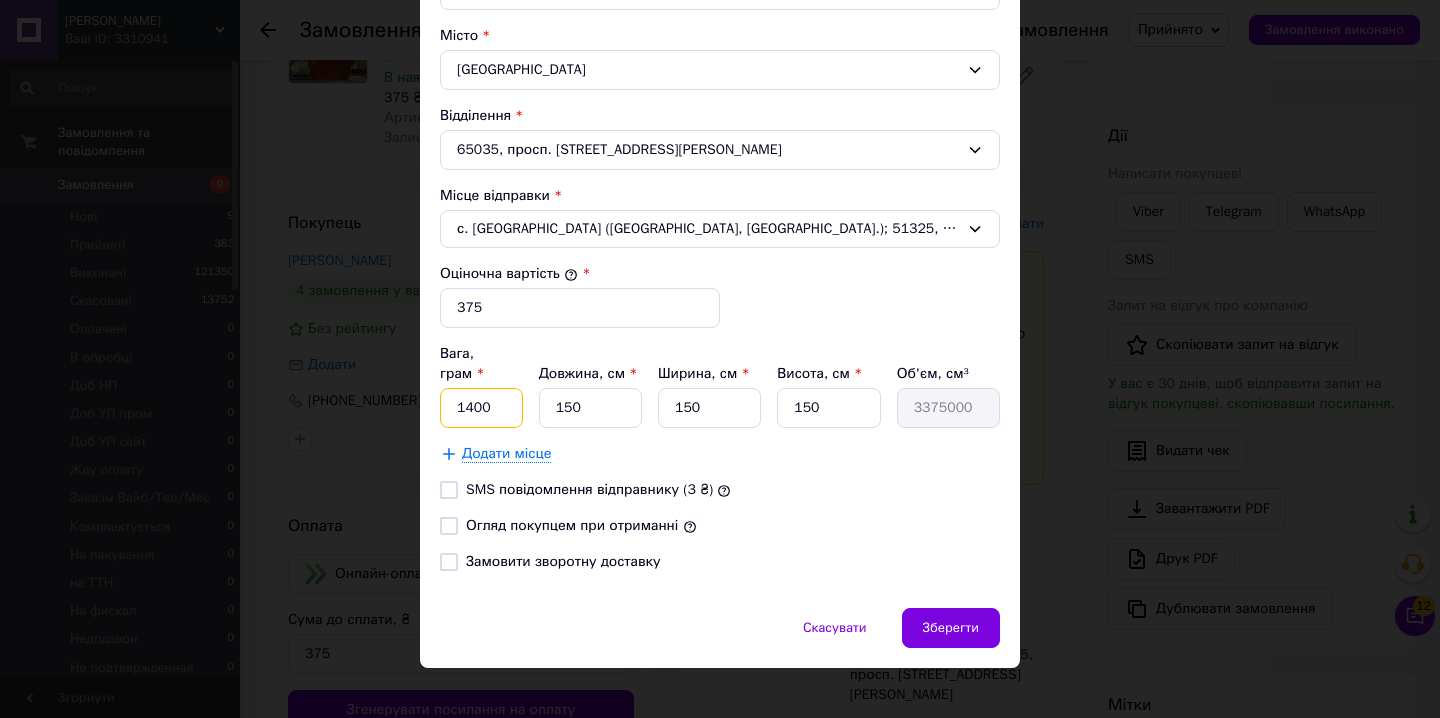 type on "1400" 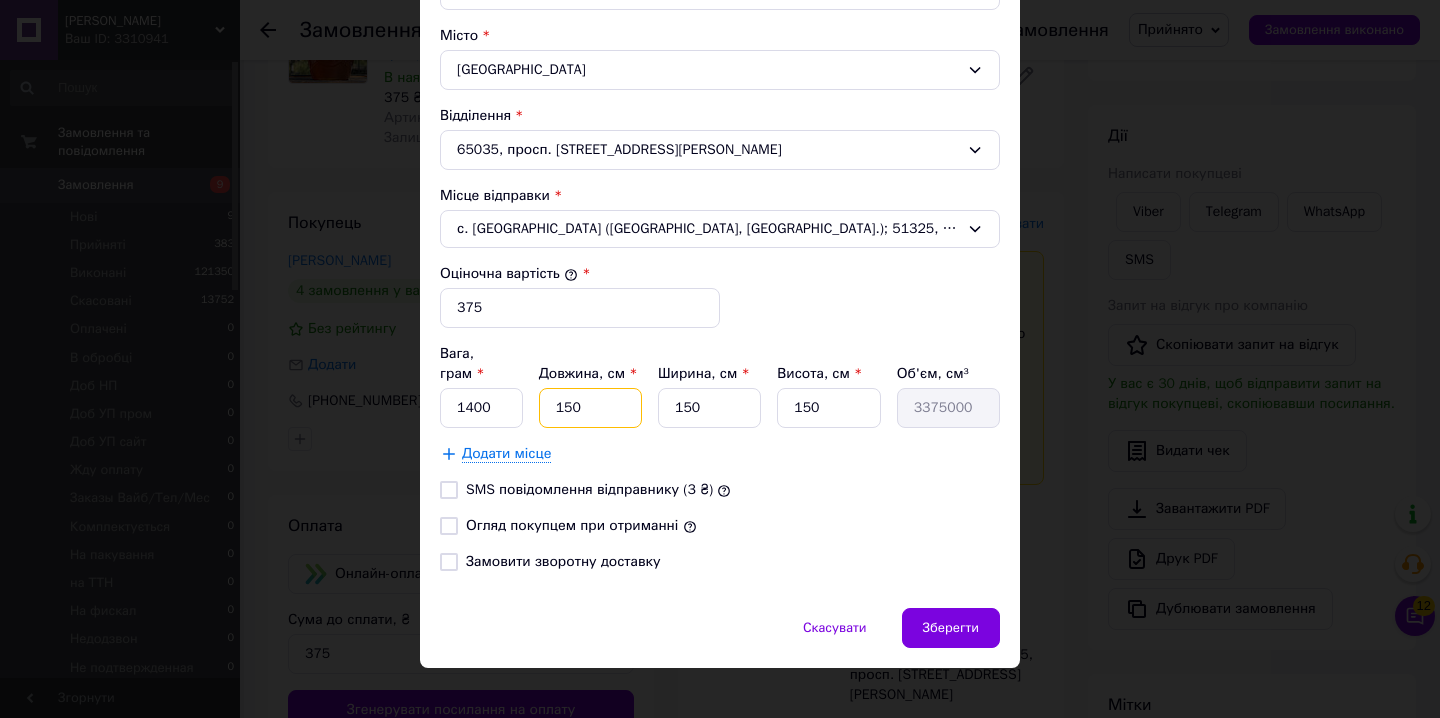 type on "1" 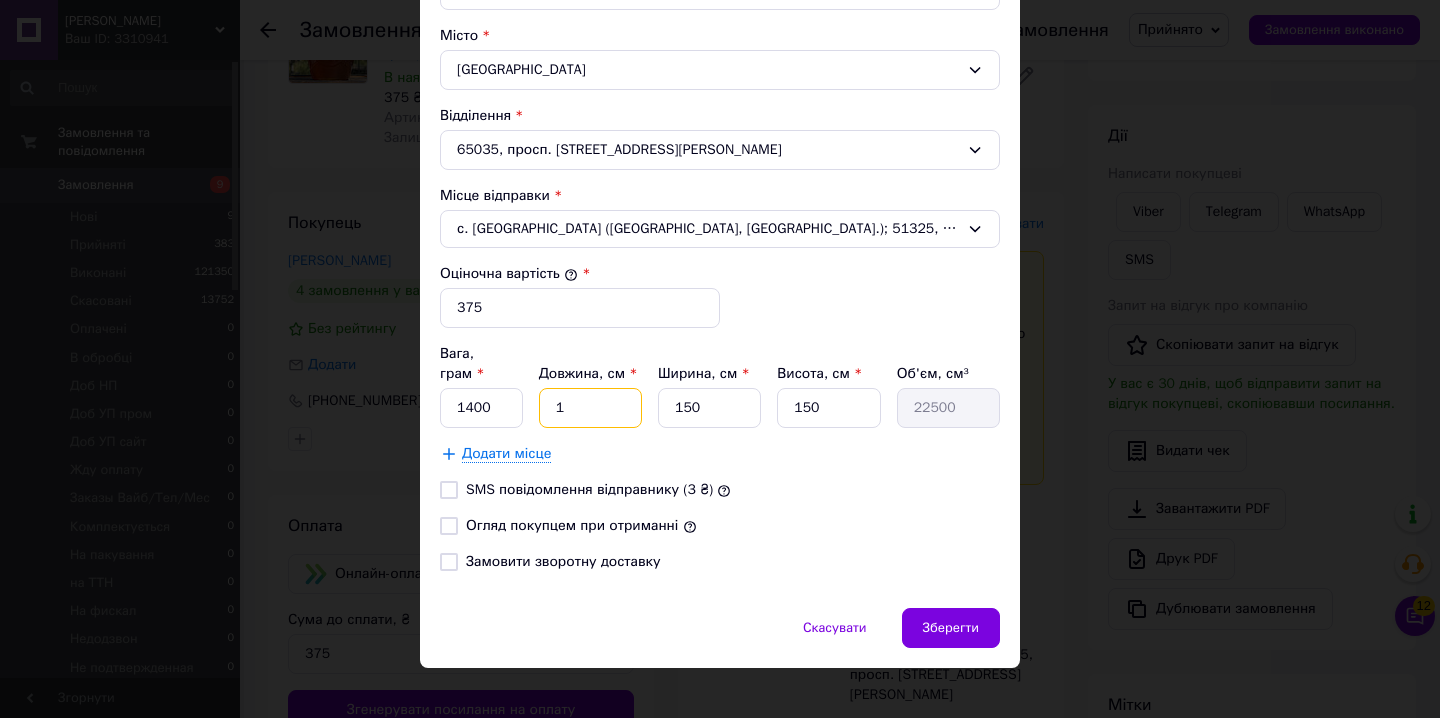 type on "15" 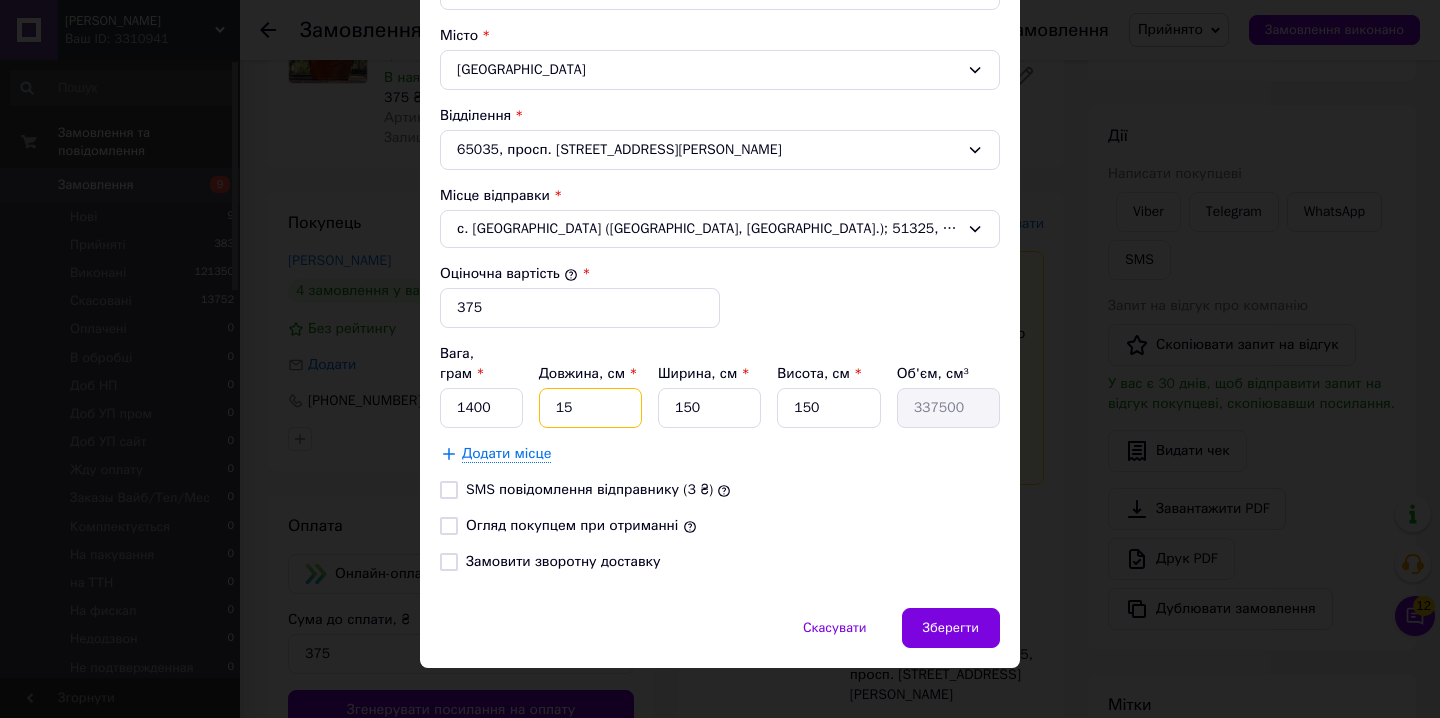 type on "15" 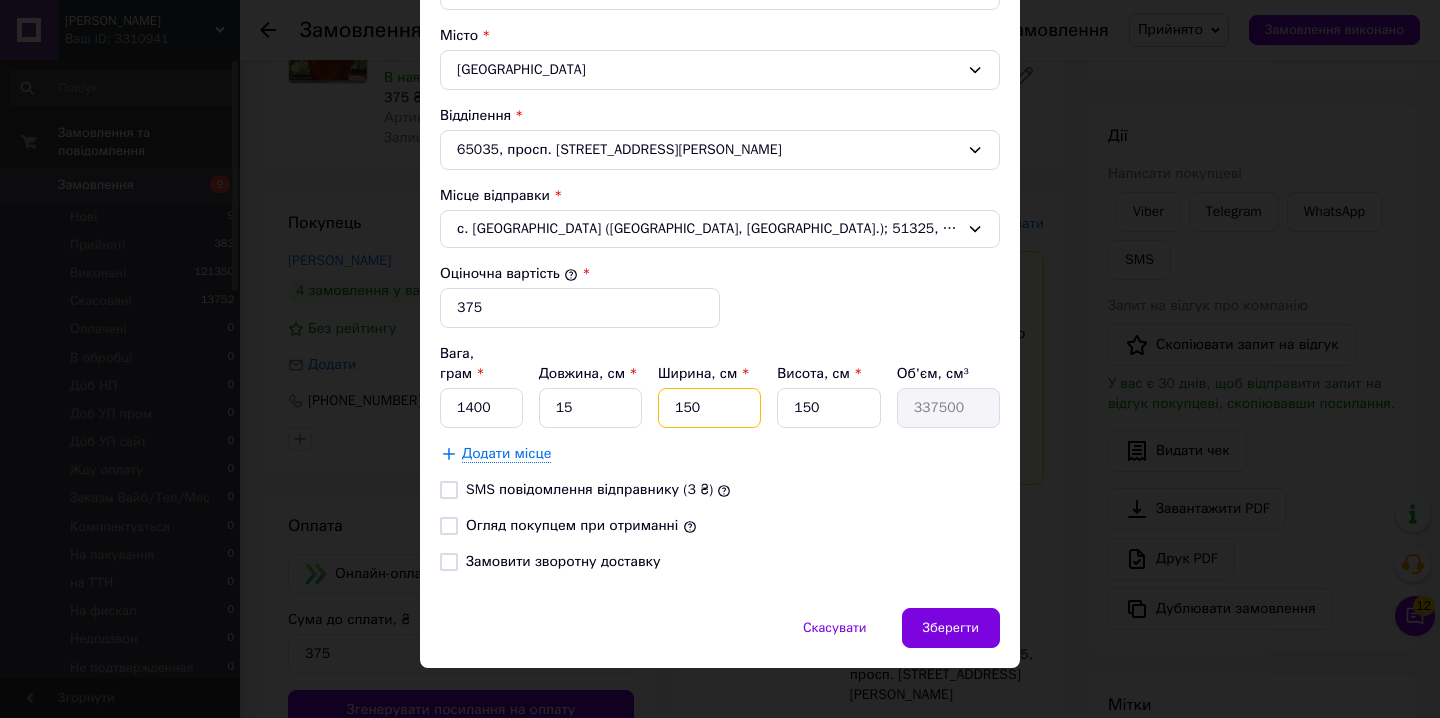 type on "1" 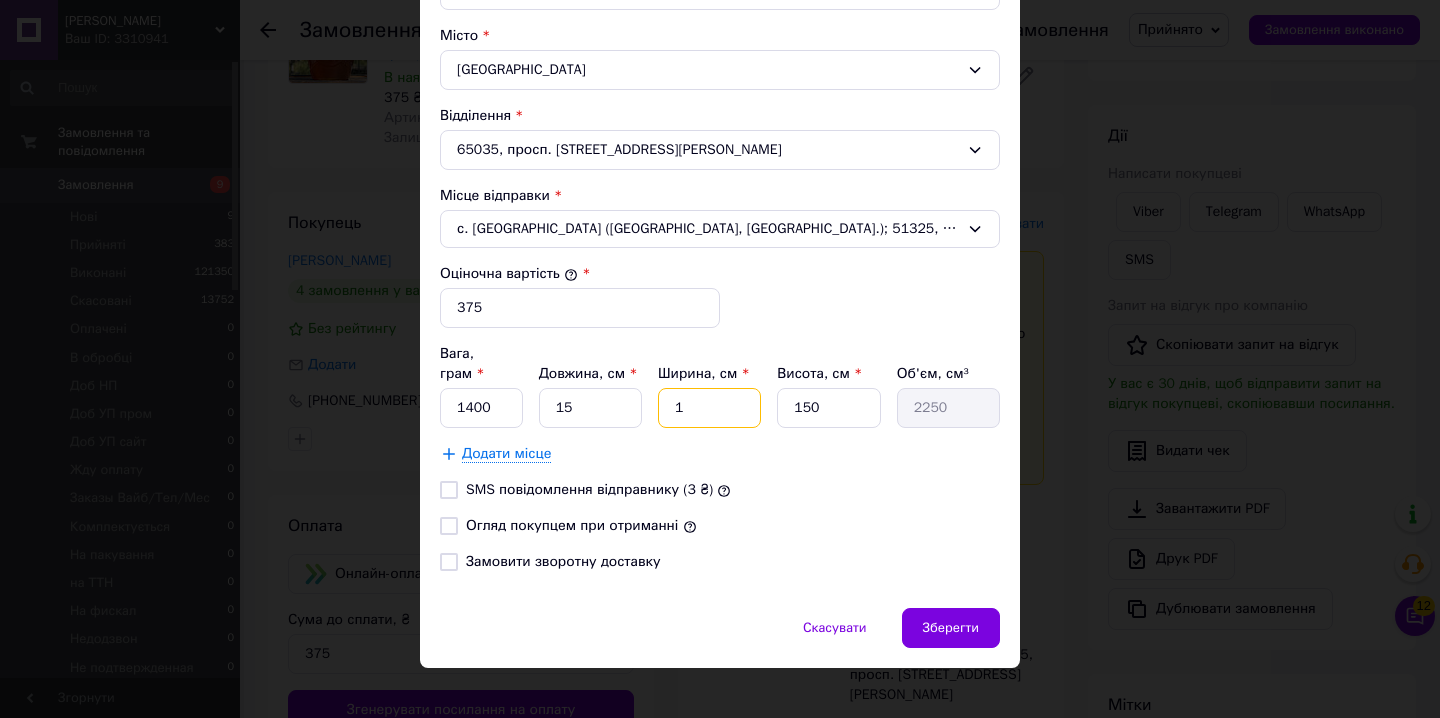 type on "15" 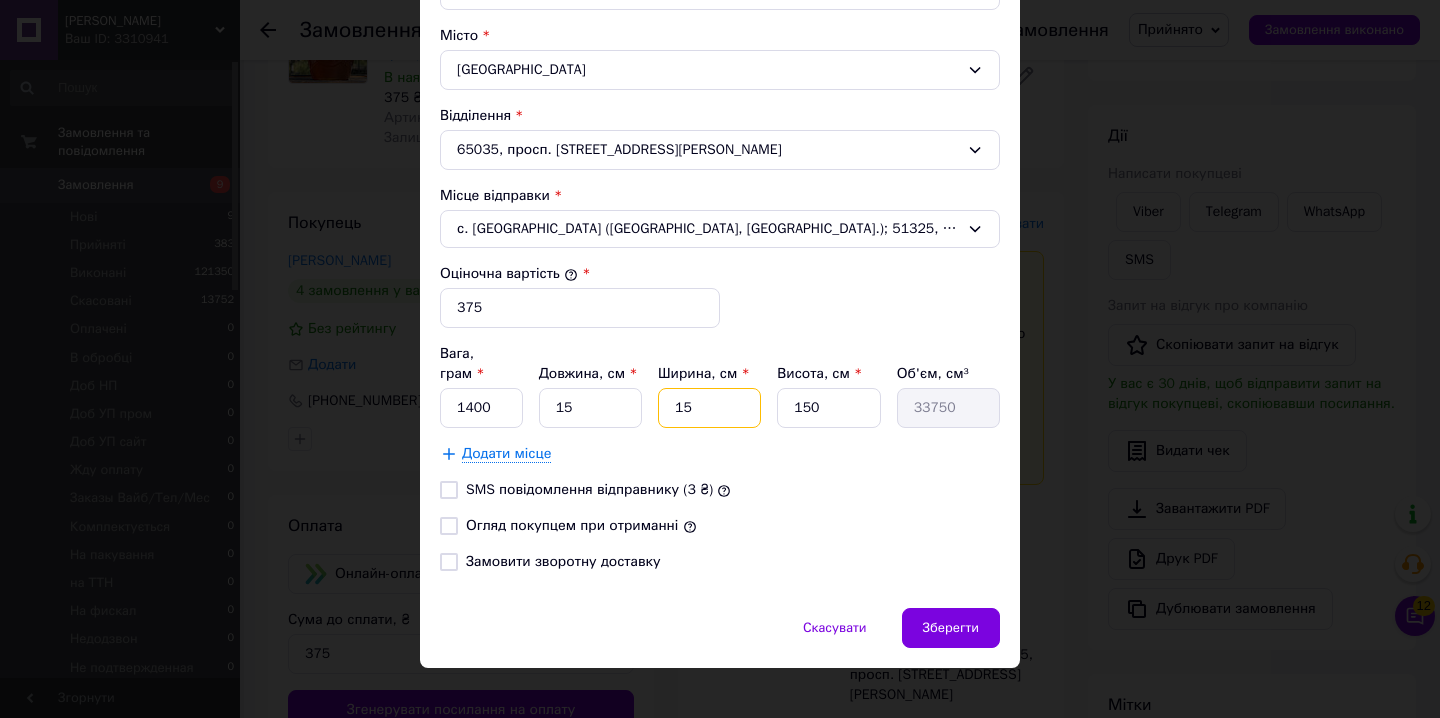 type on "15" 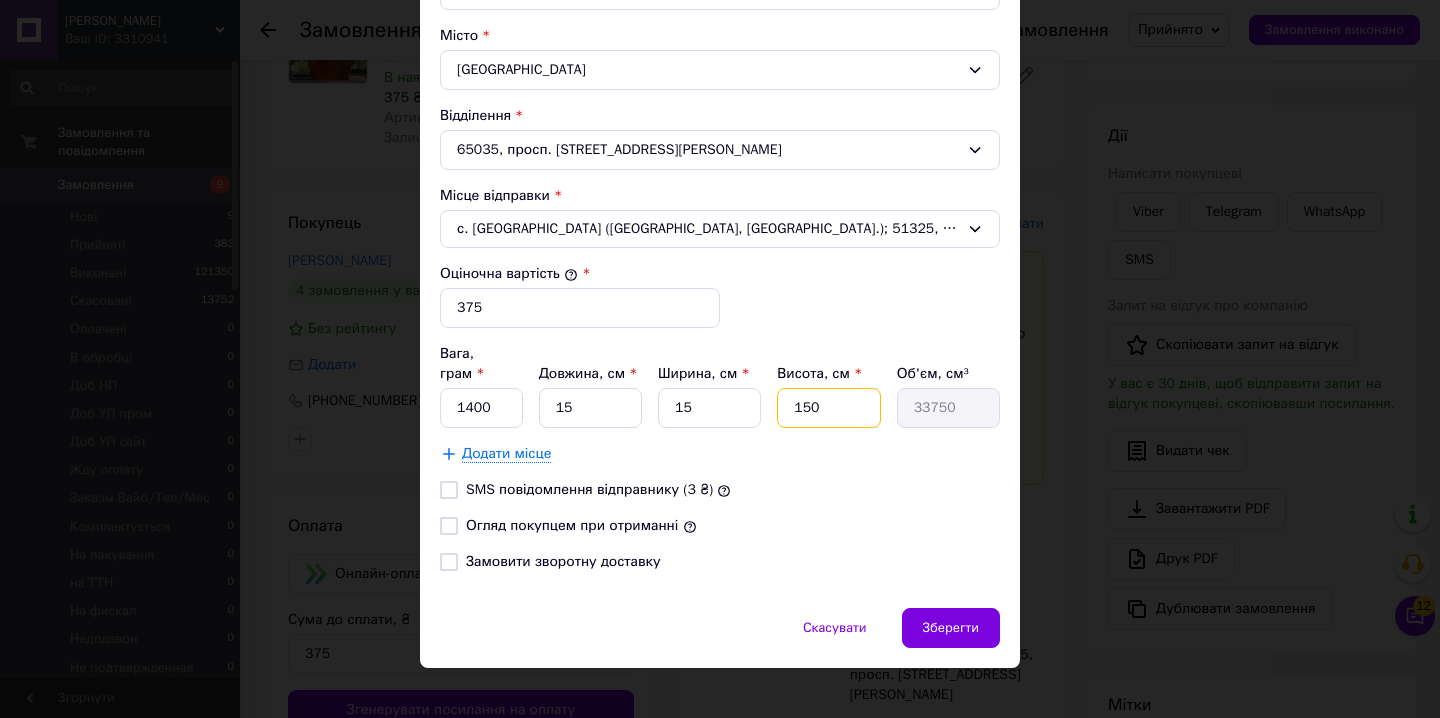 type on "1" 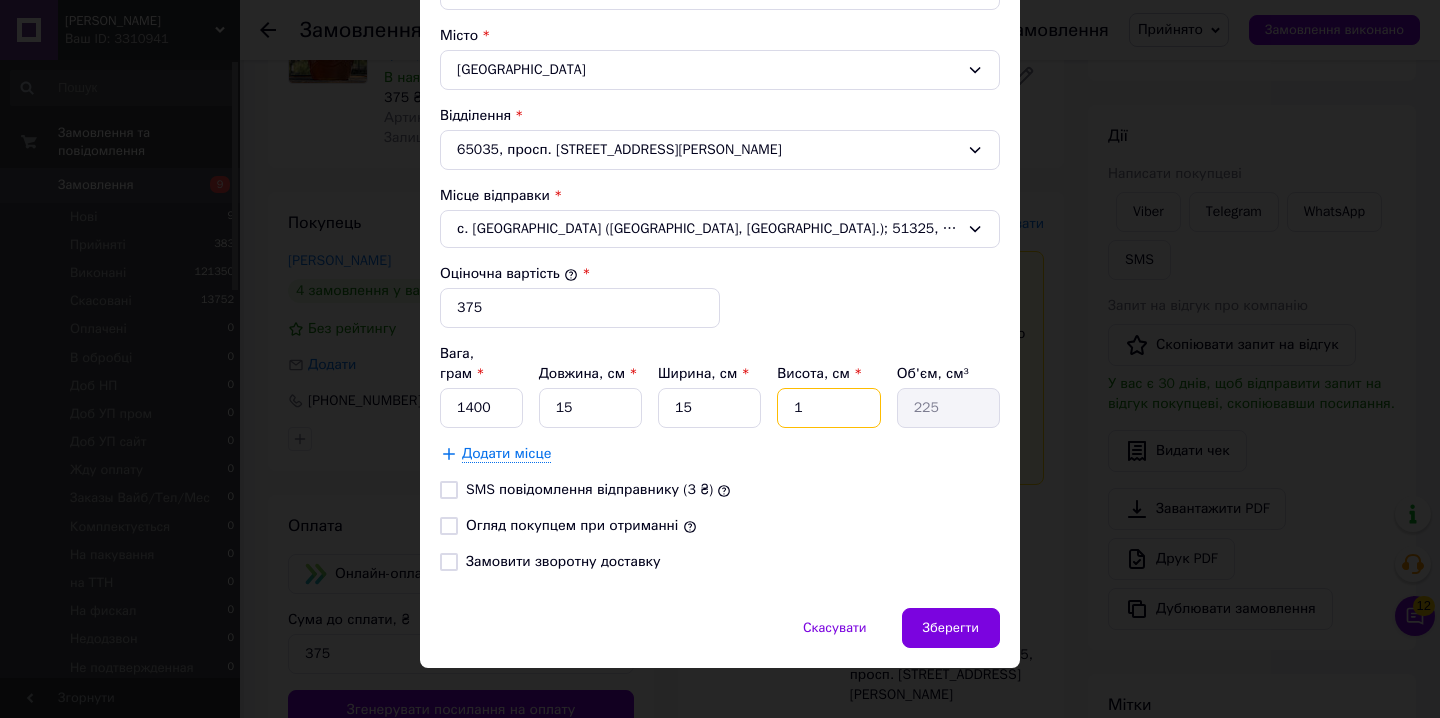 type on "15" 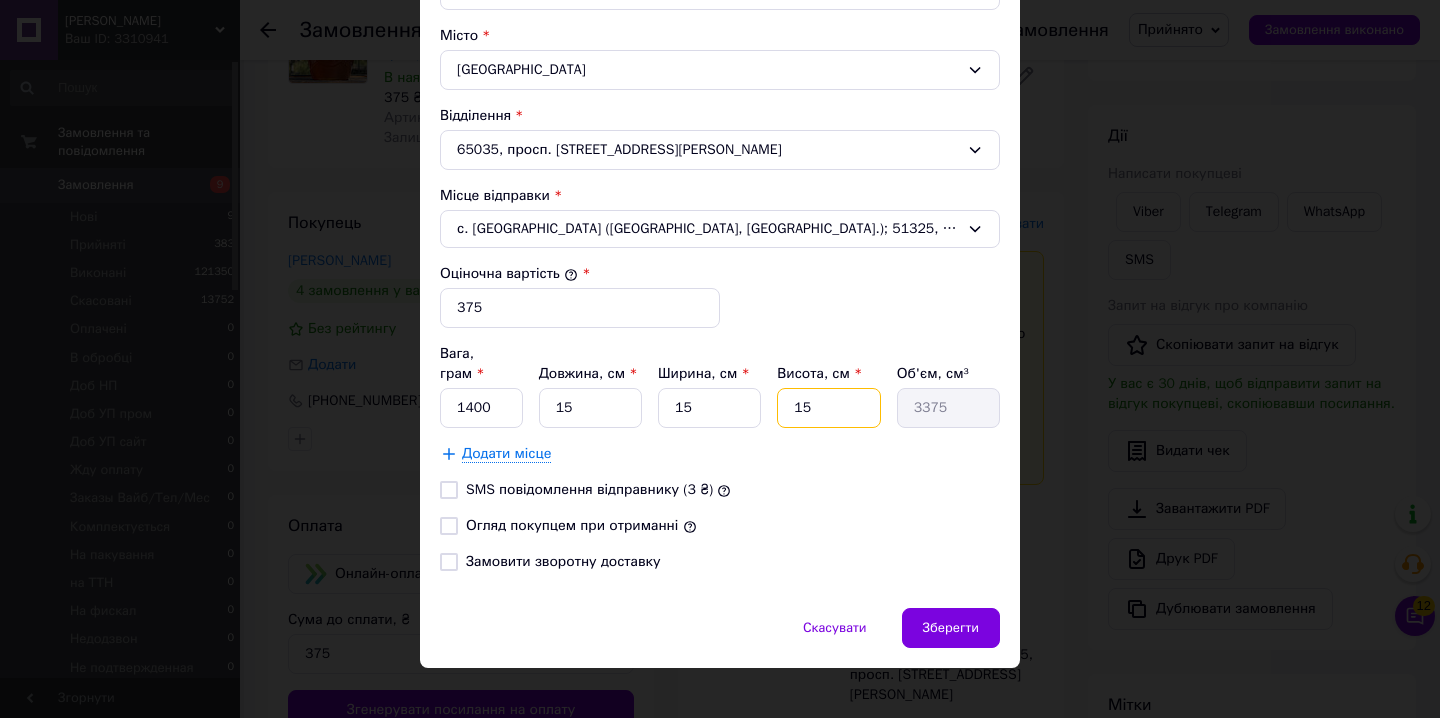 type on "15" 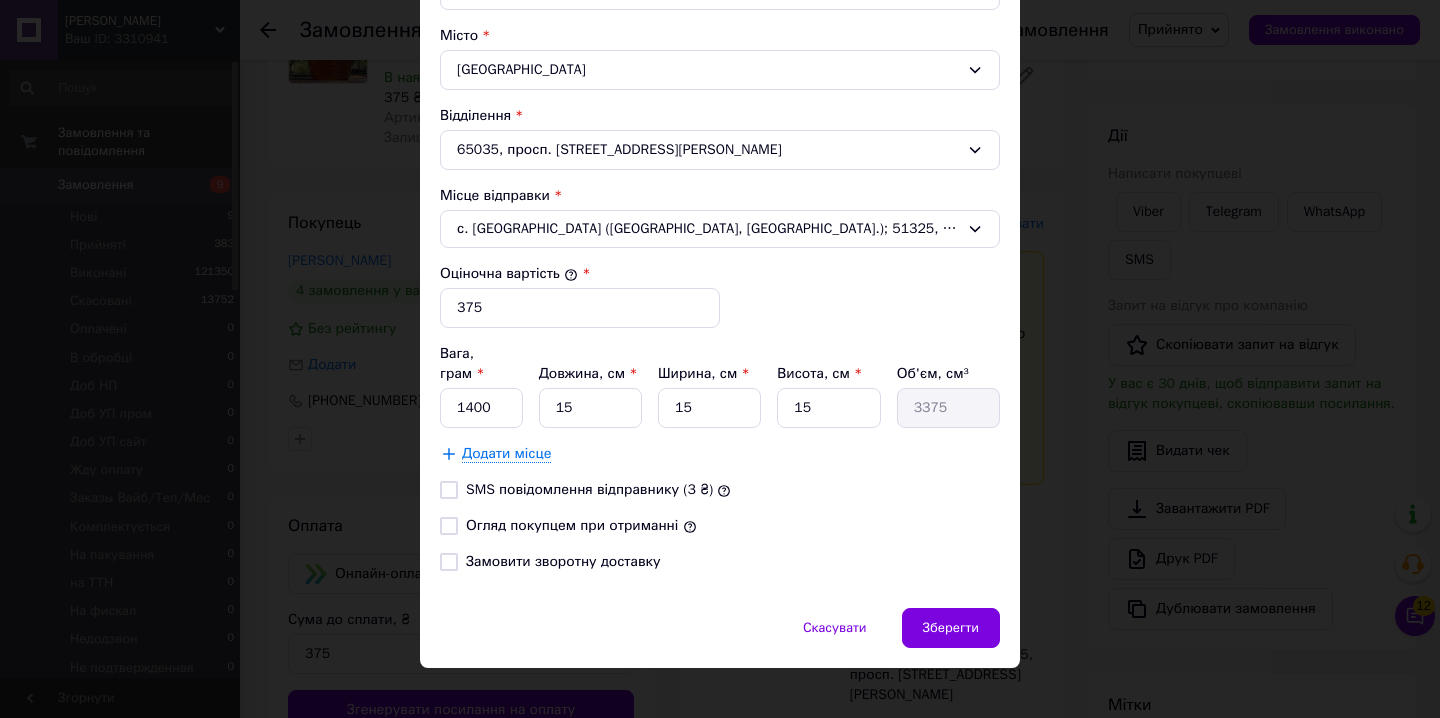 click on "Огляд покупцем при отриманні" at bounding box center (572, 525) 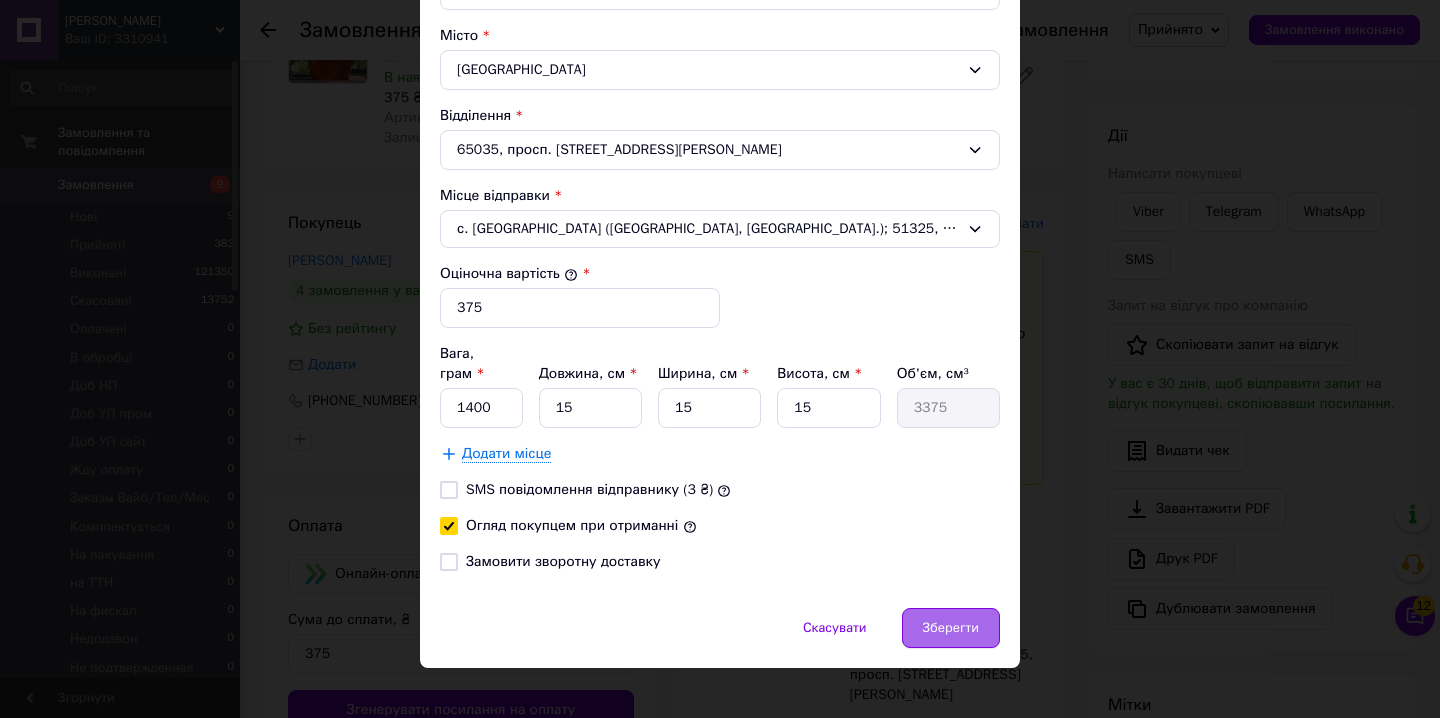 click on "Зберегти" at bounding box center [951, 628] 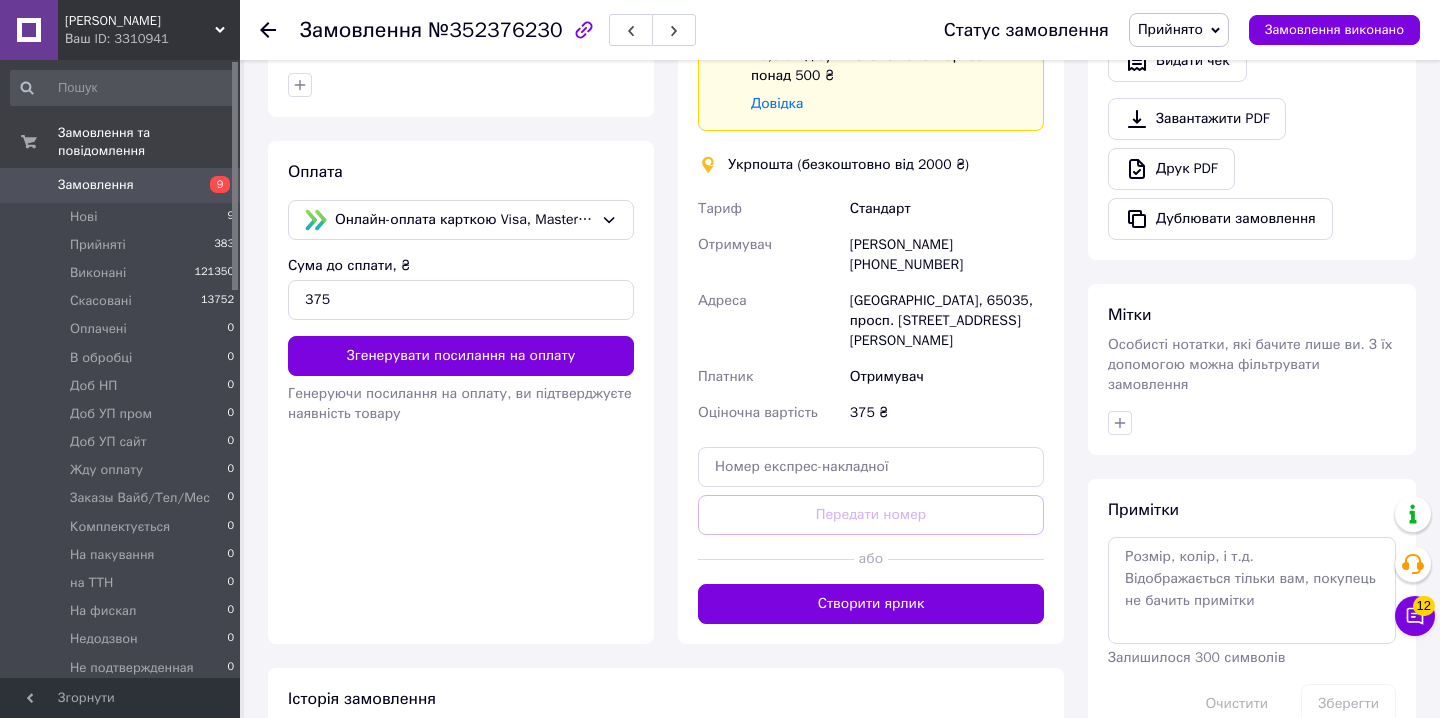 scroll, scrollTop: 592, scrollLeft: 0, axis: vertical 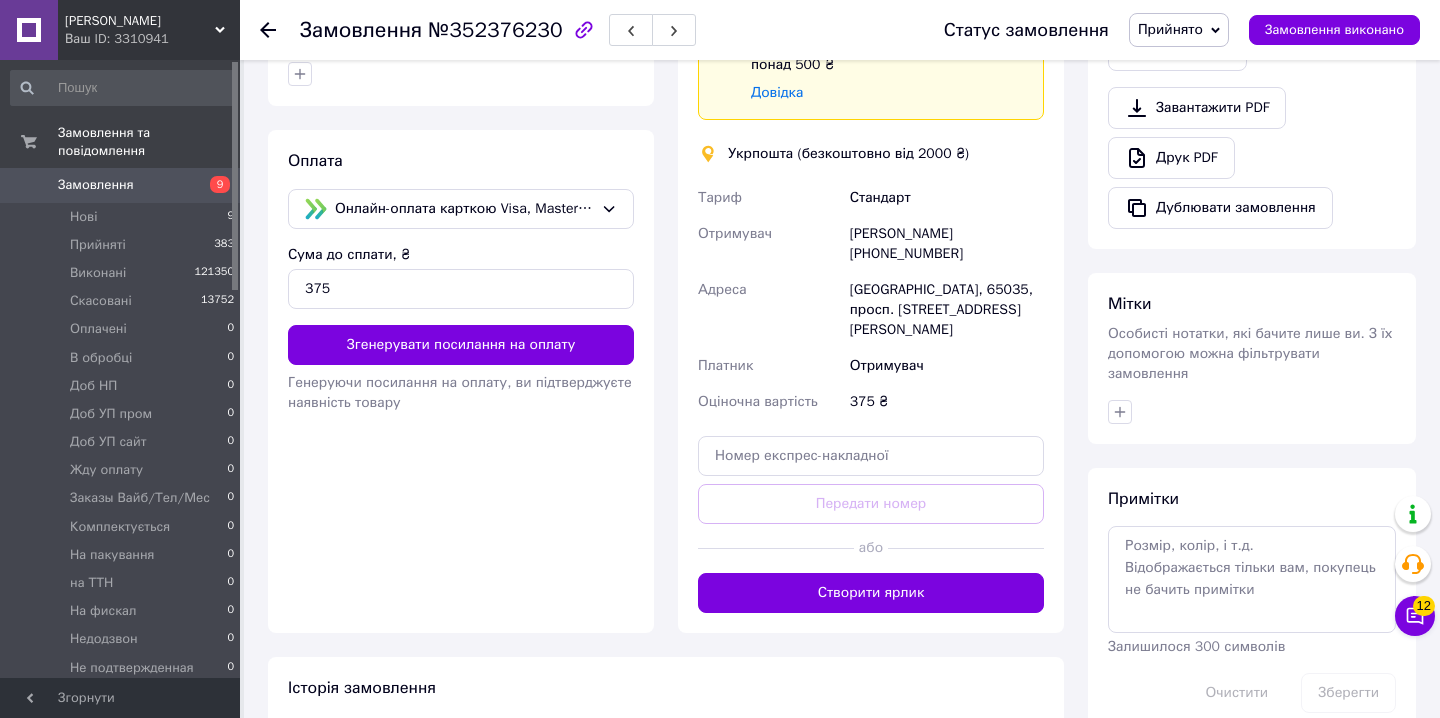 drag, startPoint x: 865, startPoint y: 566, endPoint x: 873, endPoint y: 557, distance: 12.0415945 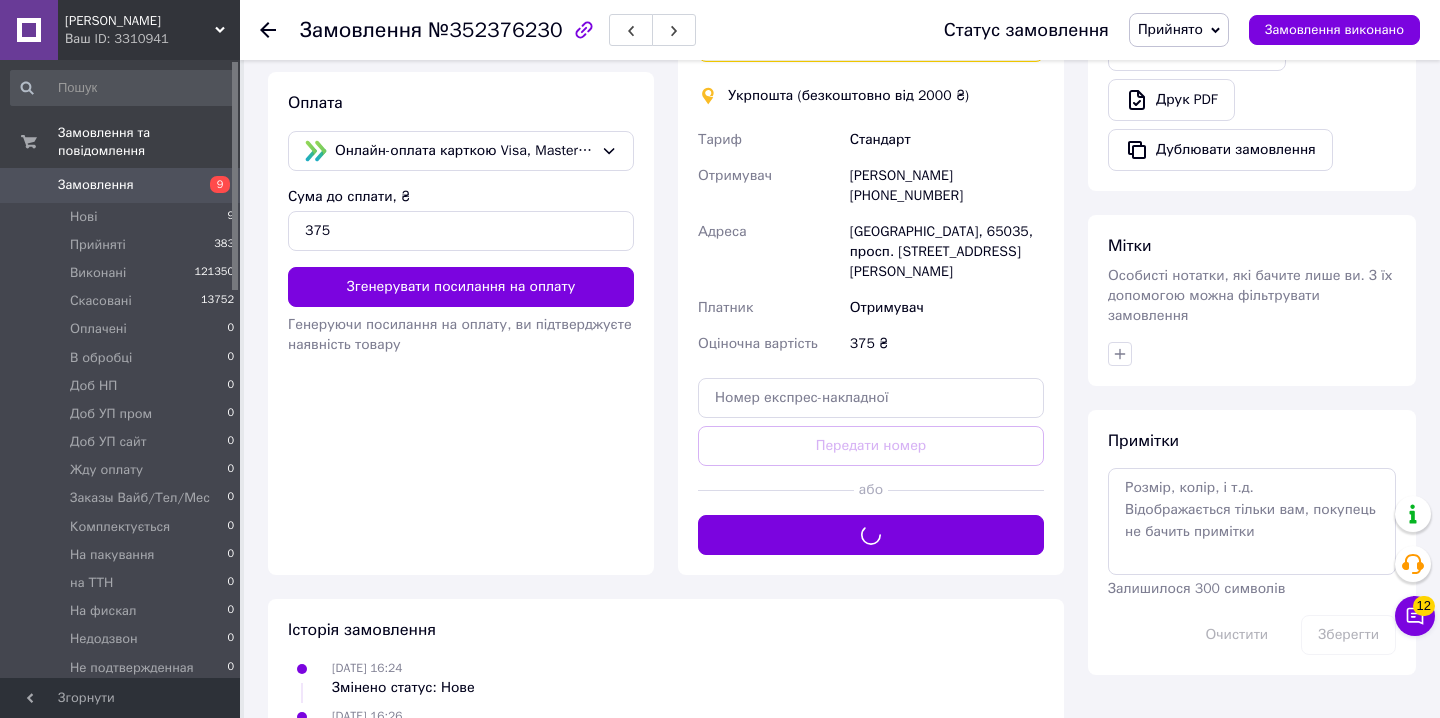scroll, scrollTop: 657, scrollLeft: 0, axis: vertical 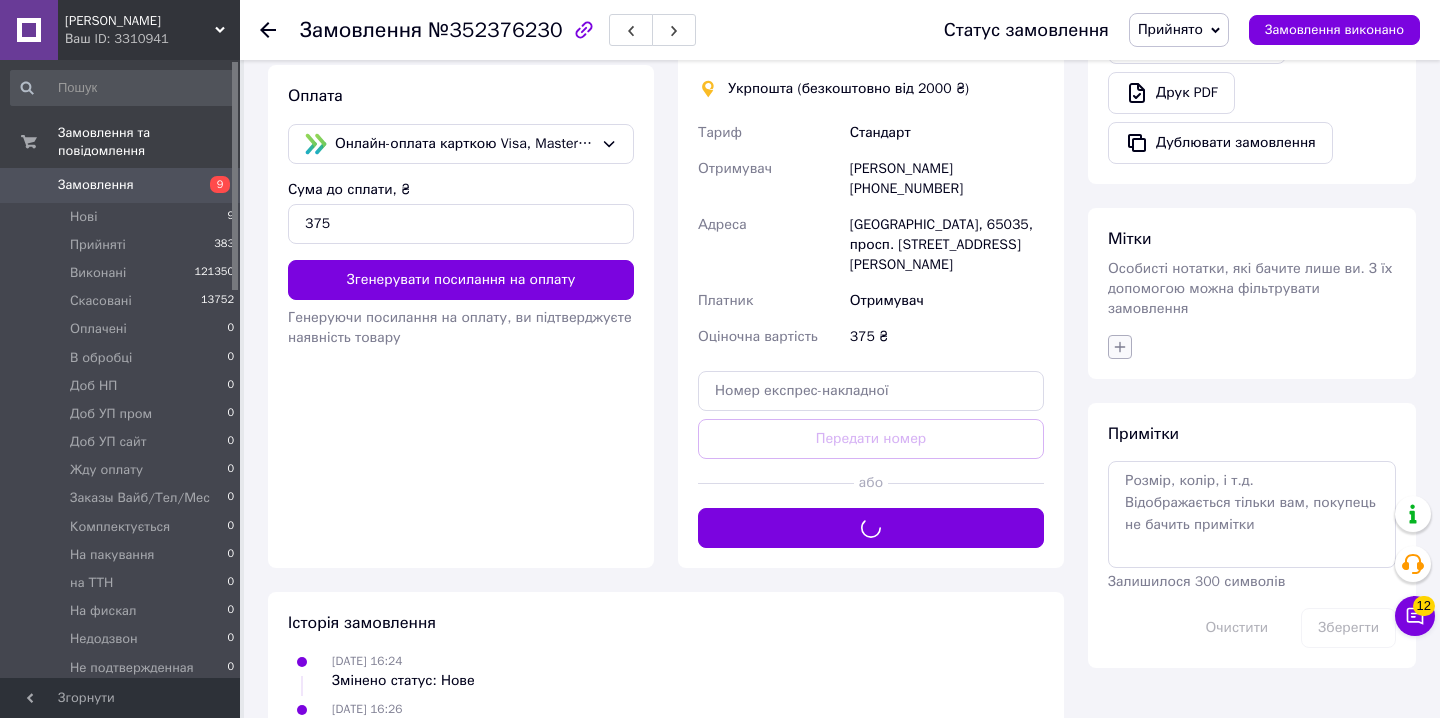 click 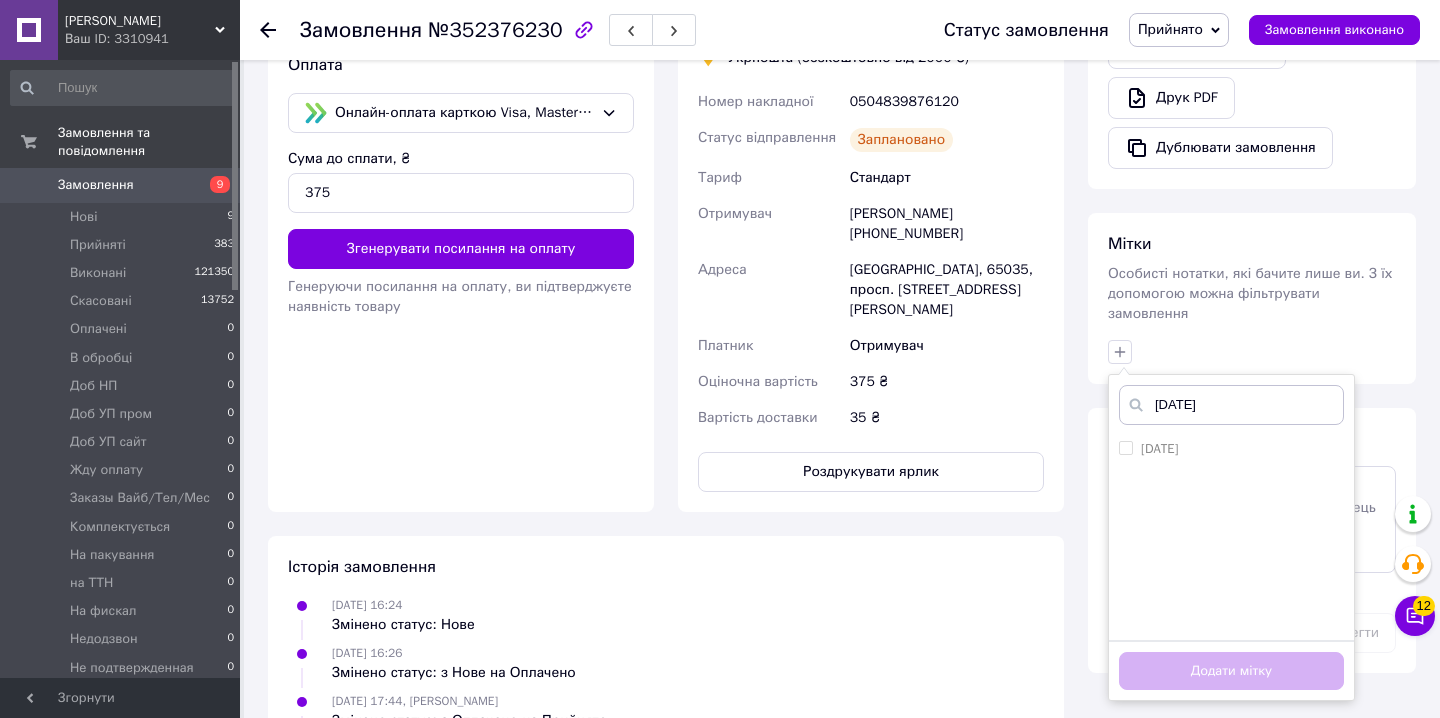 scroll, scrollTop: 703, scrollLeft: 0, axis: vertical 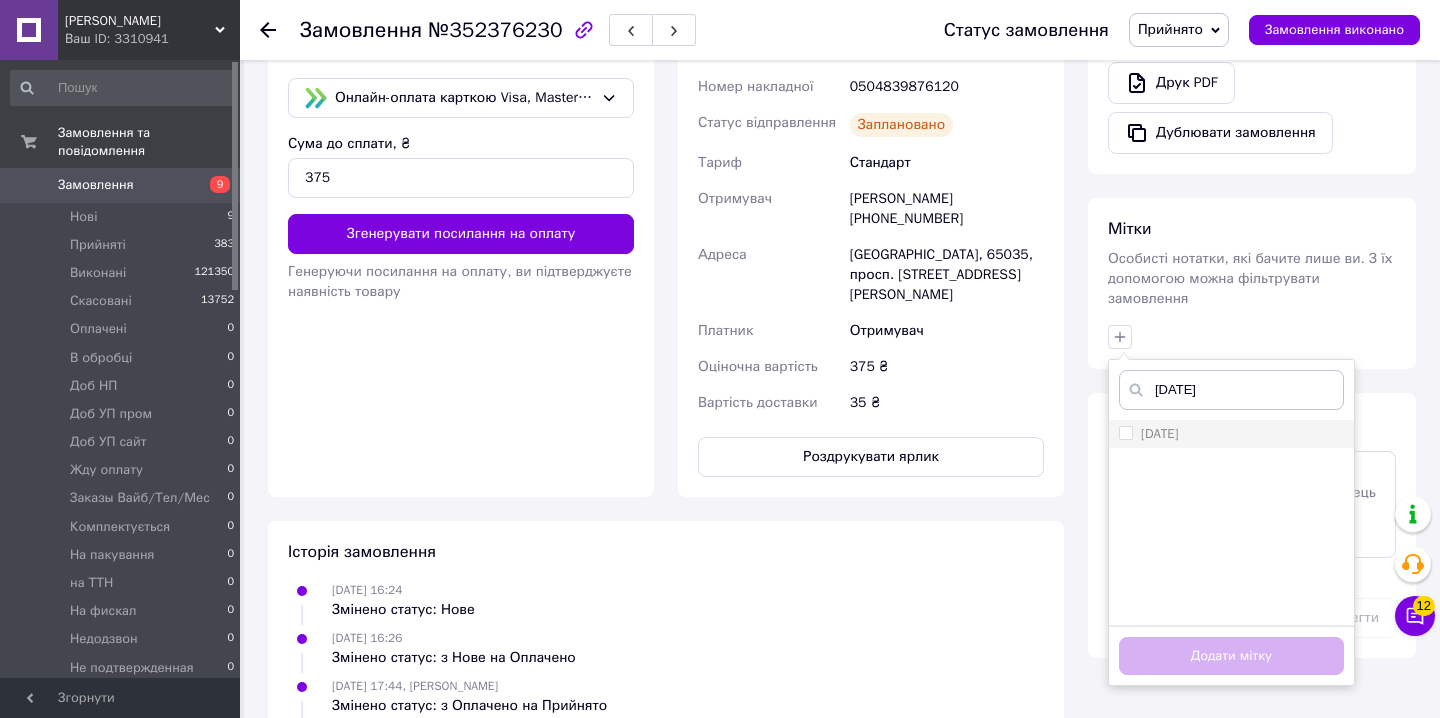 type on "[DATE]" 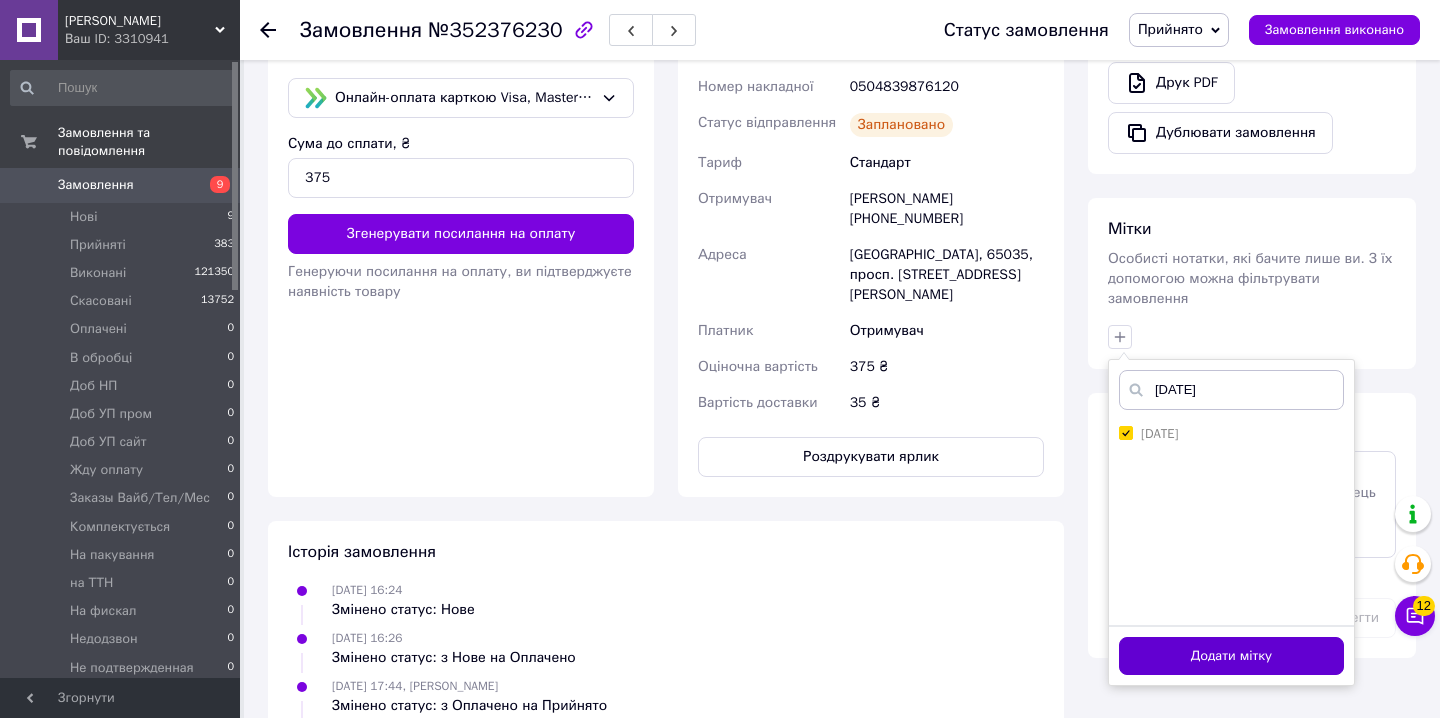 click on "Додати мітку" at bounding box center (1231, 656) 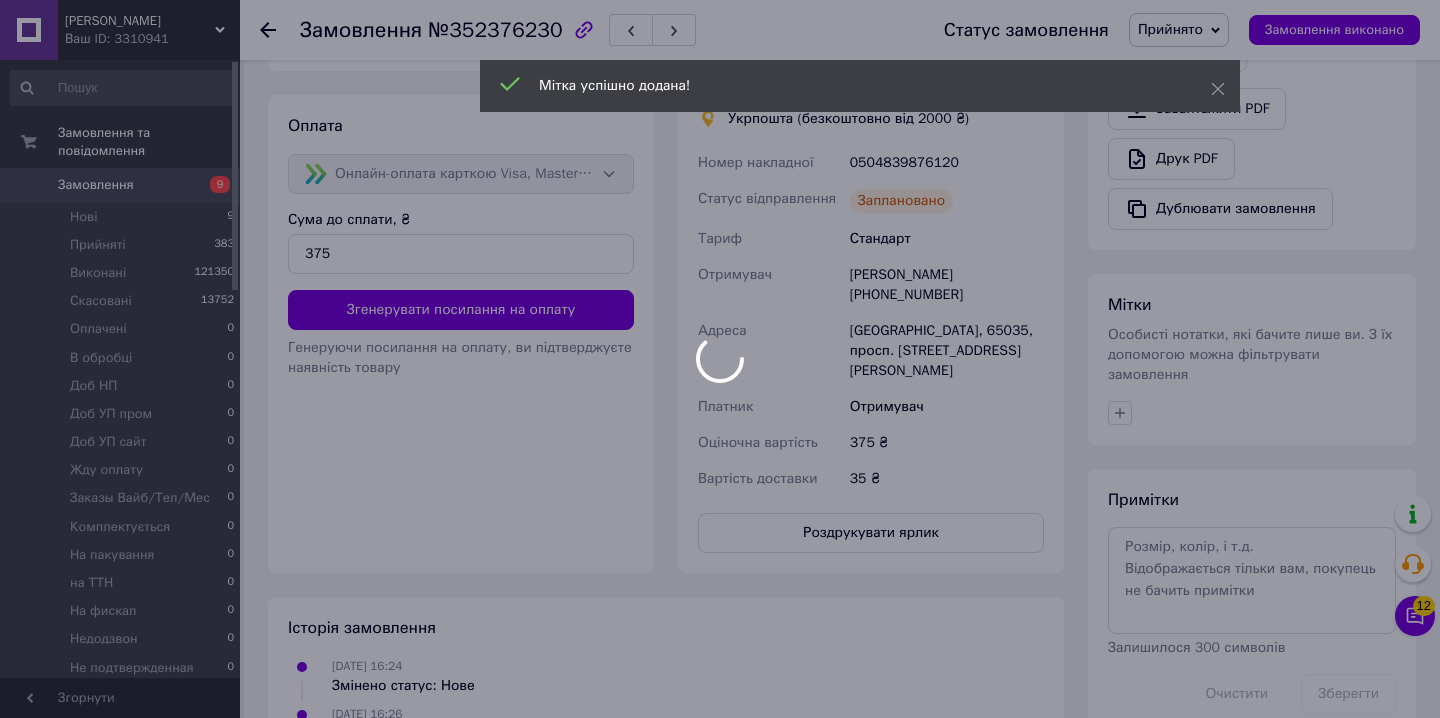scroll, scrollTop: 607, scrollLeft: 0, axis: vertical 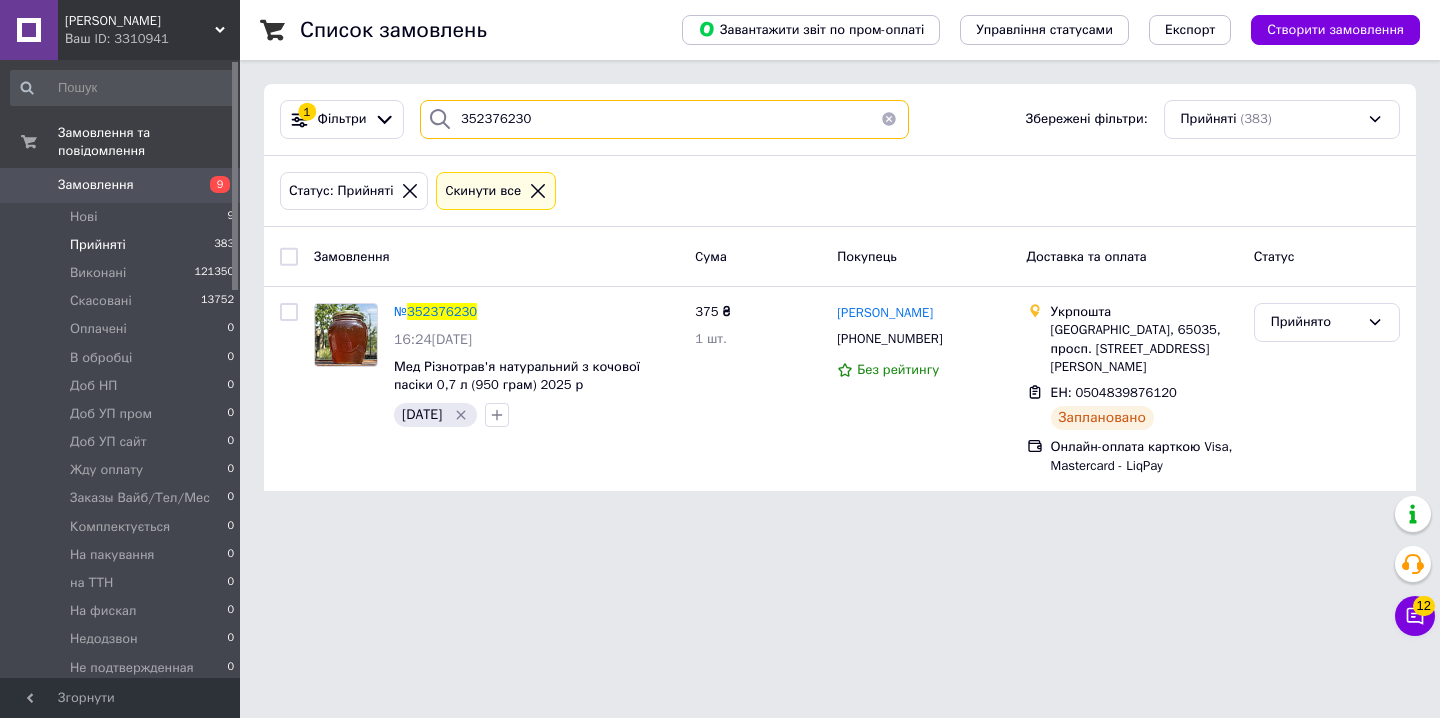 drag, startPoint x: 532, startPoint y: 122, endPoint x: 443, endPoint y: 118, distance: 89.08984 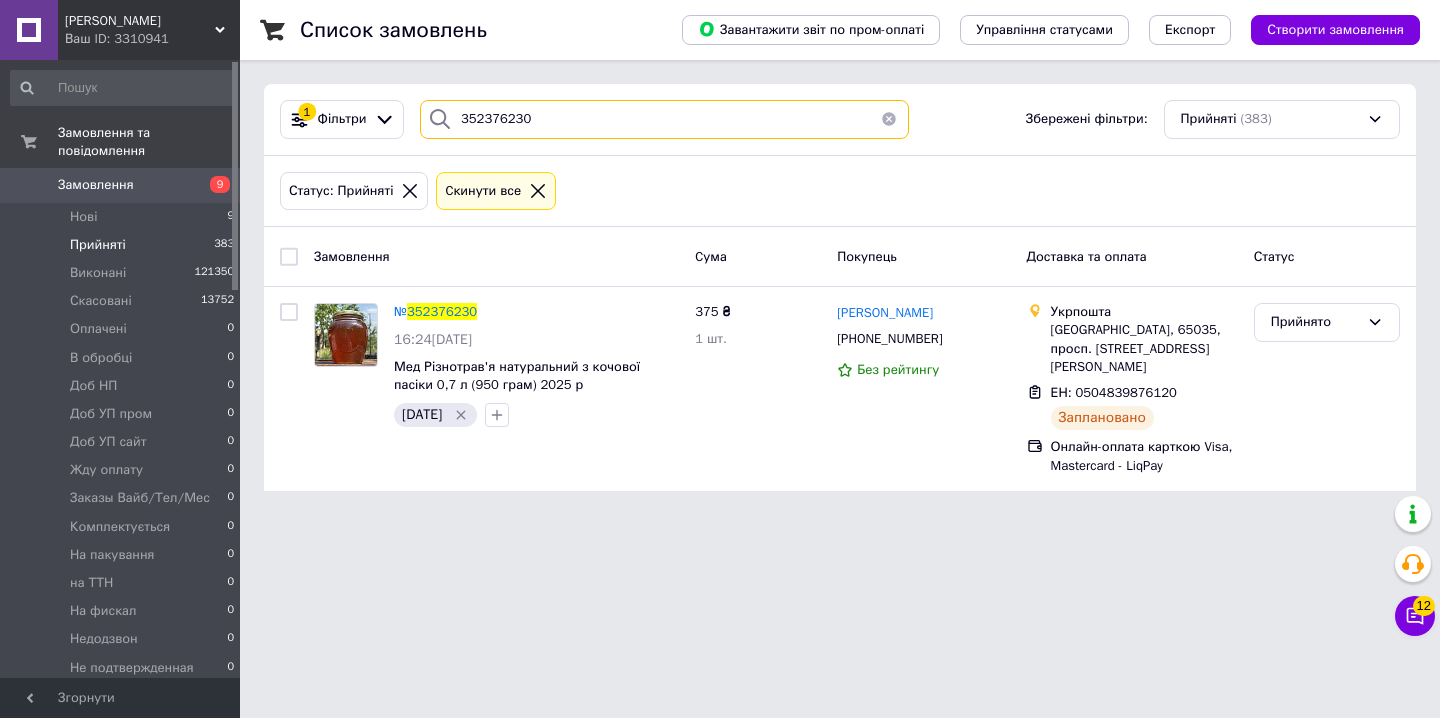 click on "352376230" at bounding box center [664, 119] 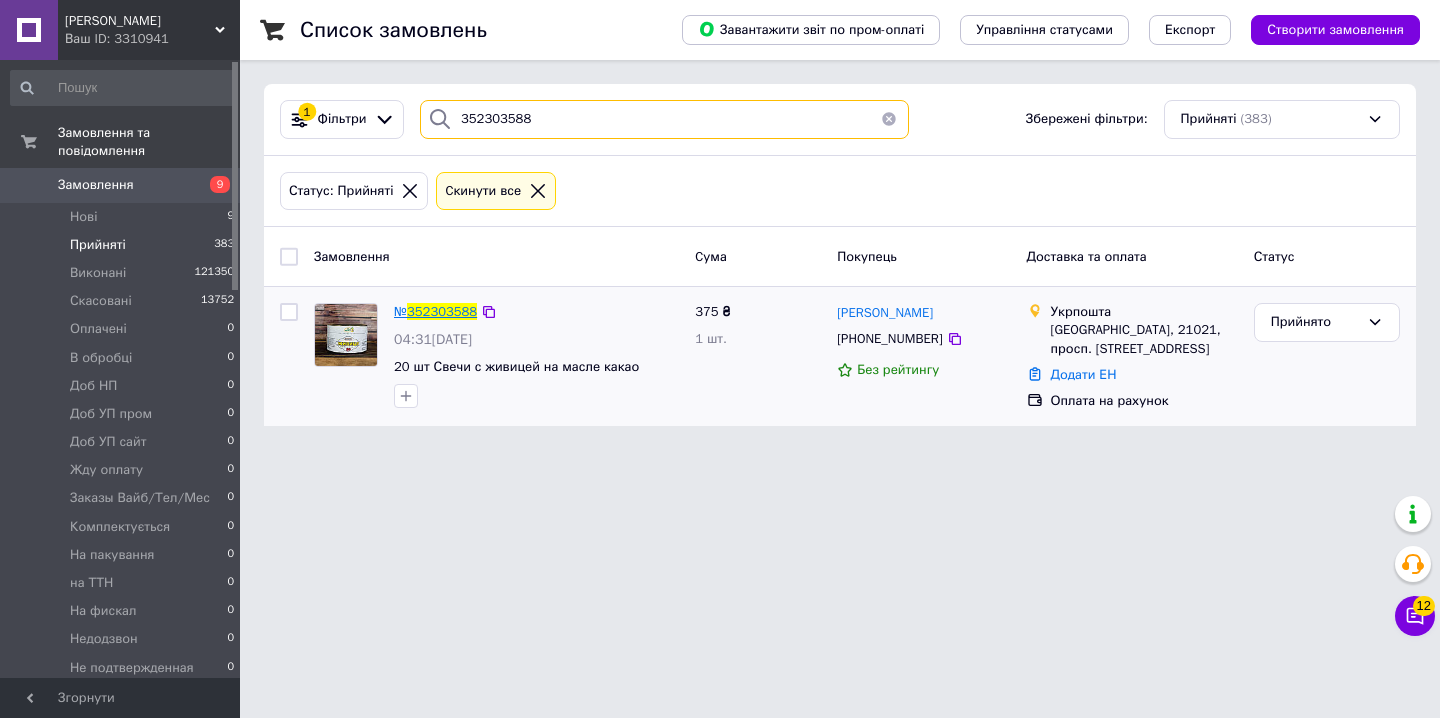 type on "352303588" 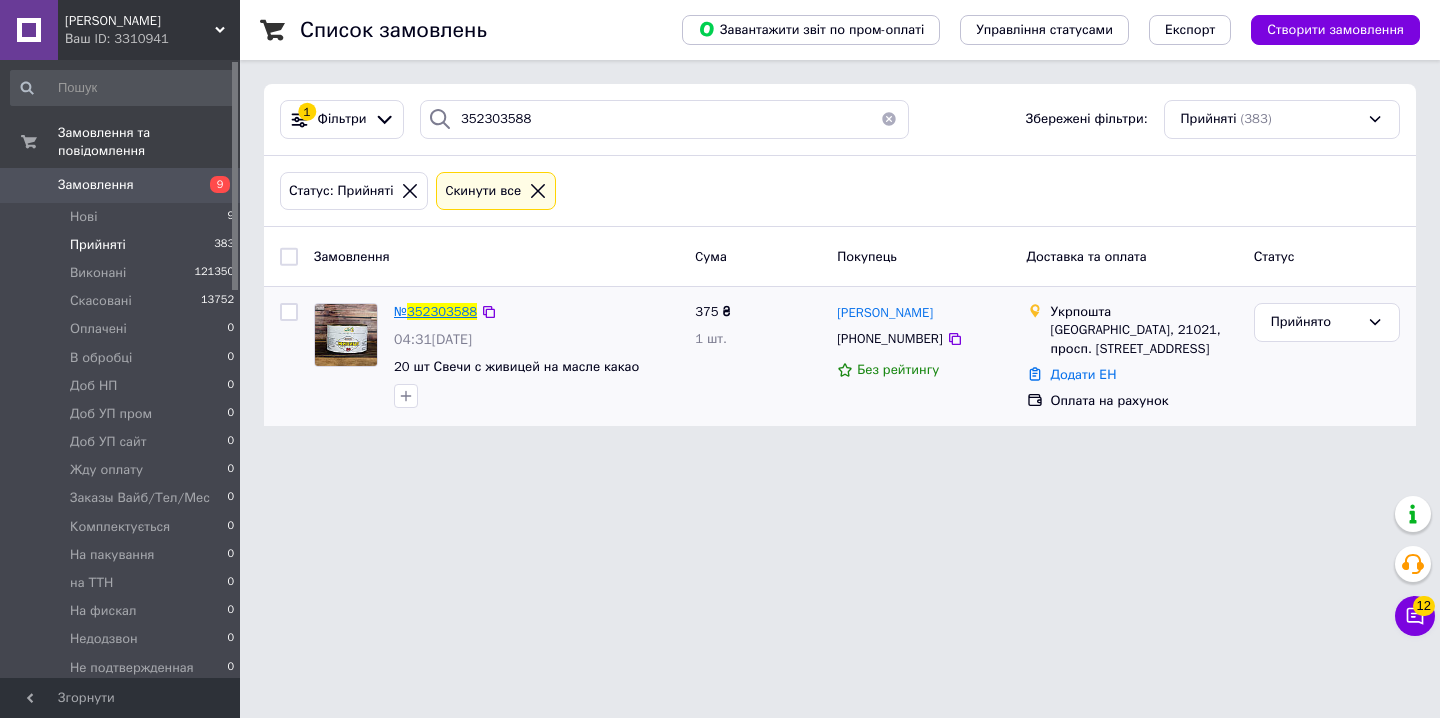 click on "352303588" at bounding box center [442, 311] 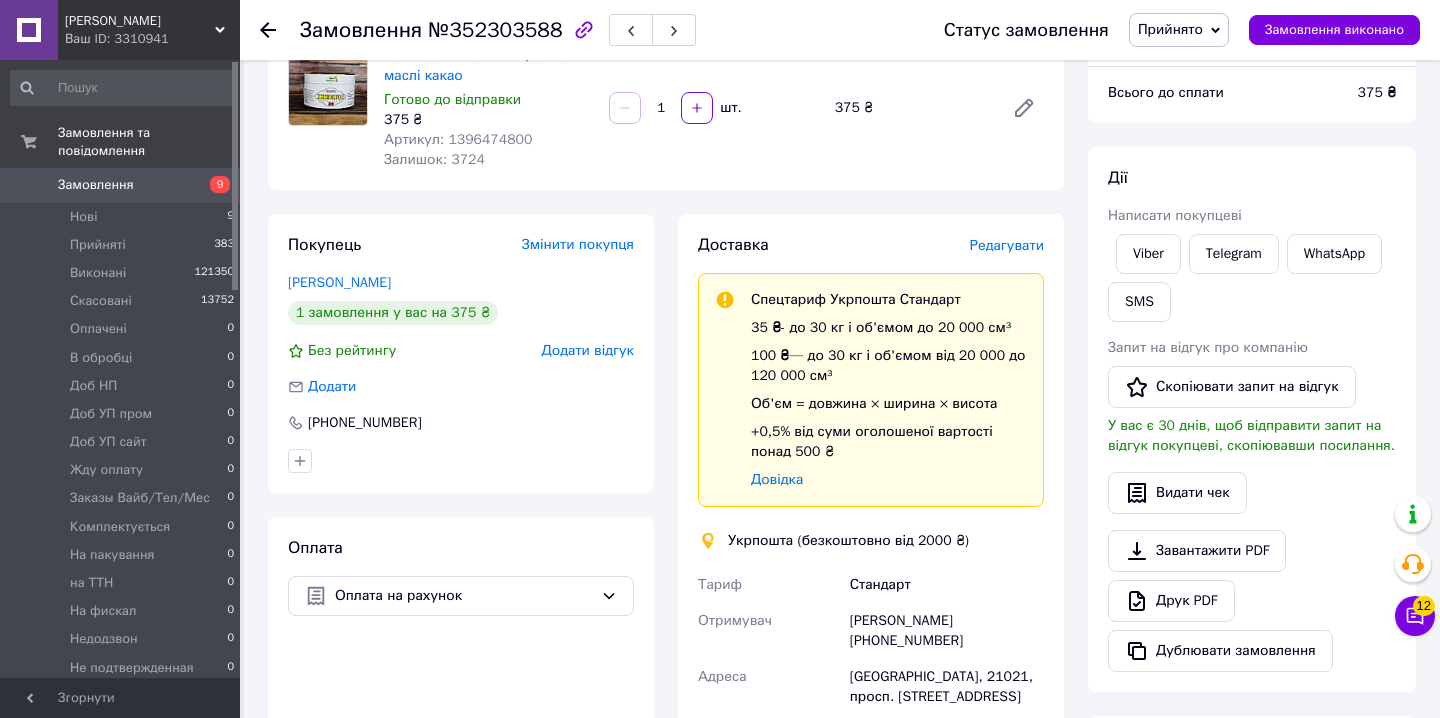 scroll, scrollTop: 209, scrollLeft: 0, axis: vertical 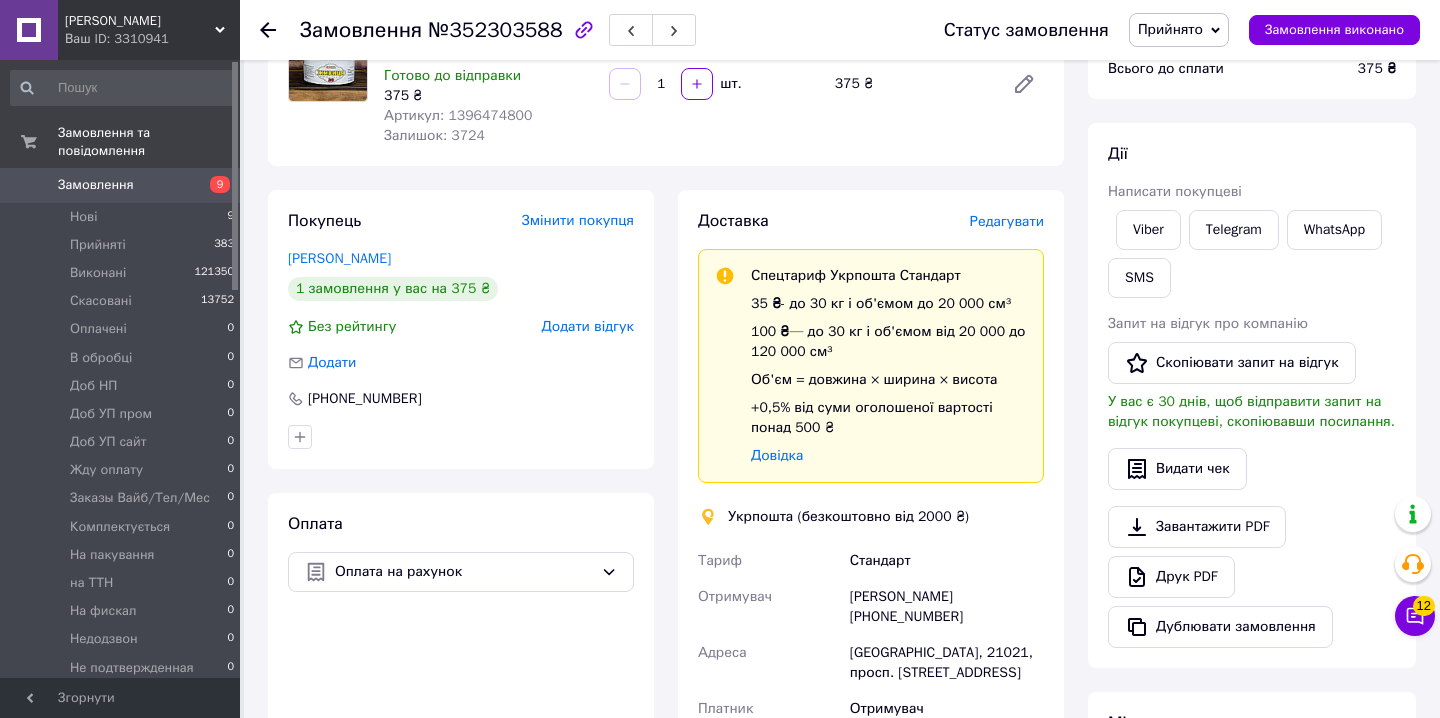 click on "Редагувати" at bounding box center [1007, 221] 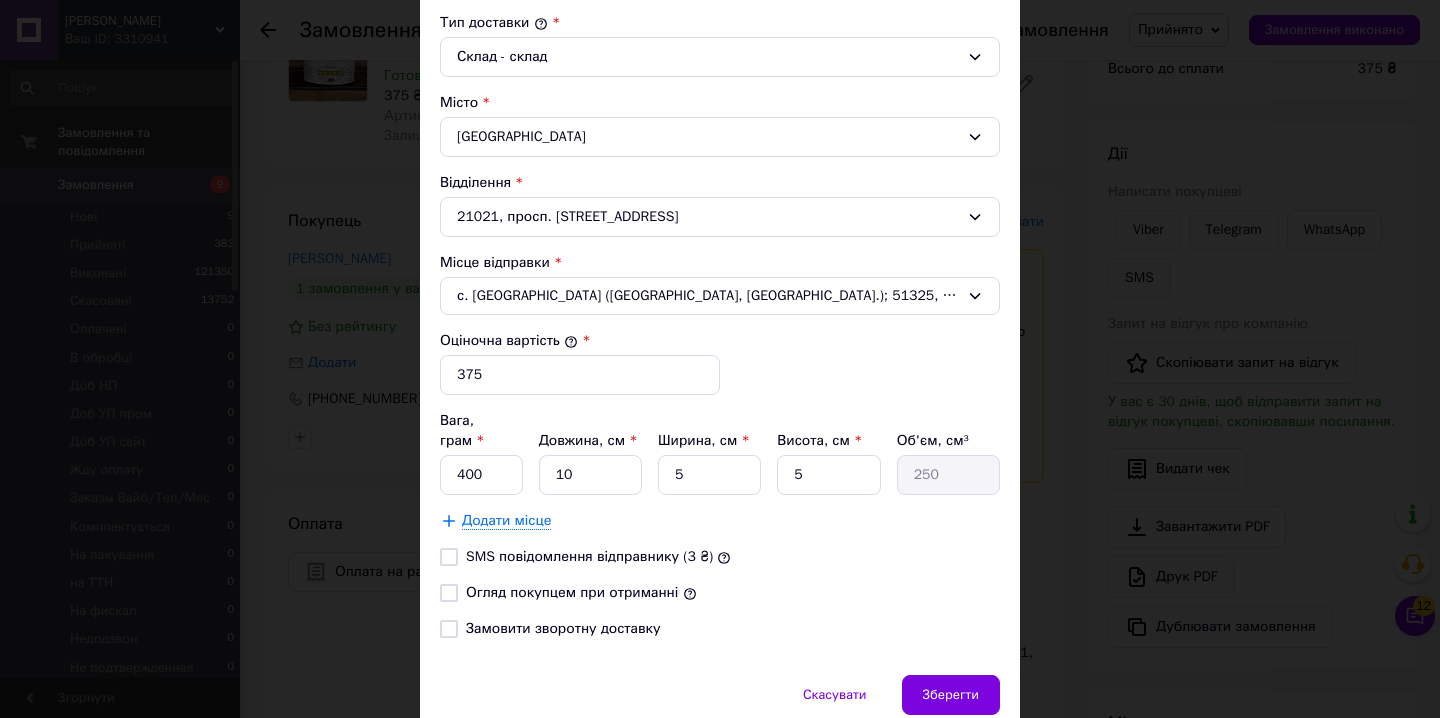 scroll, scrollTop: 605, scrollLeft: 0, axis: vertical 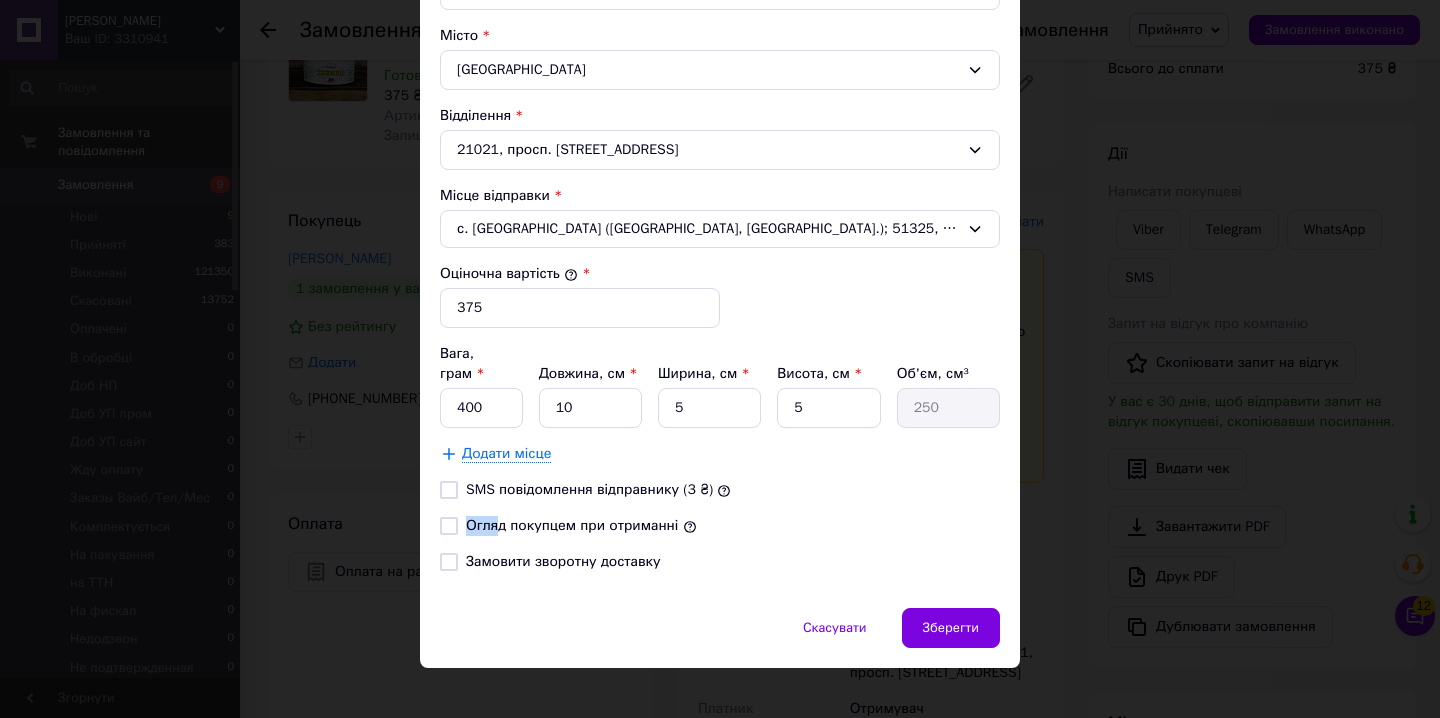 click on "Огляд покупцем при отриманні" at bounding box center (581, 526) 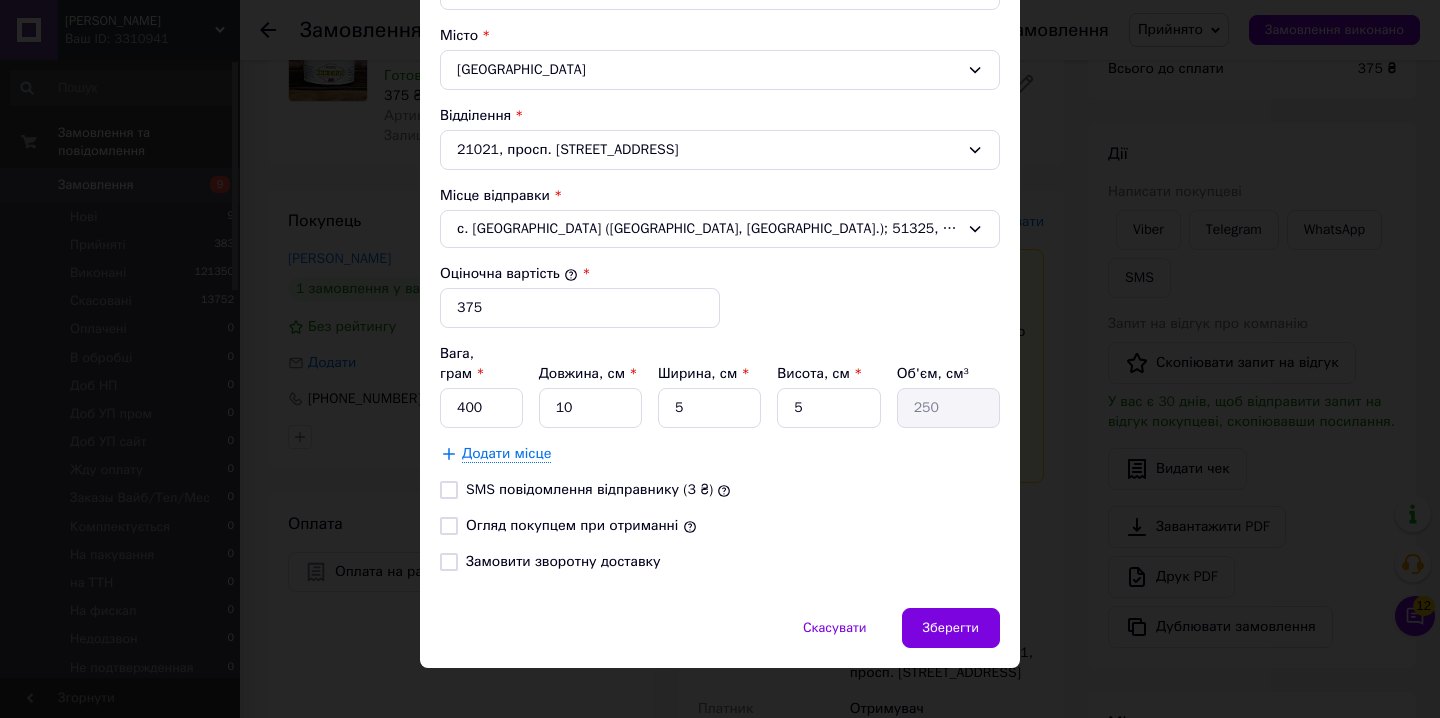 click on "Огляд покупцем при отриманні" at bounding box center [572, 525] 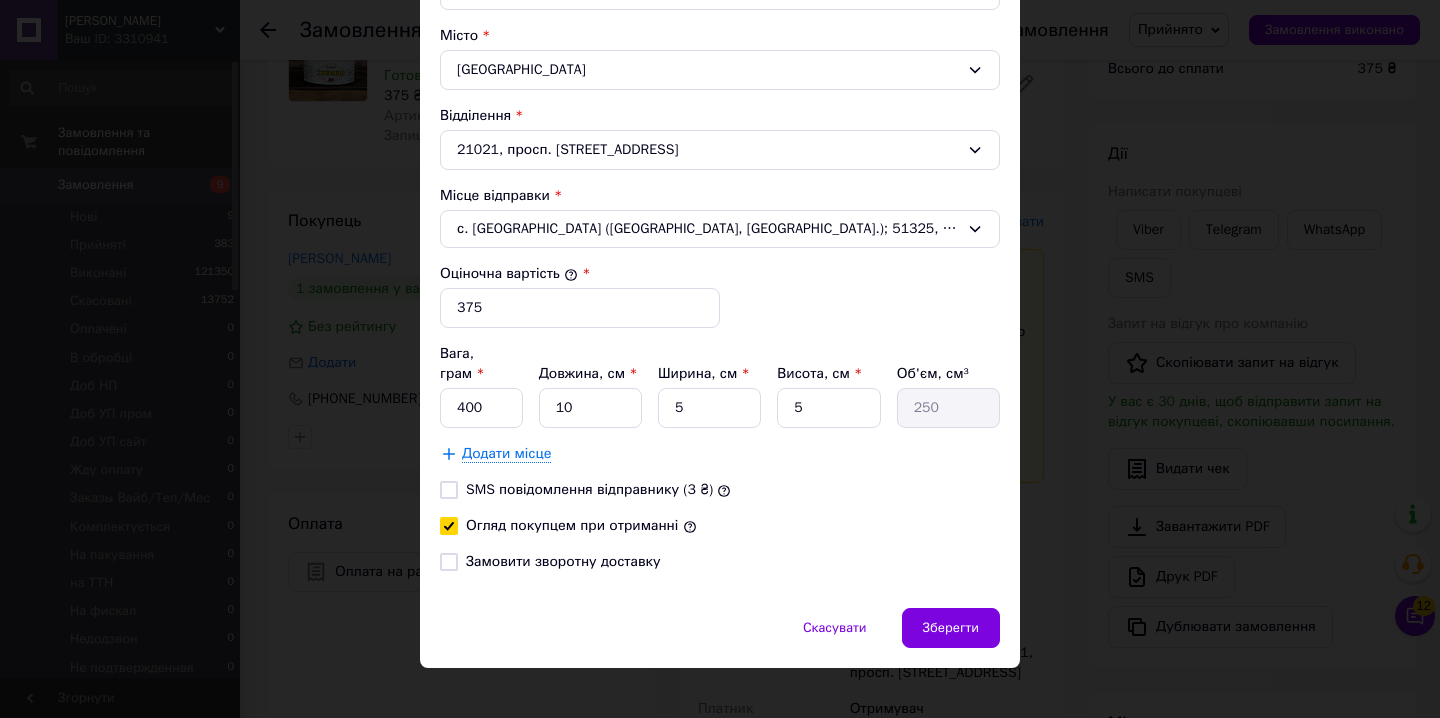 checkbox on "true" 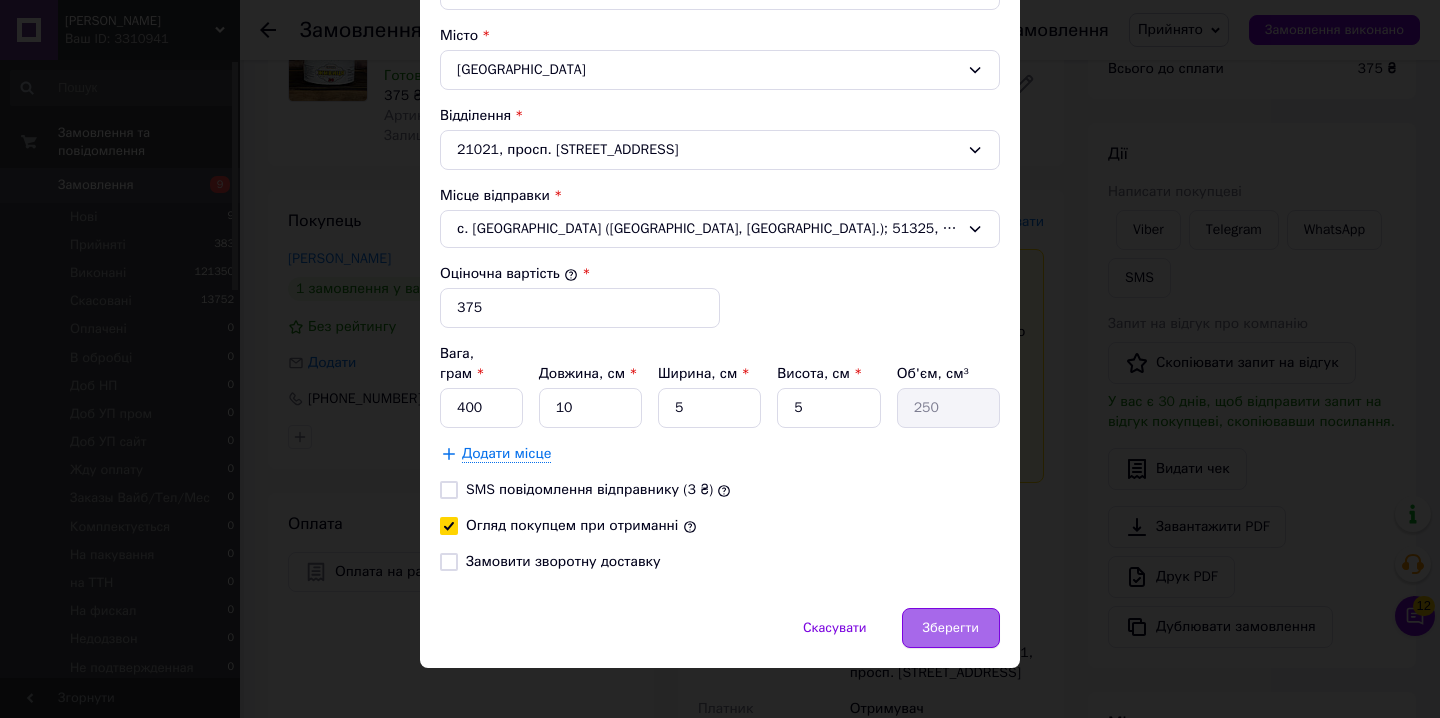 click on "Зберегти" at bounding box center [951, 628] 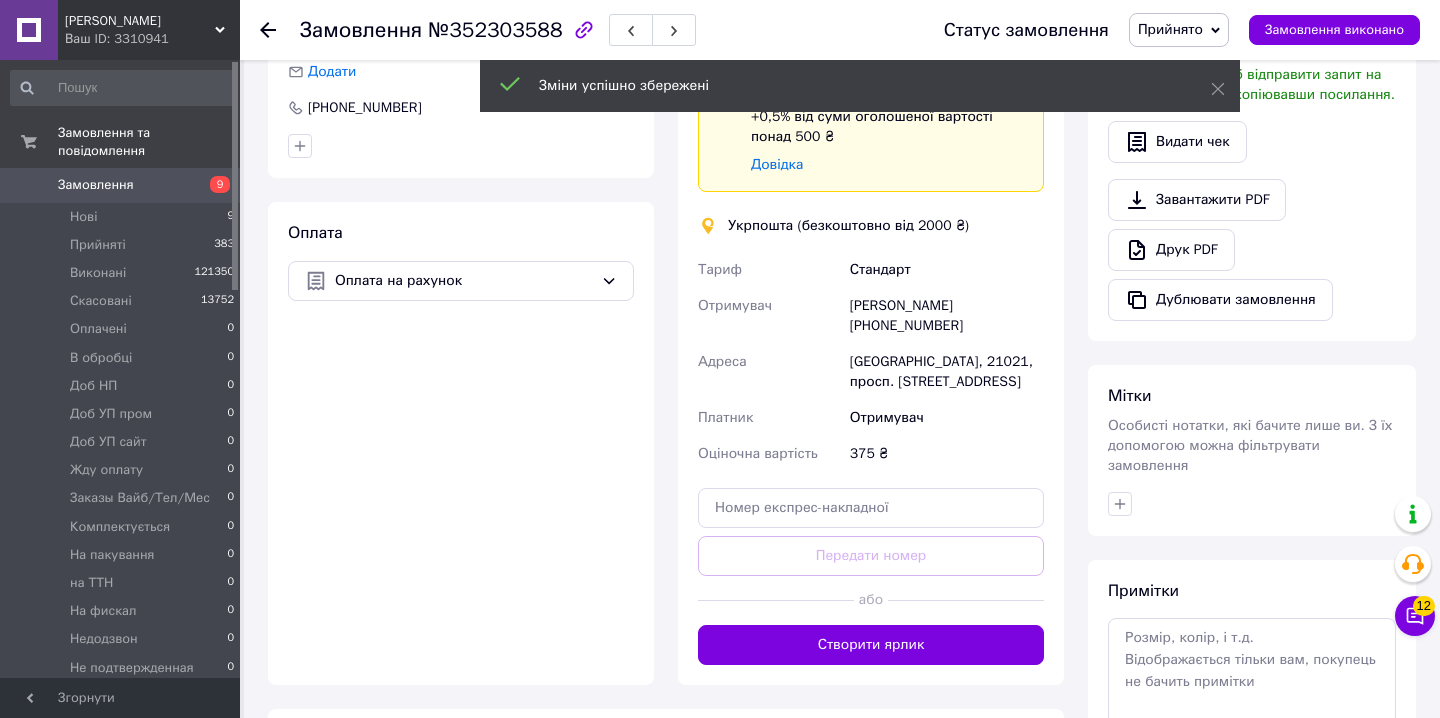 scroll, scrollTop: 527, scrollLeft: 0, axis: vertical 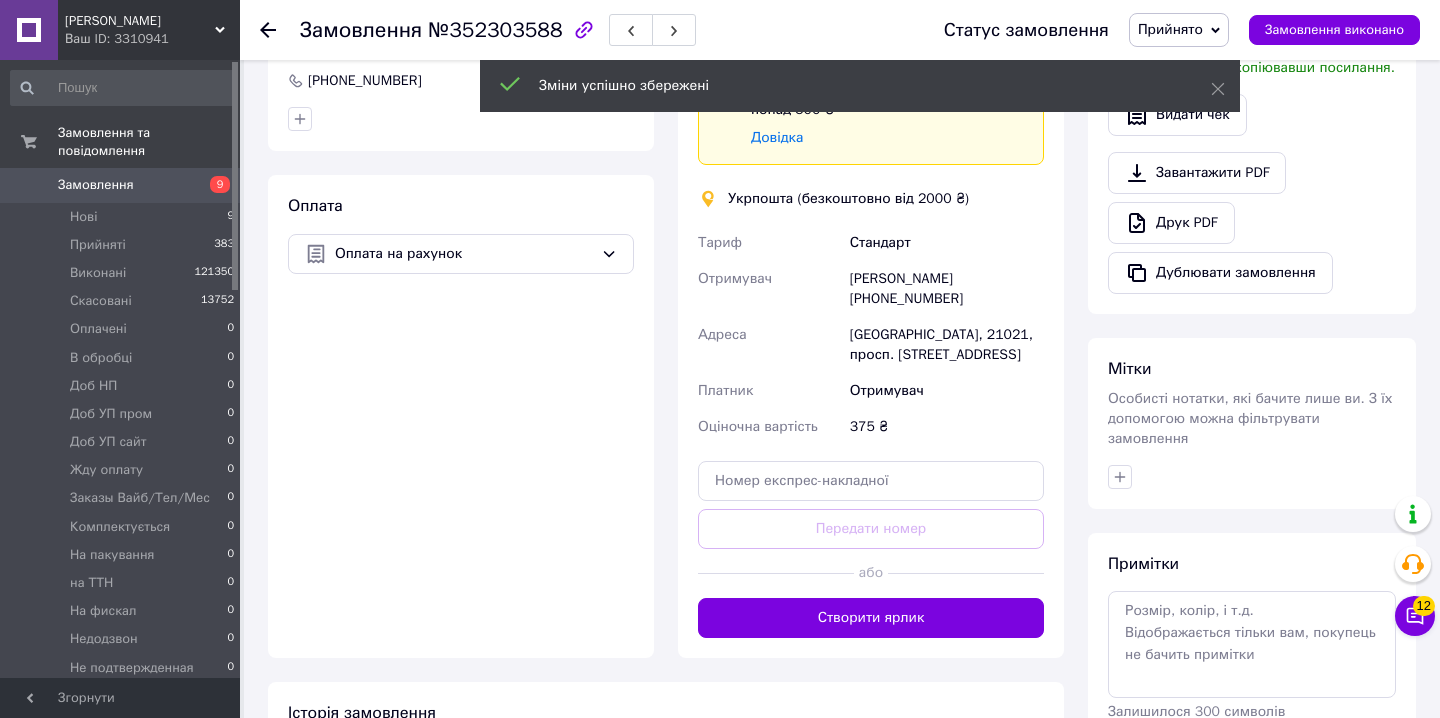 click on "Створити ярлик" at bounding box center (871, 618) 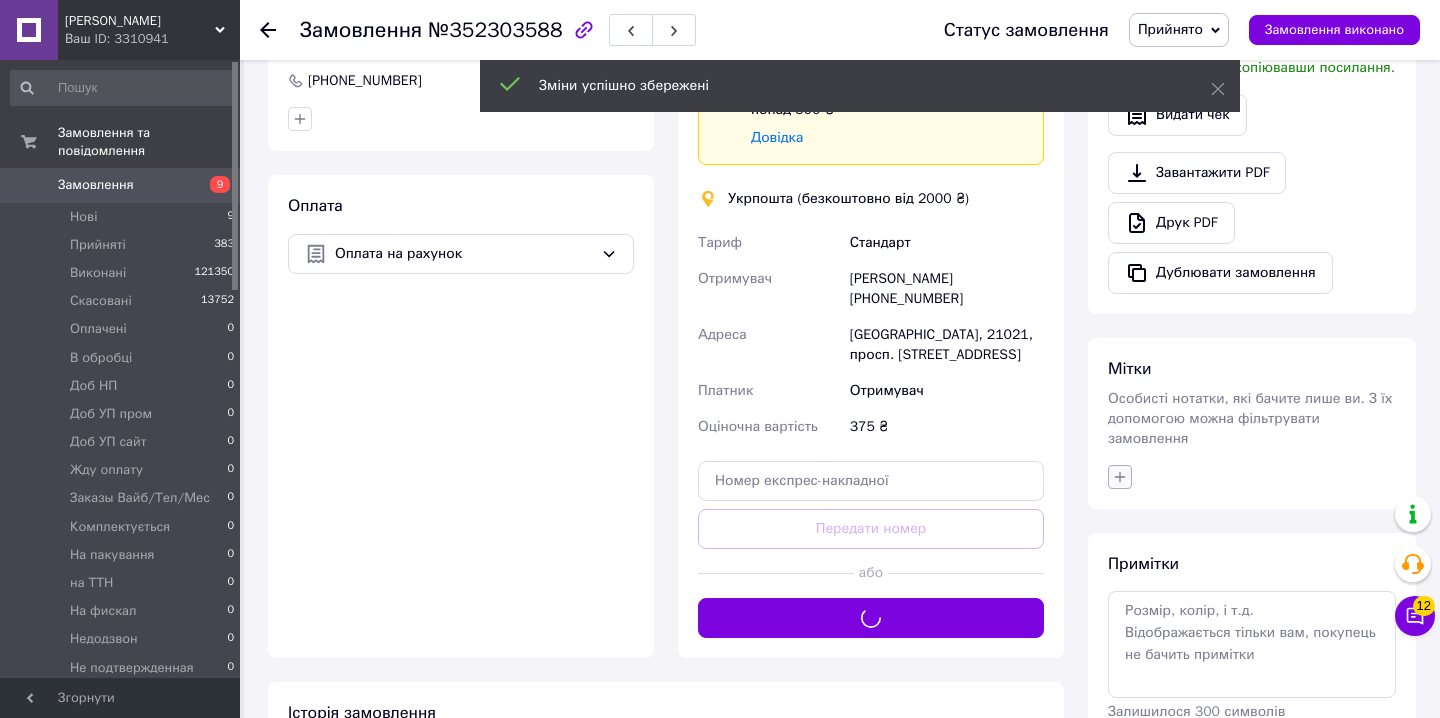 click 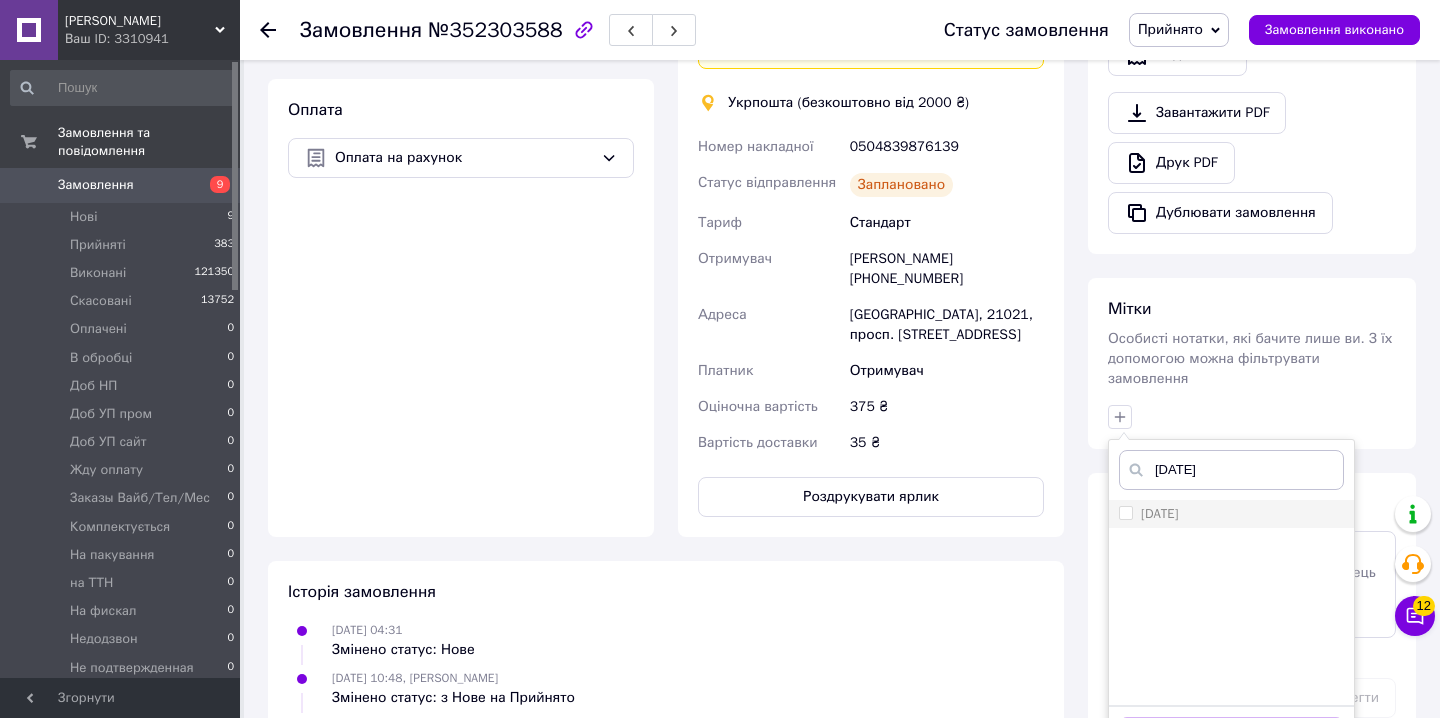 type on "[DATE]" 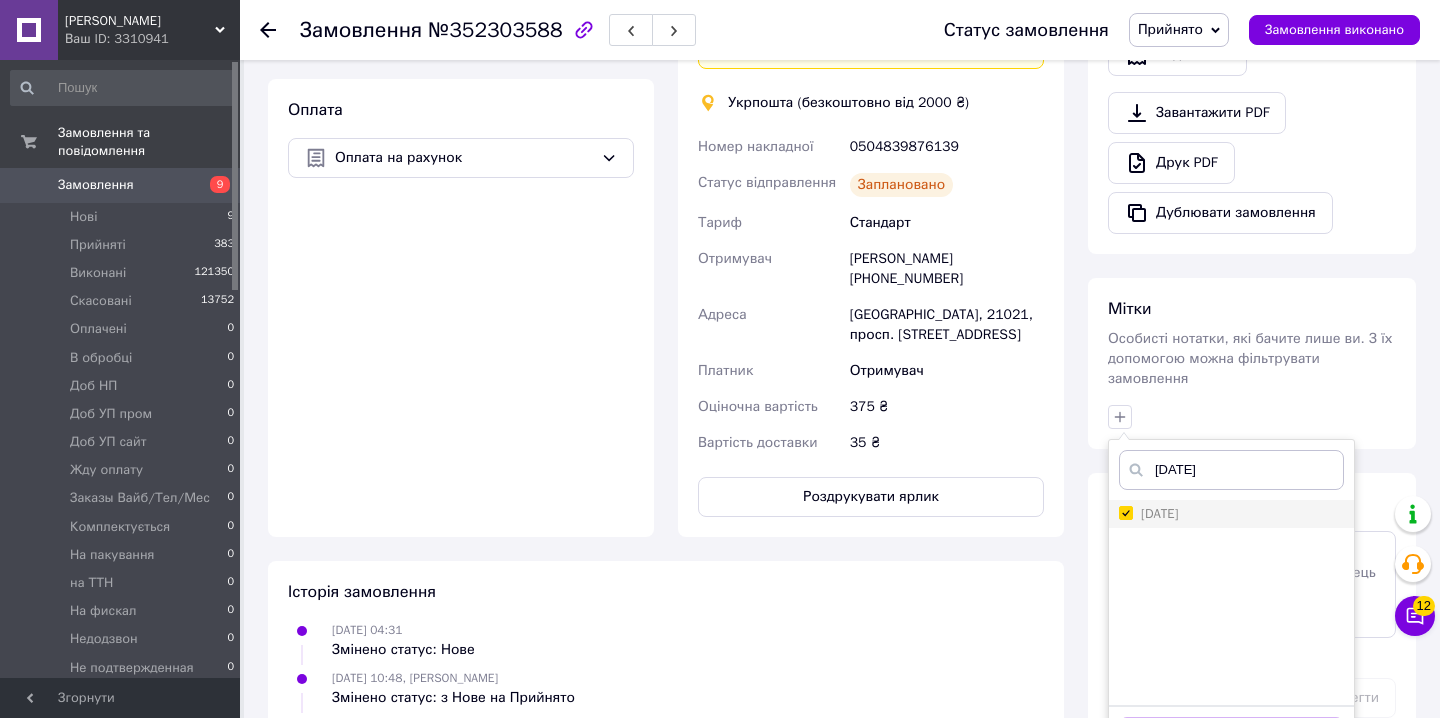 checkbox on "true" 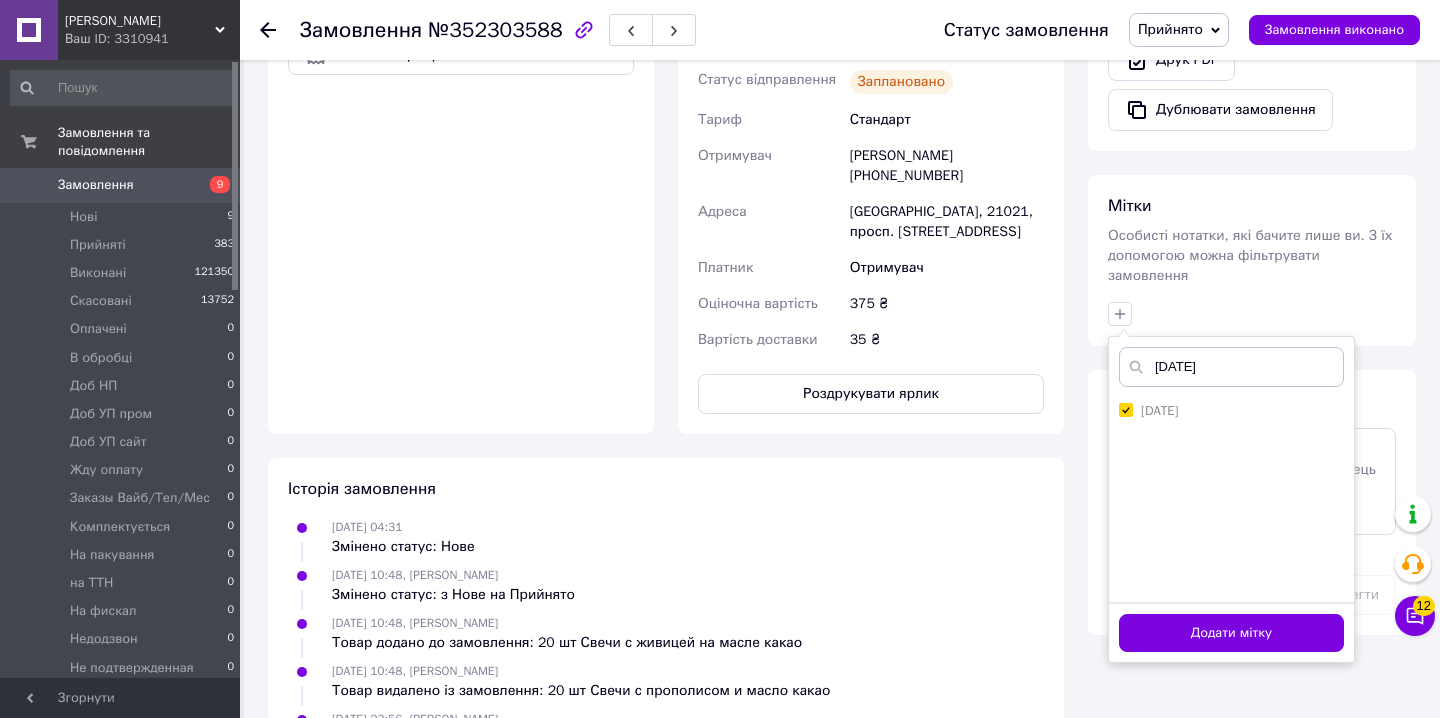 click on "Додати мітку" at bounding box center (1231, 633) 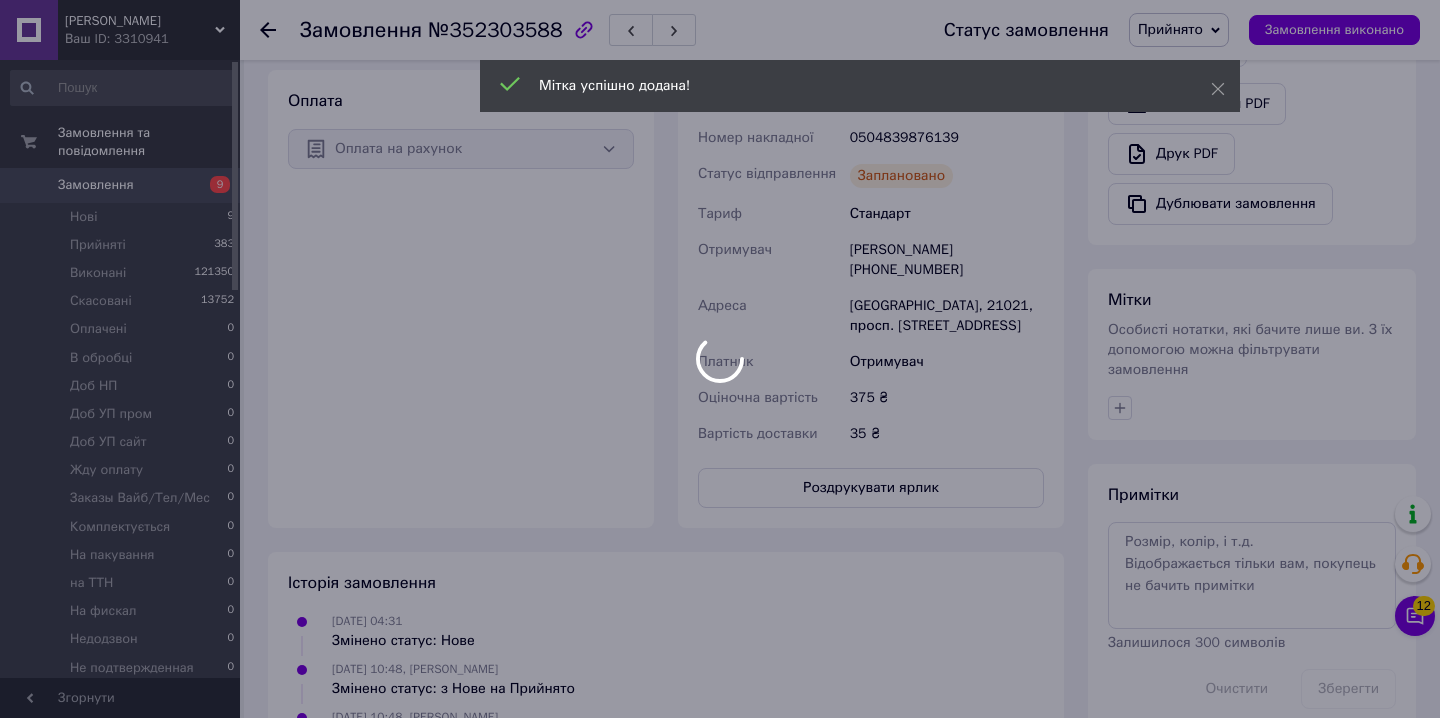 scroll, scrollTop: 626, scrollLeft: 0, axis: vertical 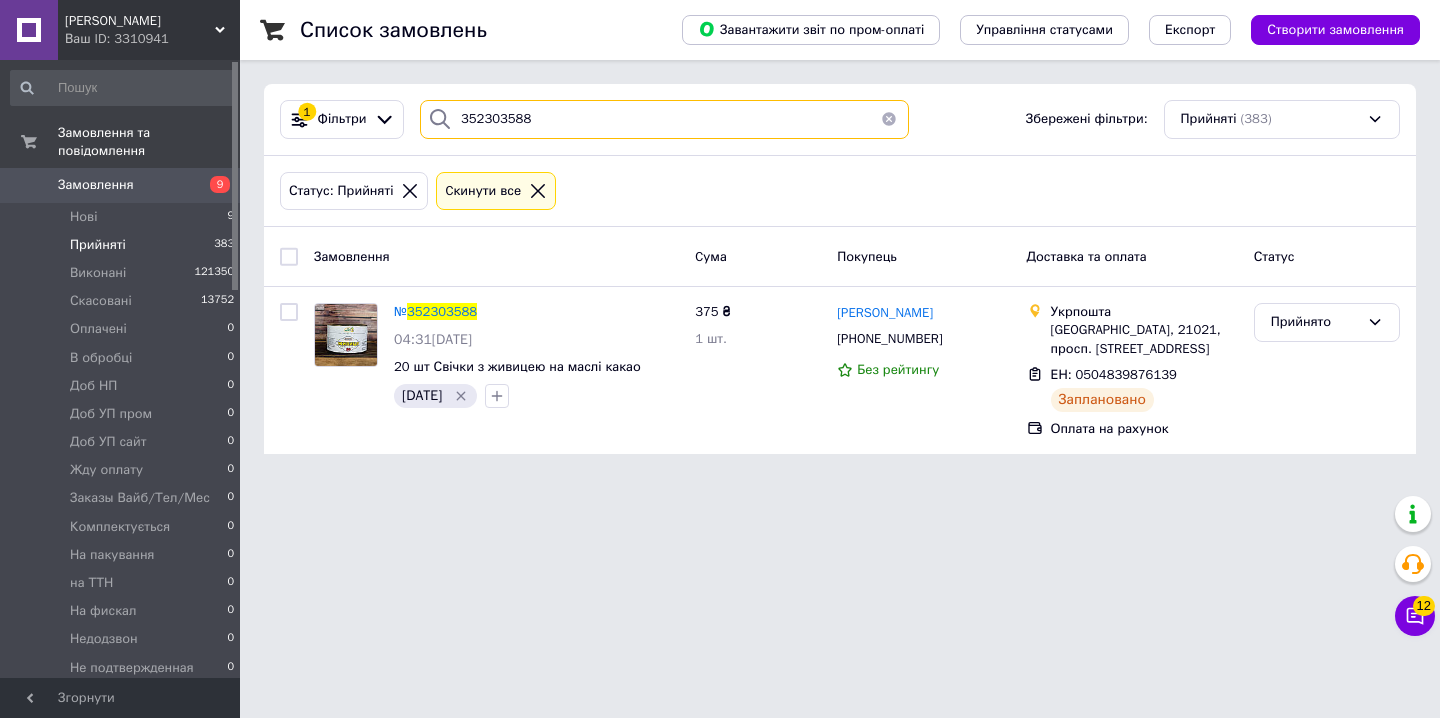 drag, startPoint x: 513, startPoint y: 120, endPoint x: 407, endPoint y: 112, distance: 106.30146 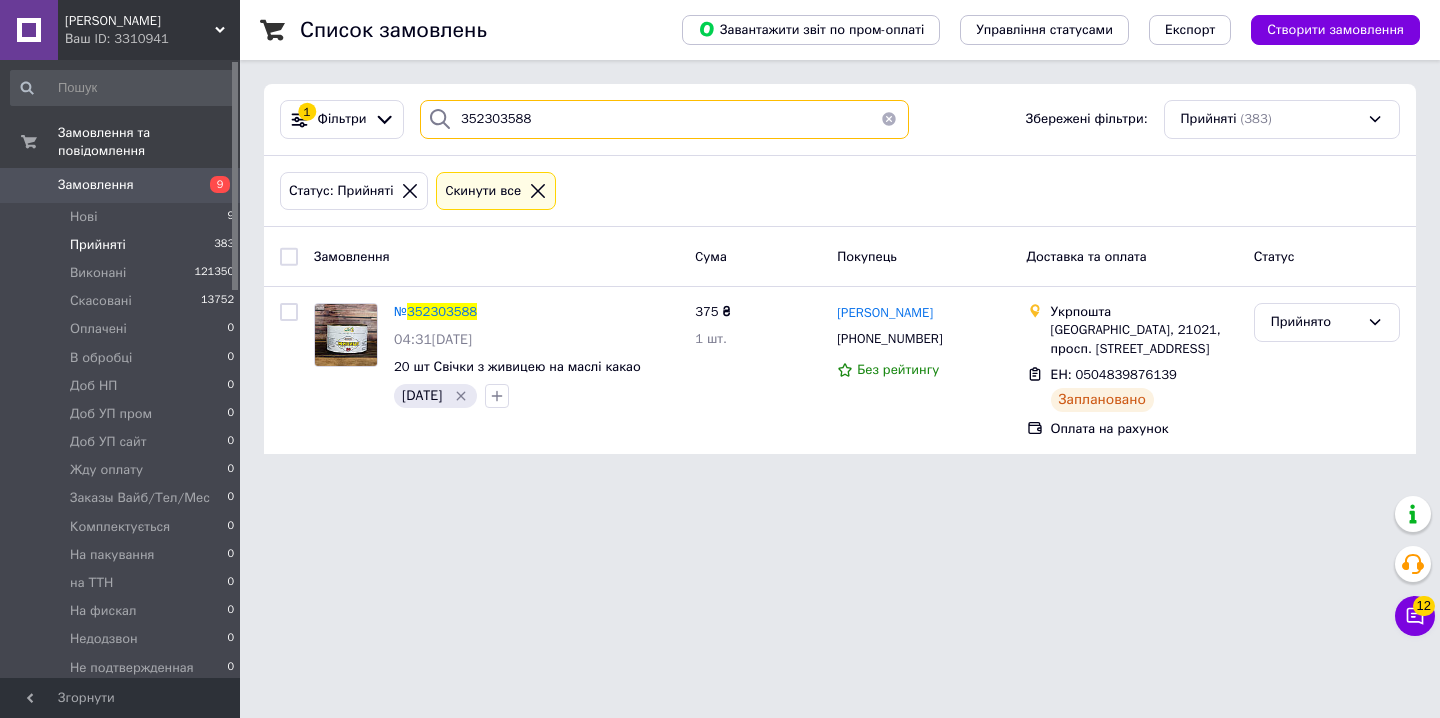 click on "1 Фільтри 352303588 Збережені фільтри: Прийняті (383)" at bounding box center (840, 119) 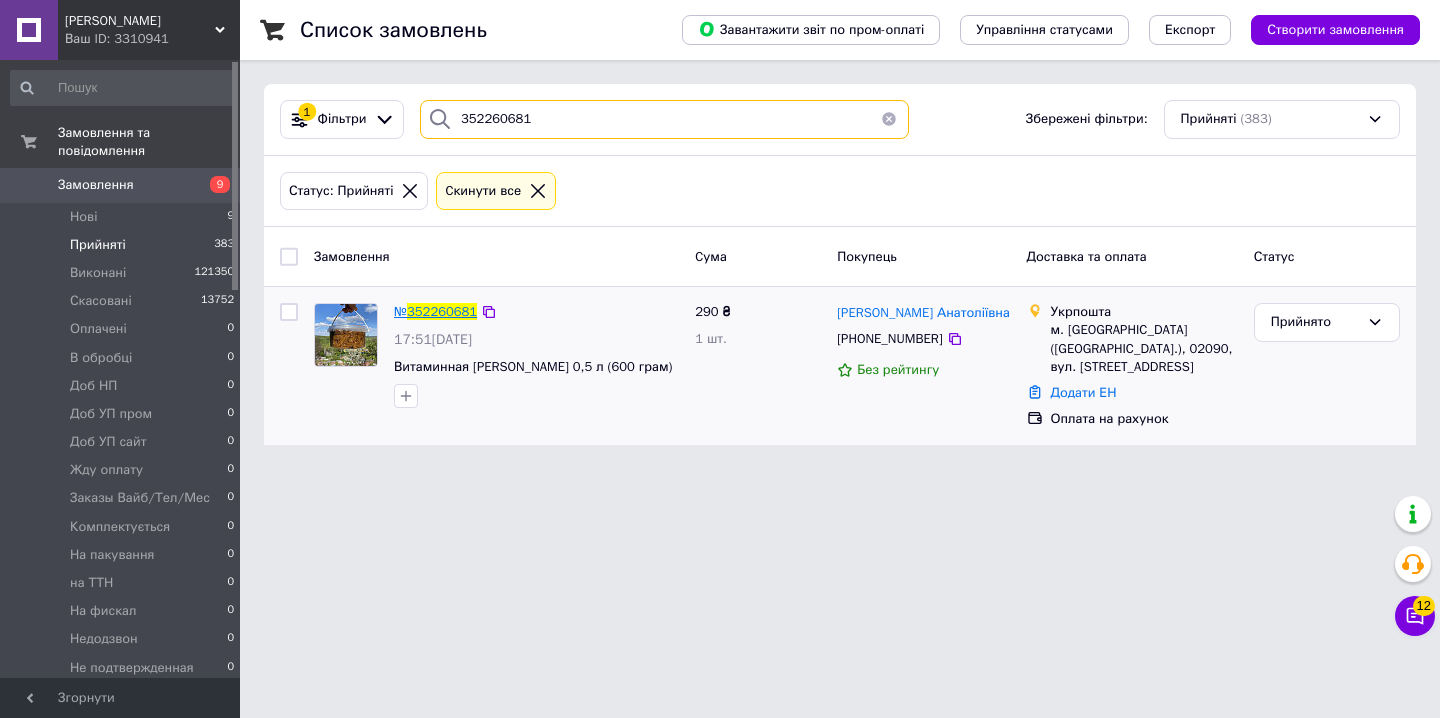 type on "352260681" 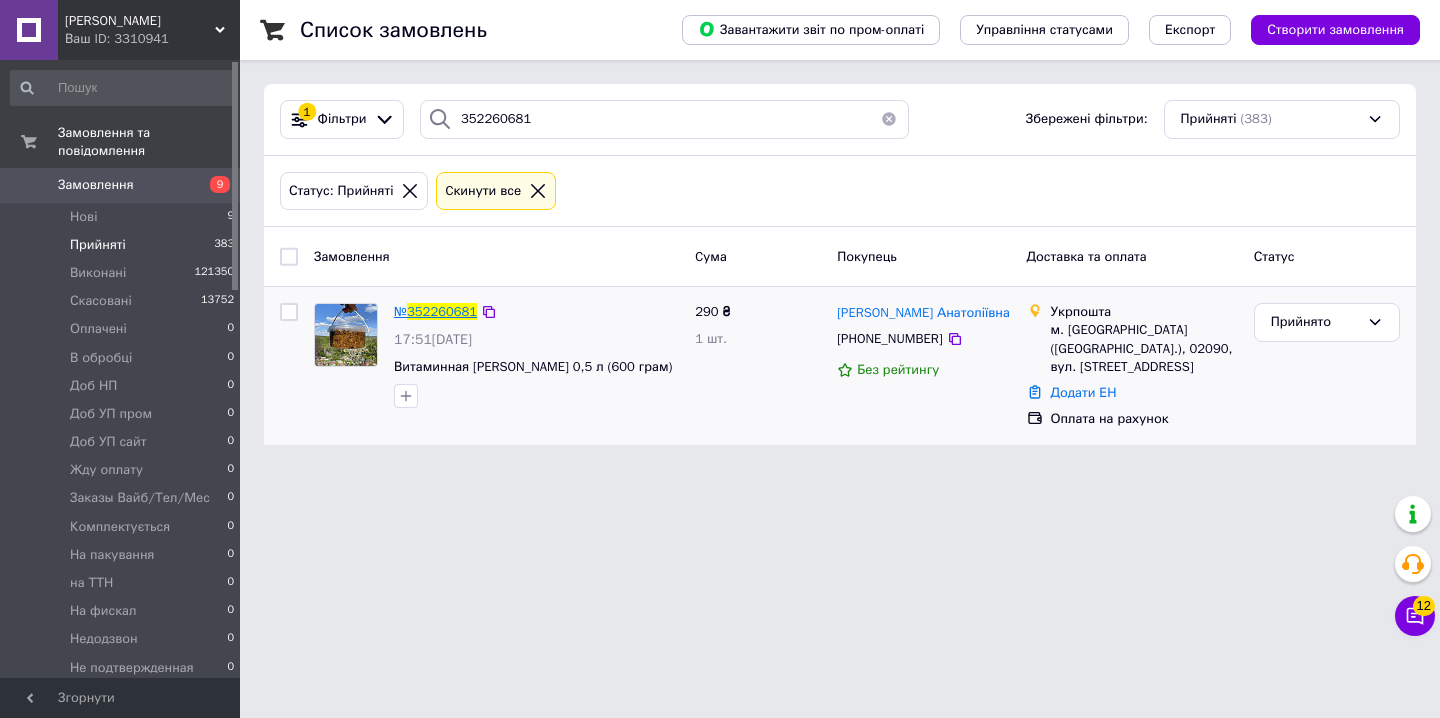 click on "352260681" at bounding box center [442, 311] 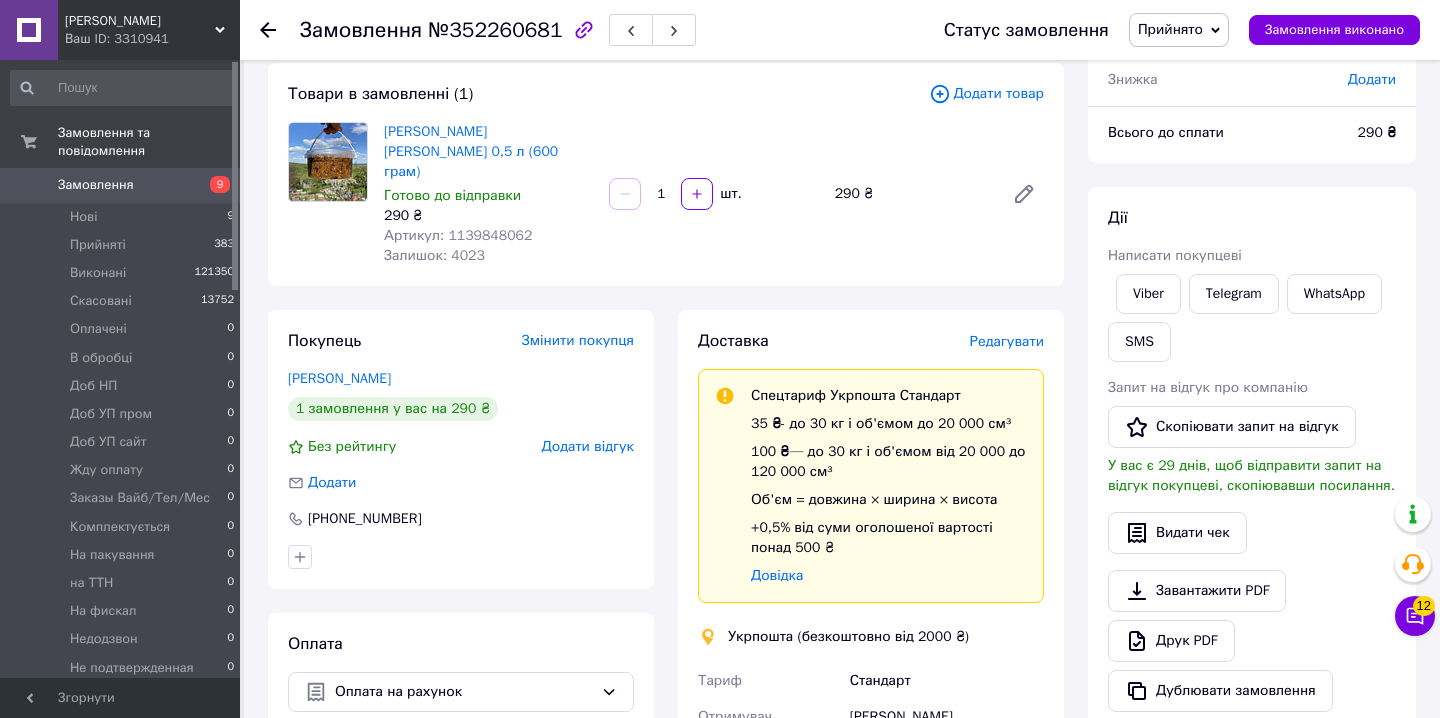 scroll, scrollTop: 269, scrollLeft: 0, axis: vertical 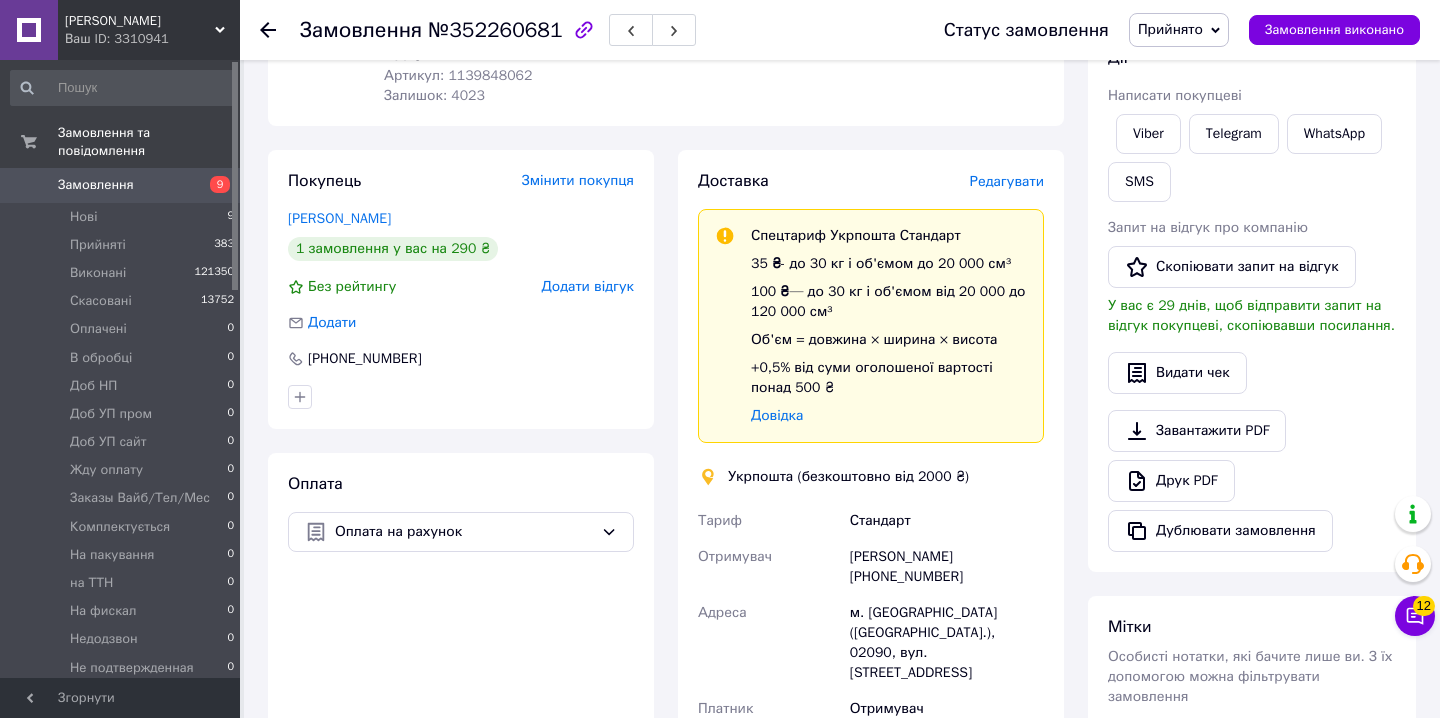 click on "Редагувати" at bounding box center [1007, 181] 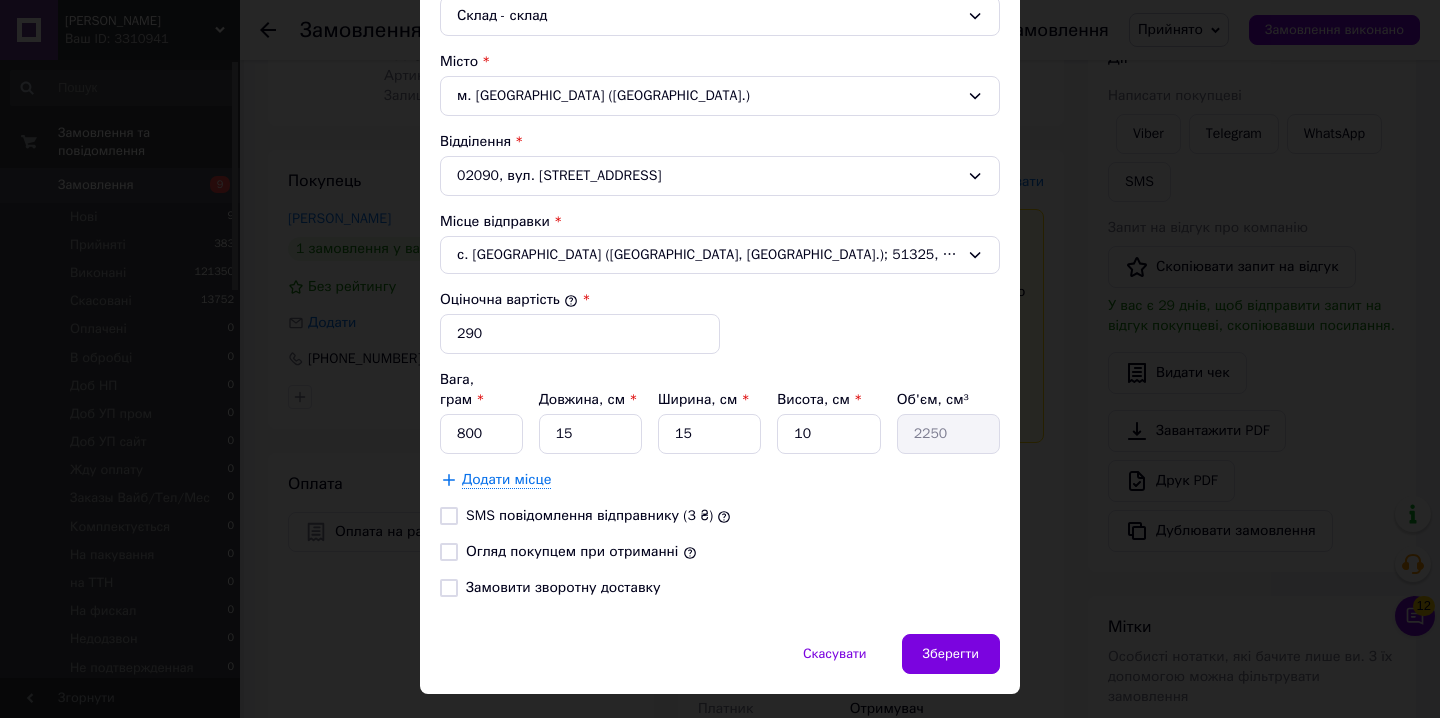 scroll, scrollTop: 605, scrollLeft: 0, axis: vertical 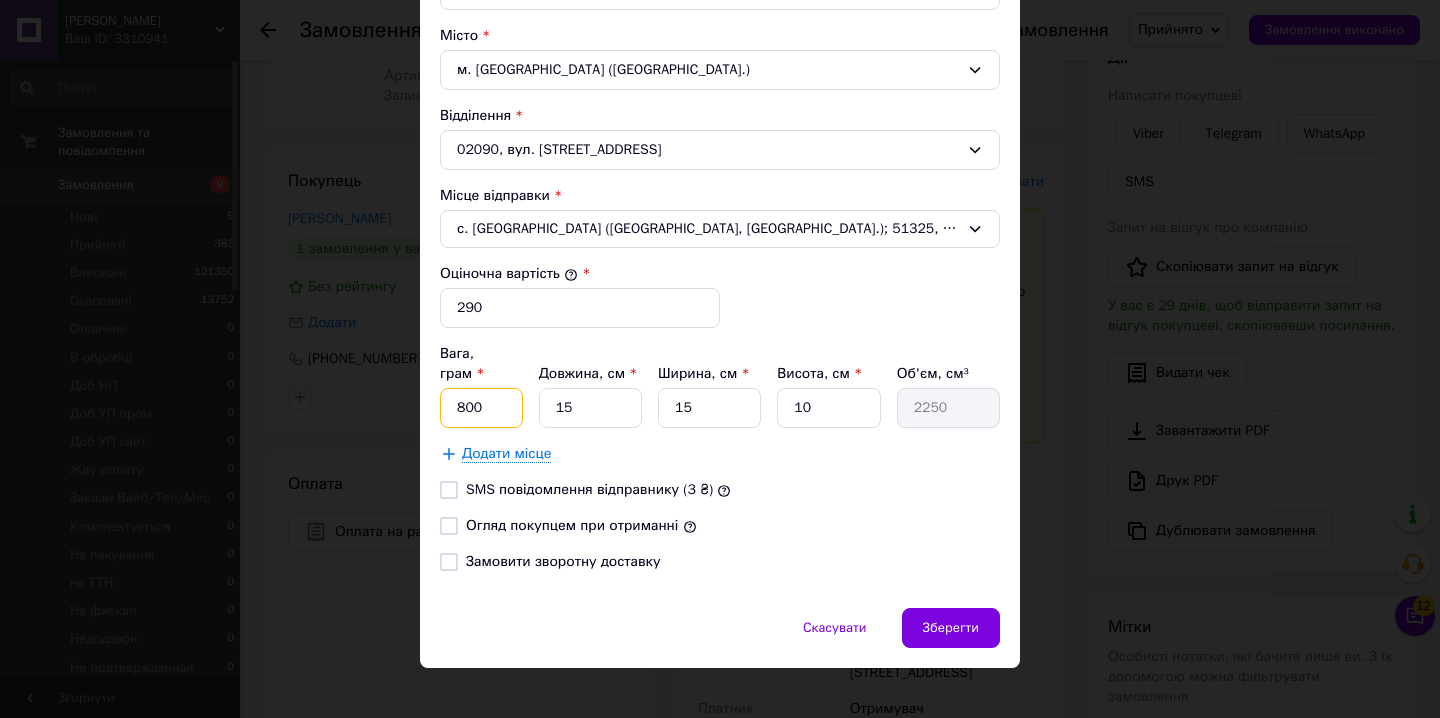click on "800" at bounding box center [481, 408] 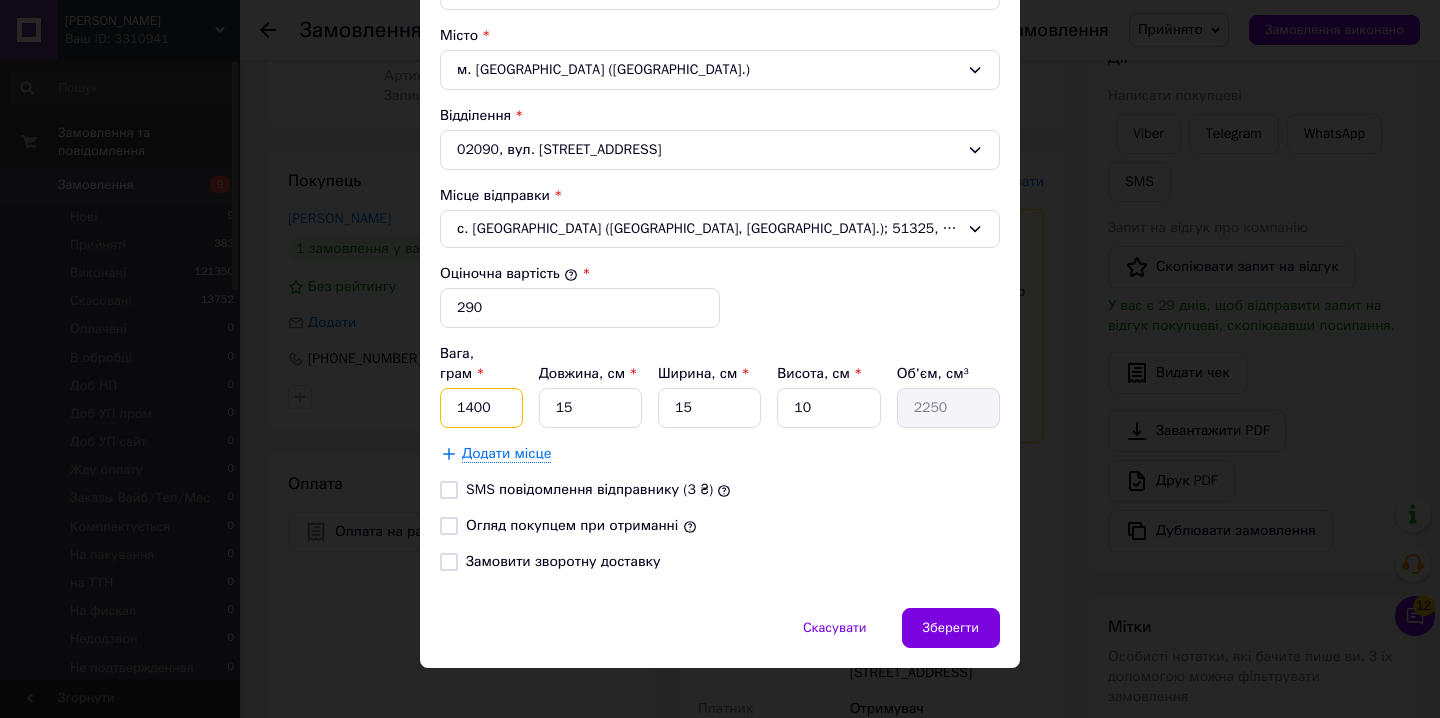type on "1400" 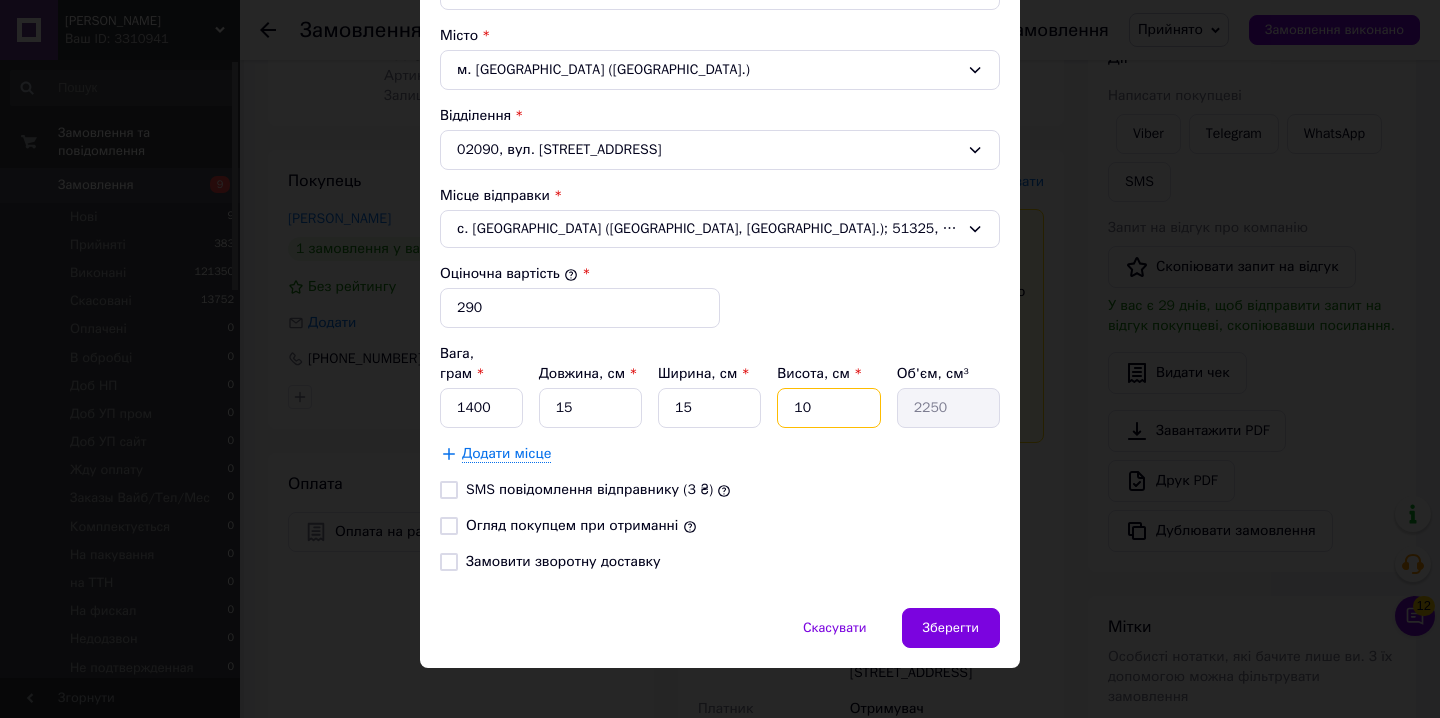 click on "10" at bounding box center (828, 408) 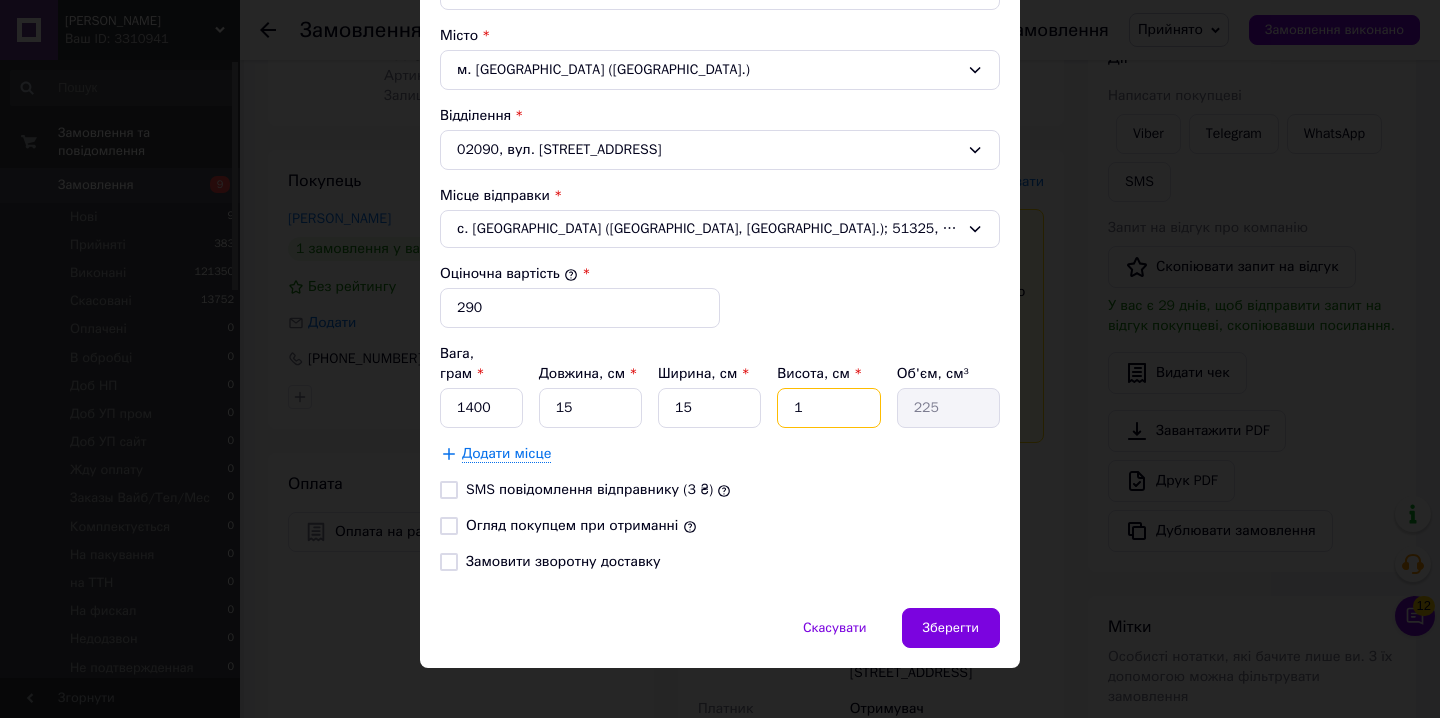 type on "15" 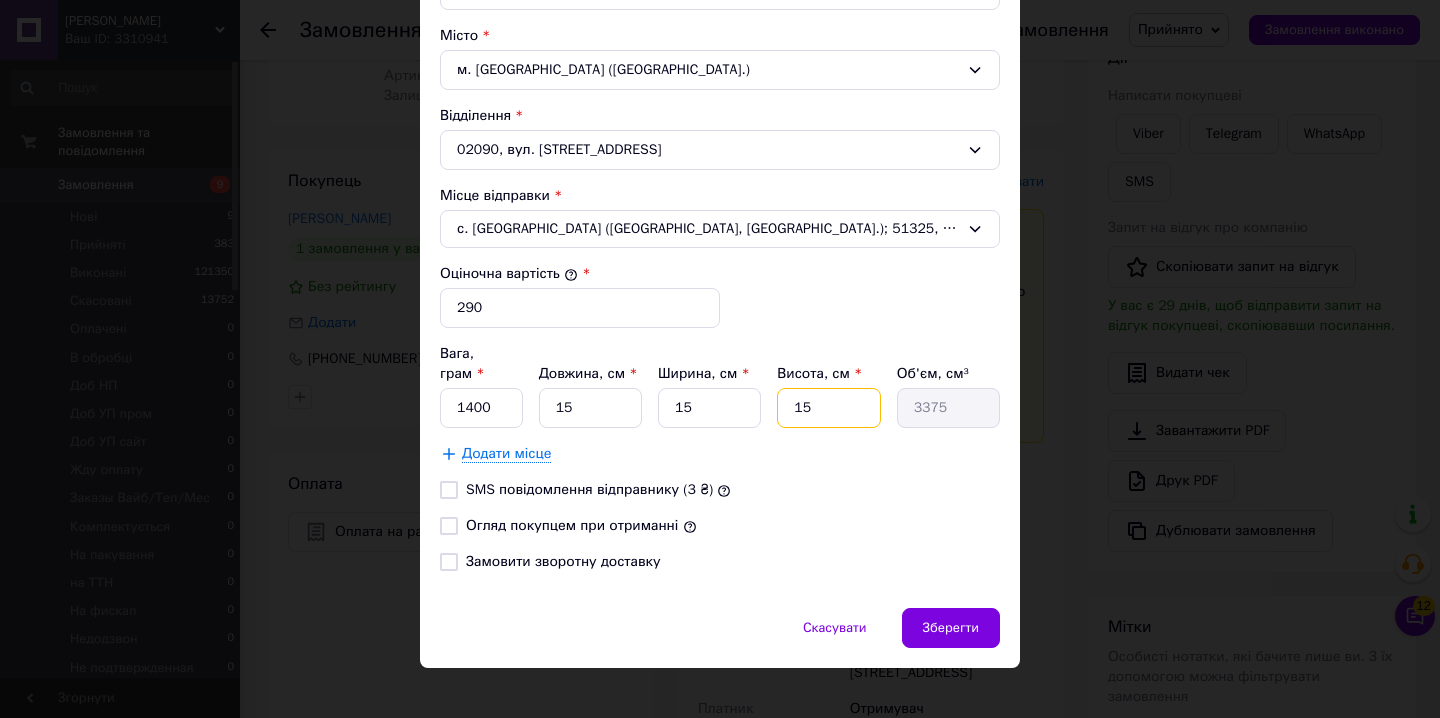 type on "15" 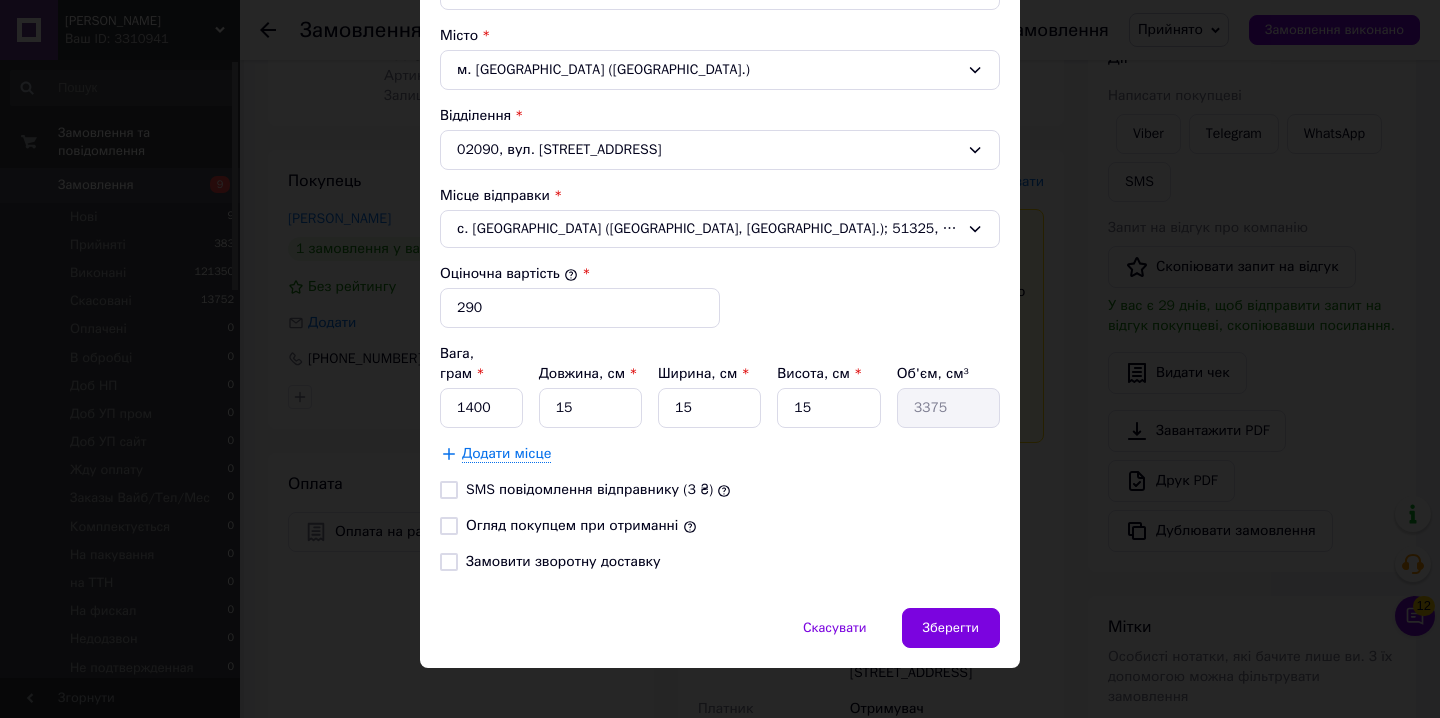click on "Огляд покупцем при отриманні" at bounding box center (572, 525) 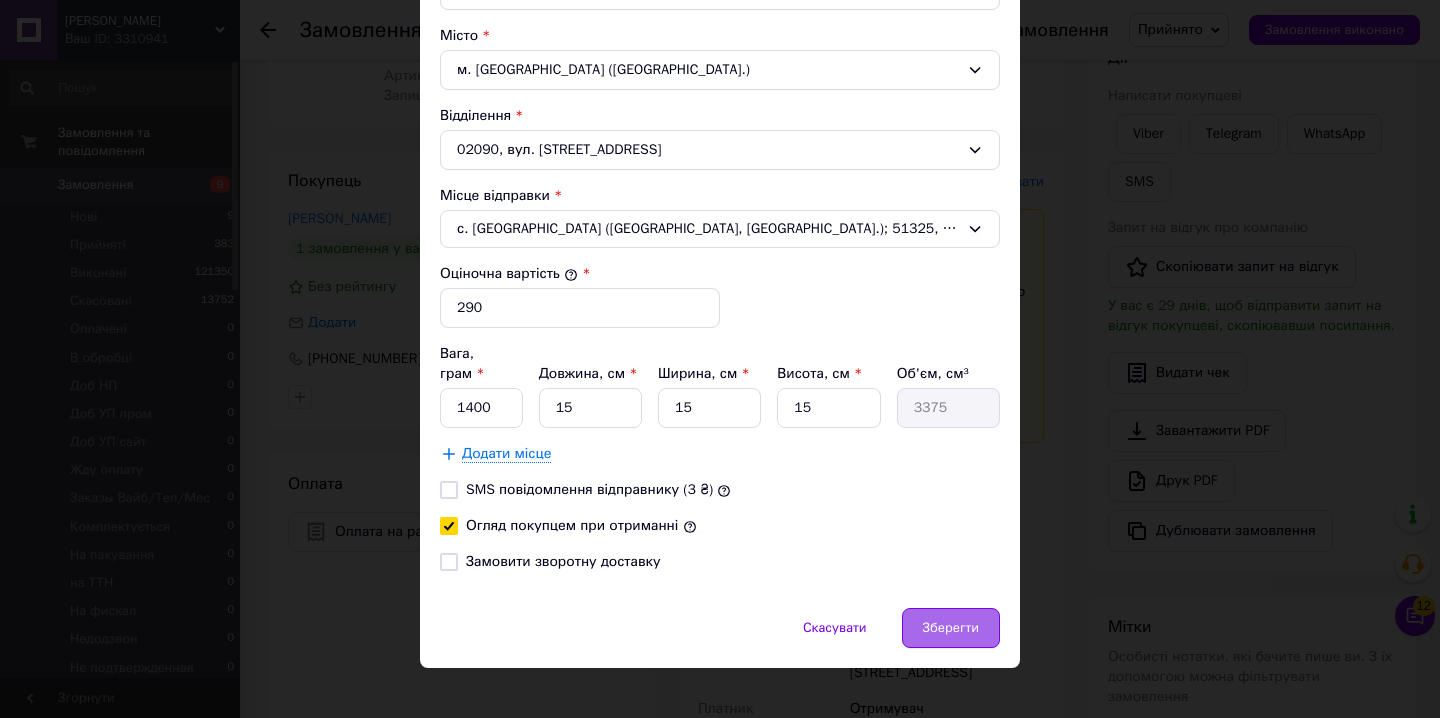 click on "Зберегти" at bounding box center (951, 628) 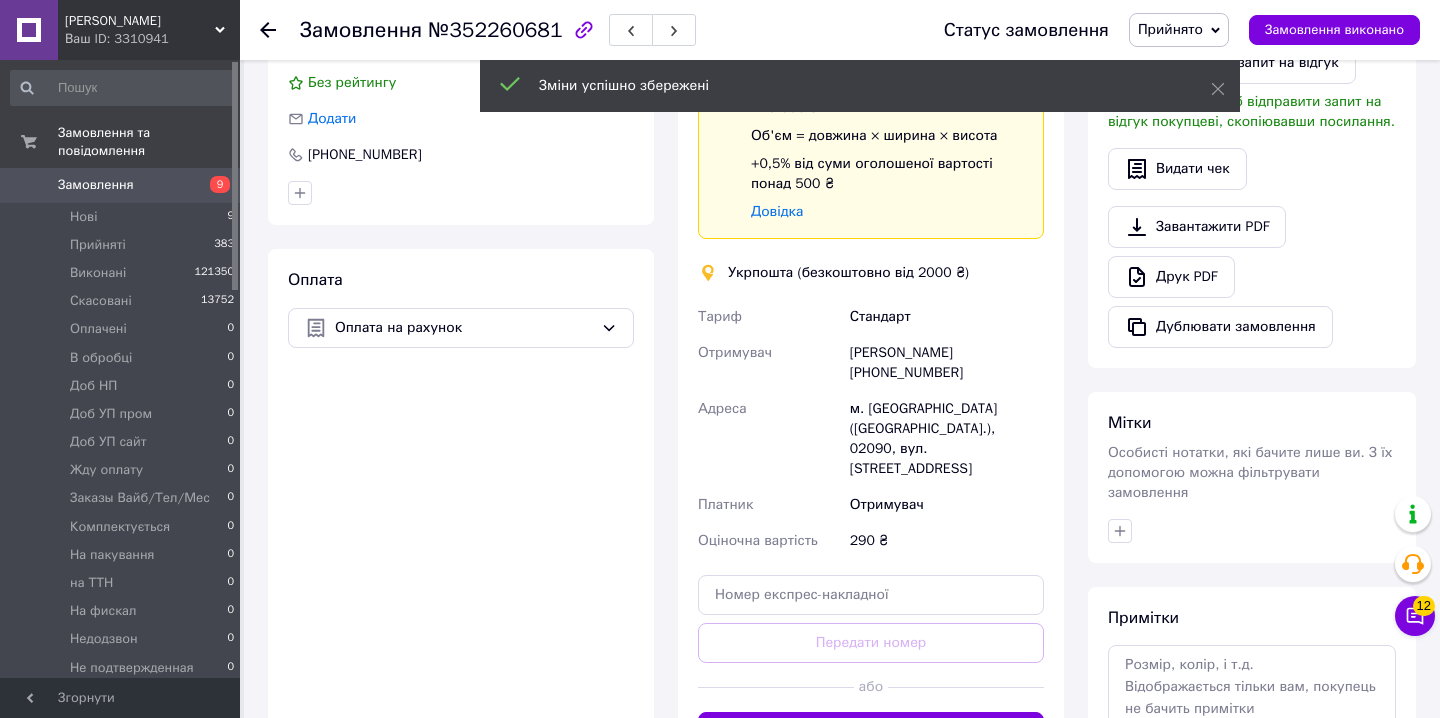 scroll, scrollTop: 588, scrollLeft: 0, axis: vertical 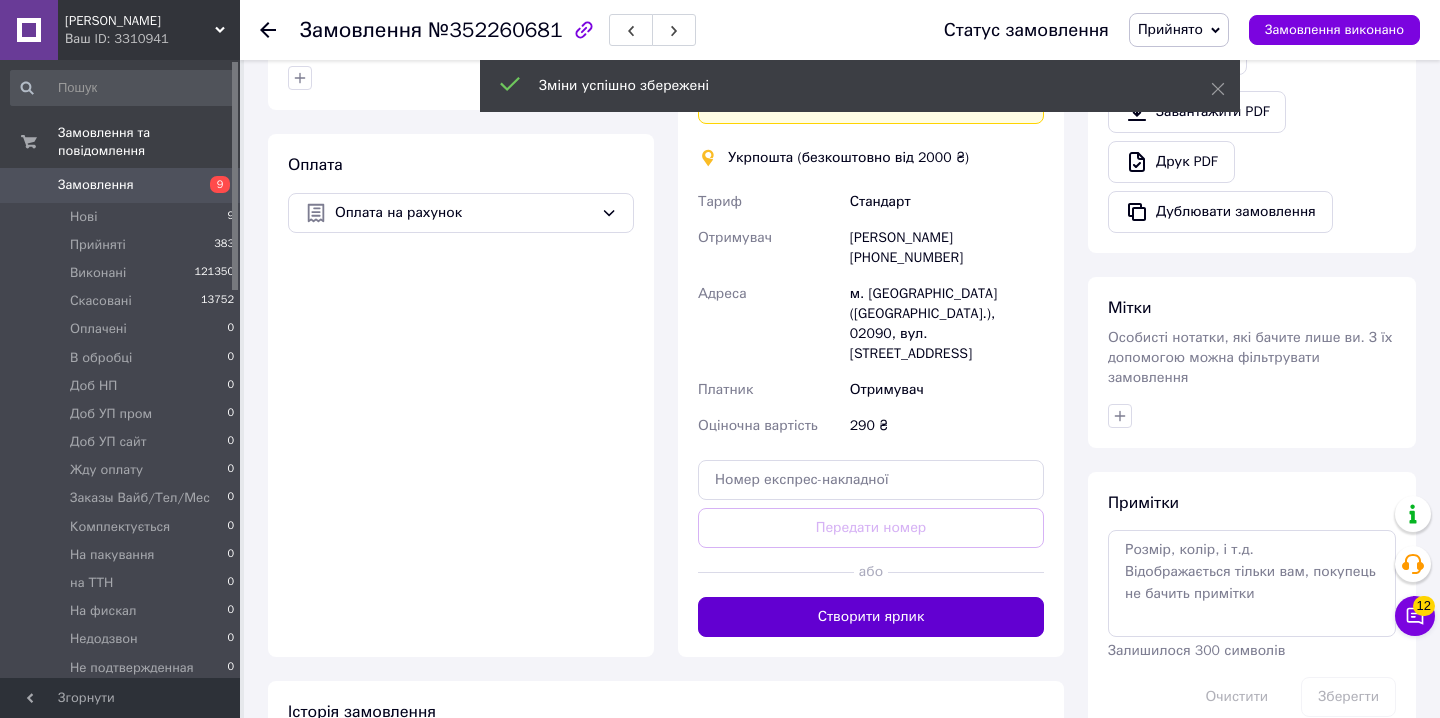 click on "Створити ярлик" at bounding box center (871, 617) 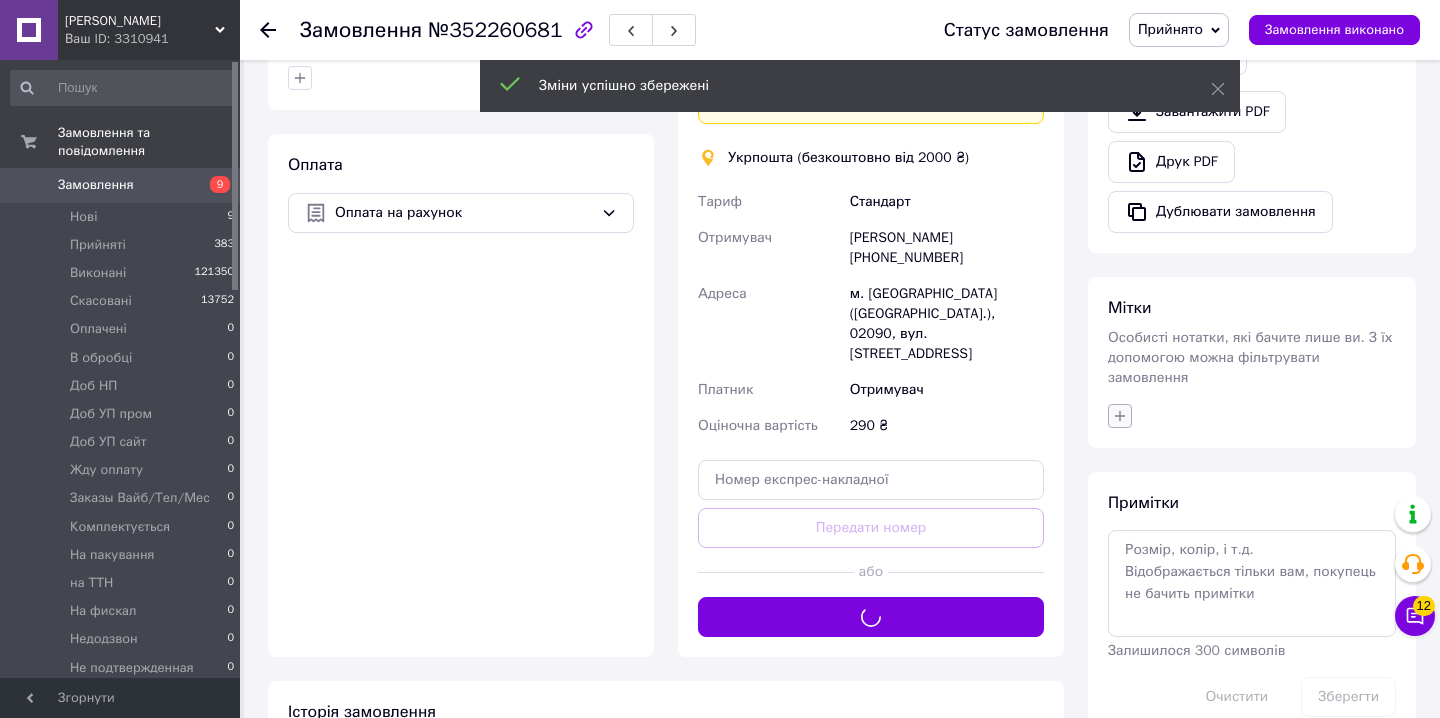 click at bounding box center (1120, 416) 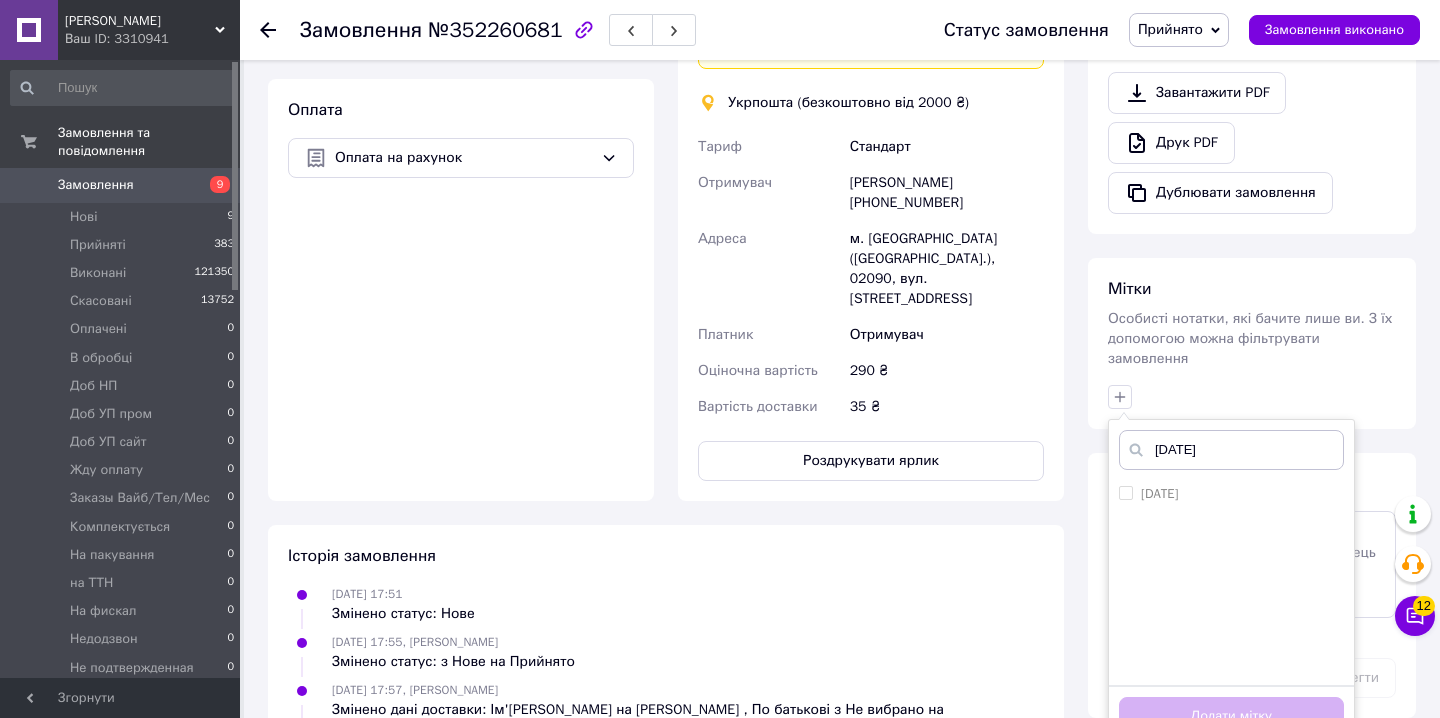 scroll, scrollTop: 689, scrollLeft: 0, axis: vertical 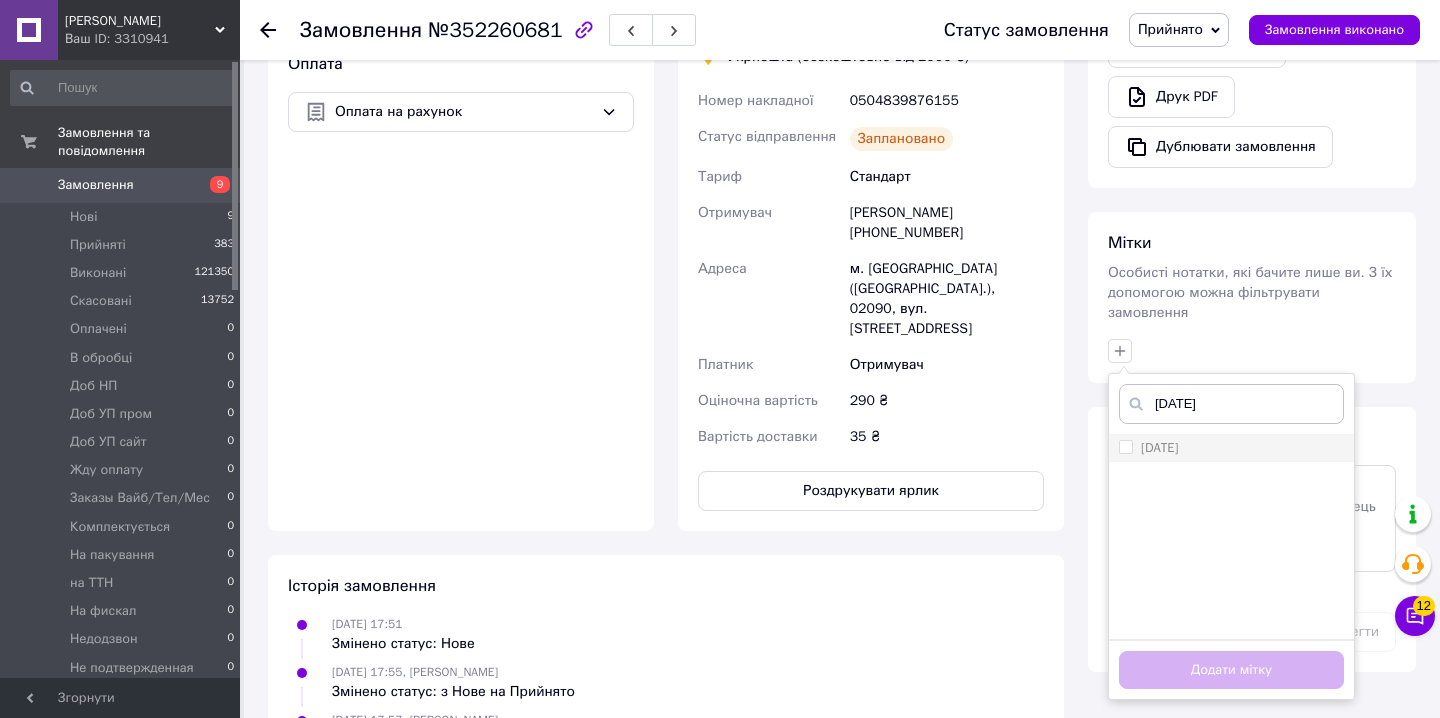type on "[DATE]" 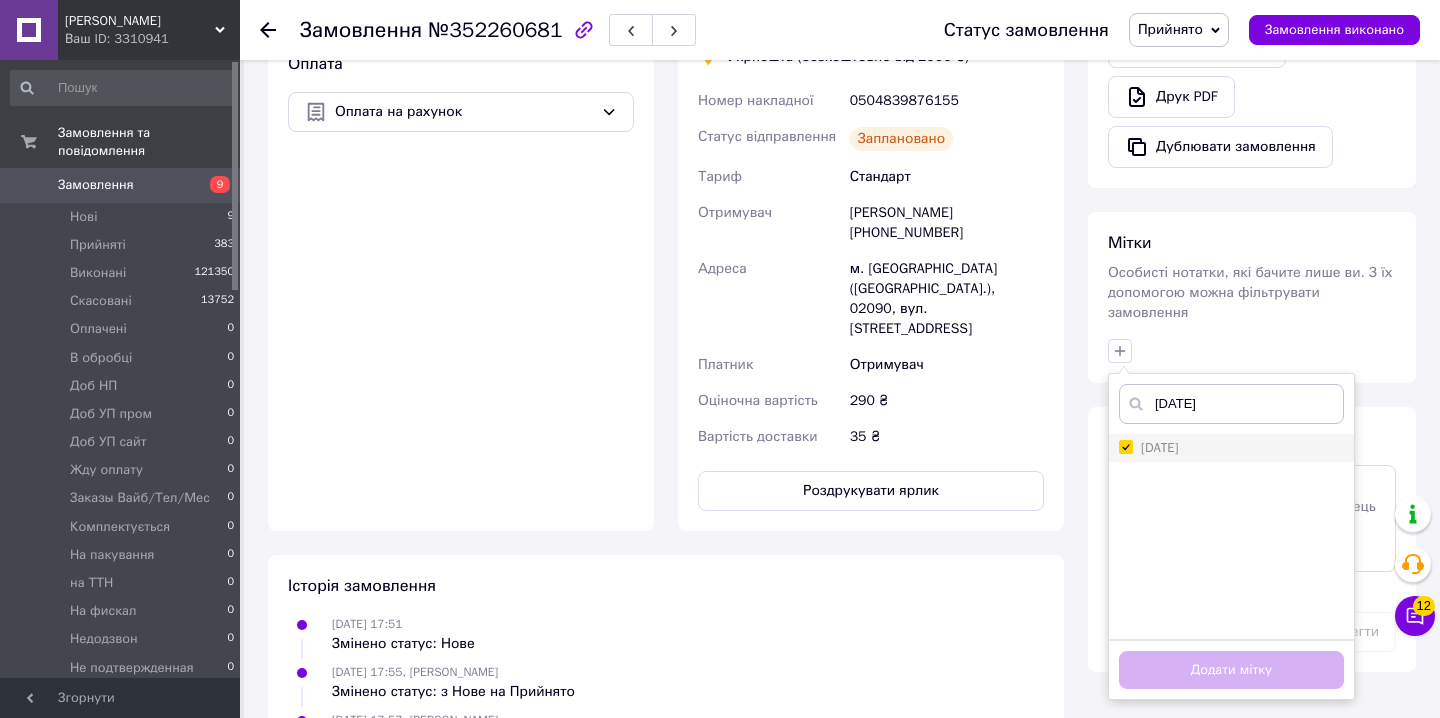 checkbox on "true" 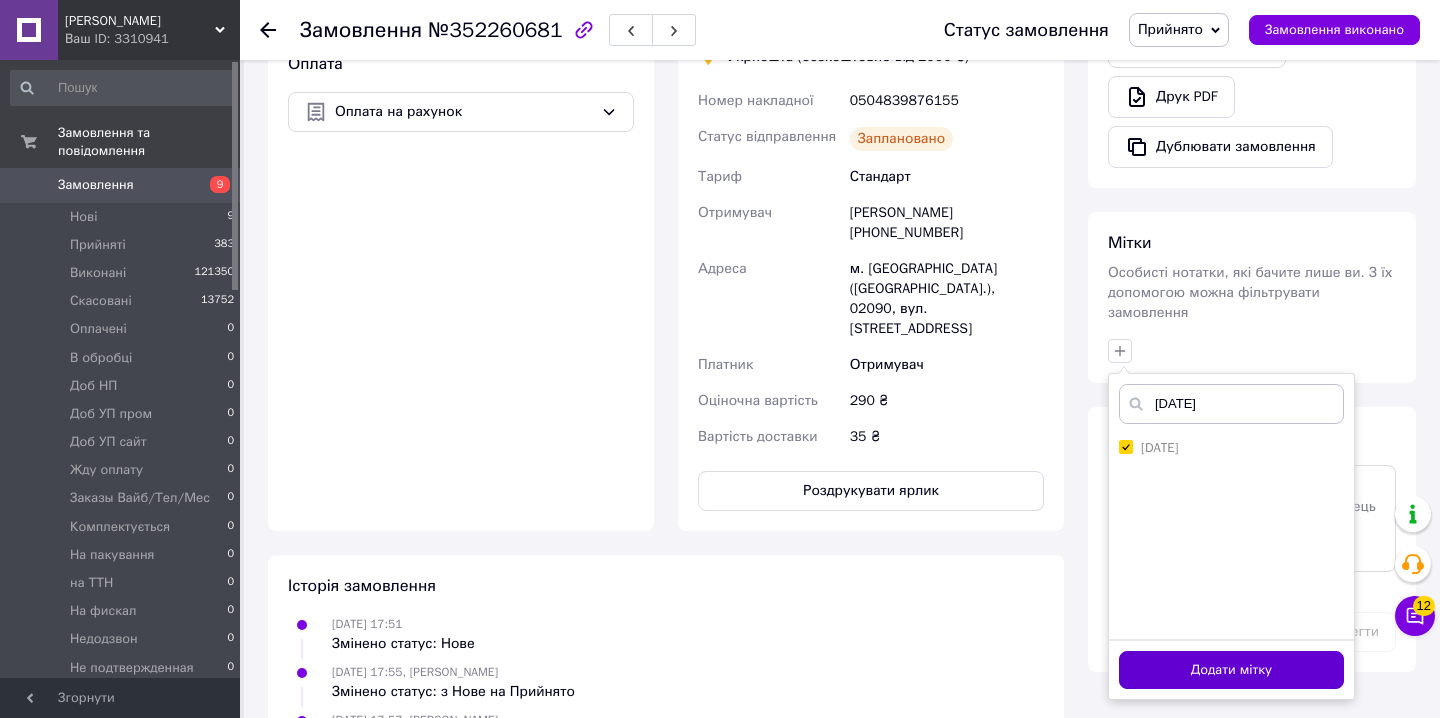 click on "Додати мітку" at bounding box center (1231, 670) 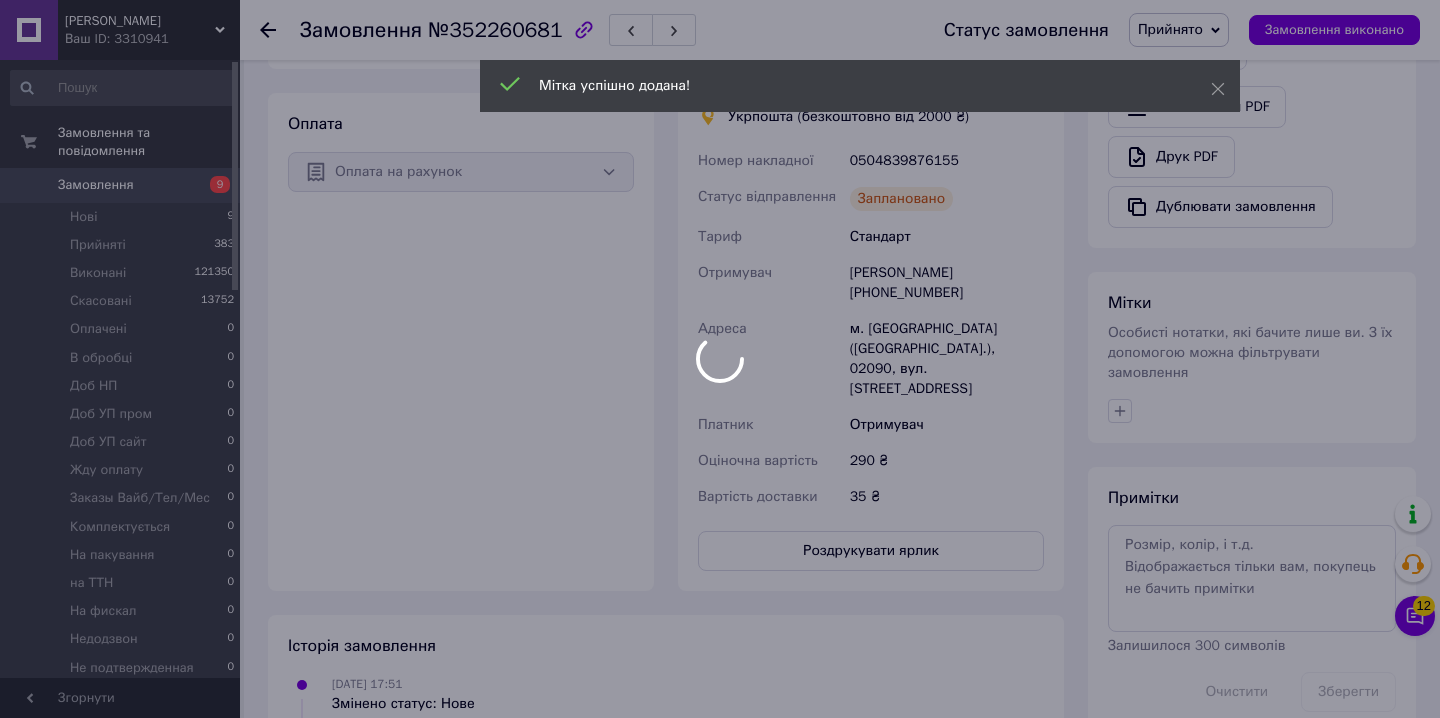 scroll, scrollTop: 614, scrollLeft: 0, axis: vertical 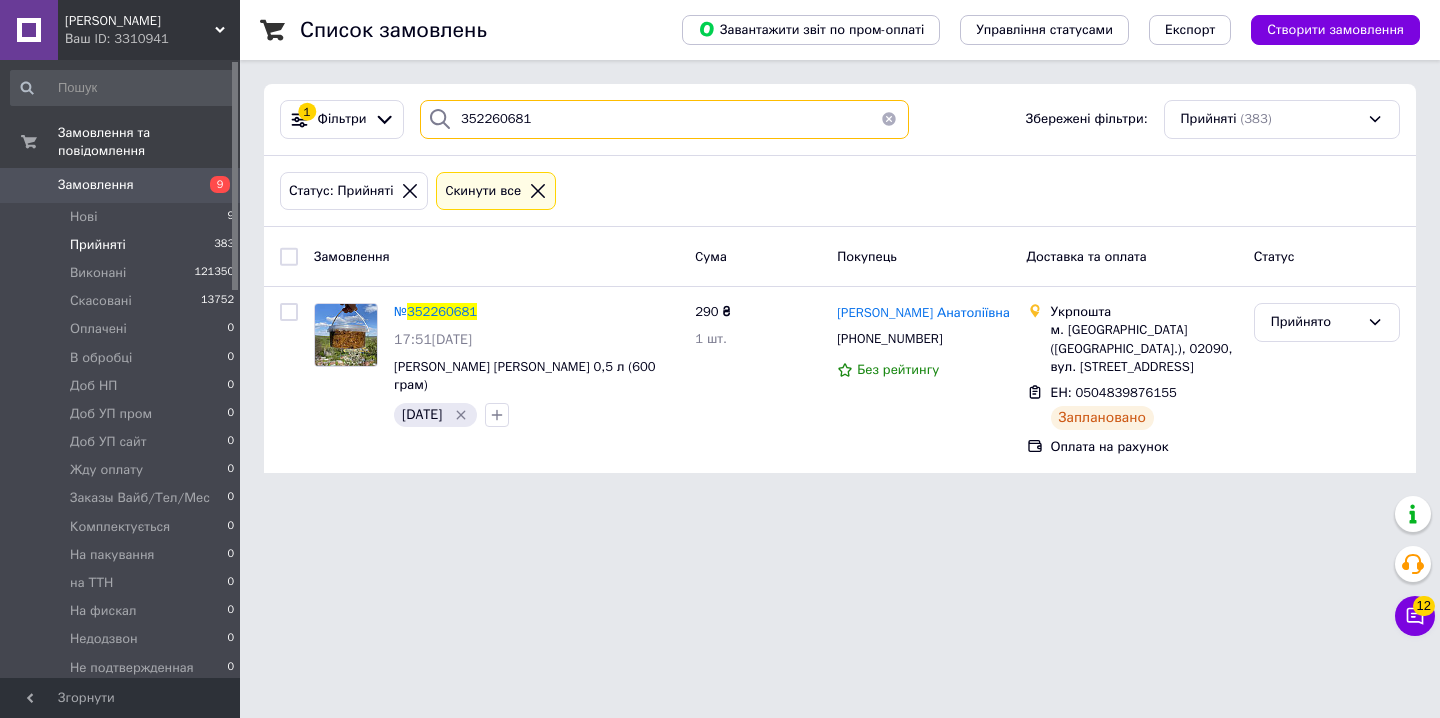 drag, startPoint x: 573, startPoint y: 125, endPoint x: 420, endPoint y: 109, distance: 153.83432 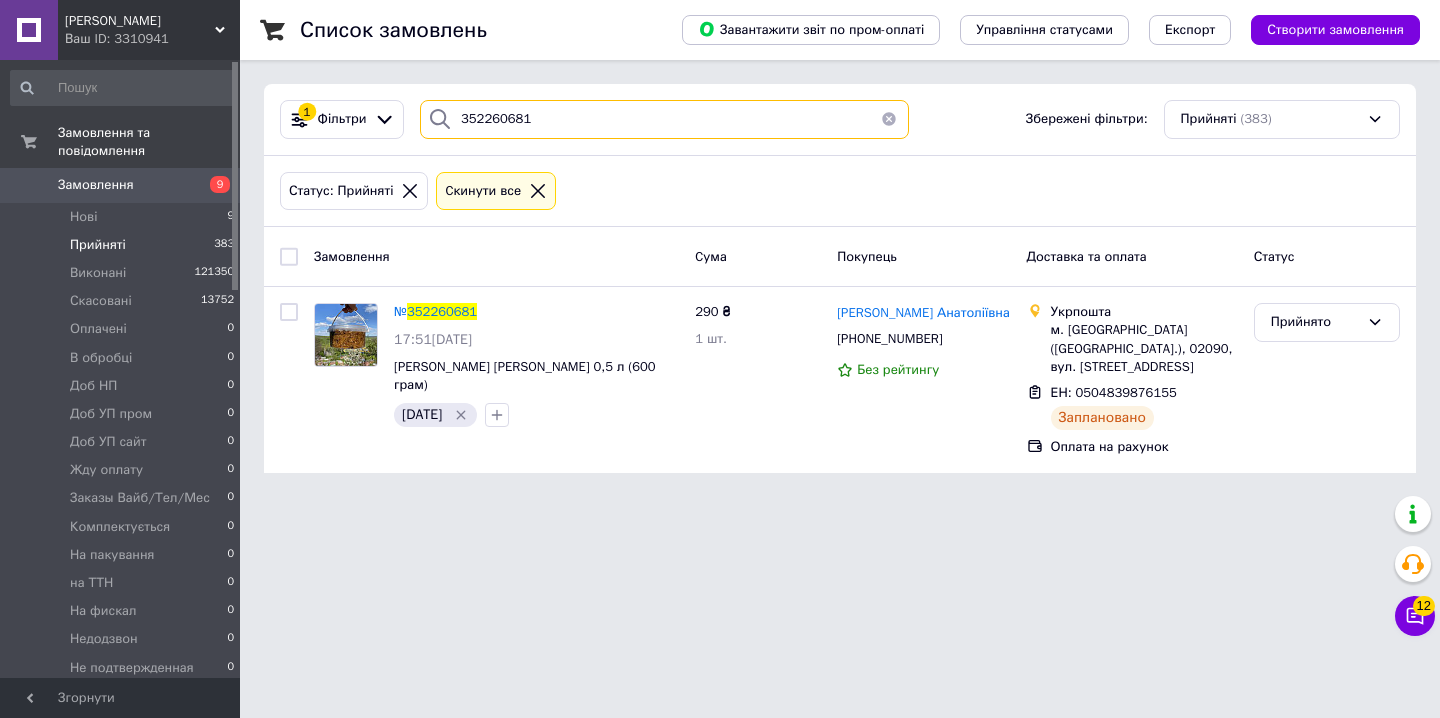 click on "352260681" at bounding box center [664, 119] 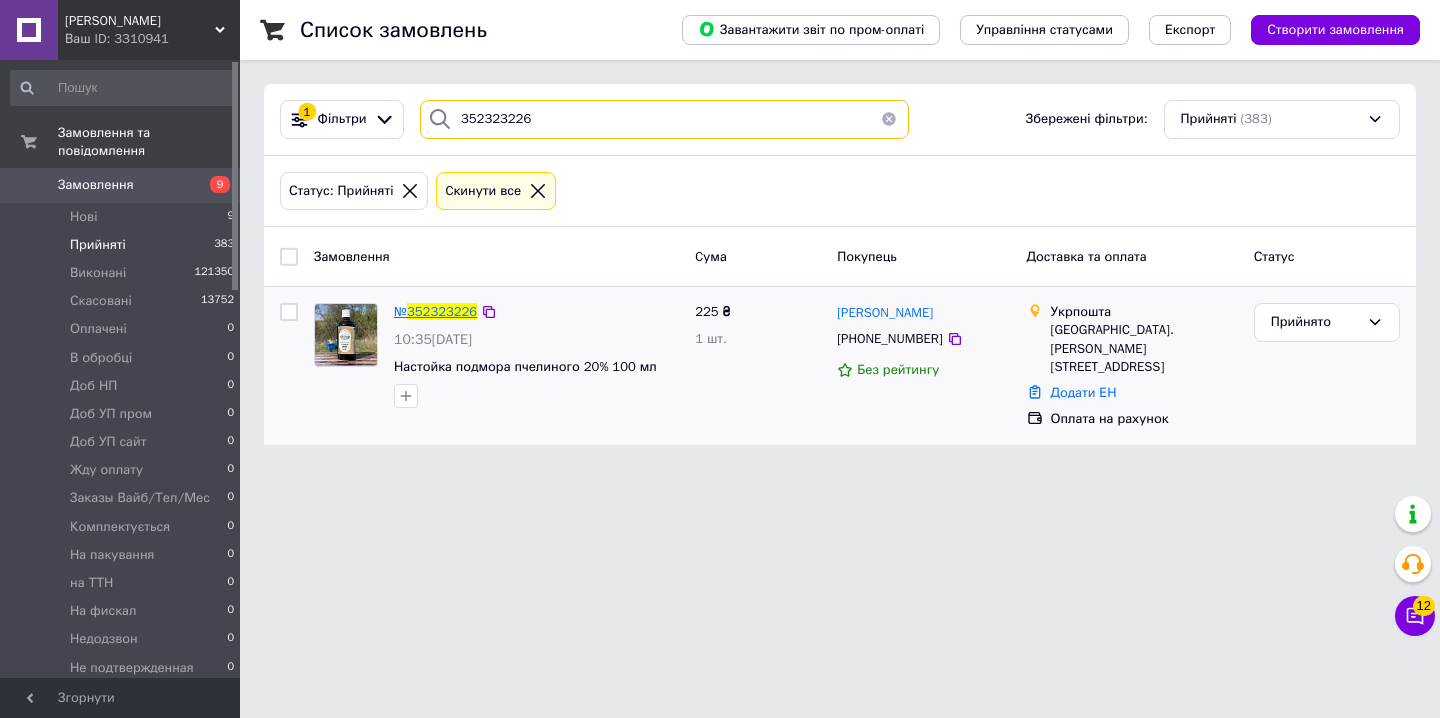 type on "352323226" 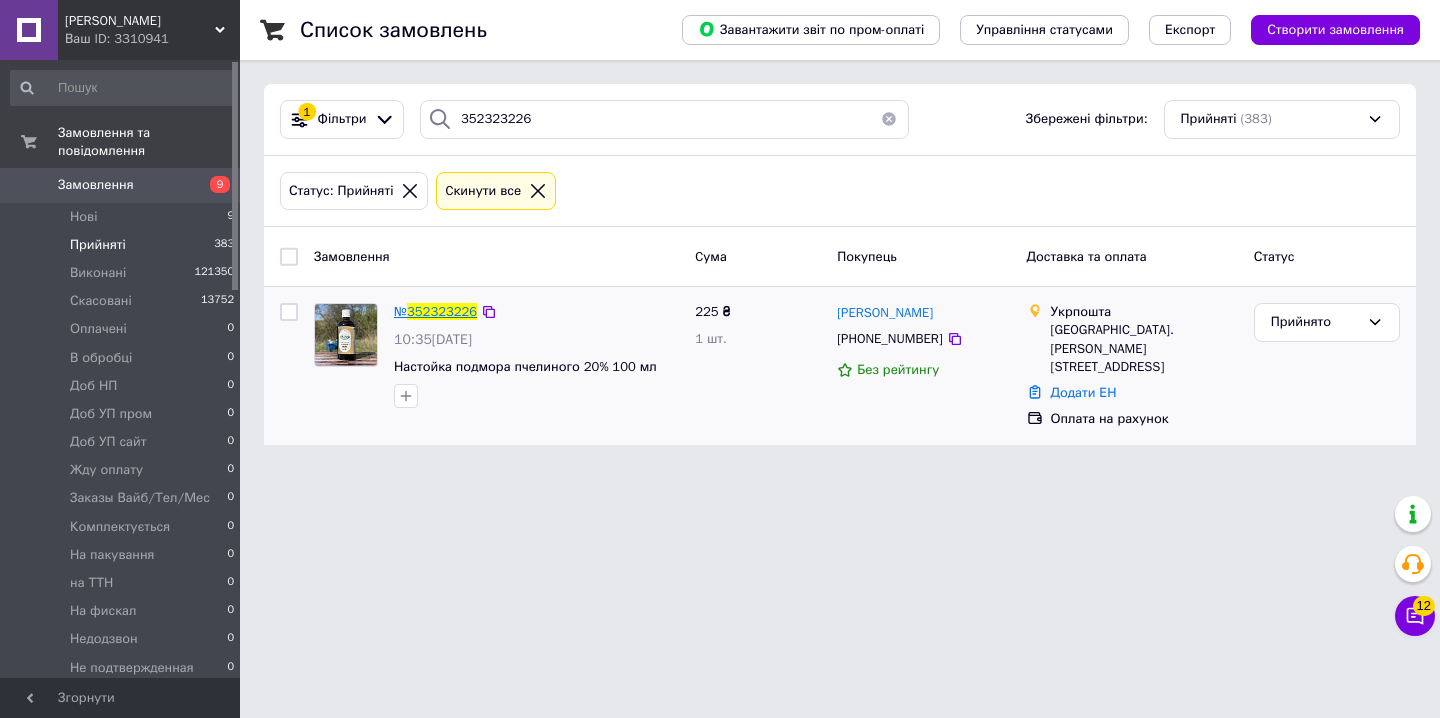 click on "352323226" at bounding box center (442, 311) 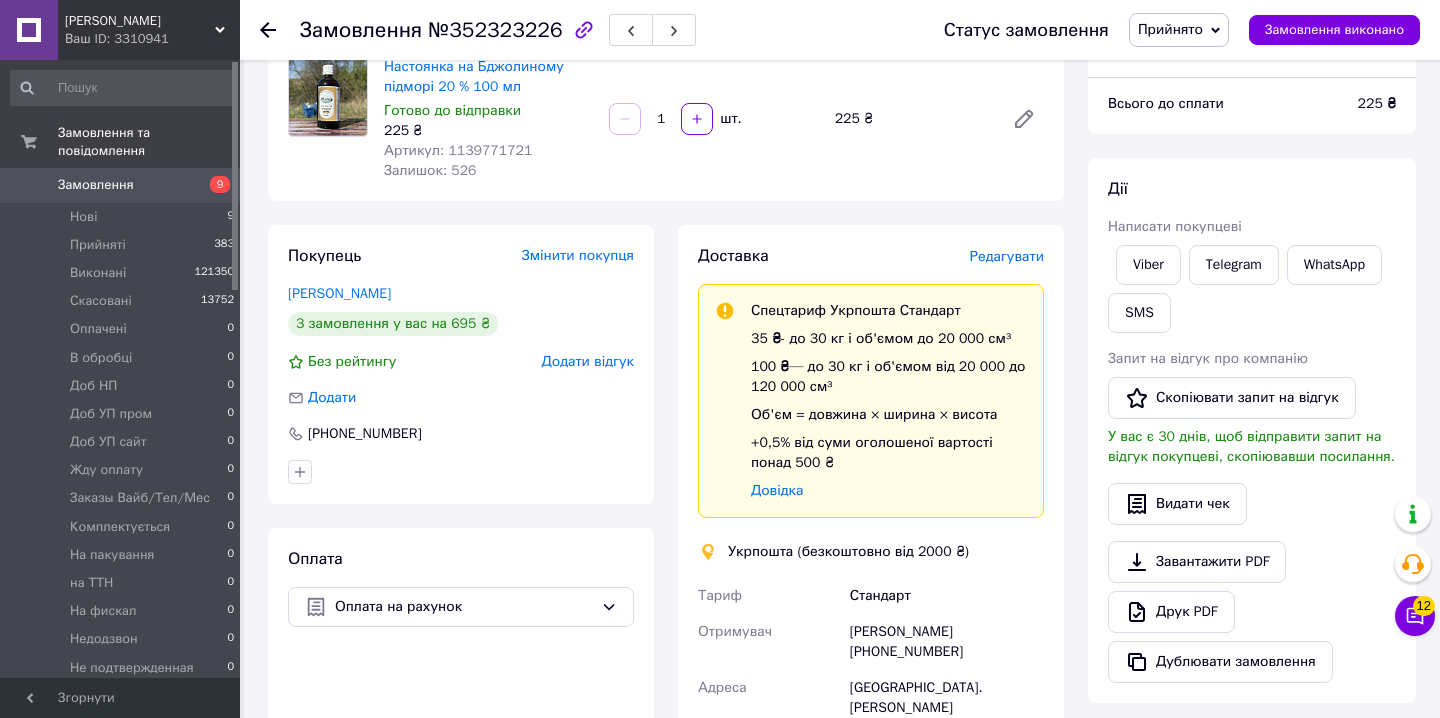 scroll, scrollTop: 195, scrollLeft: 0, axis: vertical 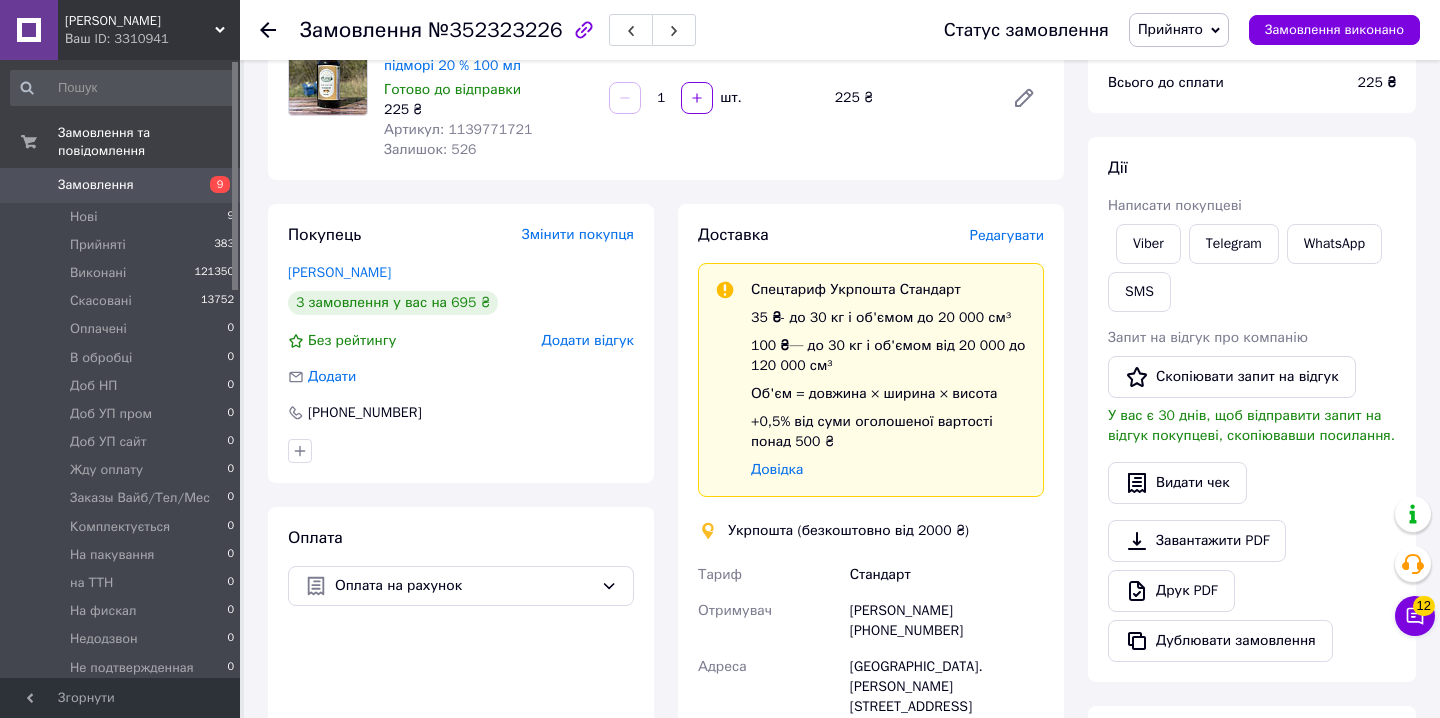 click on "Редагувати" at bounding box center (1007, 235) 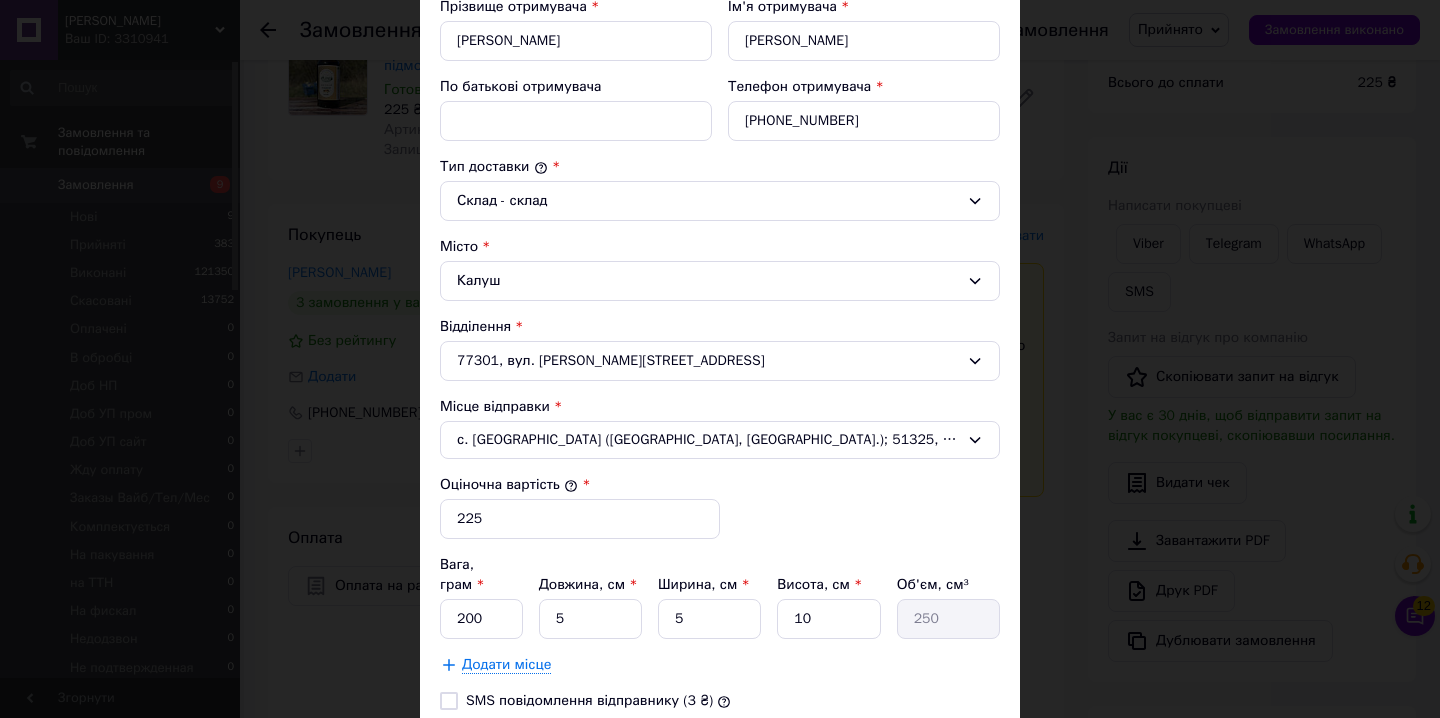 scroll, scrollTop: 605, scrollLeft: 0, axis: vertical 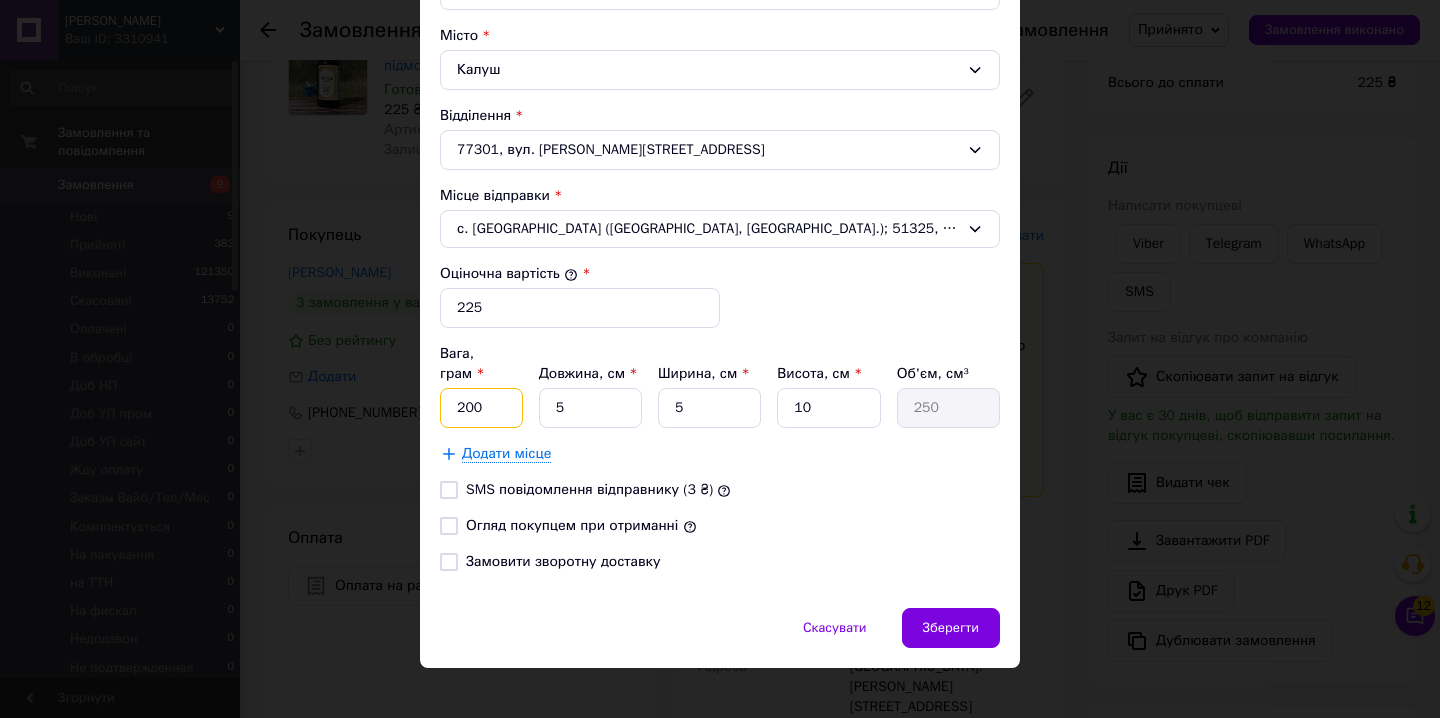 click on "200" at bounding box center (481, 408) 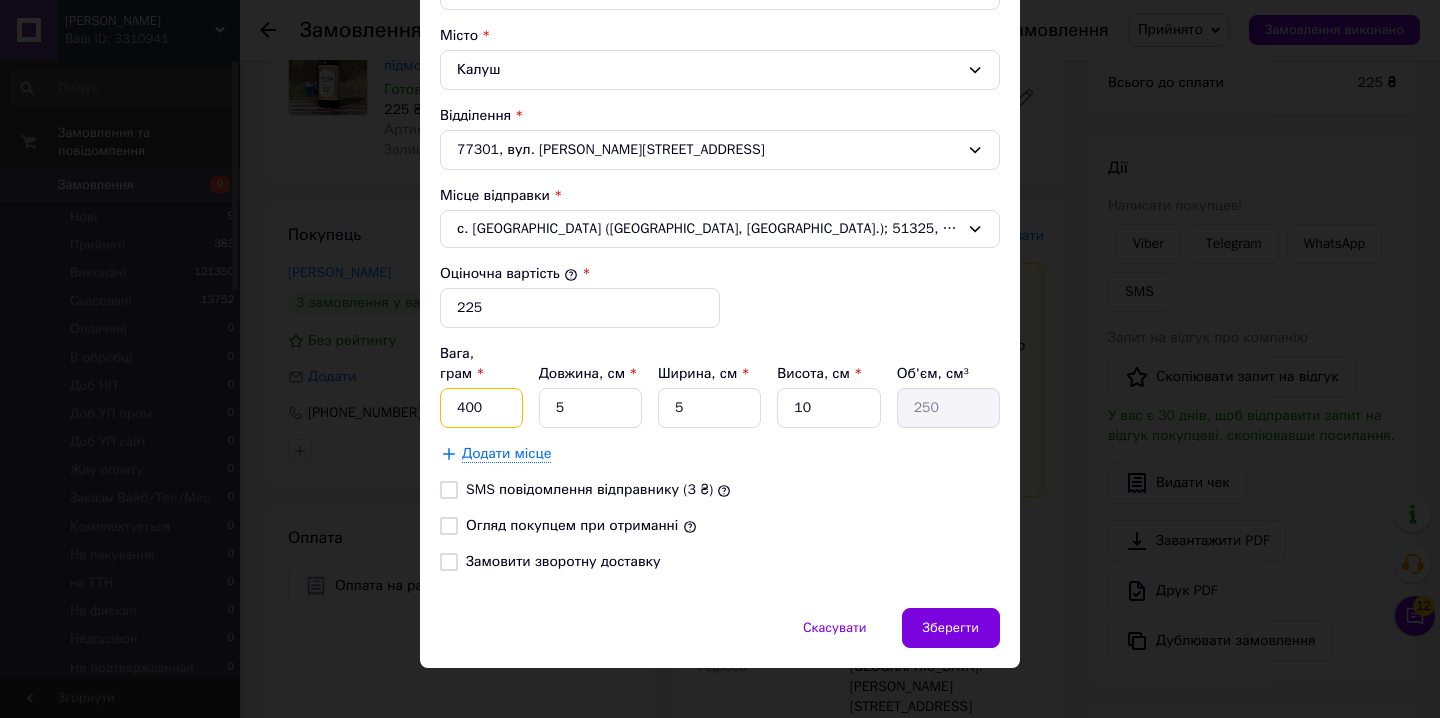 type on "400" 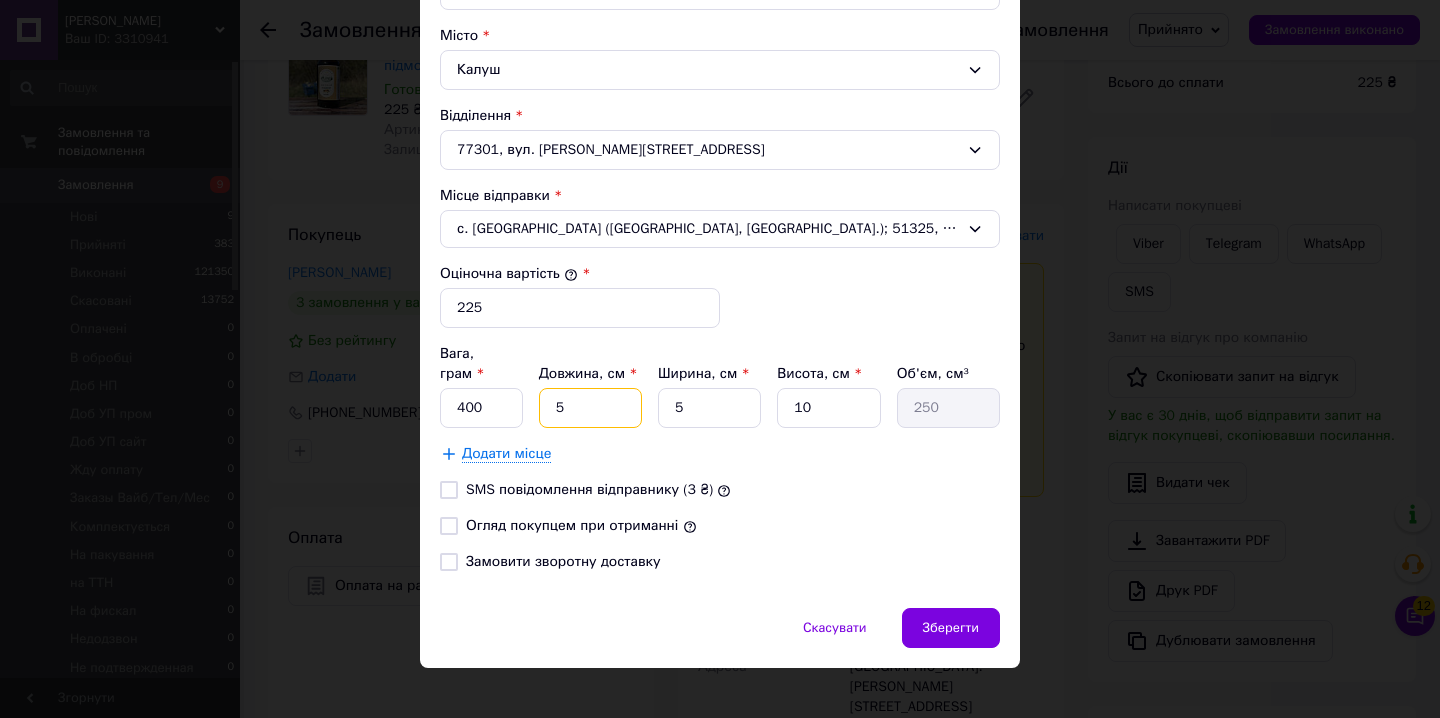 drag, startPoint x: 564, startPoint y: 388, endPoint x: 538, endPoint y: 384, distance: 26.305893 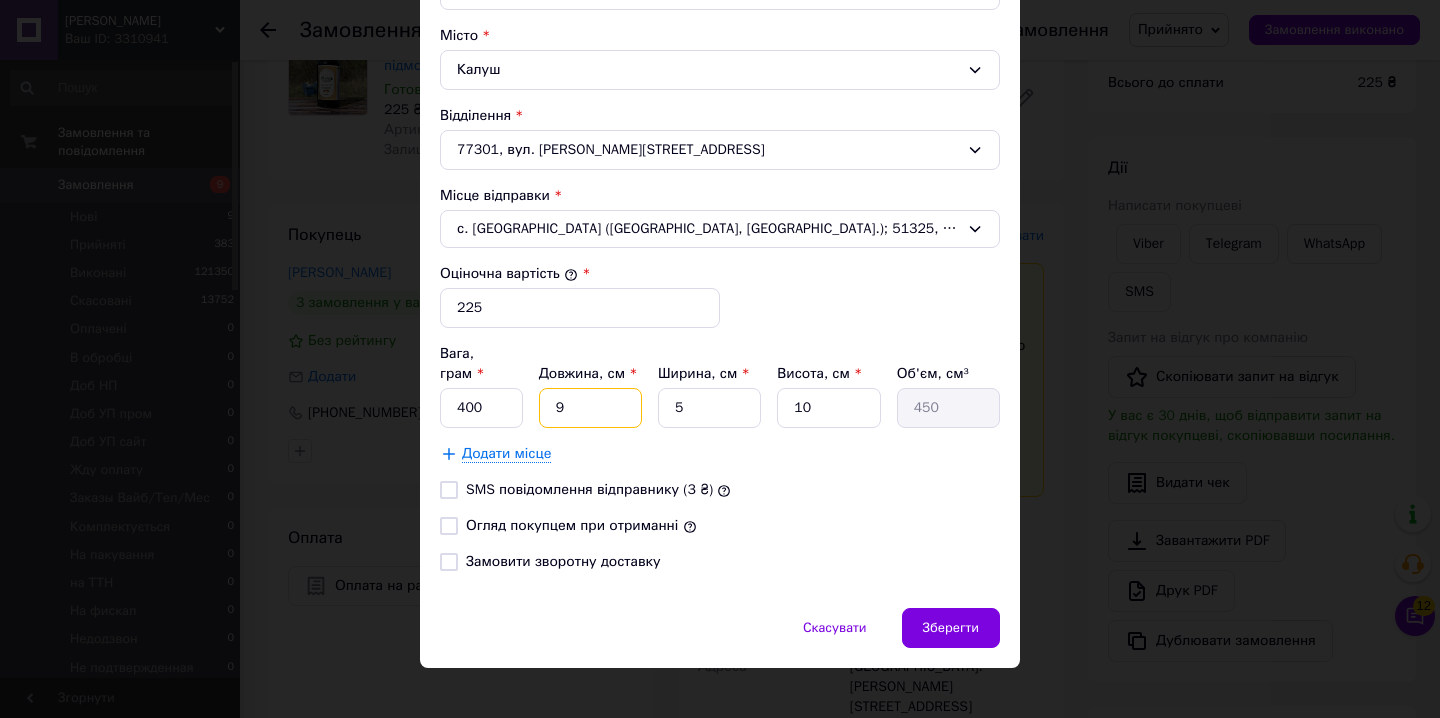 type on "9" 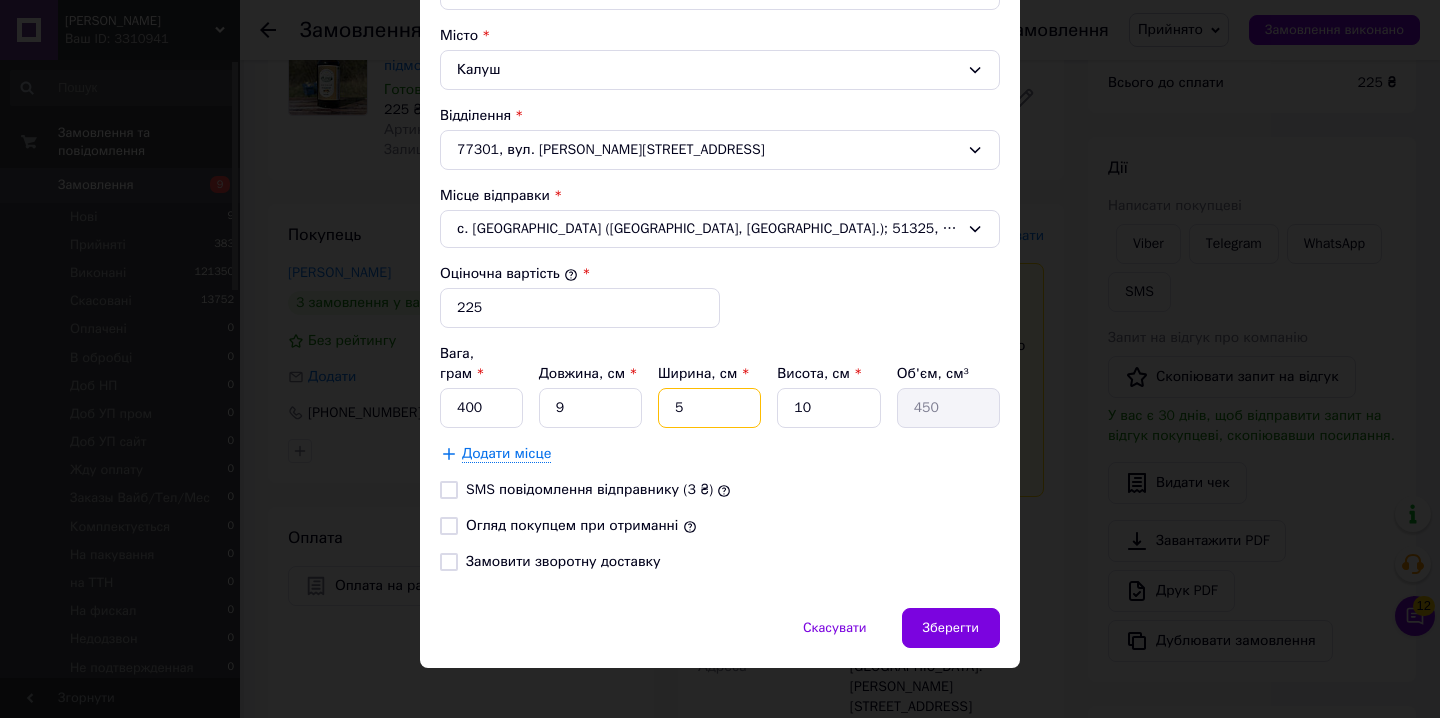 type on "9" 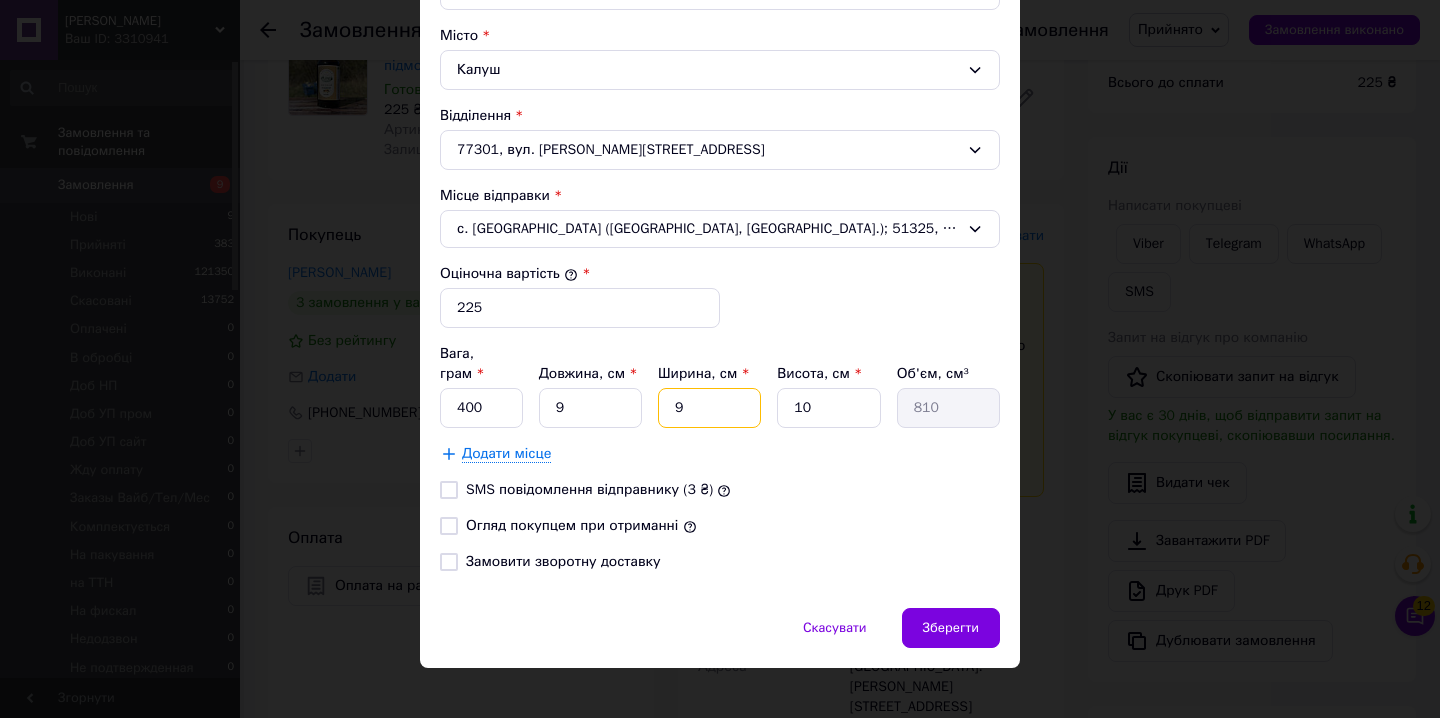 click on "Вага, грам   * 400 Довжина, см   * 9 Ширина, см   * 9 Висота, см   * 10 Об'єм, см³ 810" at bounding box center (720, 386) 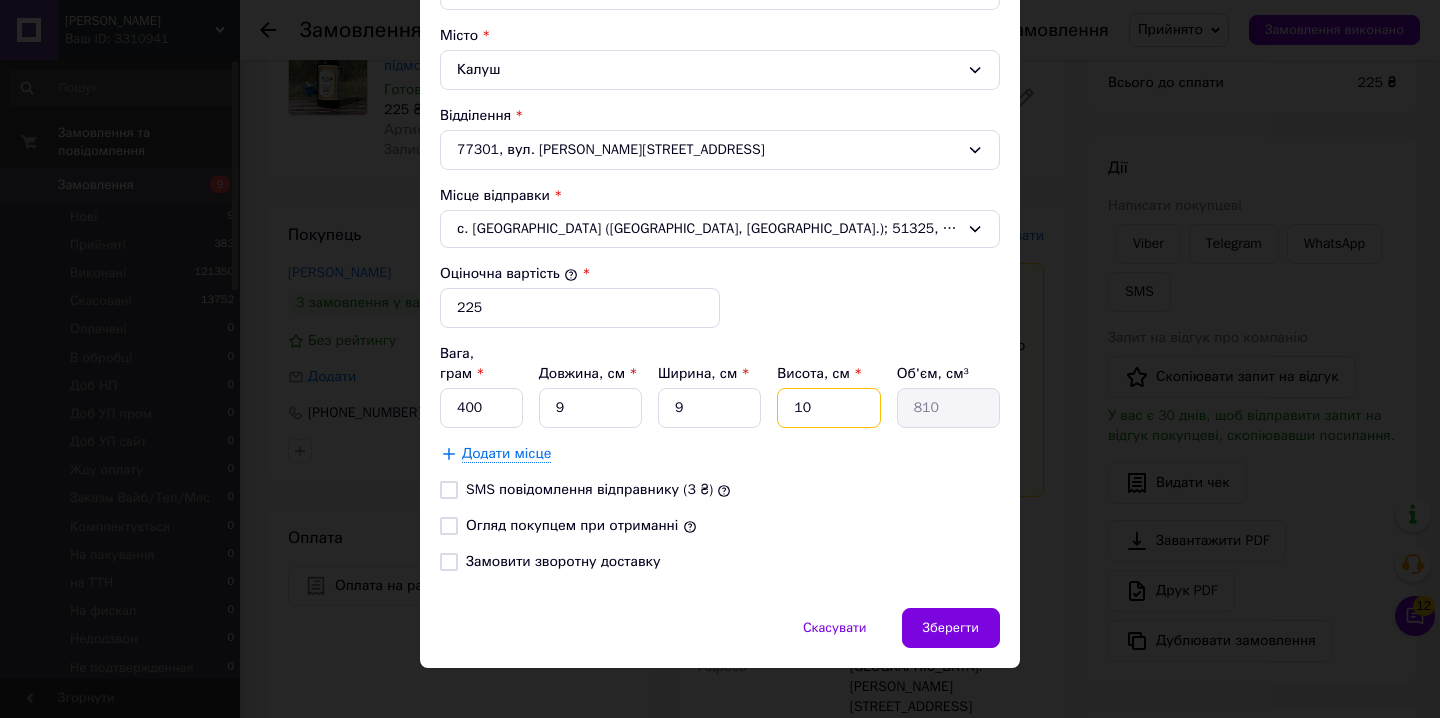 drag, startPoint x: 808, startPoint y: 394, endPoint x: 774, endPoint y: 392, distance: 34.058773 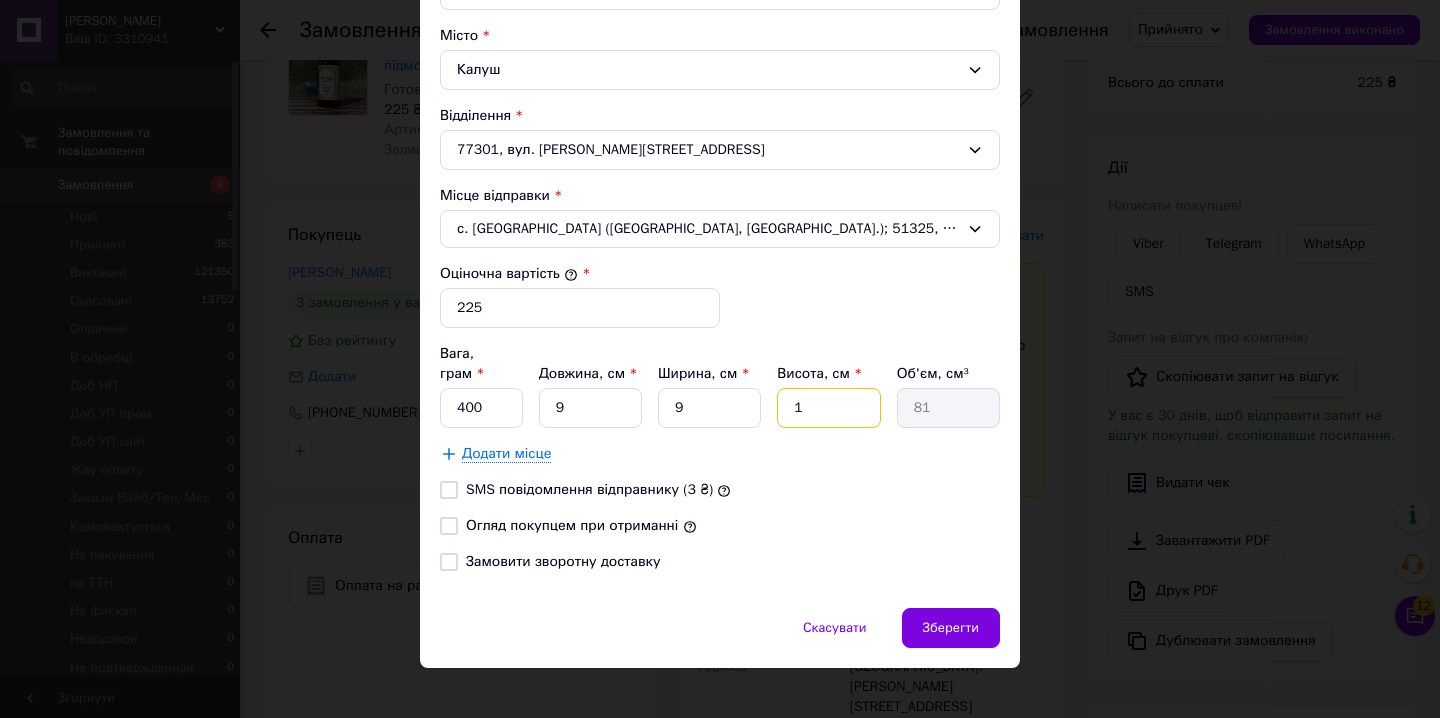 type on "12" 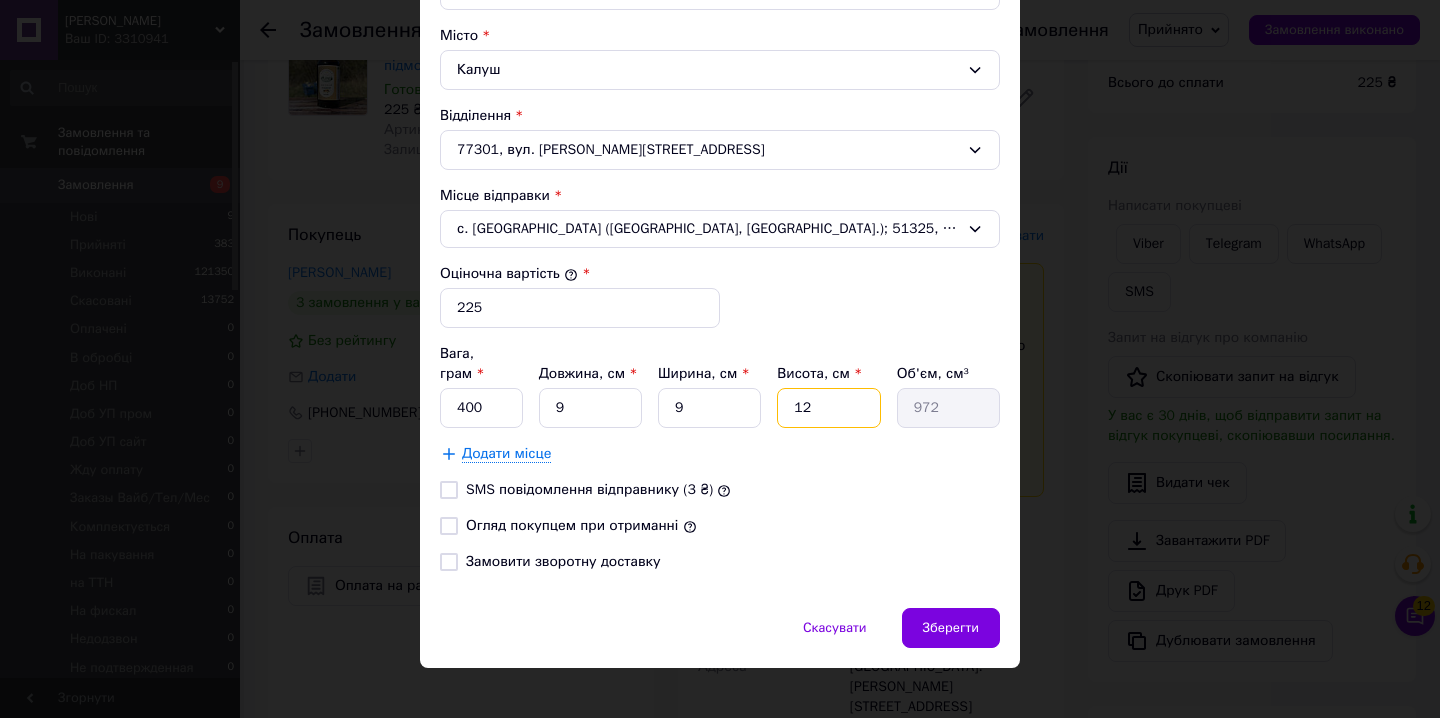 type on "12" 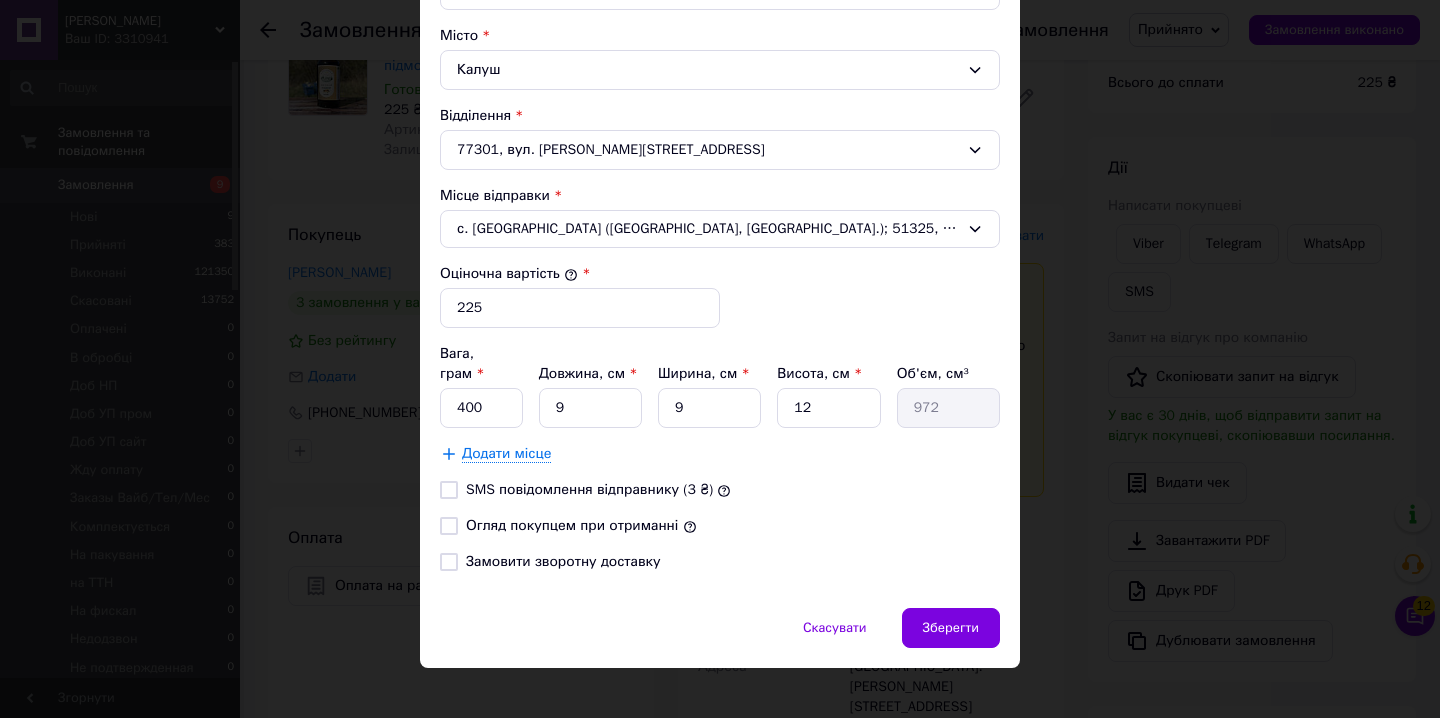 click on "Огляд покупцем при отриманні" at bounding box center [572, 525] 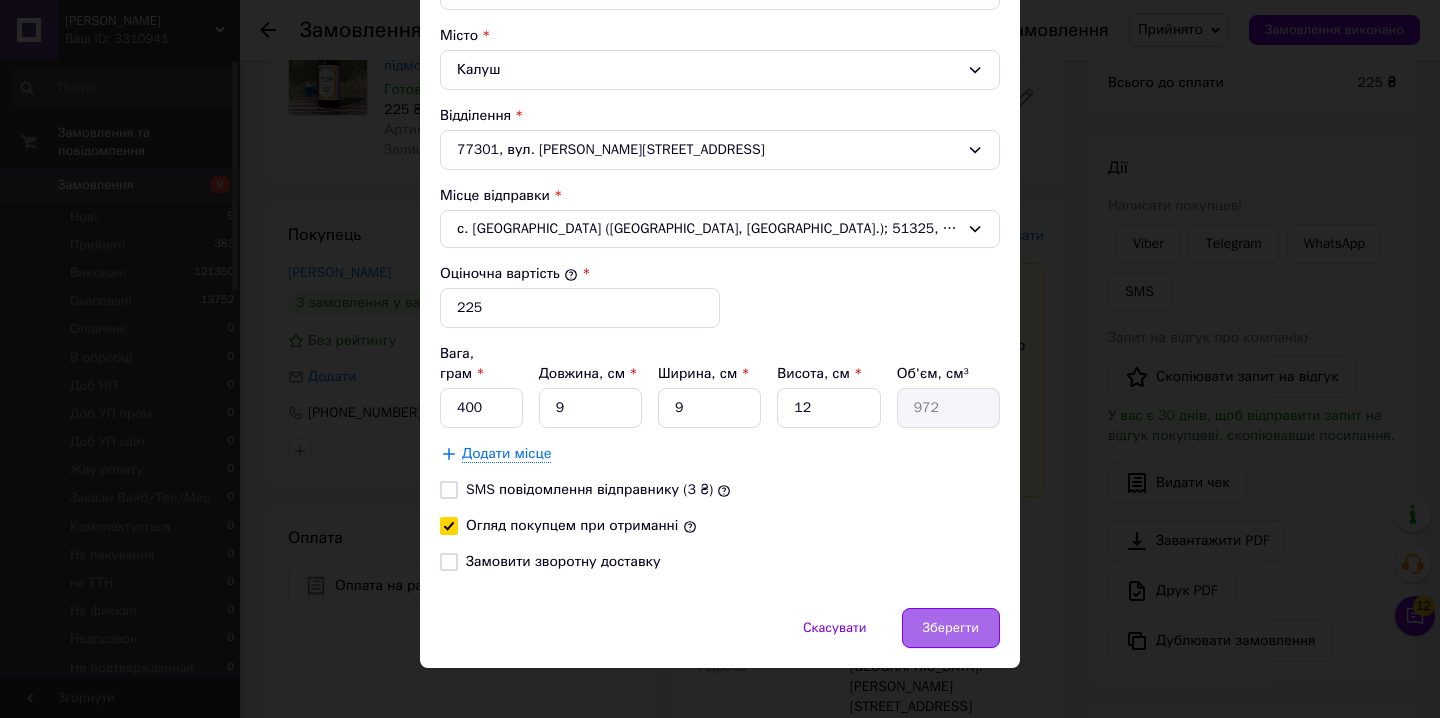 click on "Зберегти" at bounding box center (951, 628) 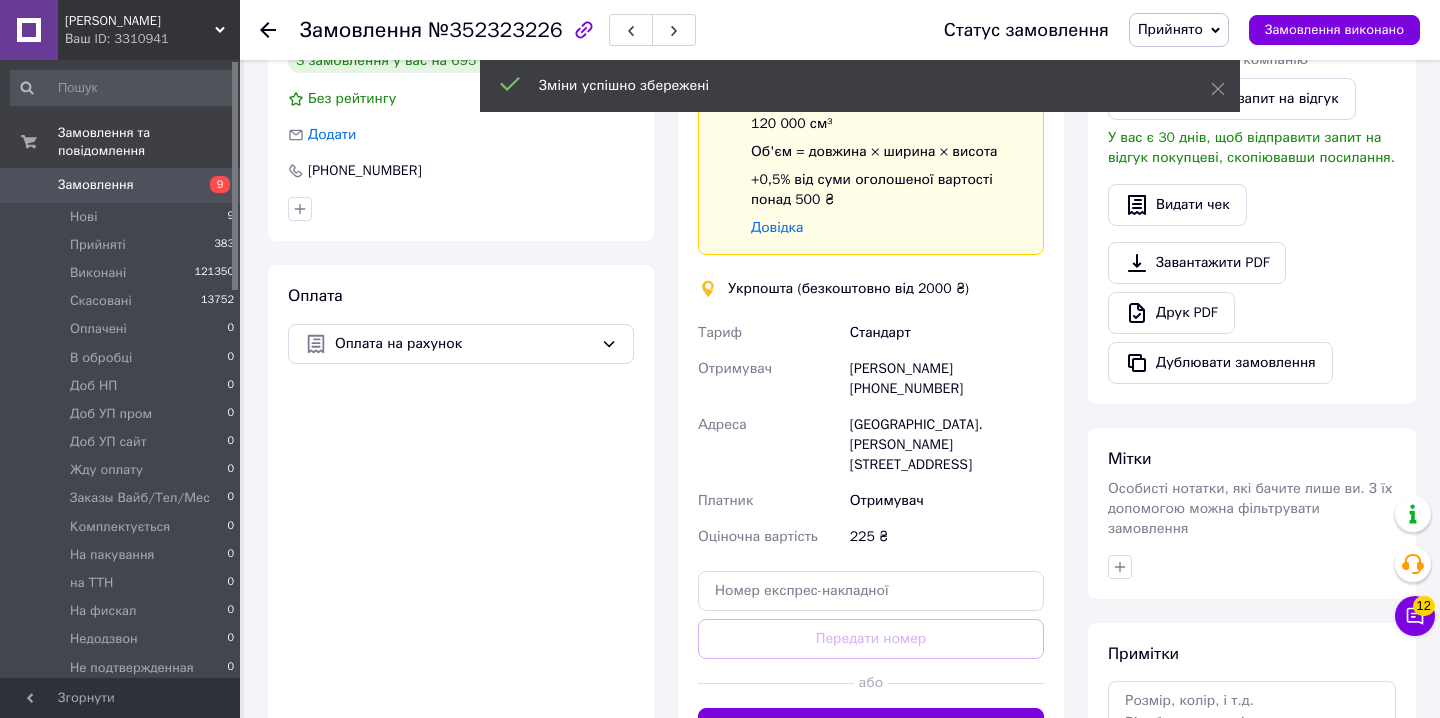 scroll, scrollTop: 591, scrollLeft: 0, axis: vertical 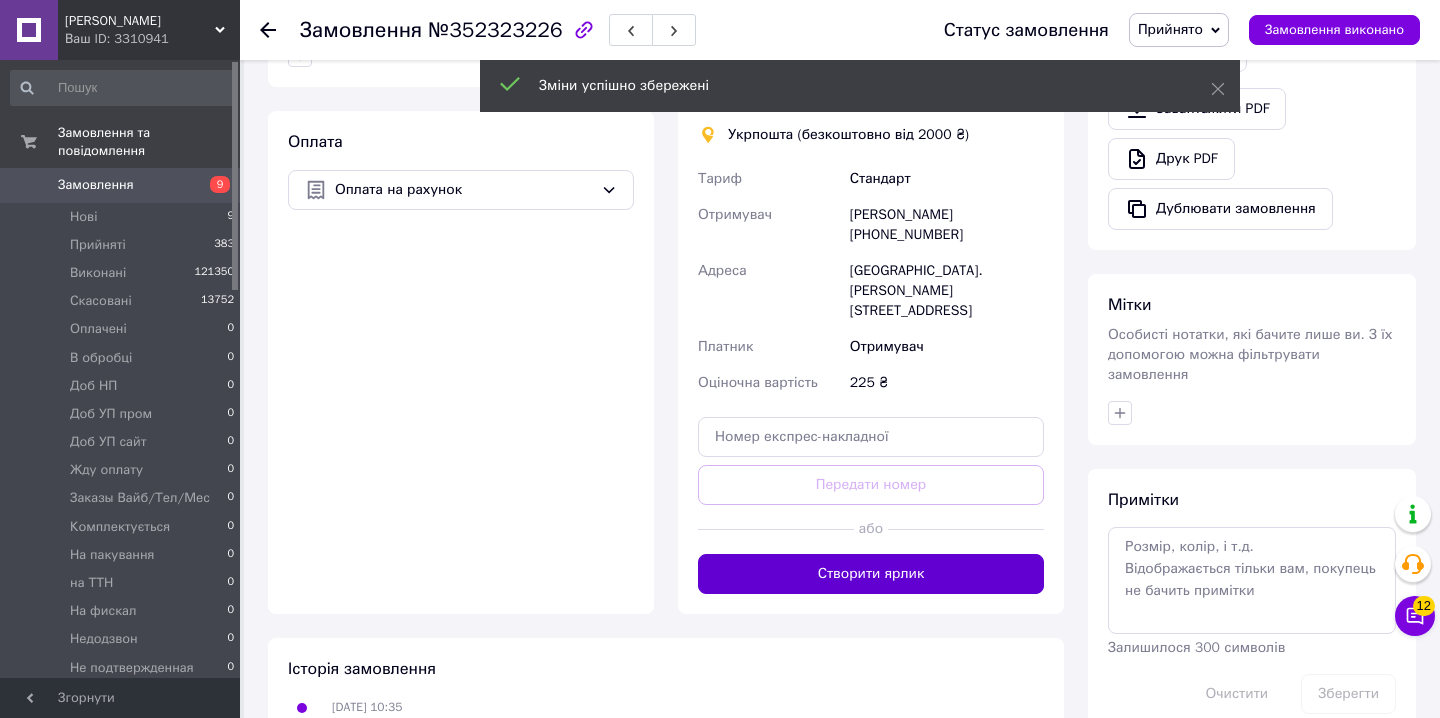 click on "Створити ярлик" at bounding box center [871, 574] 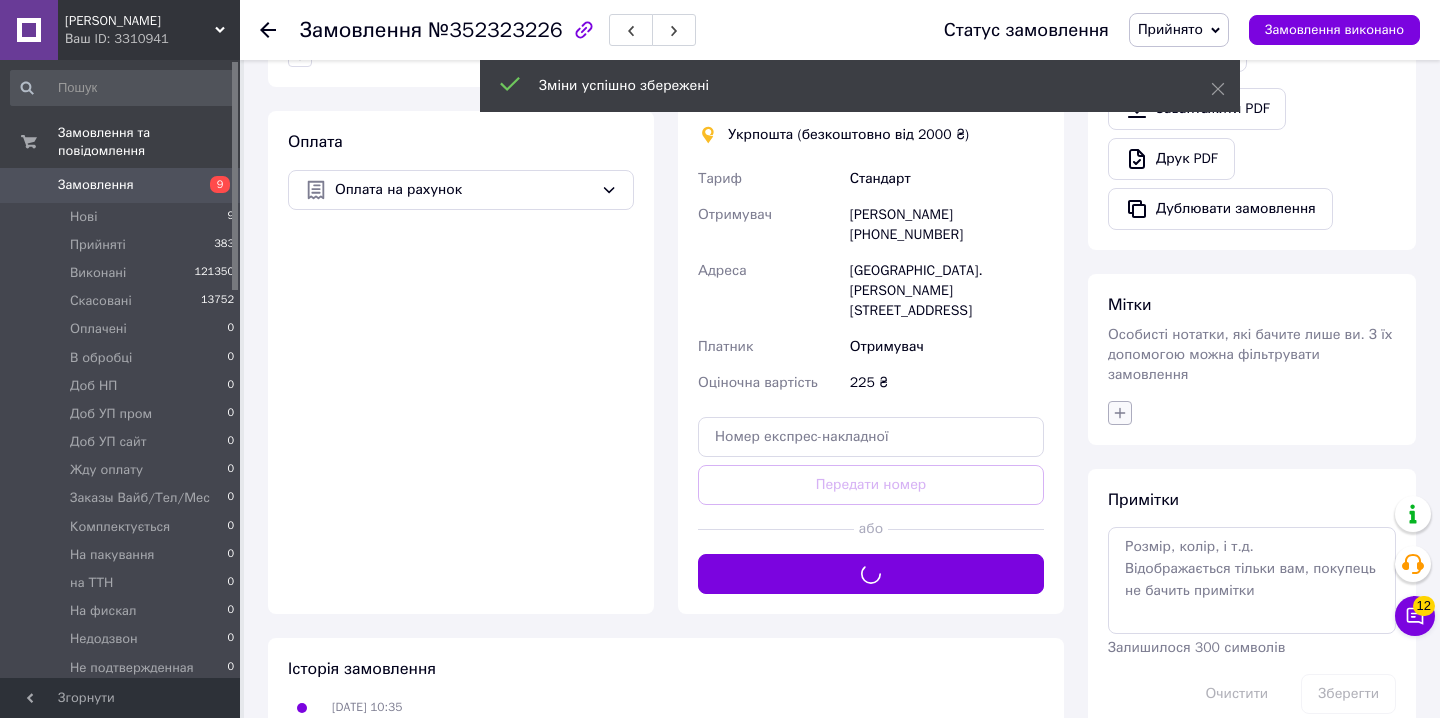 click 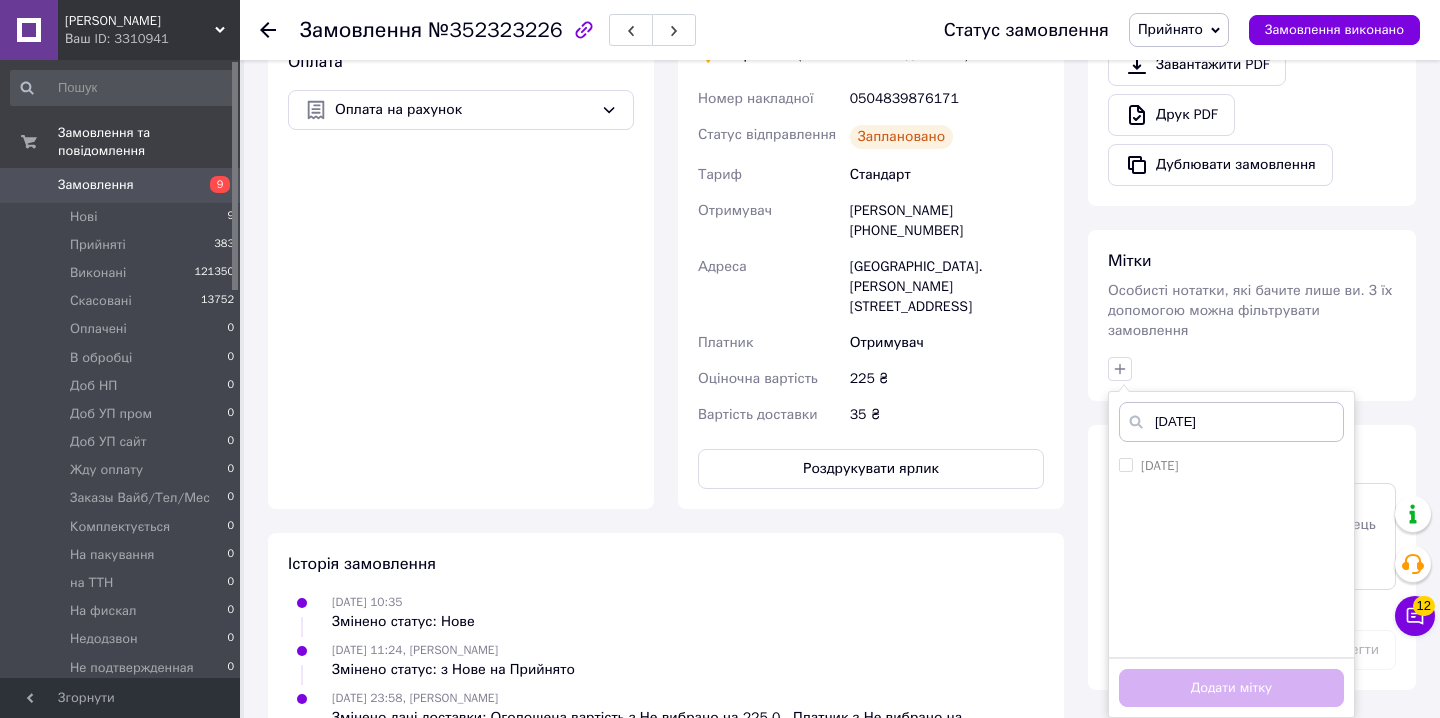 scroll, scrollTop: 679, scrollLeft: 0, axis: vertical 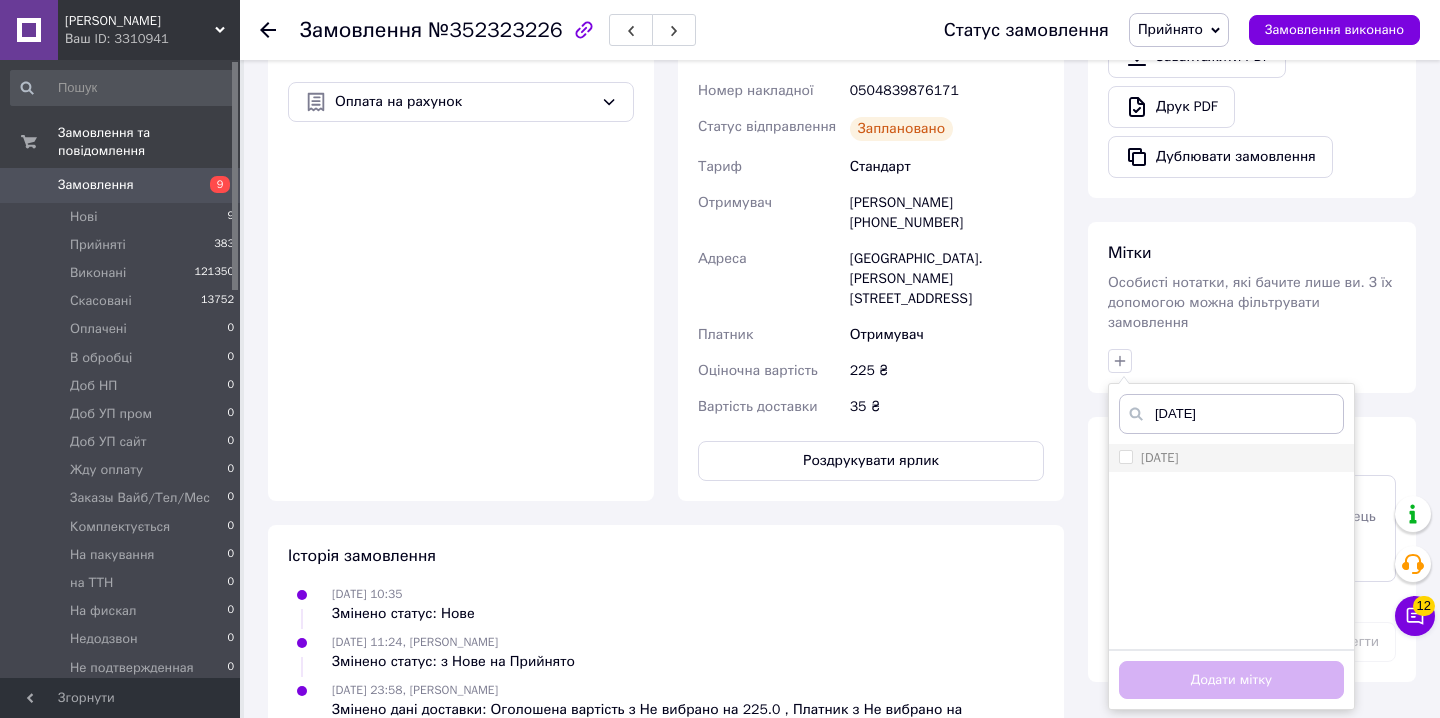 type on "[DATE]" 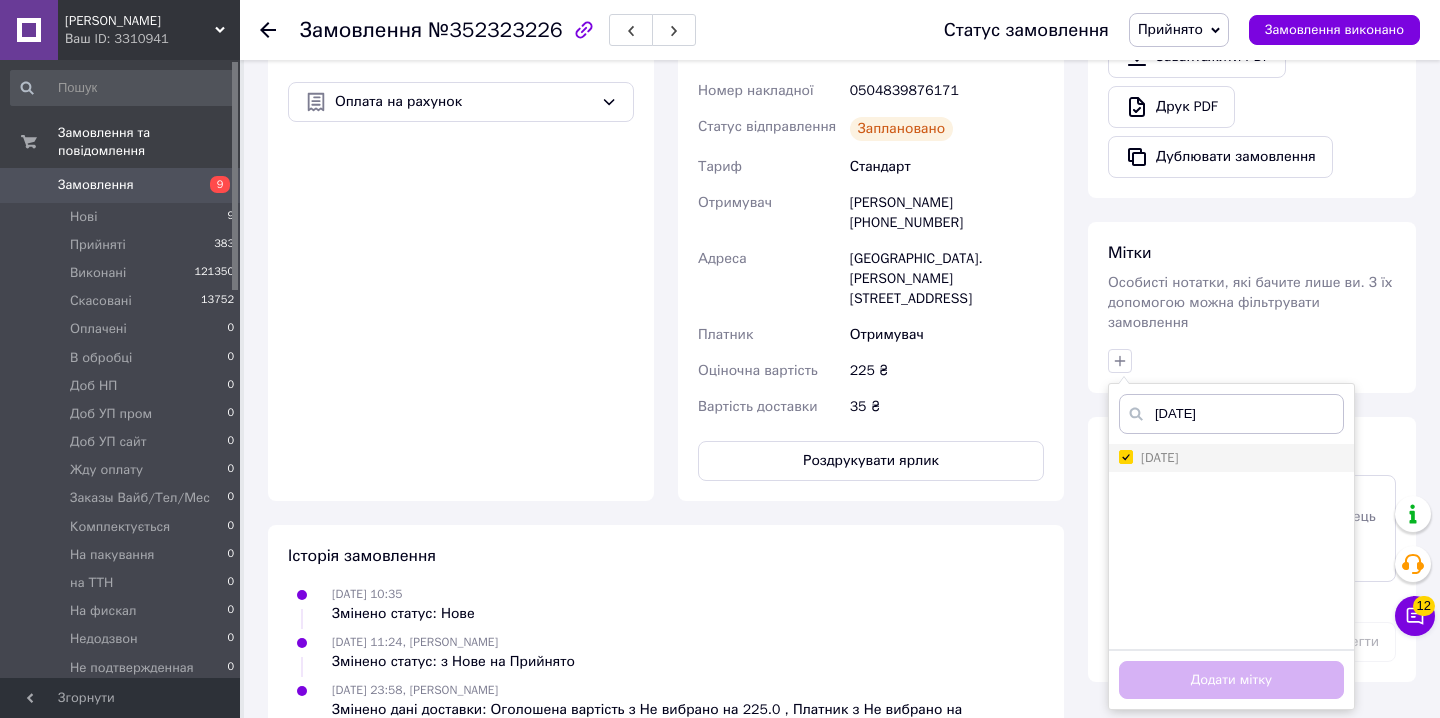 click on "[DATE]" at bounding box center (1125, 456) 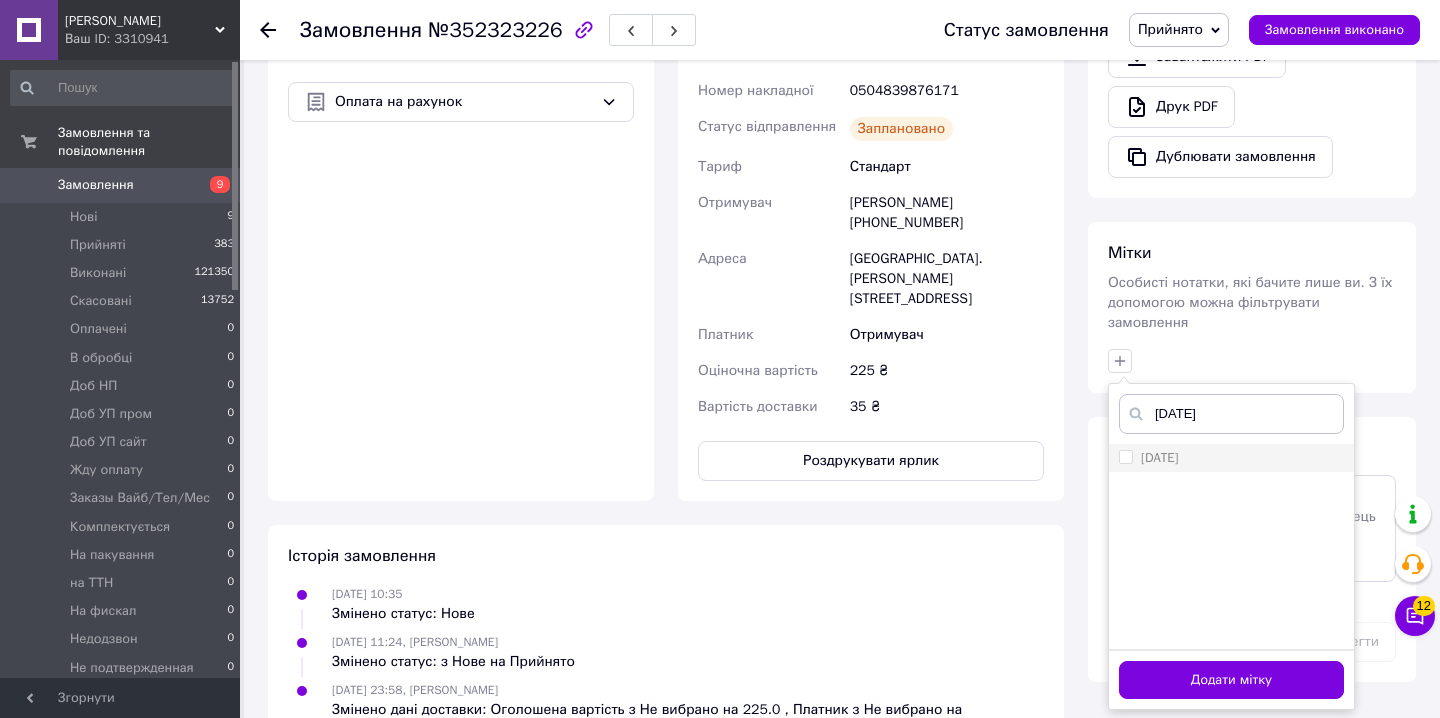 click on "[DATE]" at bounding box center [1125, 456] 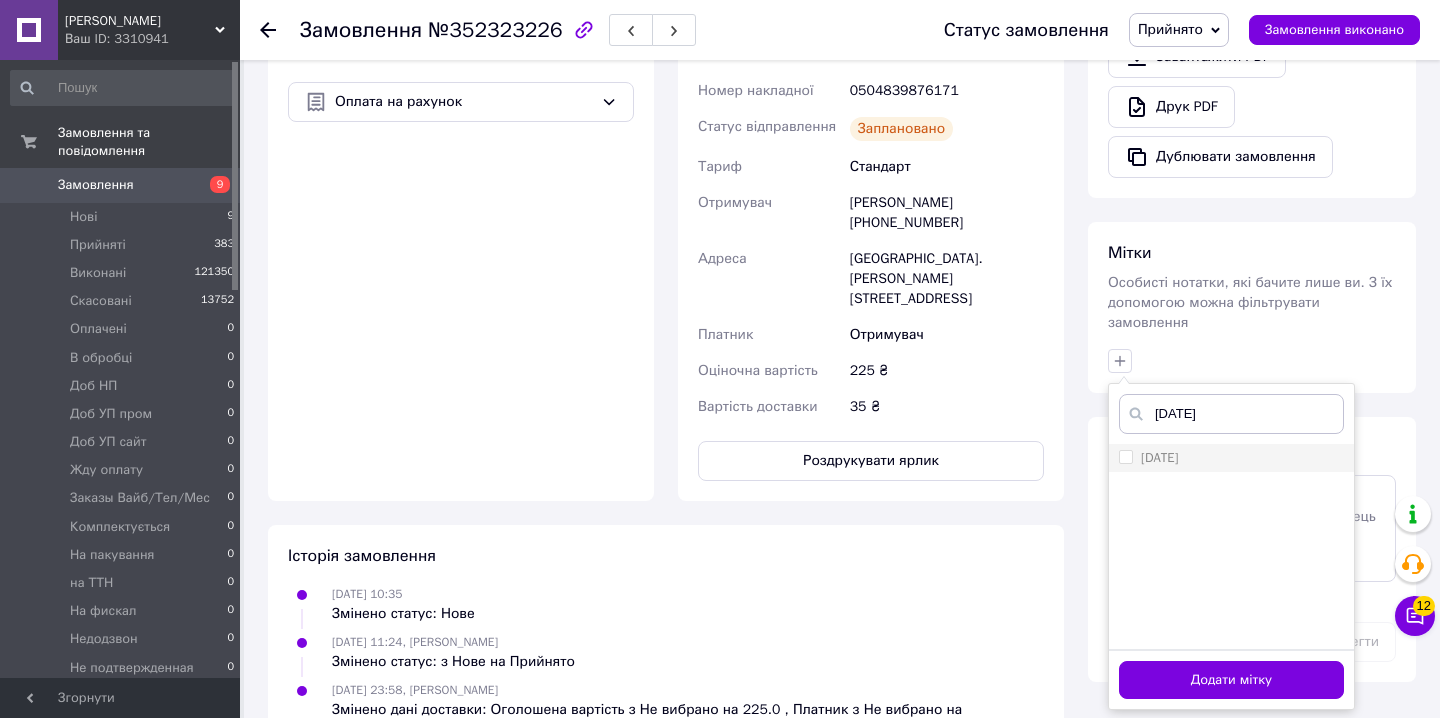 checkbox on "true" 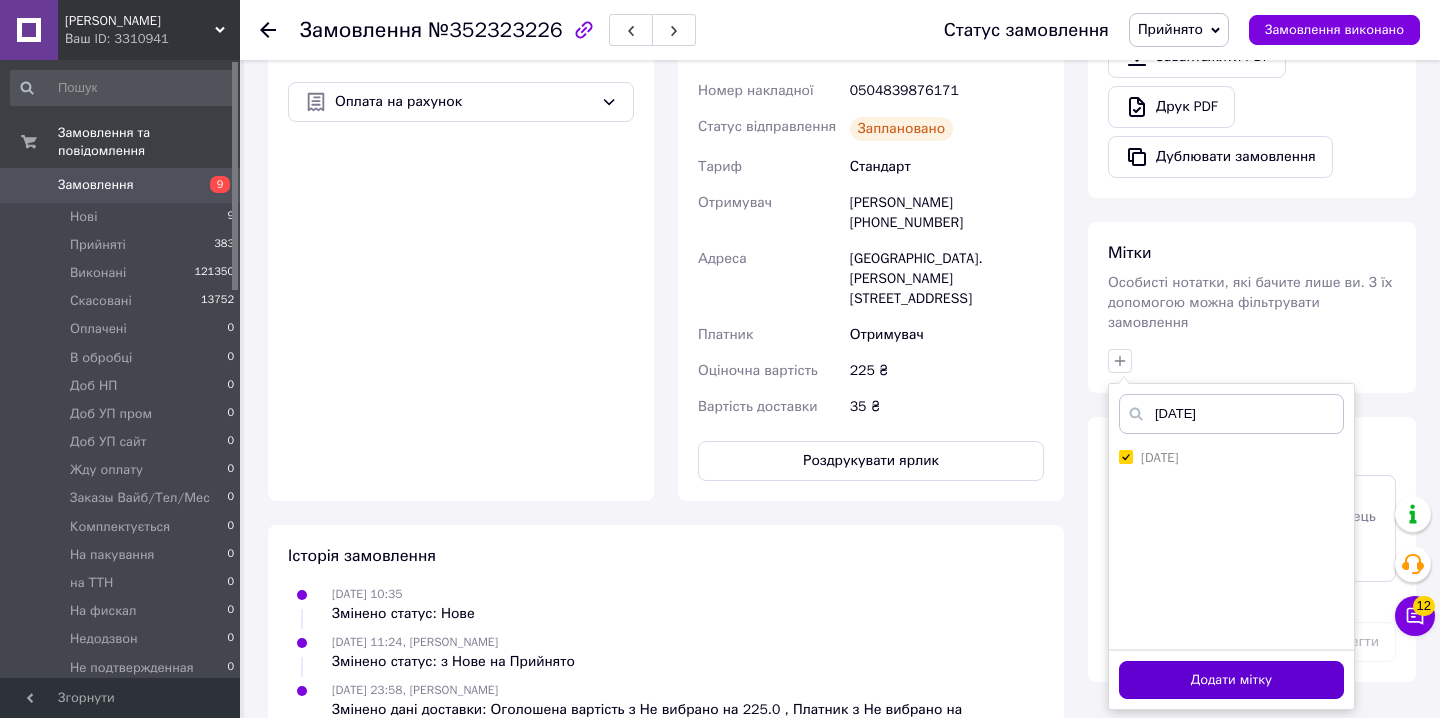 click on "Додати мітку" at bounding box center (1231, 680) 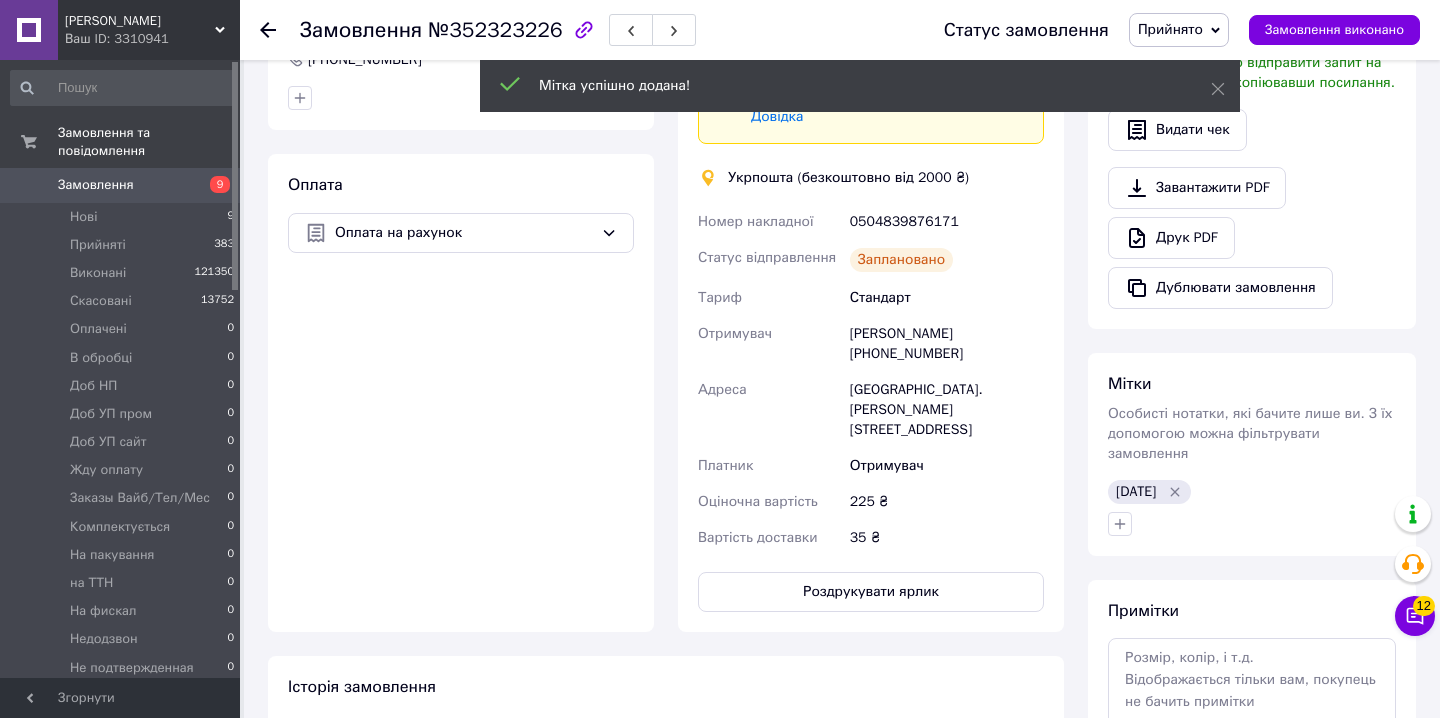 scroll, scrollTop: 547, scrollLeft: 0, axis: vertical 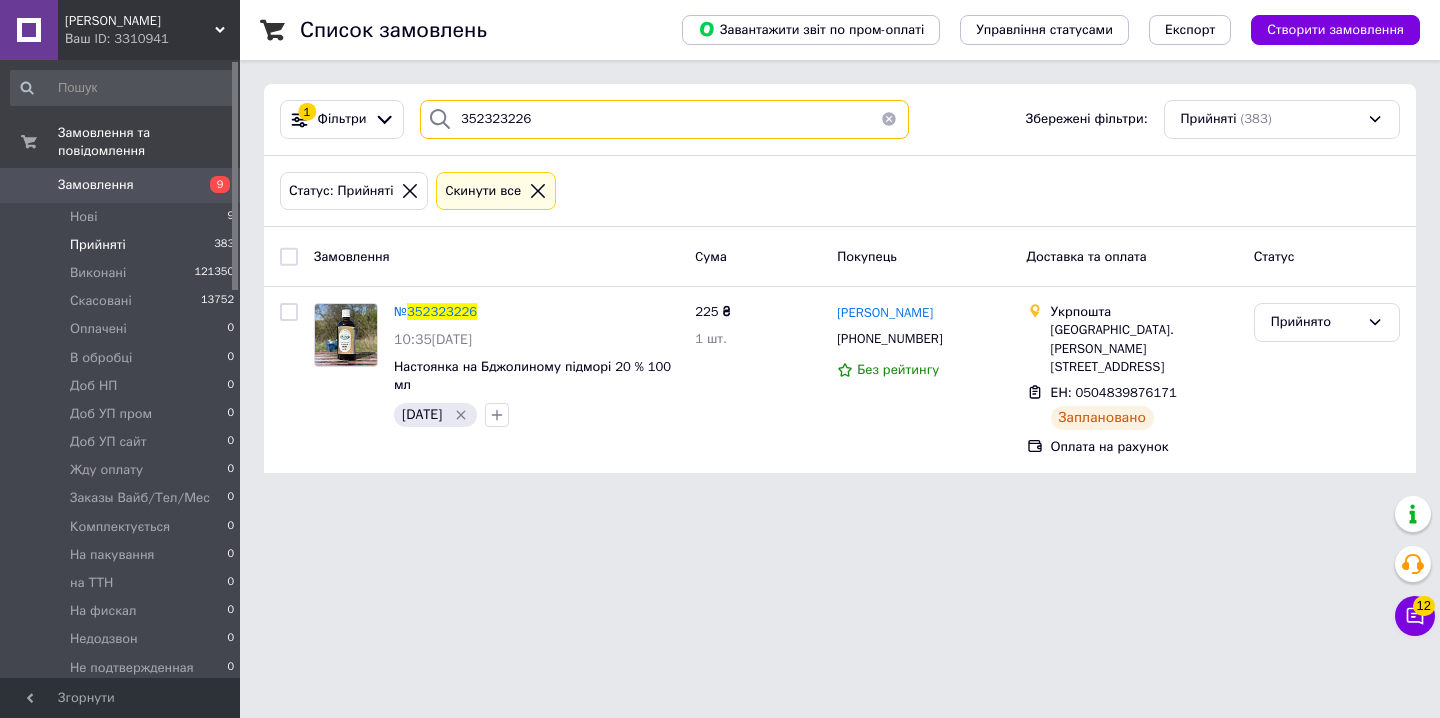 click on "1 Фільтри 352323226 Збережені фільтри: Прийняті (383)" at bounding box center [840, 119] 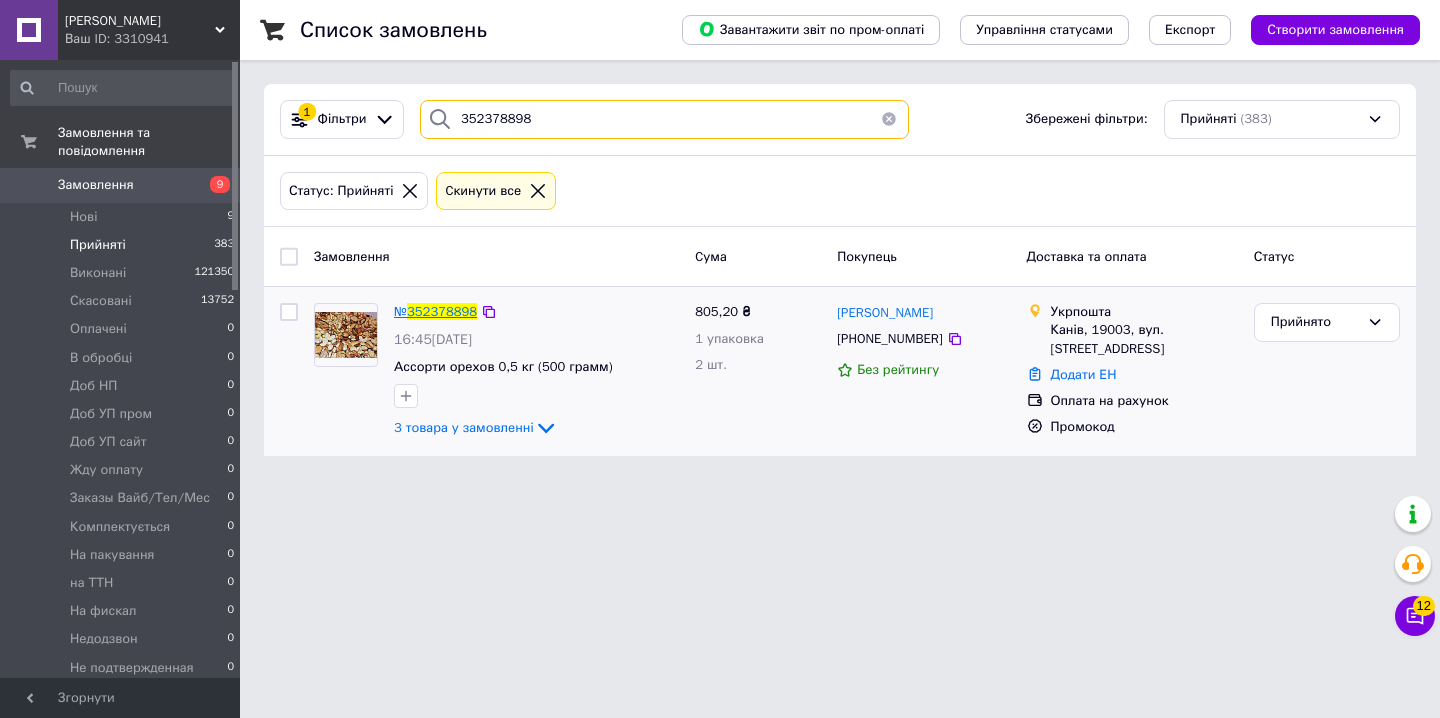 type on "352378898" 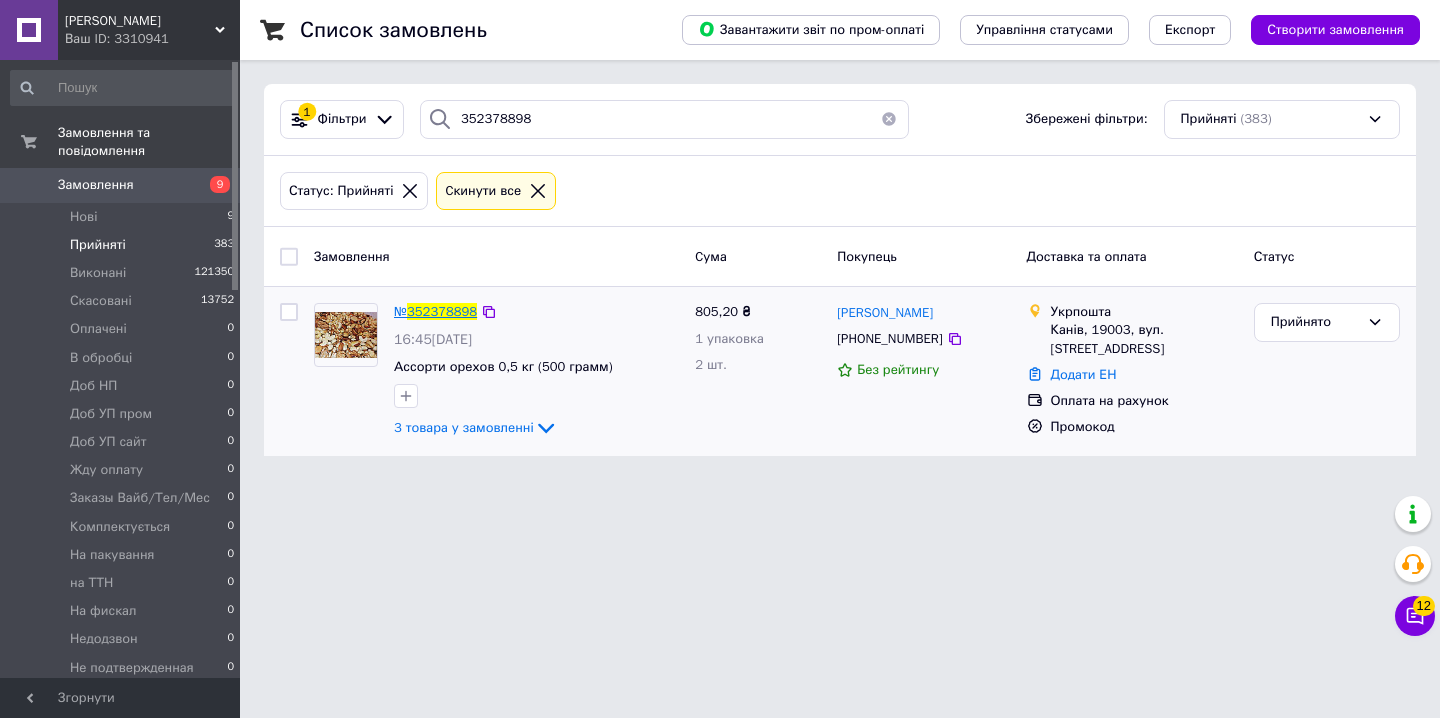 click on "352378898" at bounding box center (442, 311) 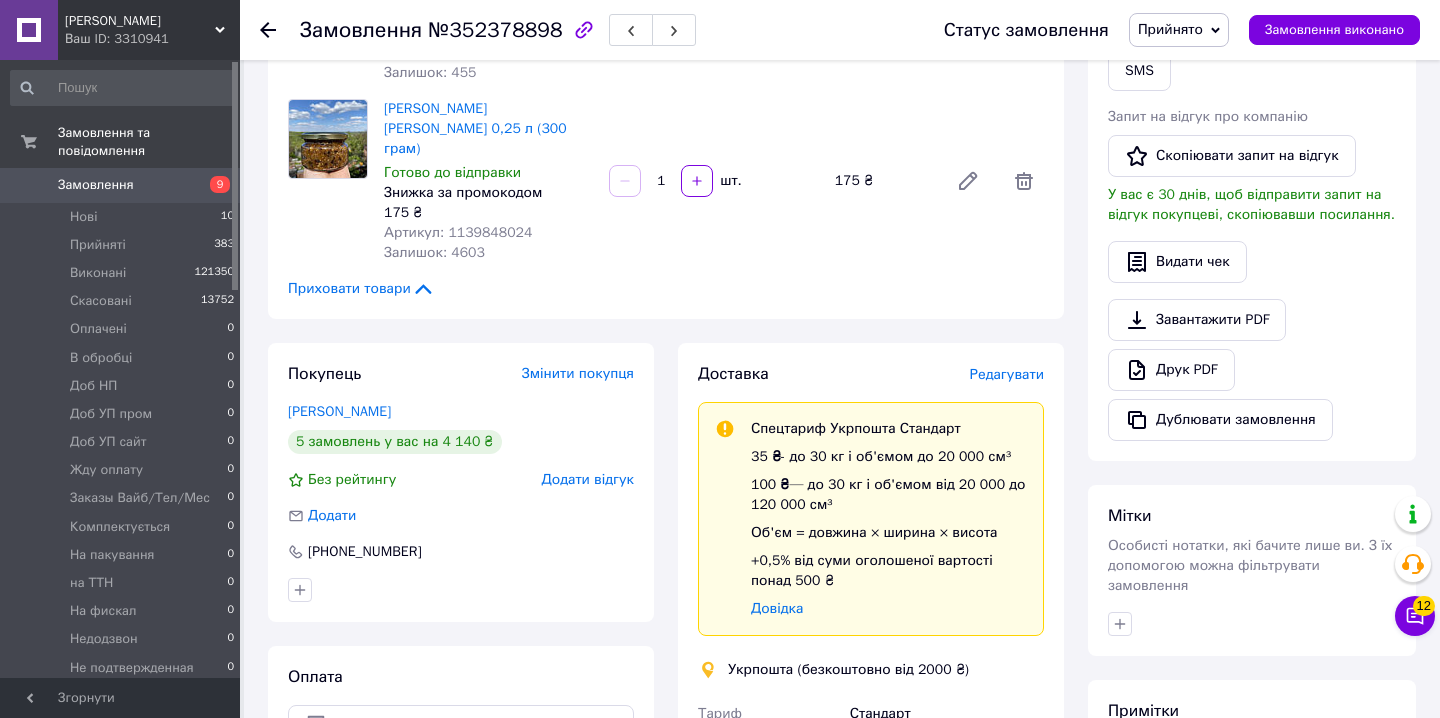scroll, scrollTop: 528, scrollLeft: 0, axis: vertical 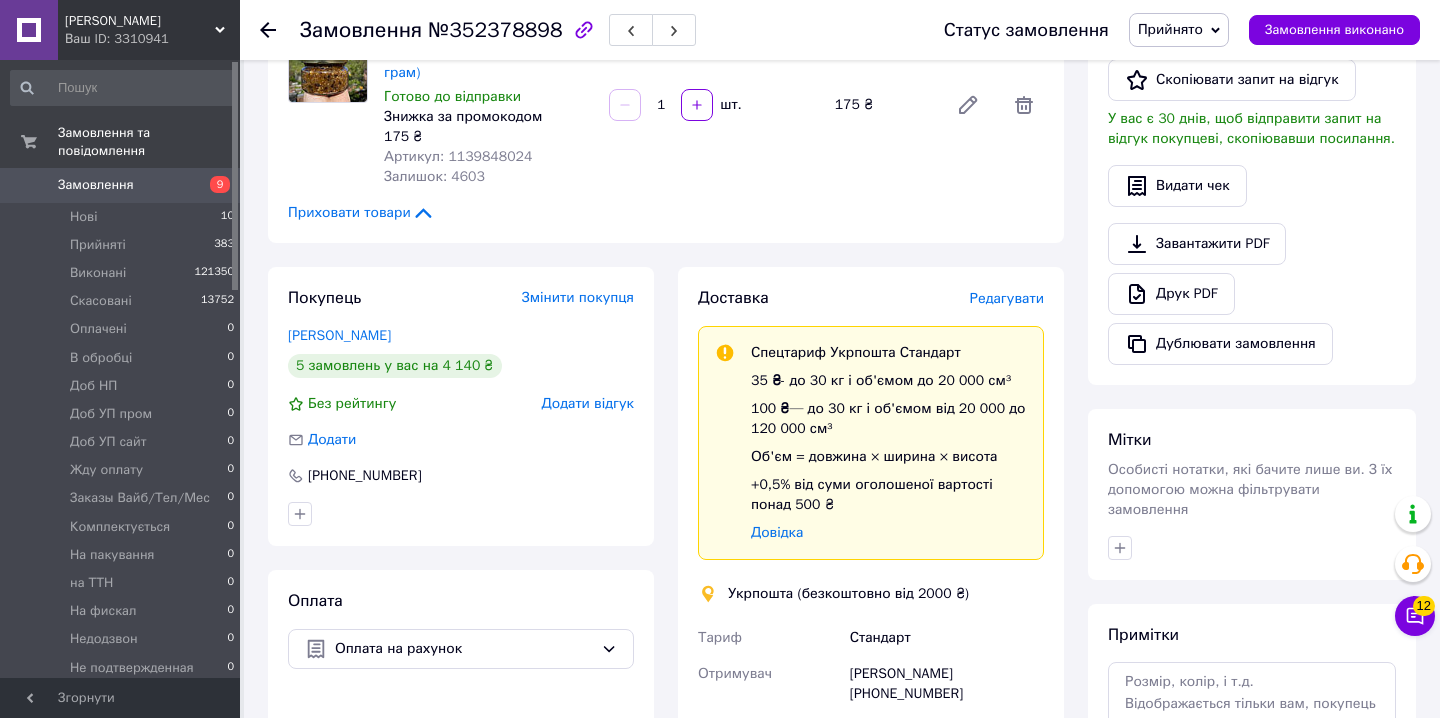 click on "Редагувати" at bounding box center (1007, 298) 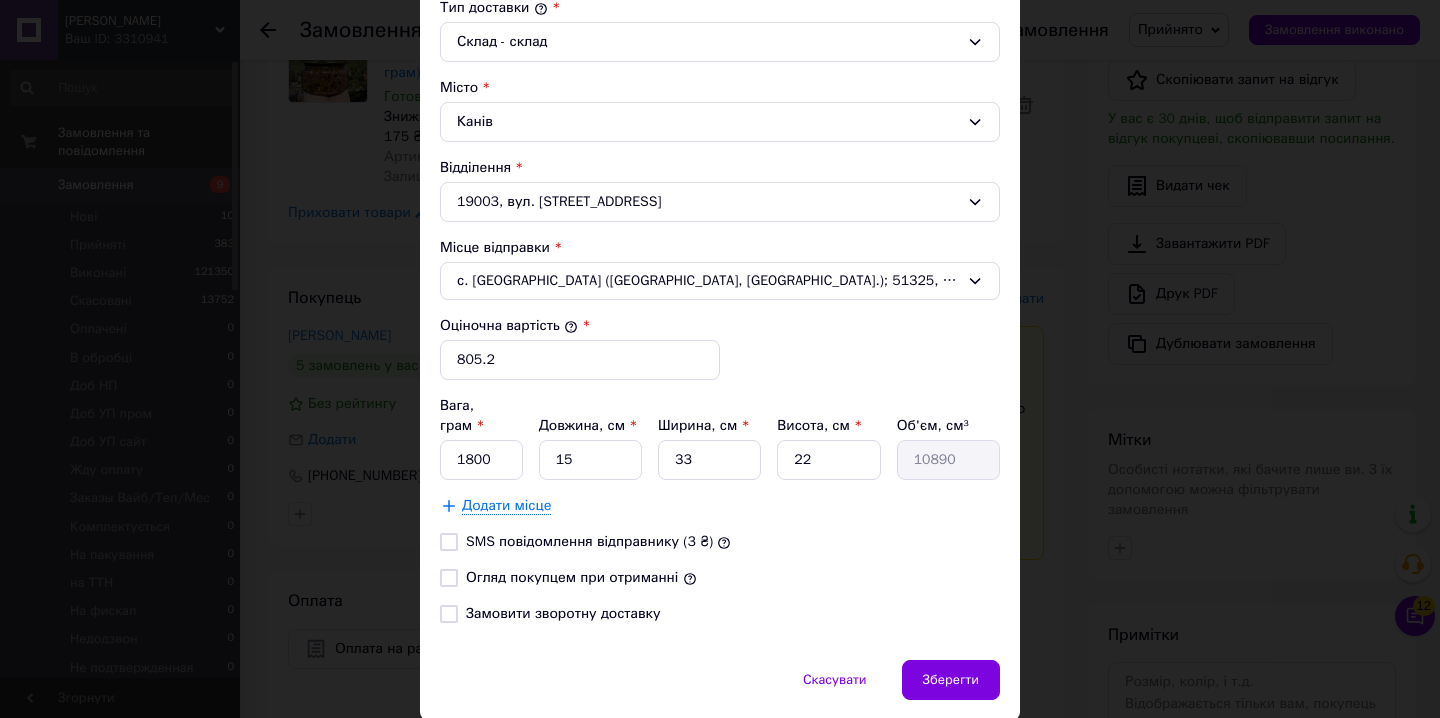 scroll, scrollTop: 605, scrollLeft: 0, axis: vertical 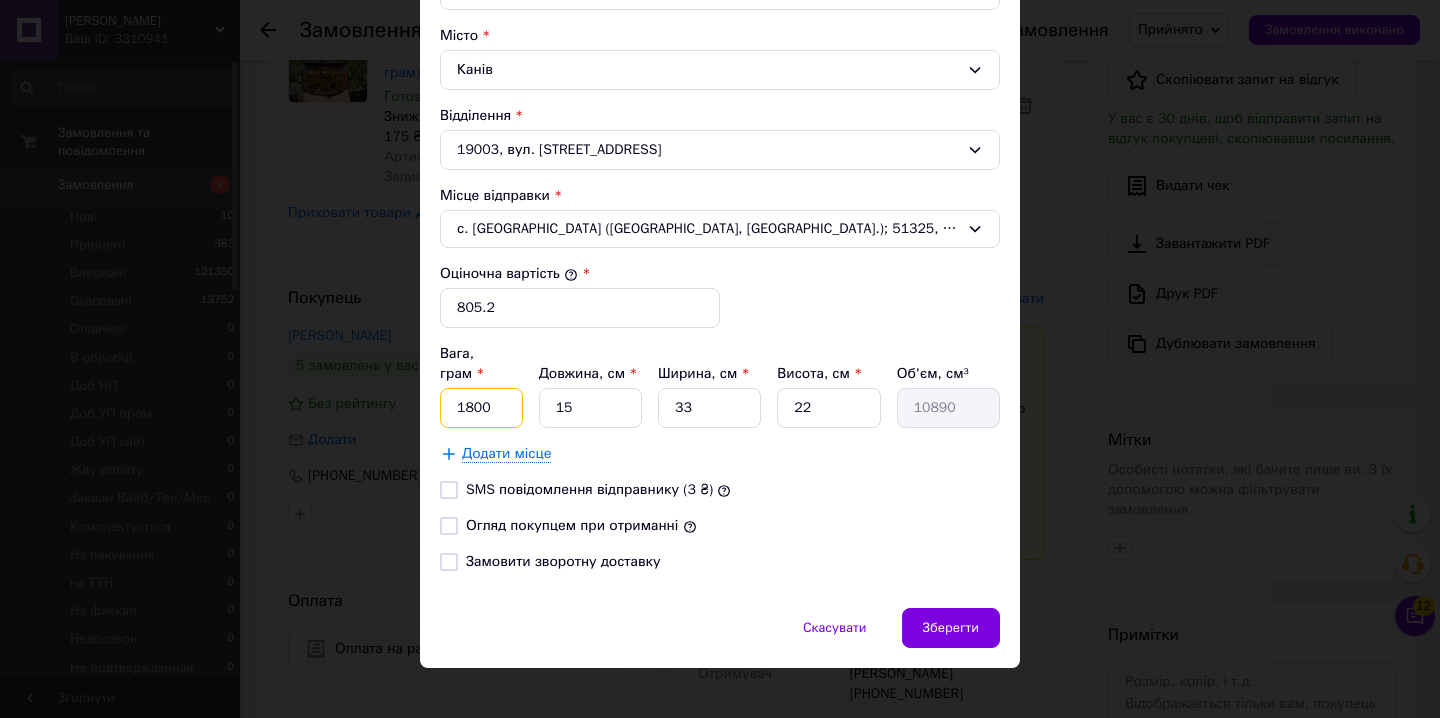 drag, startPoint x: 490, startPoint y: 394, endPoint x: 452, endPoint y: 391, distance: 38.118237 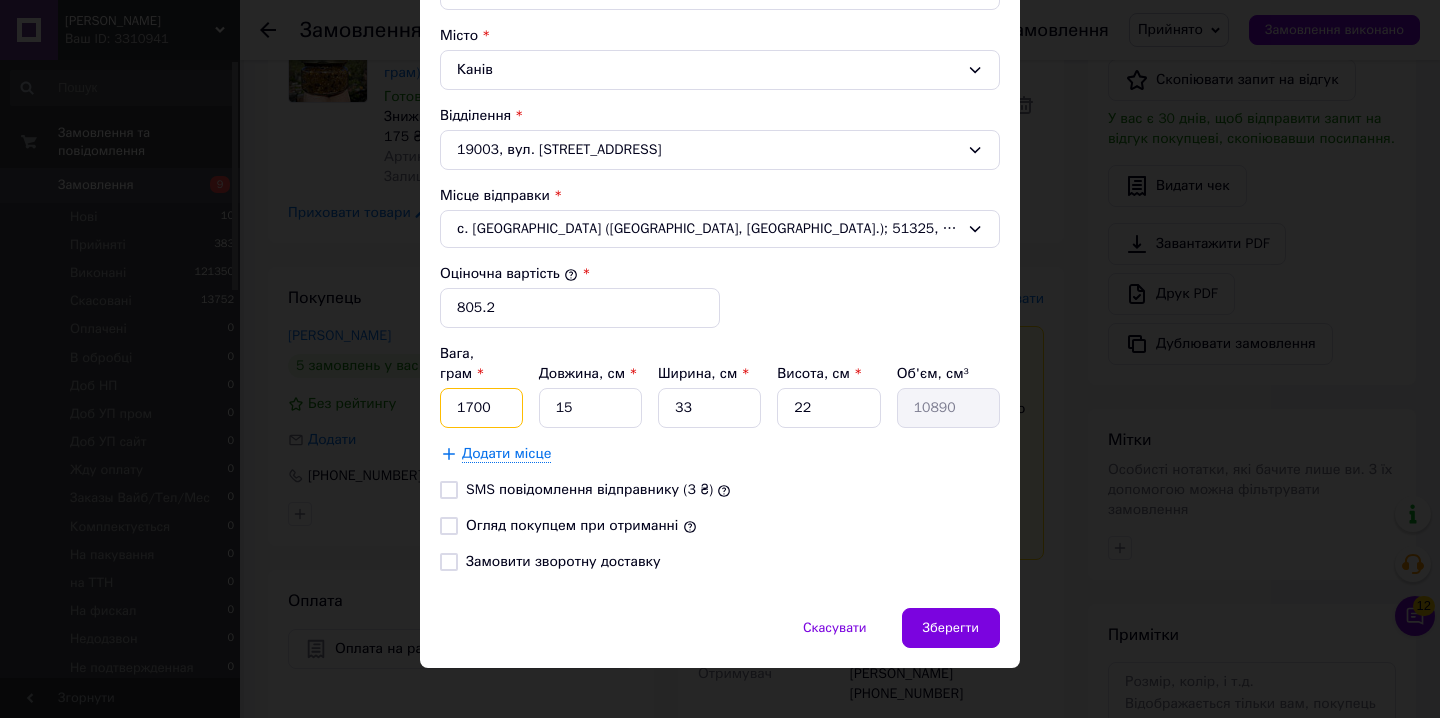 type on "1700" 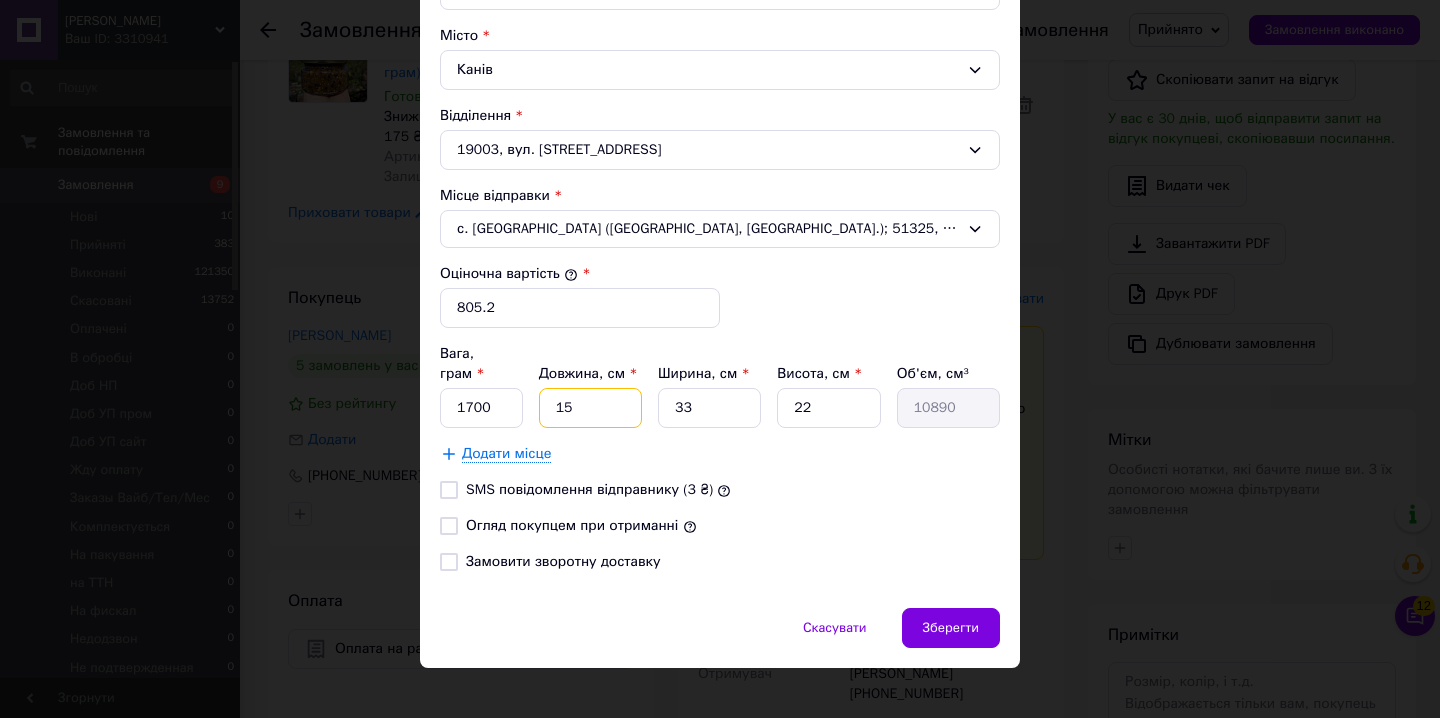 type on "2" 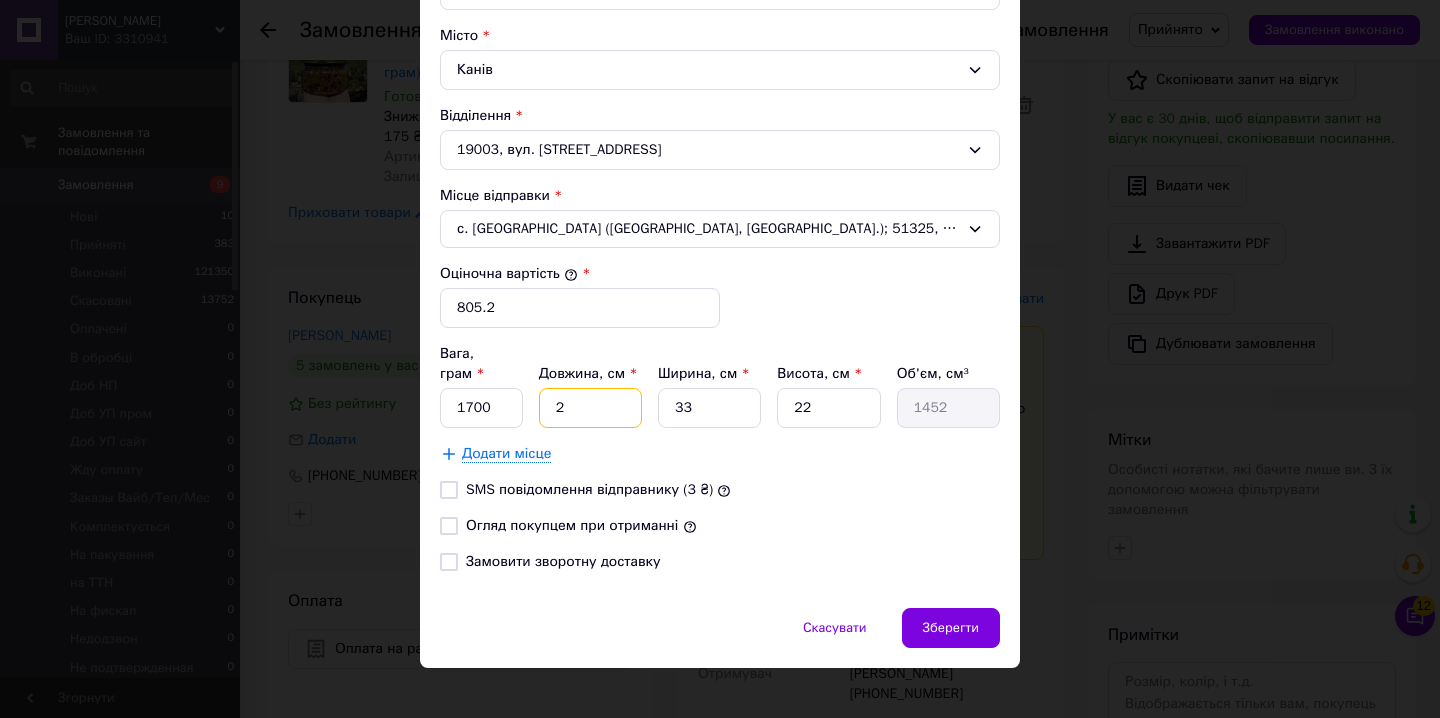 type on "20" 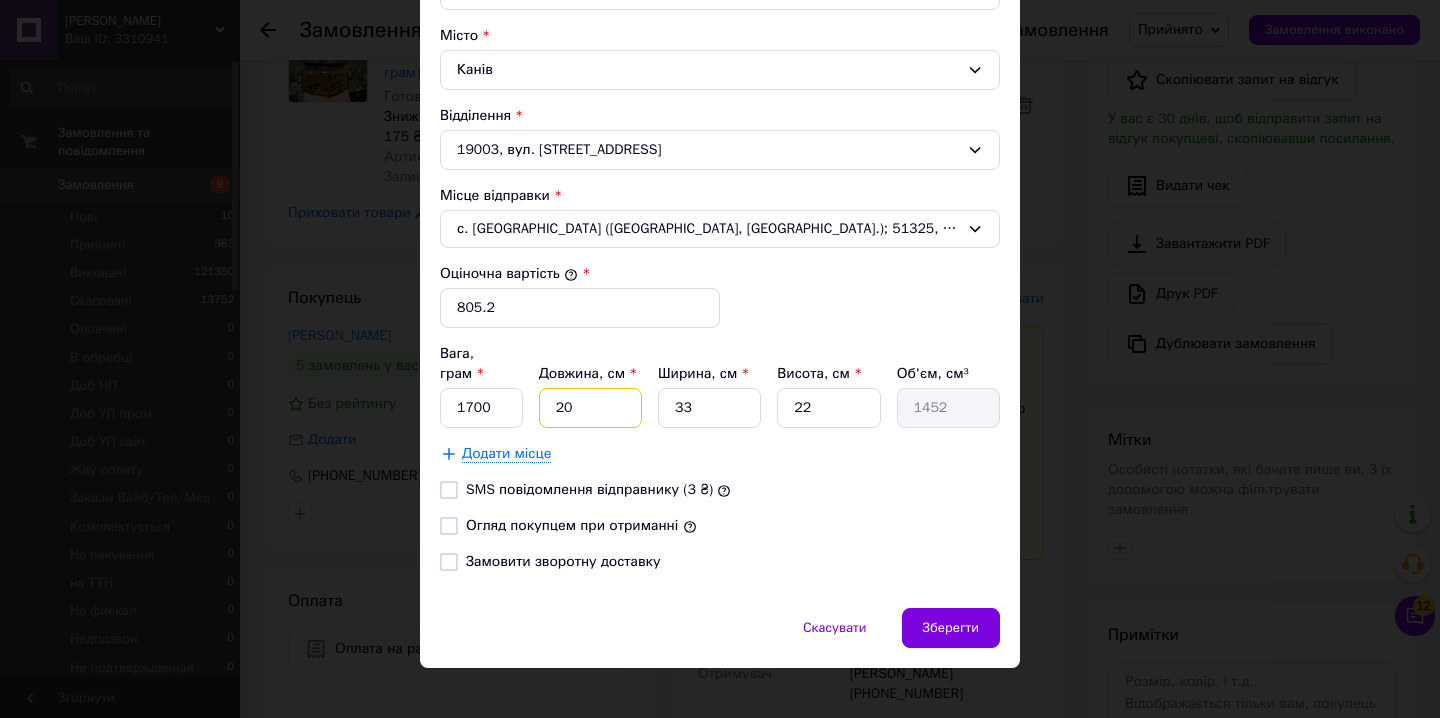 type on "14520" 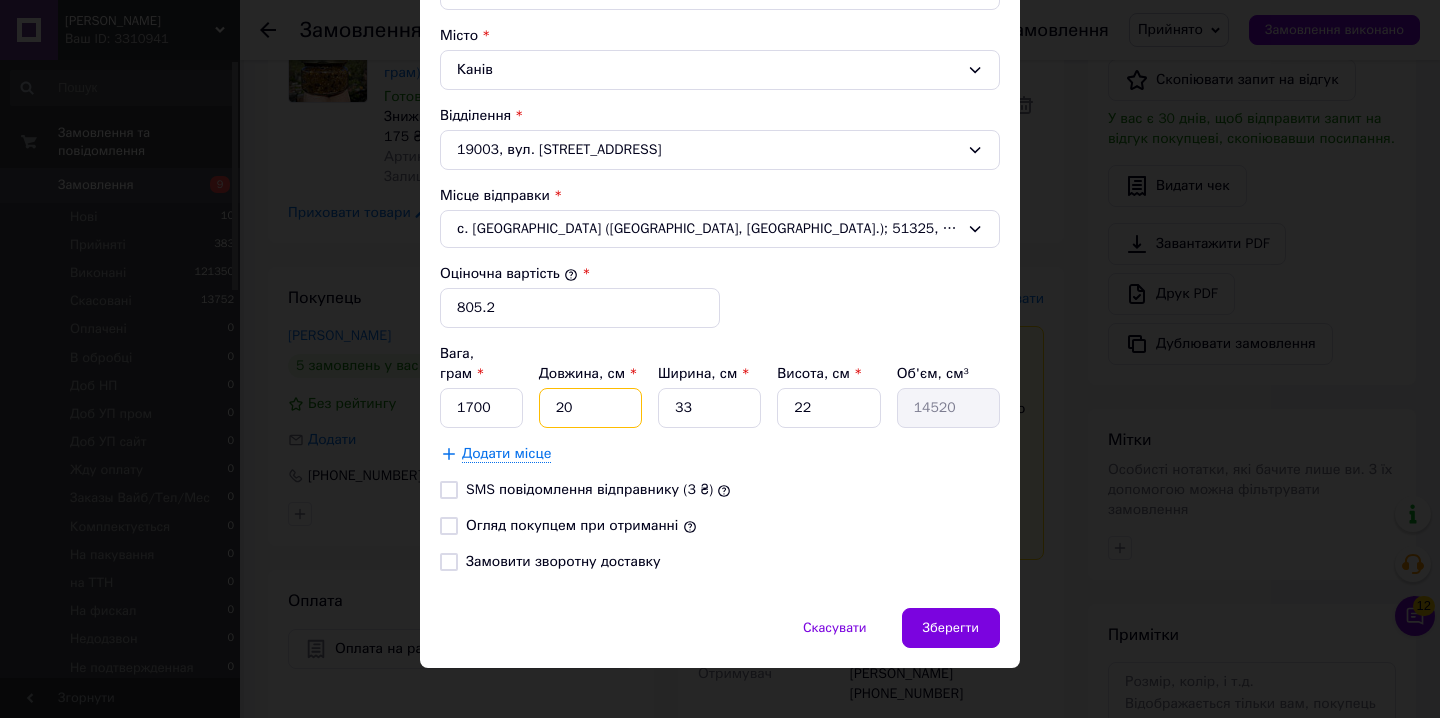 type on "20" 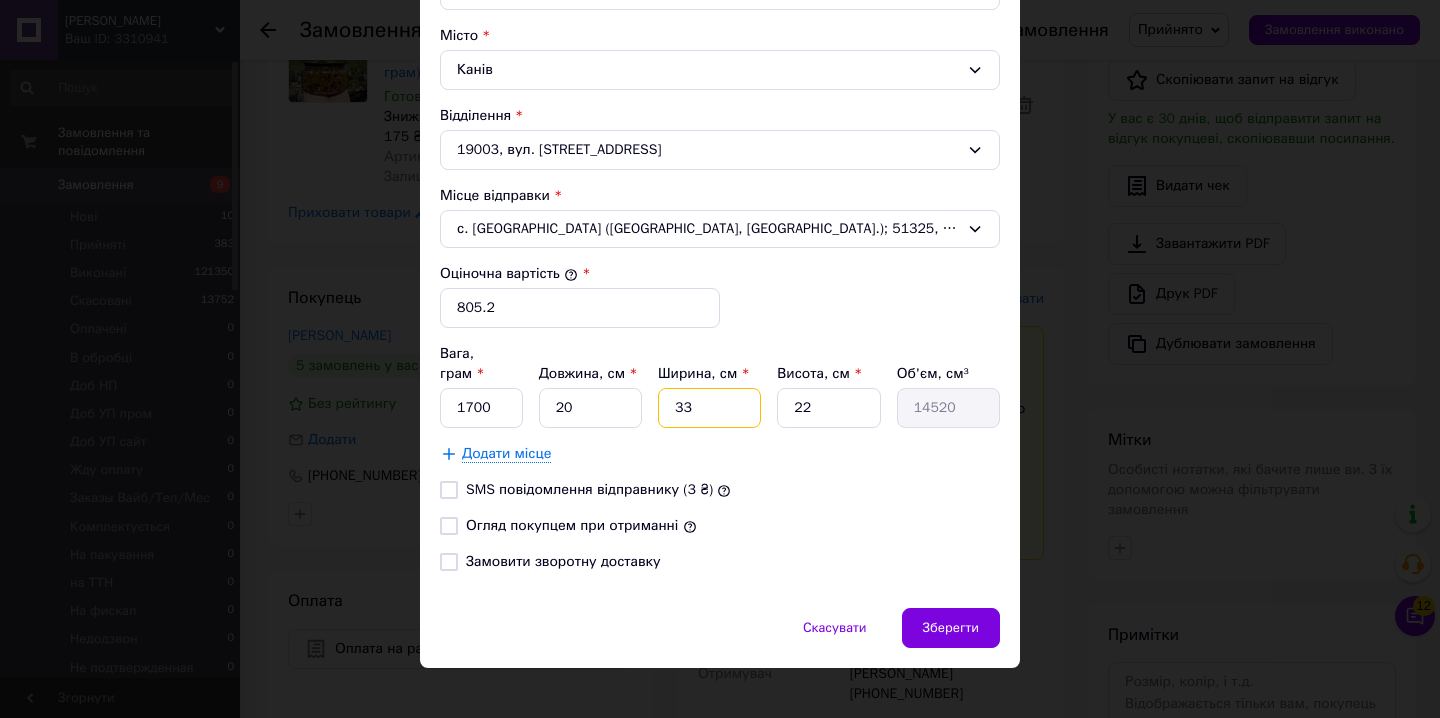type on "1" 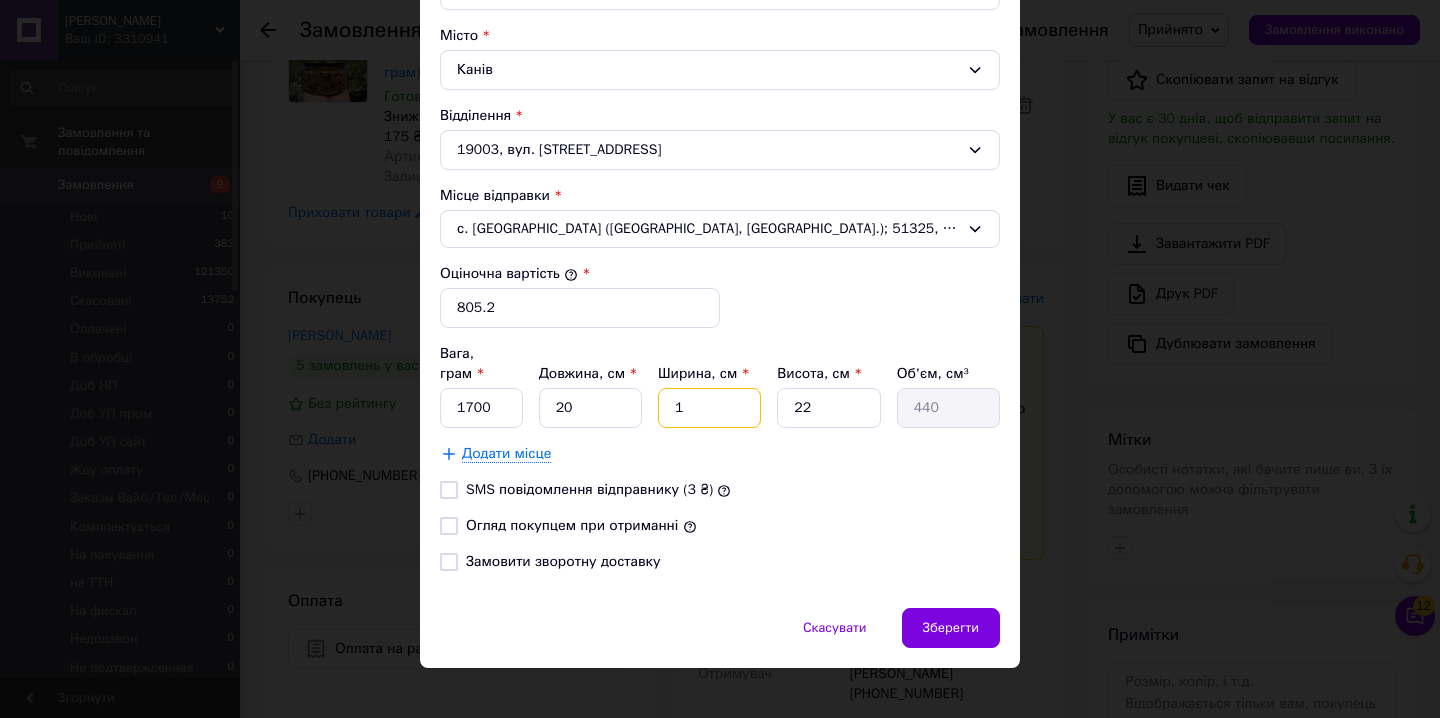 type on "14" 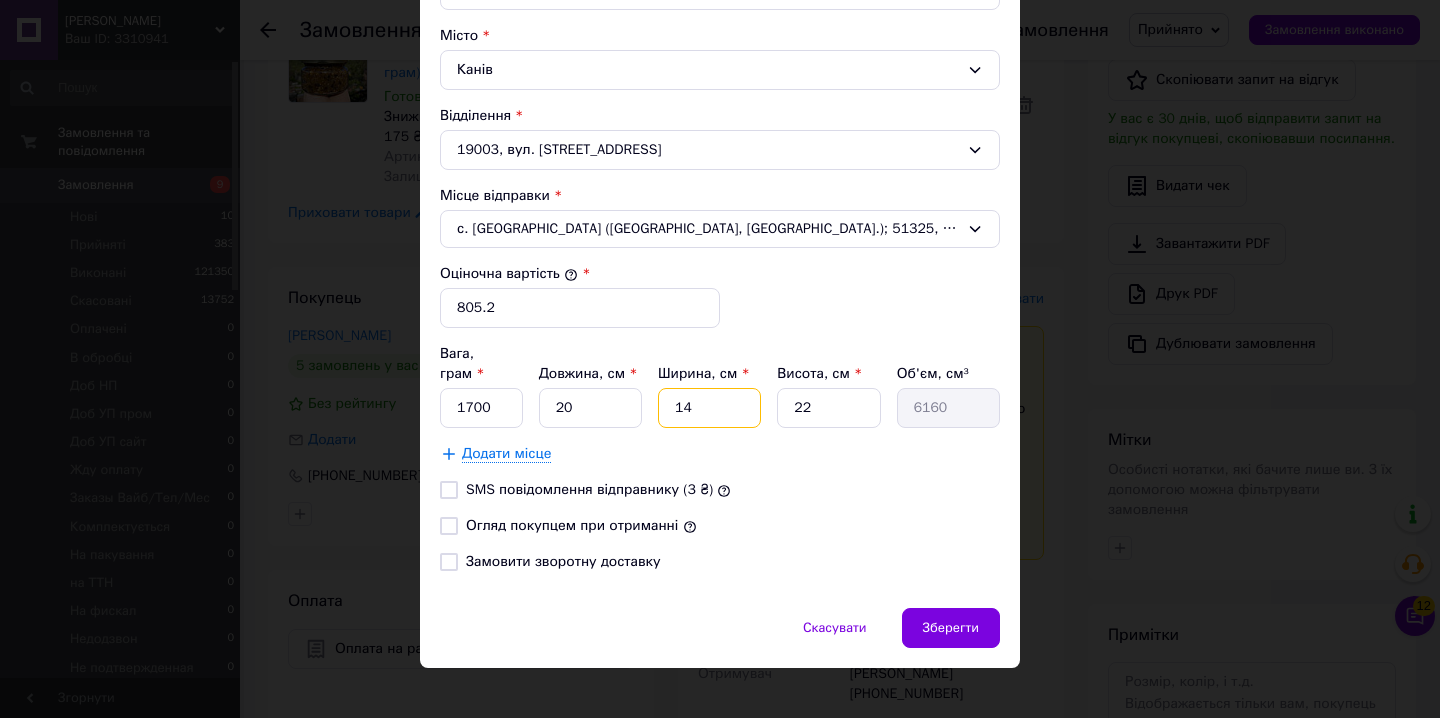 type on "14" 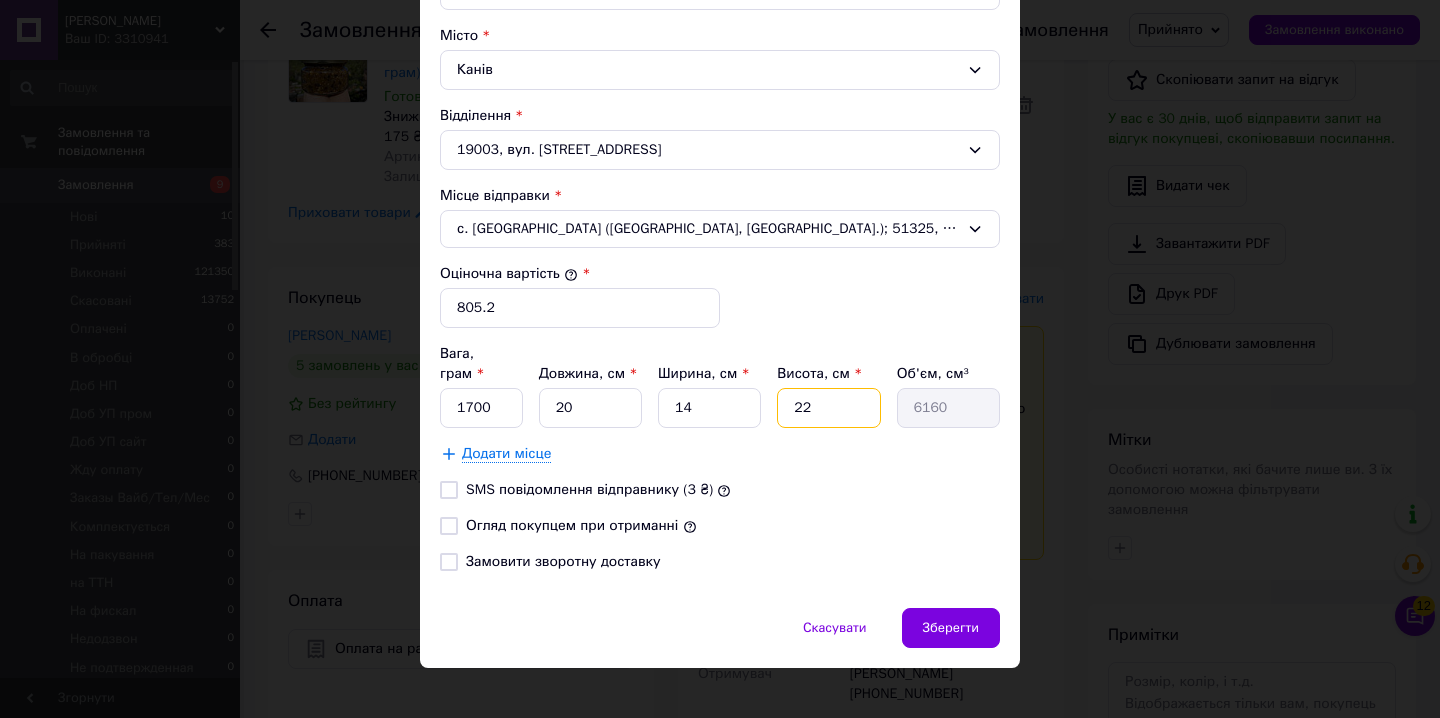 type on "1" 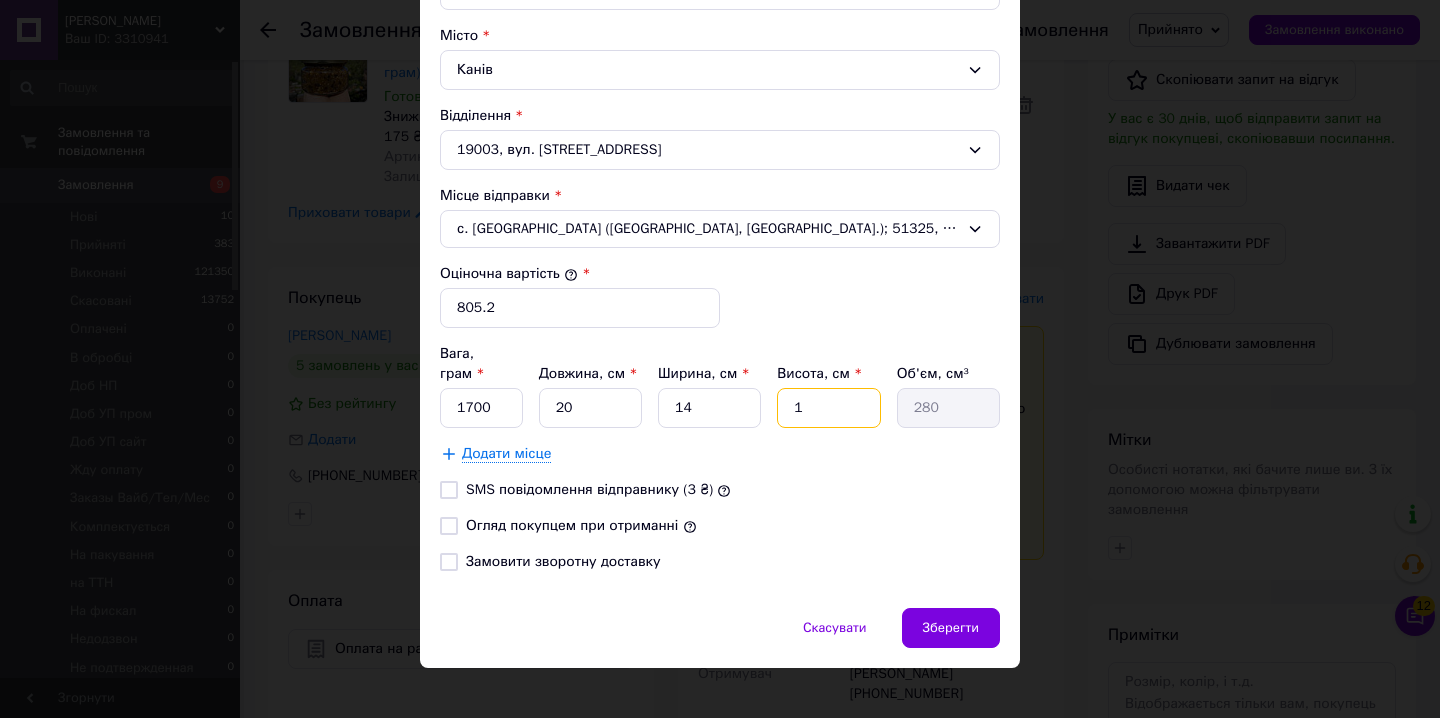 type on "14" 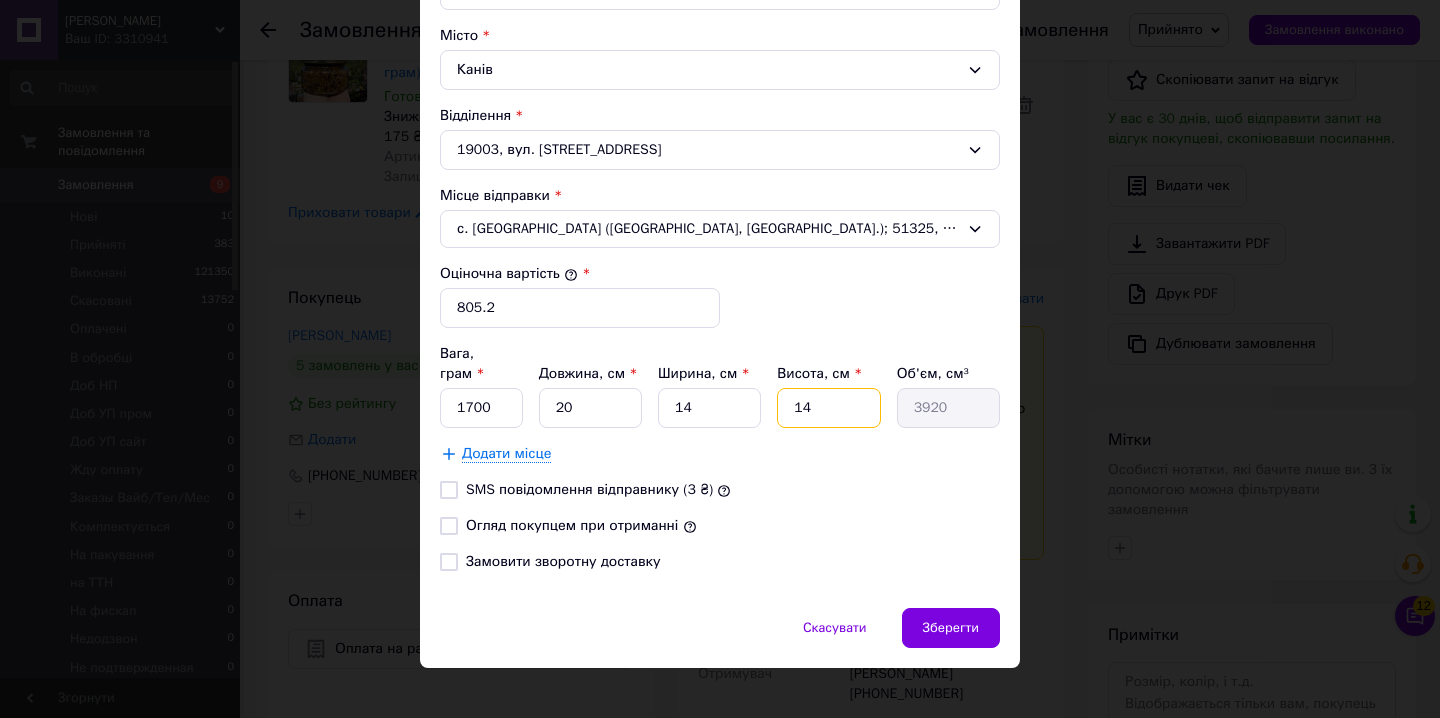 type on "14" 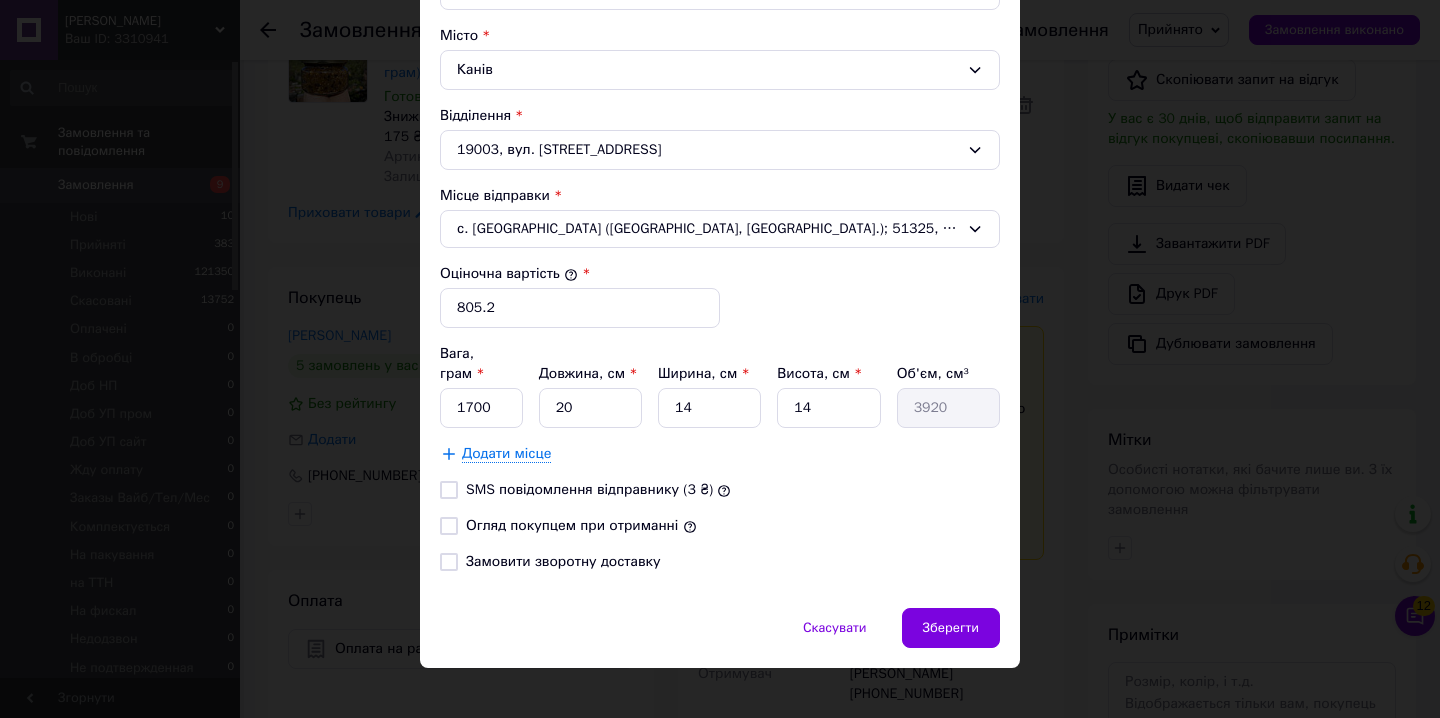 click on "Огляд покупцем при отриманні" at bounding box center (572, 525) 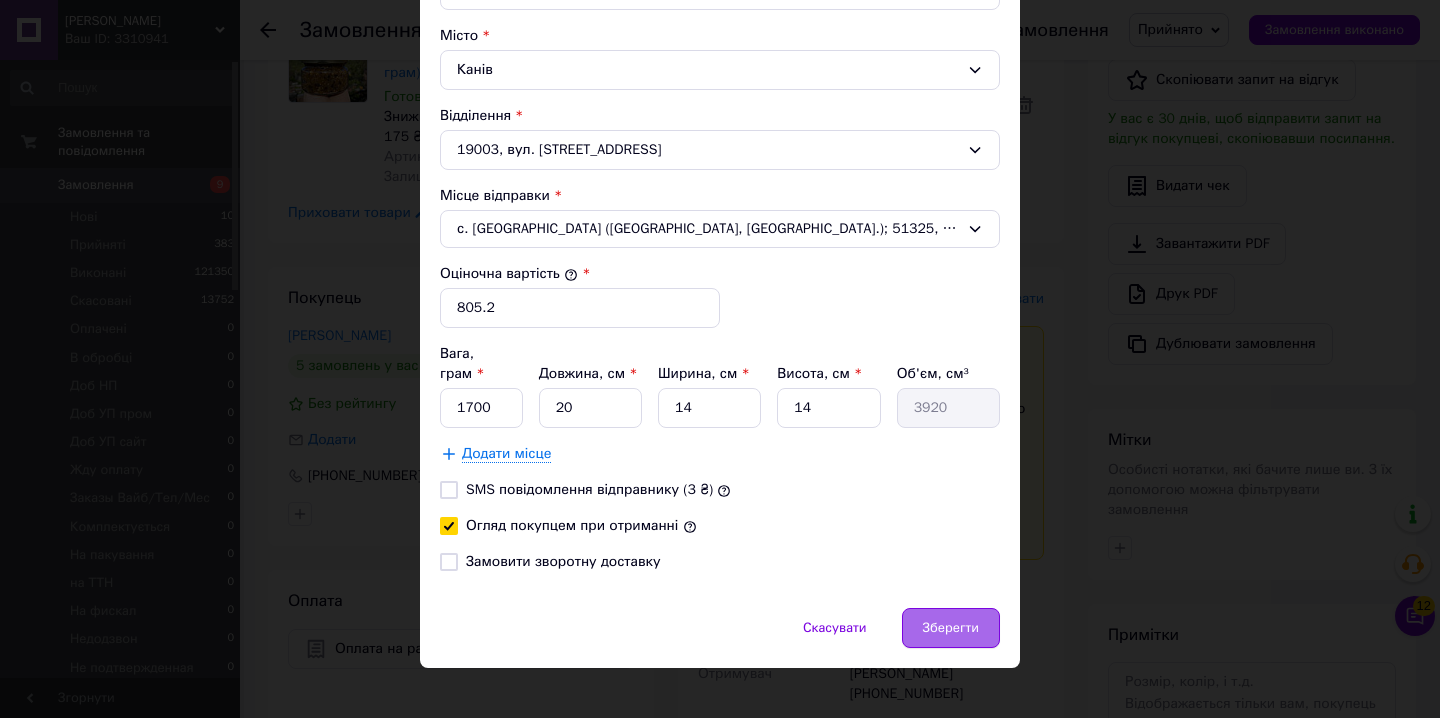 click on "Зберегти" at bounding box center (951, 628) 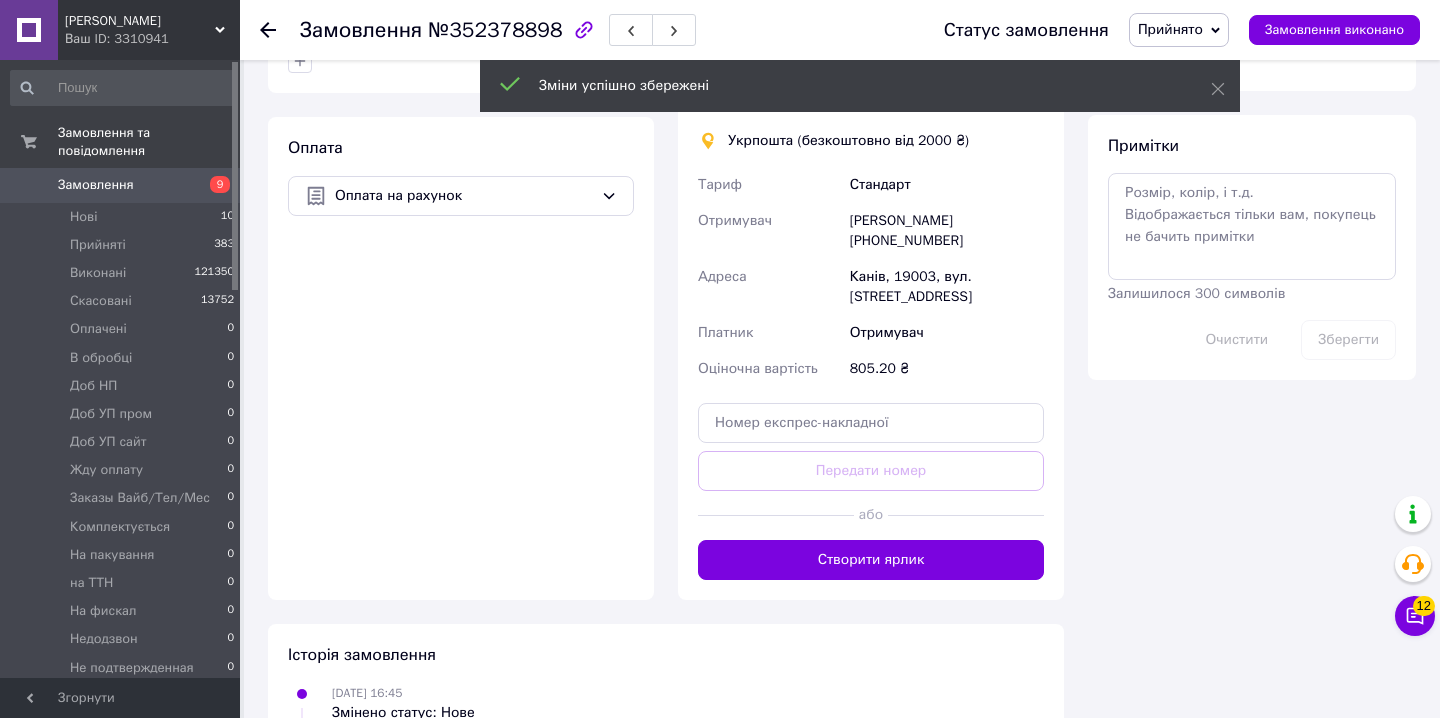 drag, startPoint x: 867, startPoint y: 539, endPoint x: 921, endPoint y: 501, distance: 66.0303 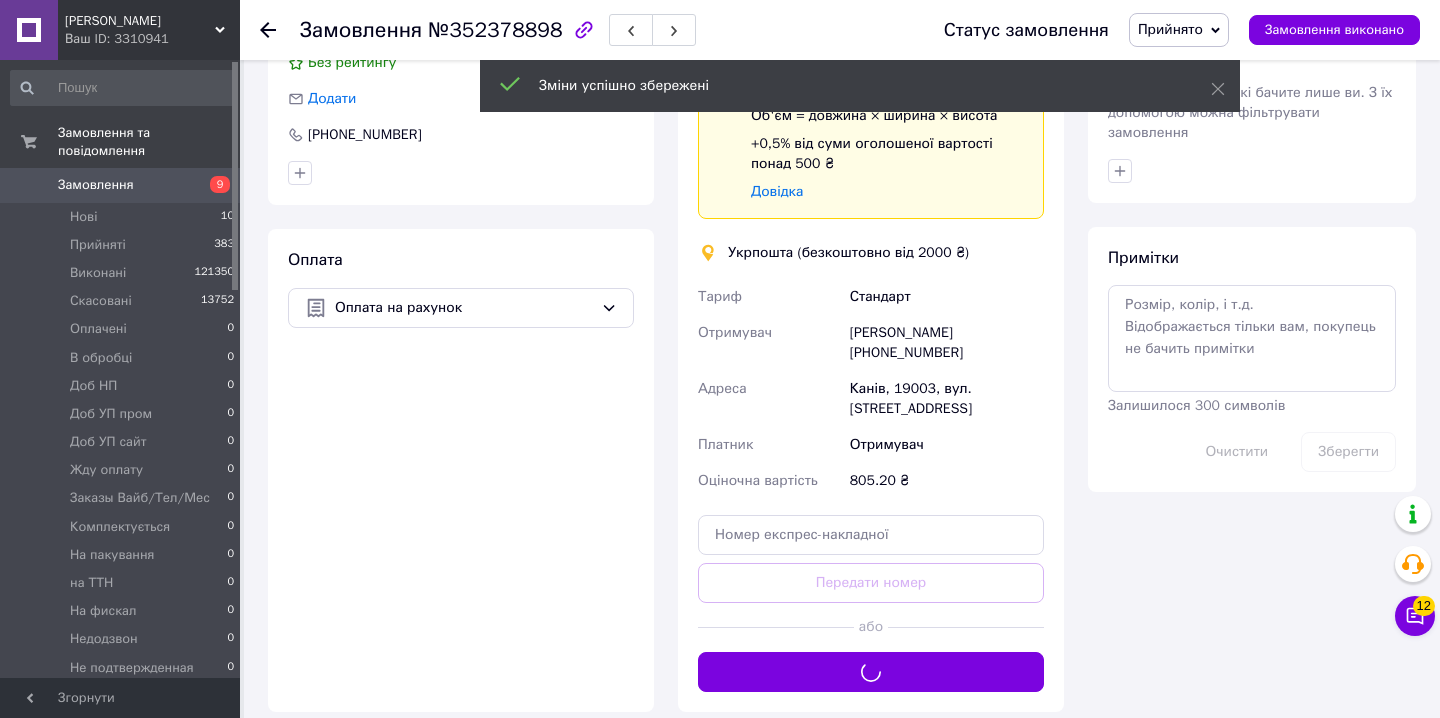 scroll, scrollTop: 735, scrollLeft: 0, axis: vertical 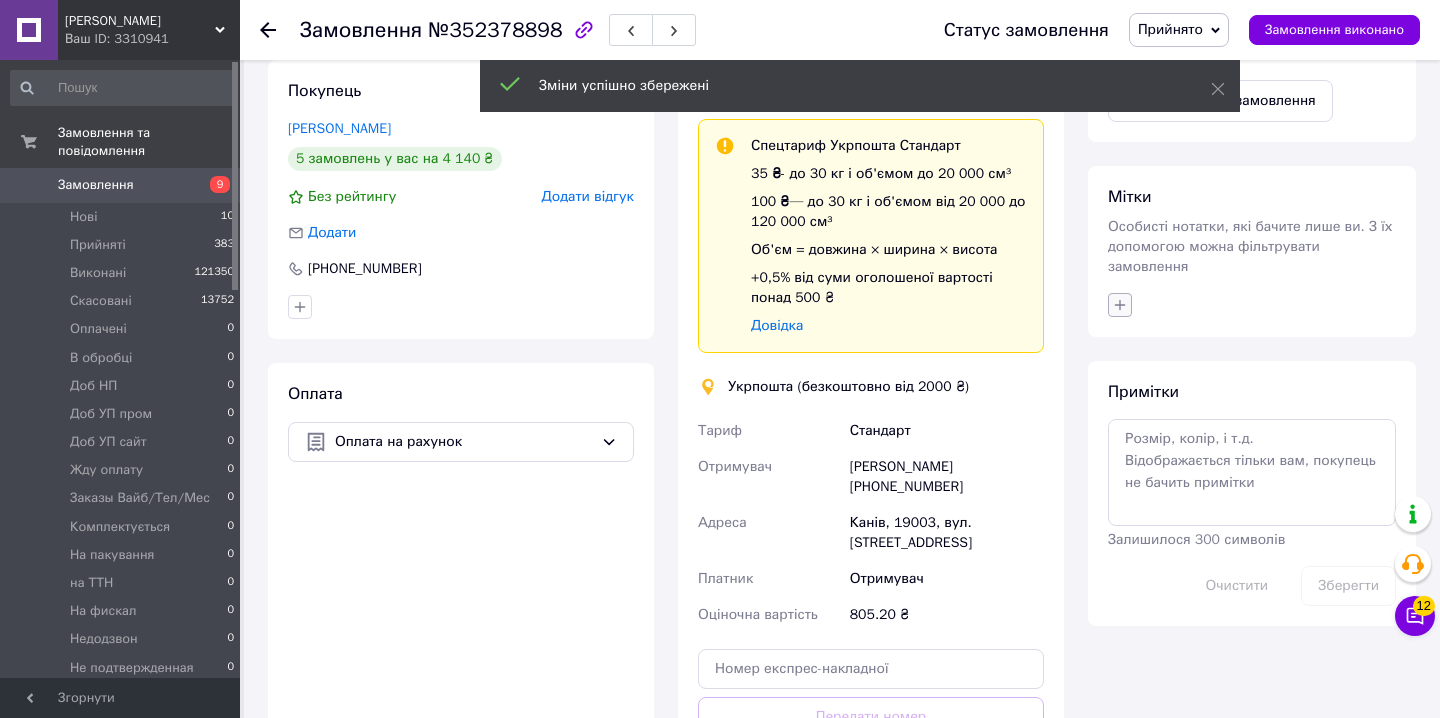 click 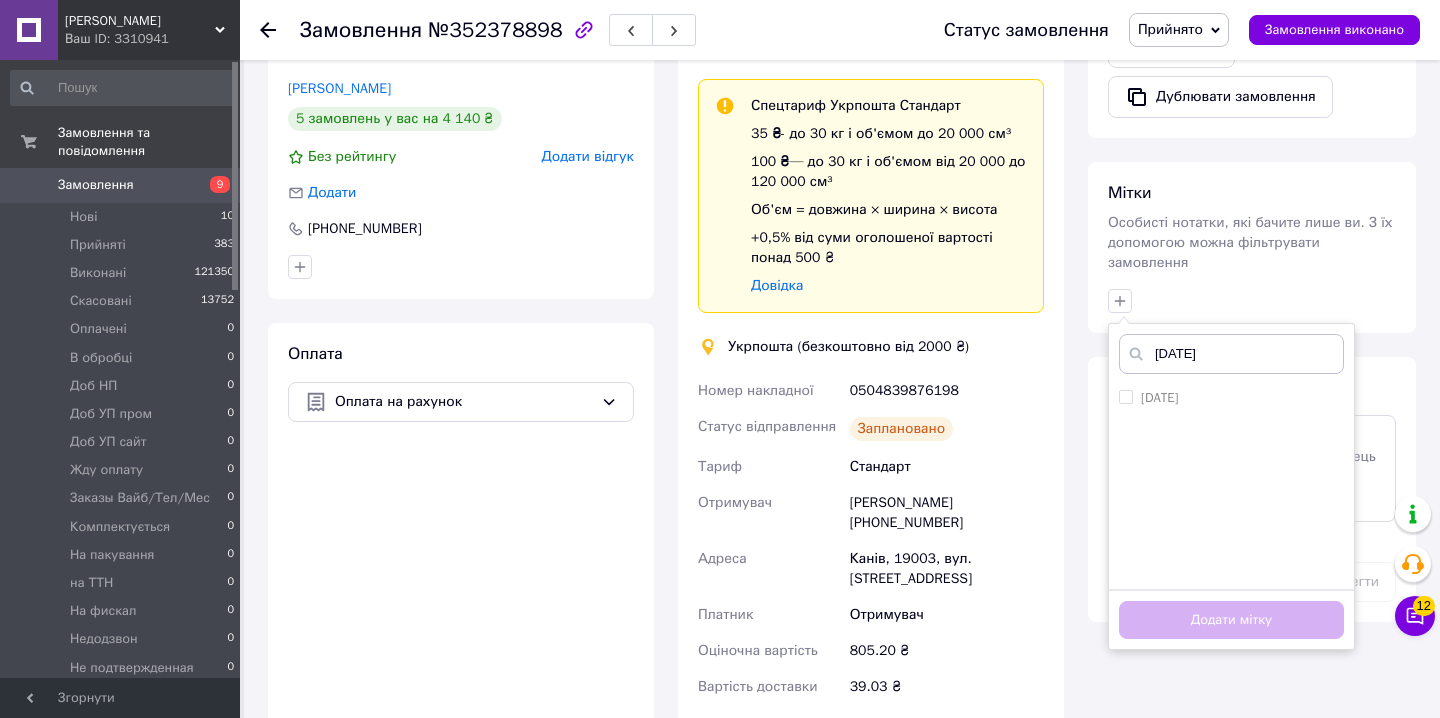 scroll, scrollTop: 789, scrollLeft: 0, axis: vertical 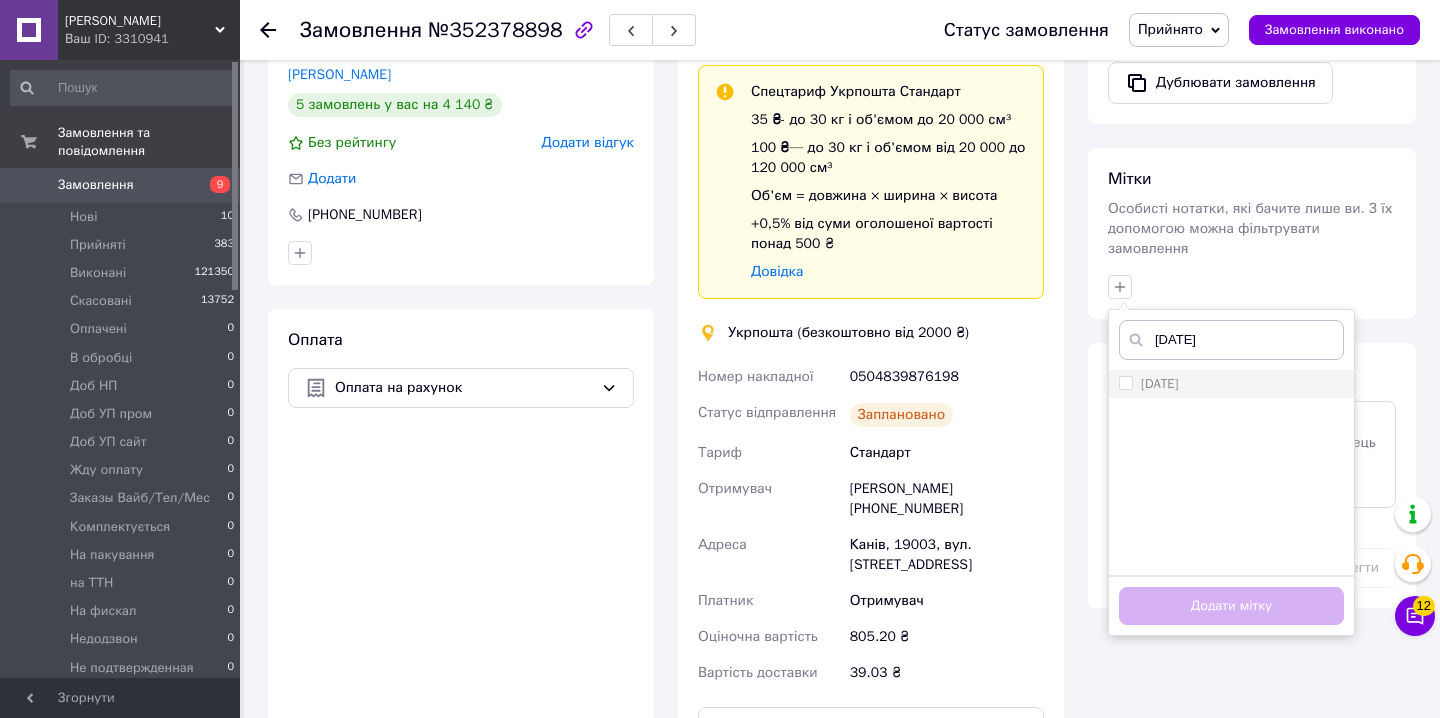 type on "[DATE]" 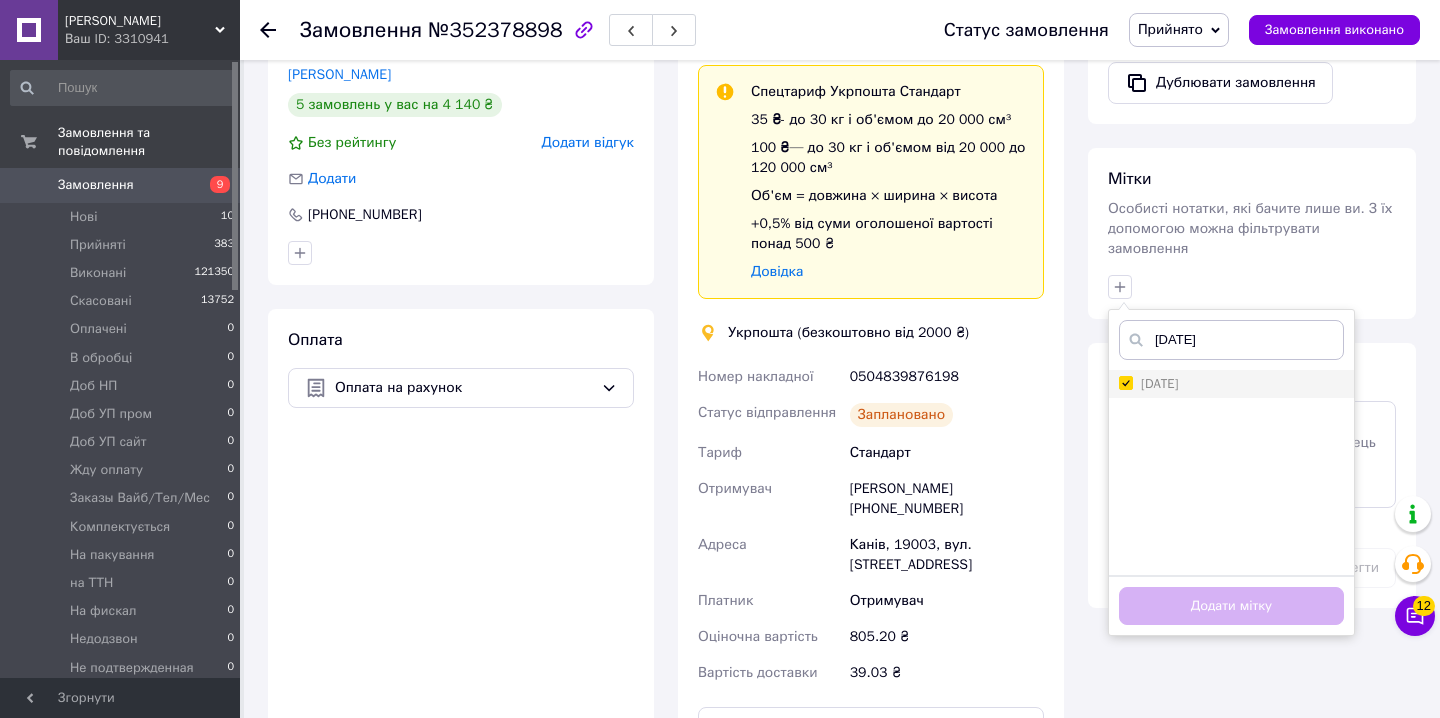 checkbox on "true" 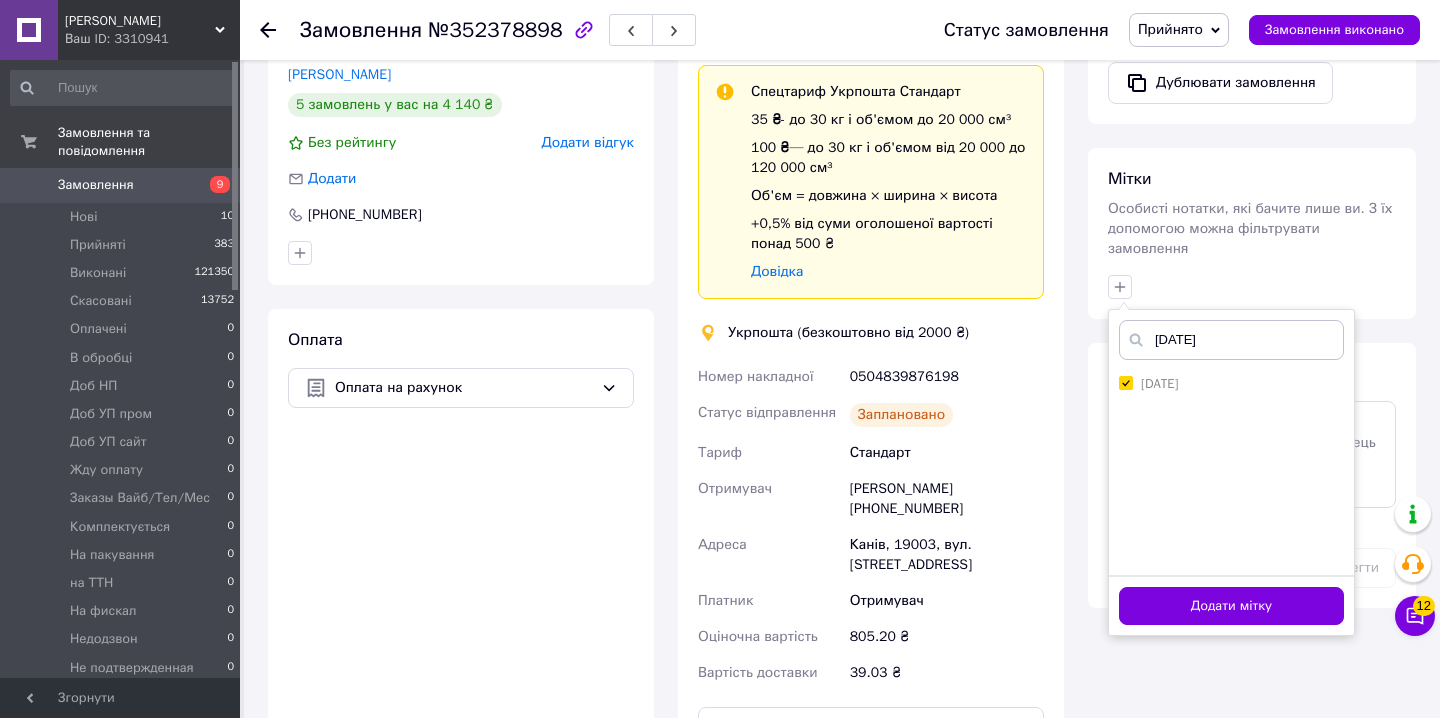 drag, startPoint x: 1160, startPoint y: 614, endPoint x: 1164, endPoint y: 526, distance: 88.09086 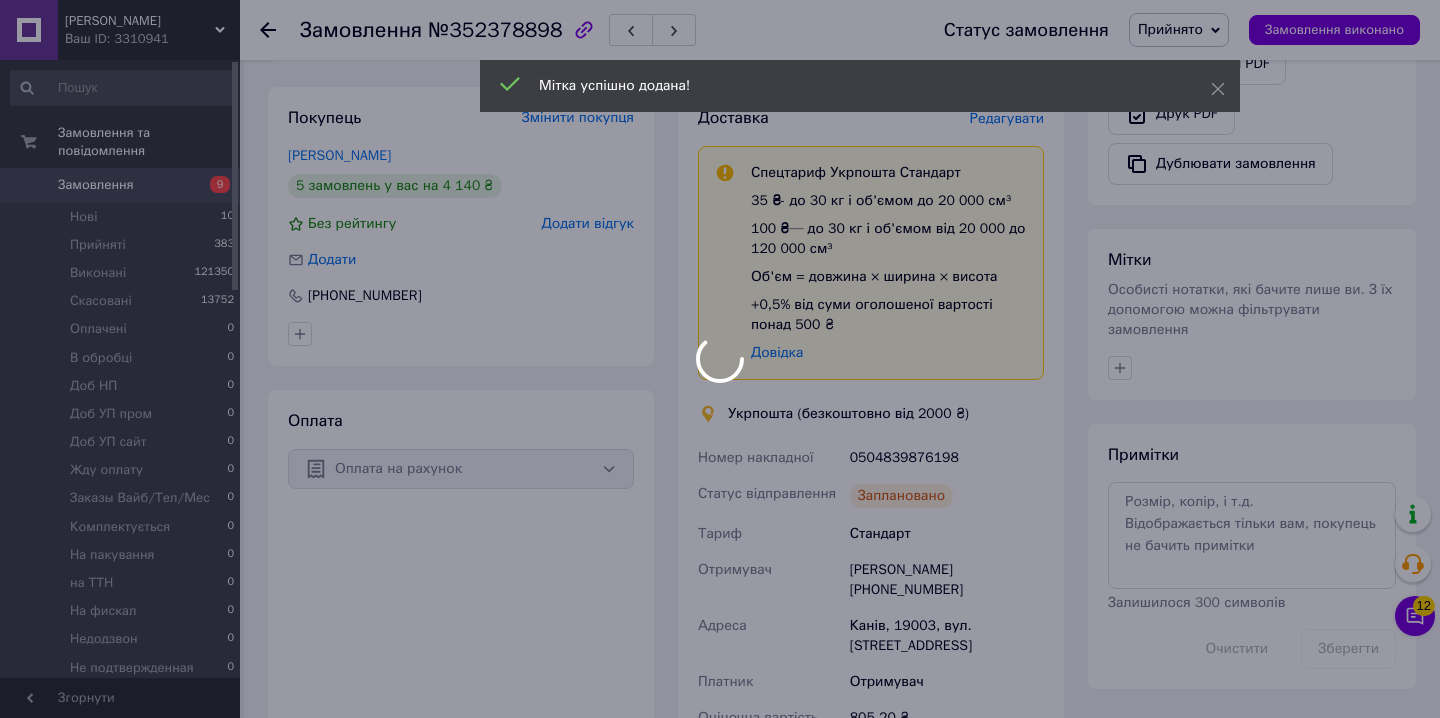 scroll, scrollTop: 694, scrollLeft: 0, axis: vertical 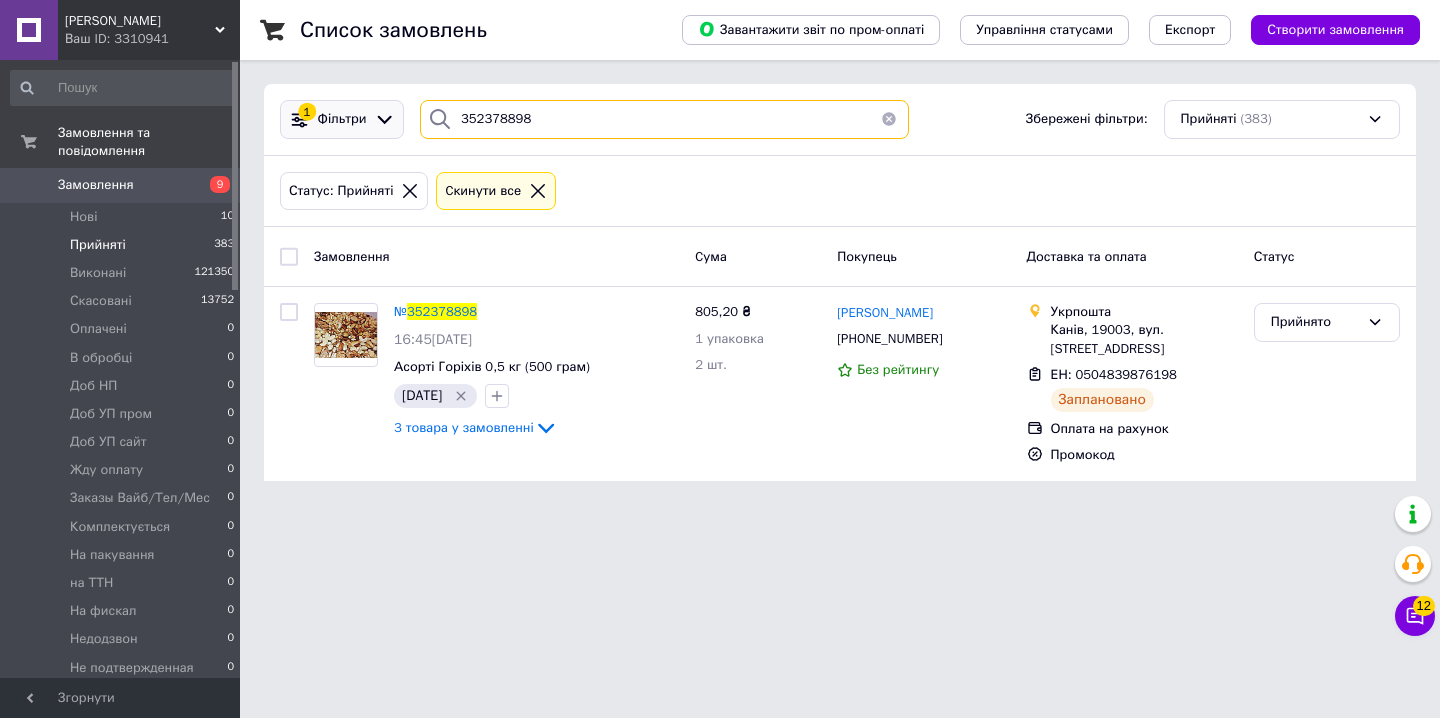 drag, startPoint x: 553, startPoint y: 122, endPoint x: 355, endPoint y: 102, distance: 199.00754 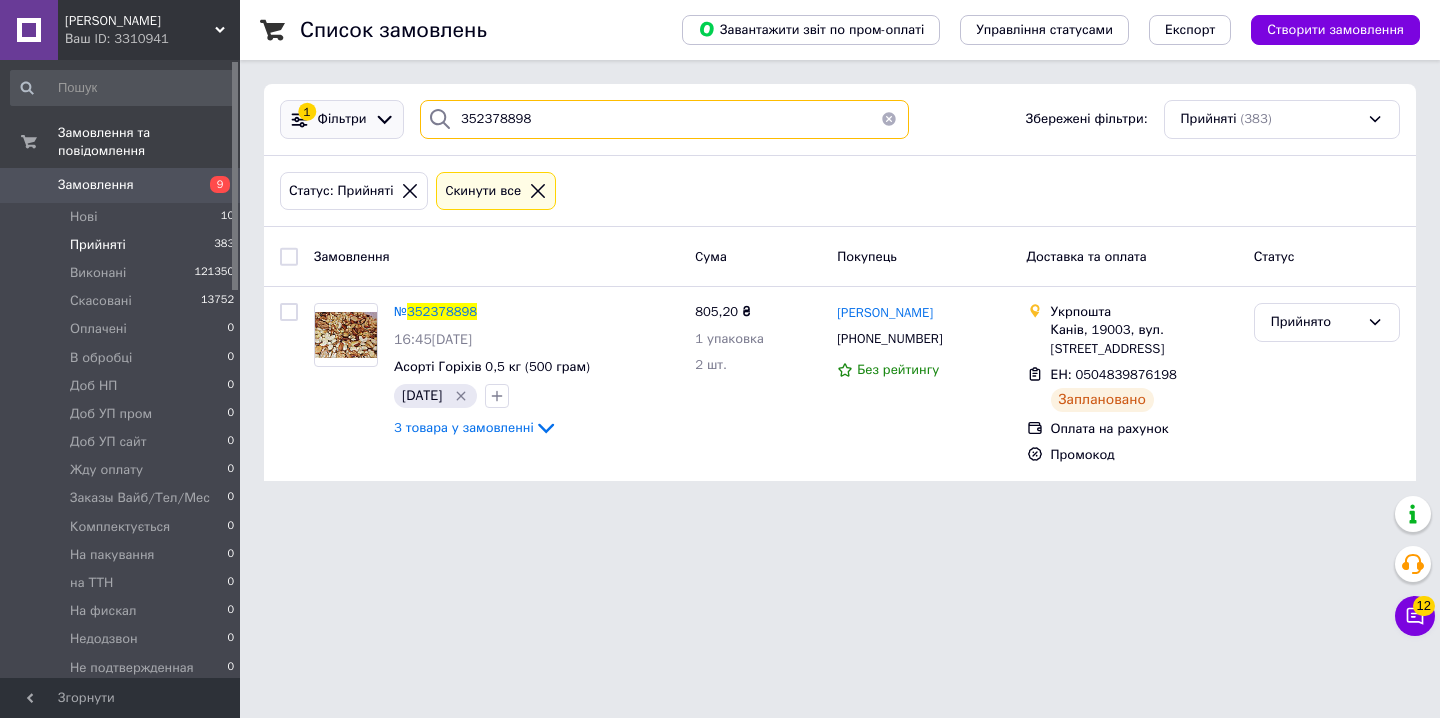 click on "1 Фільтри 352378898 Збережені фільтри: Прийняті (383)" at bounding box center (840, 119) 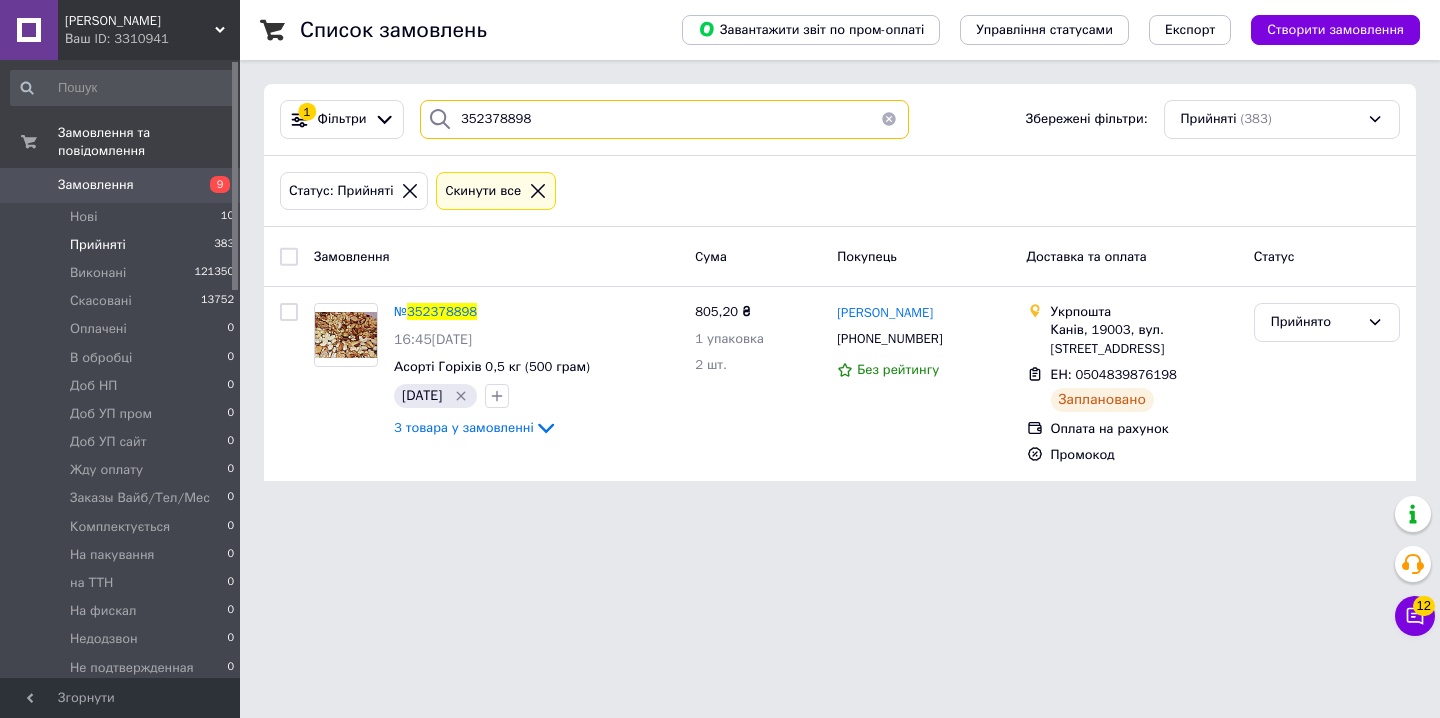 paste on "9816" 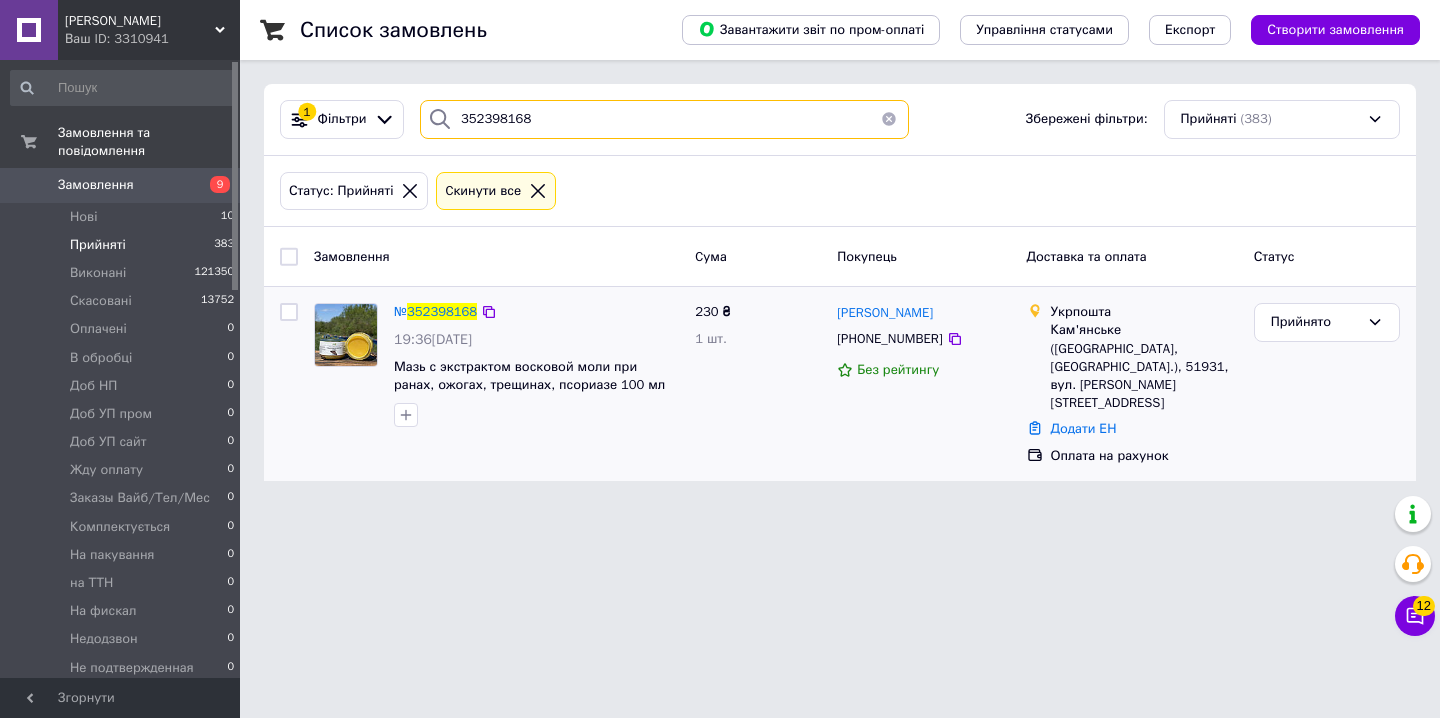 type on "352398168" 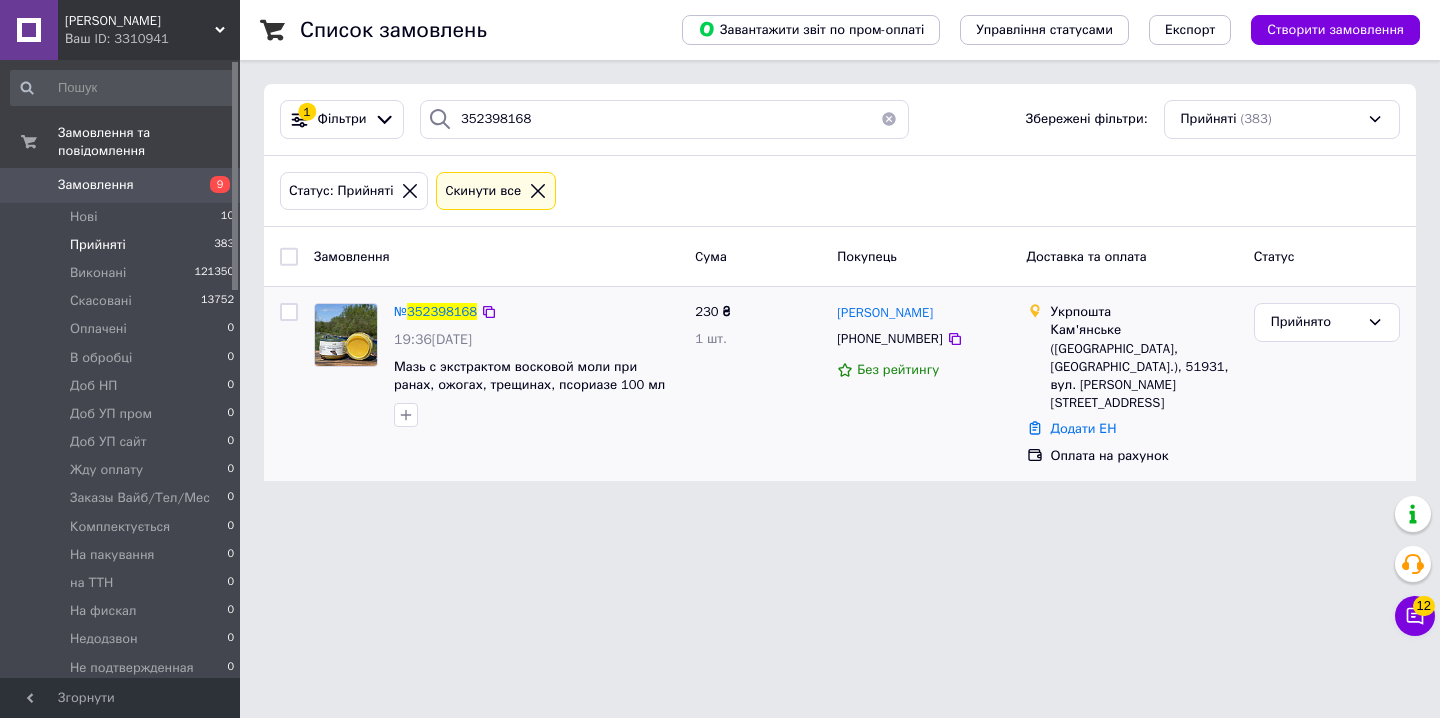 click on "№  352398168" at bounding box center [435, 312] 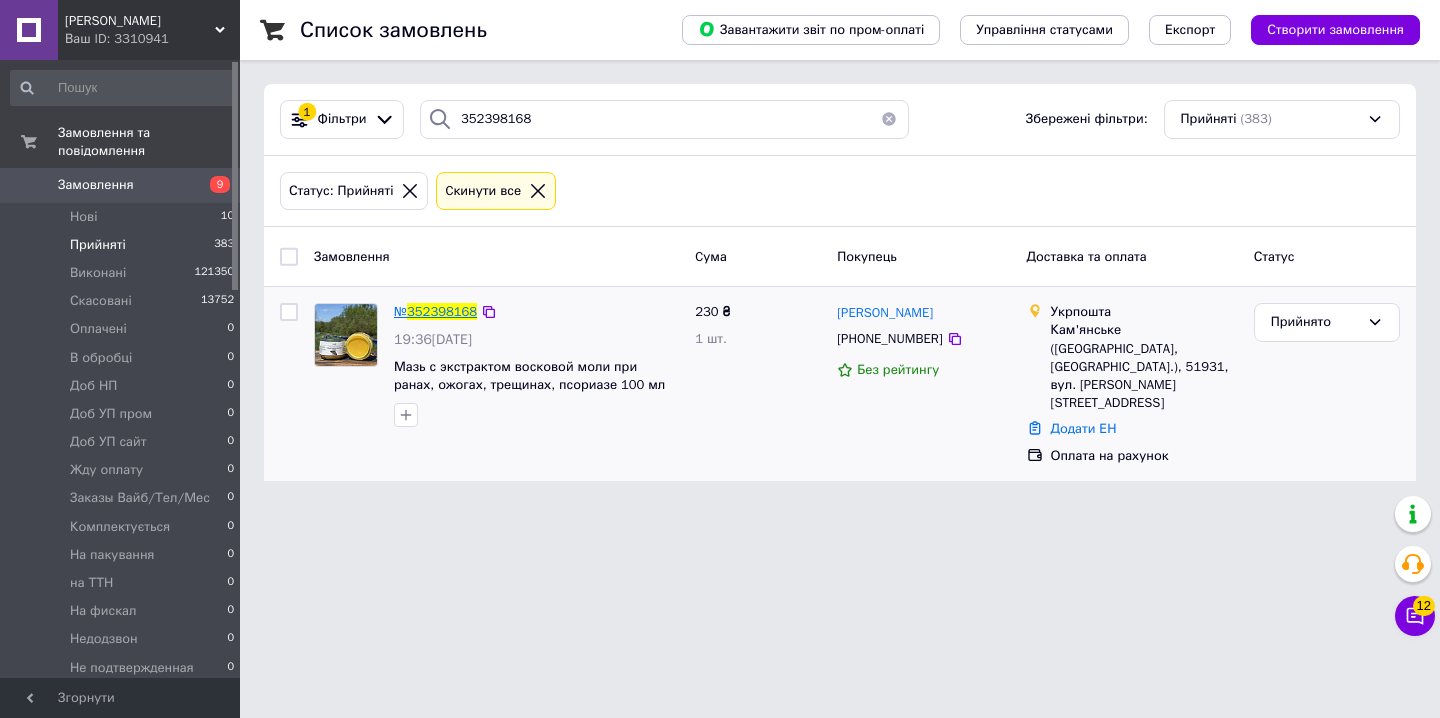 click on "352398168" at bounding box center (442, 311) 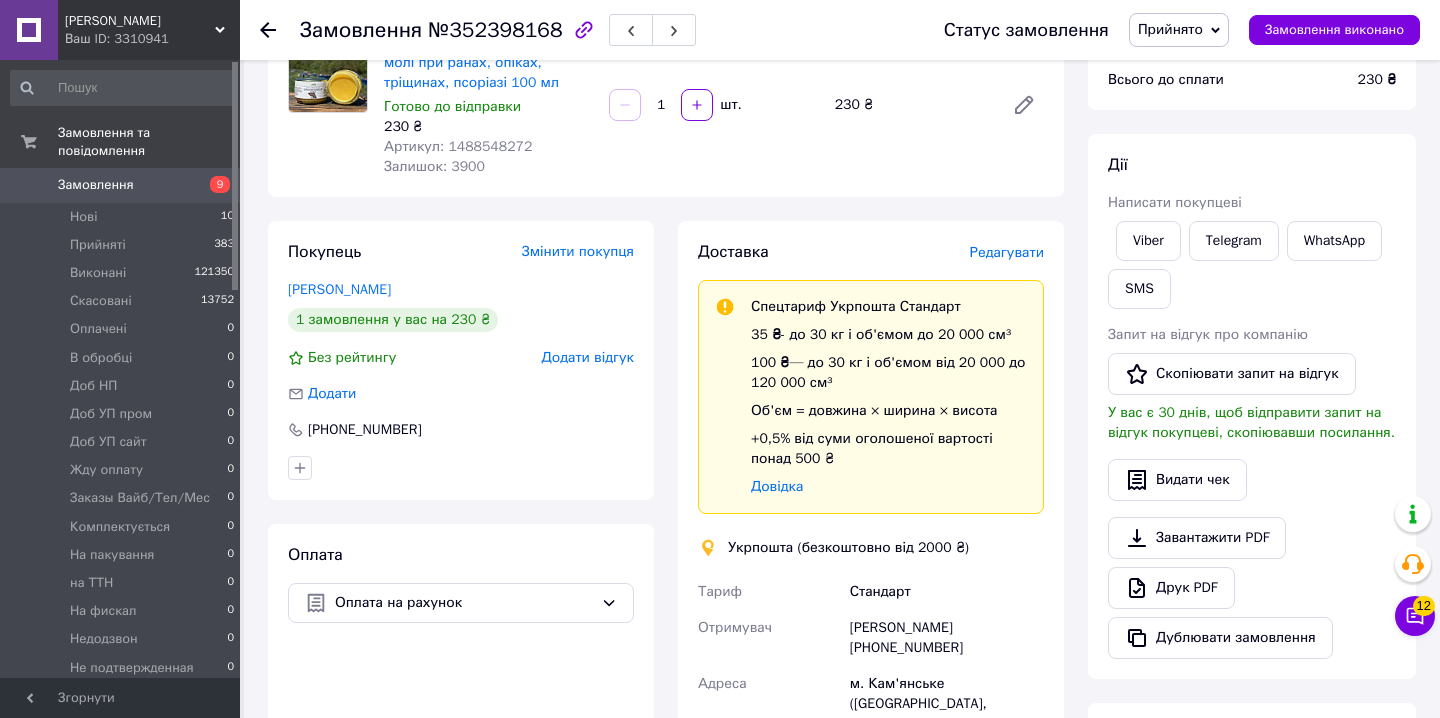 scroll, scrollTop: 214, scrollLeft: 0, axis: vertical 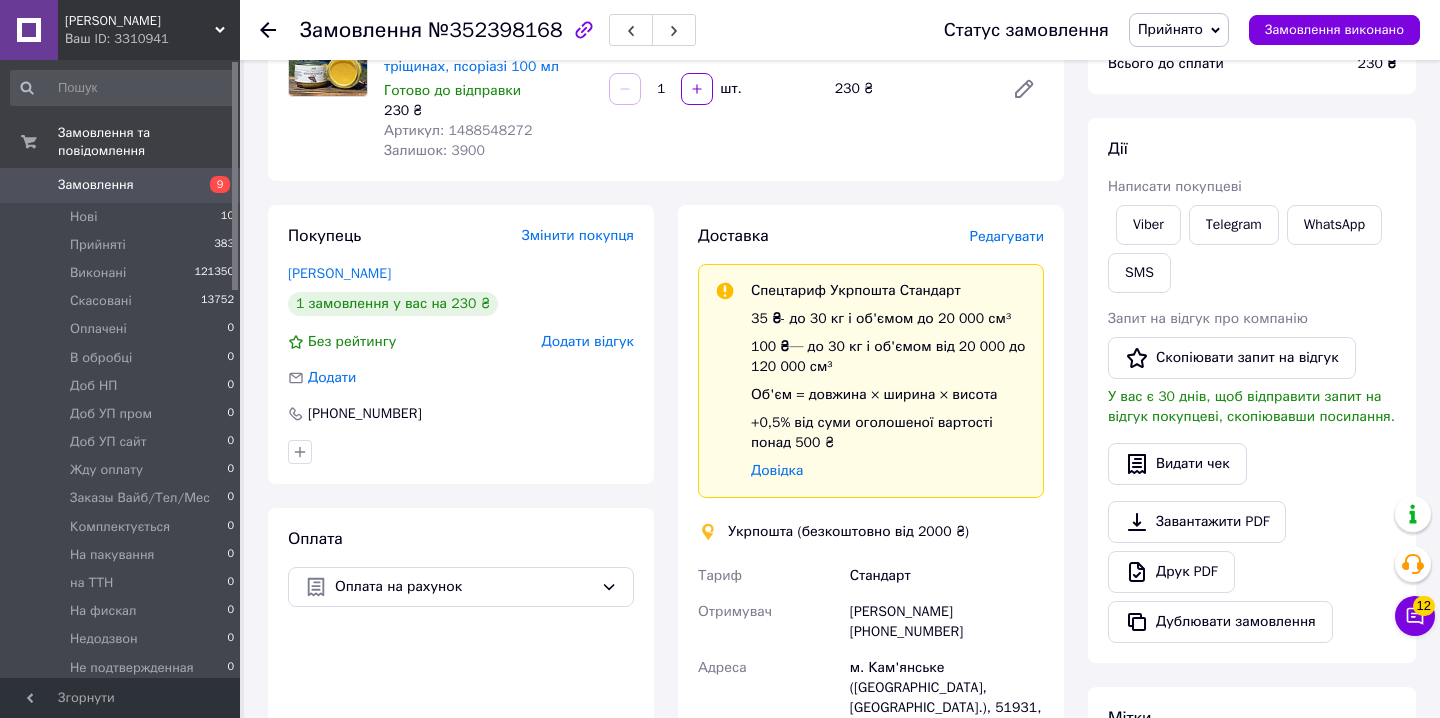 click on "Редагувати" at bounding box center [1007, 236] 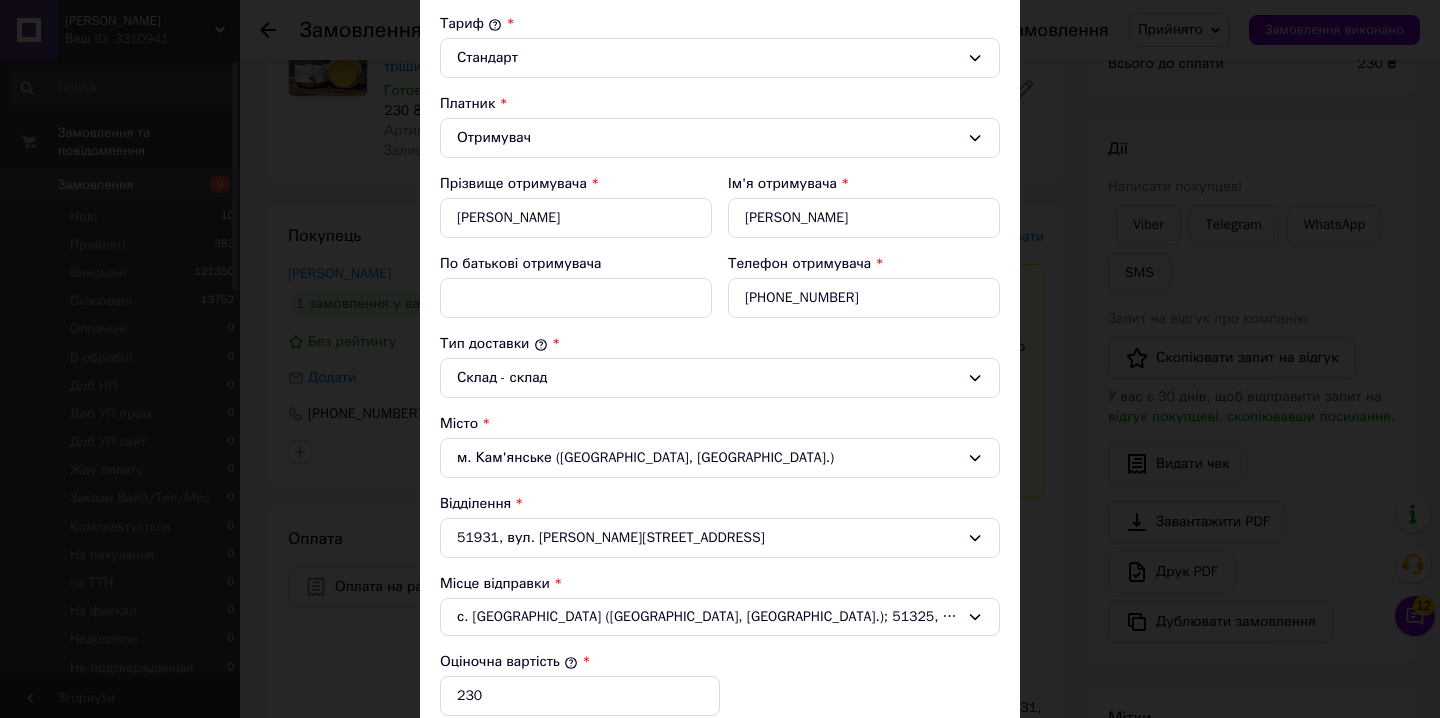 scroll, scrollTop: 605, scrollLeft: 0, axis: vertical 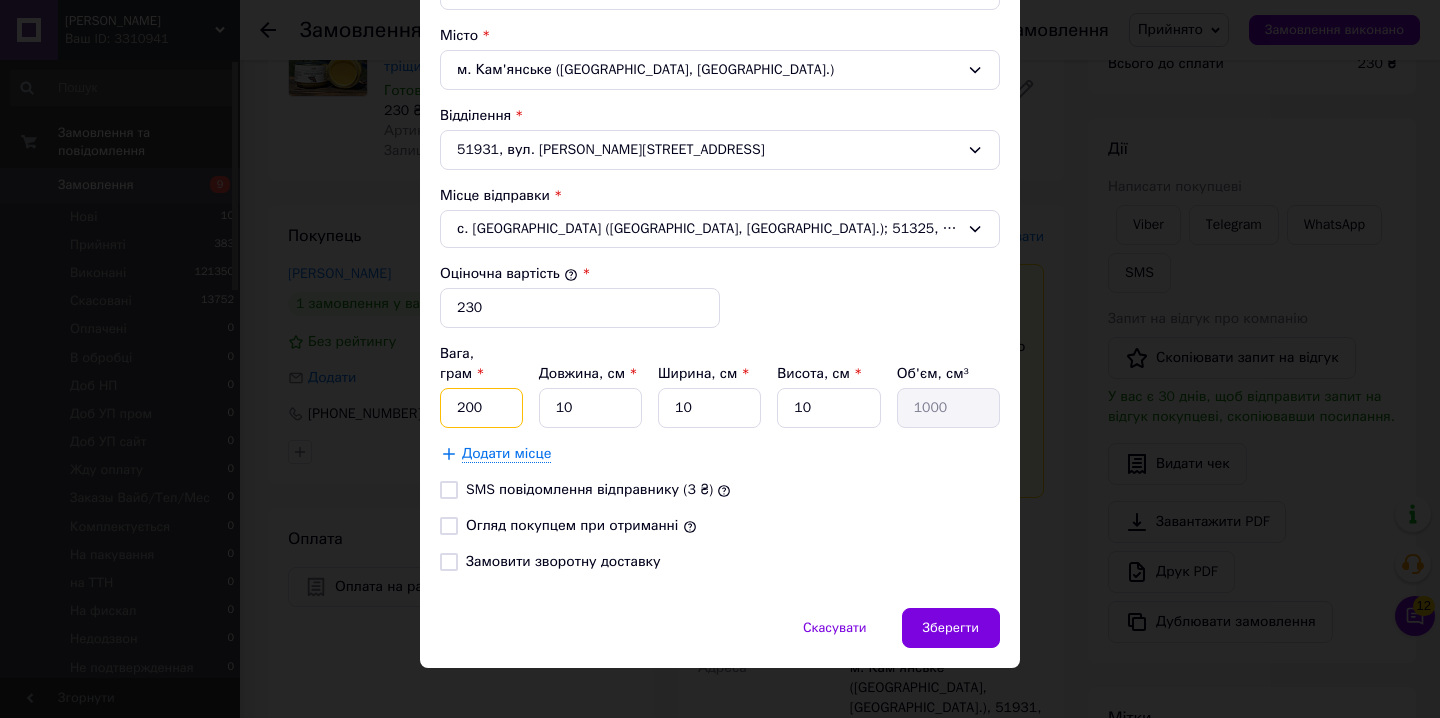 click on "200" at bounding box center (481, 408) 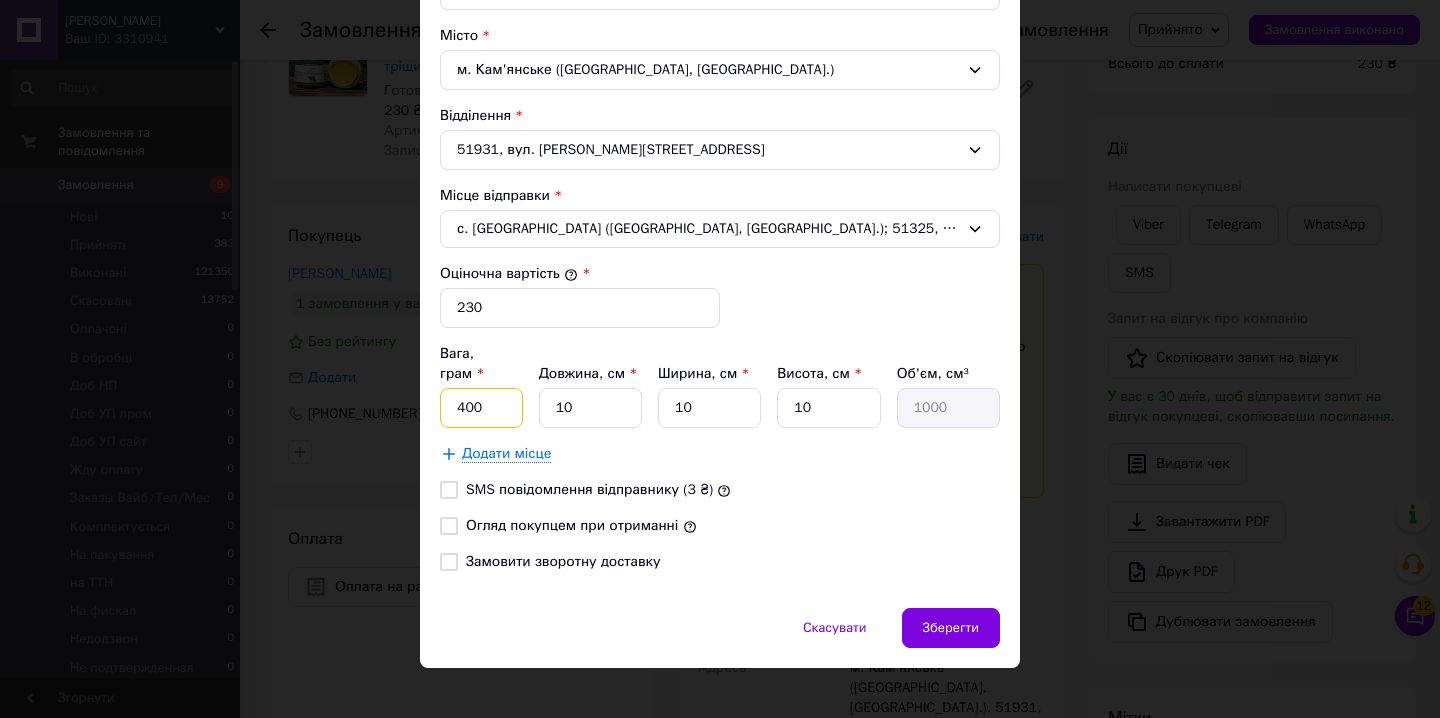 type on "400" 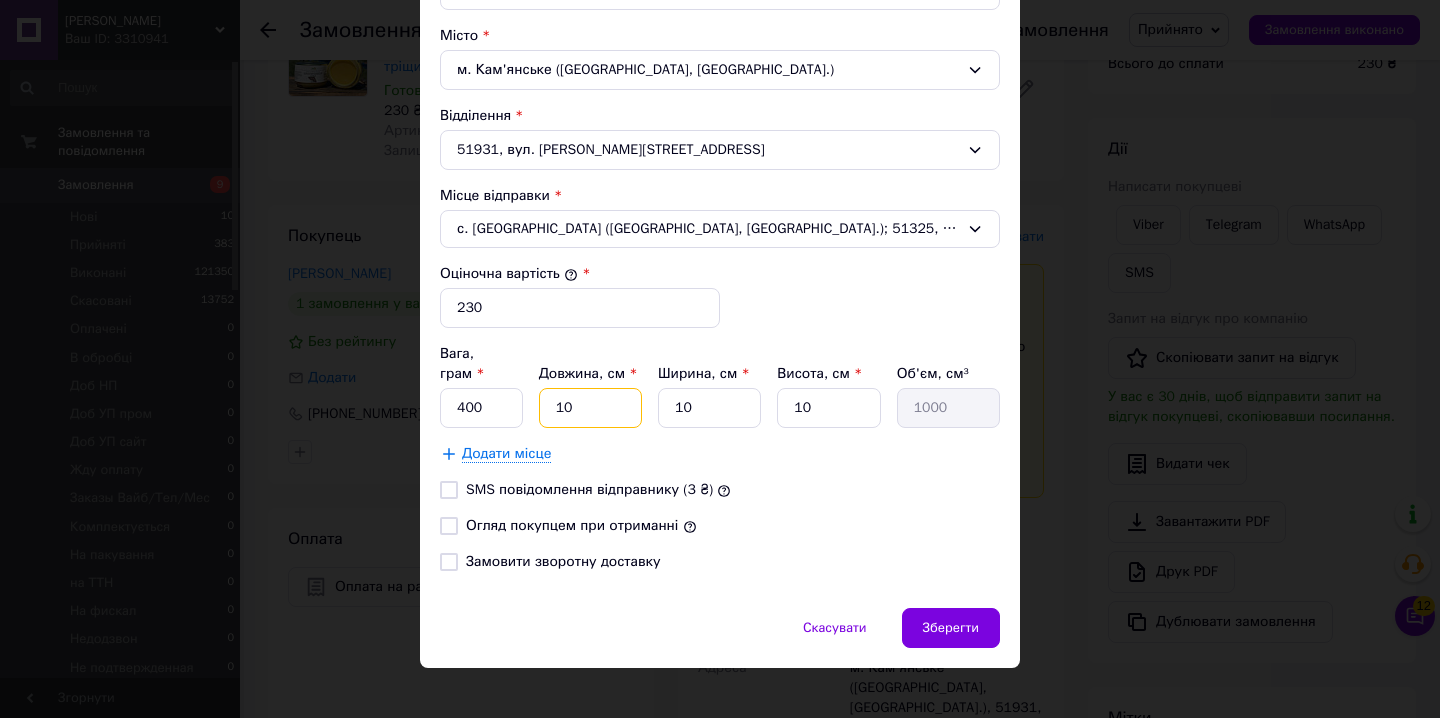 click on "10" at bounding box center [590, 408] 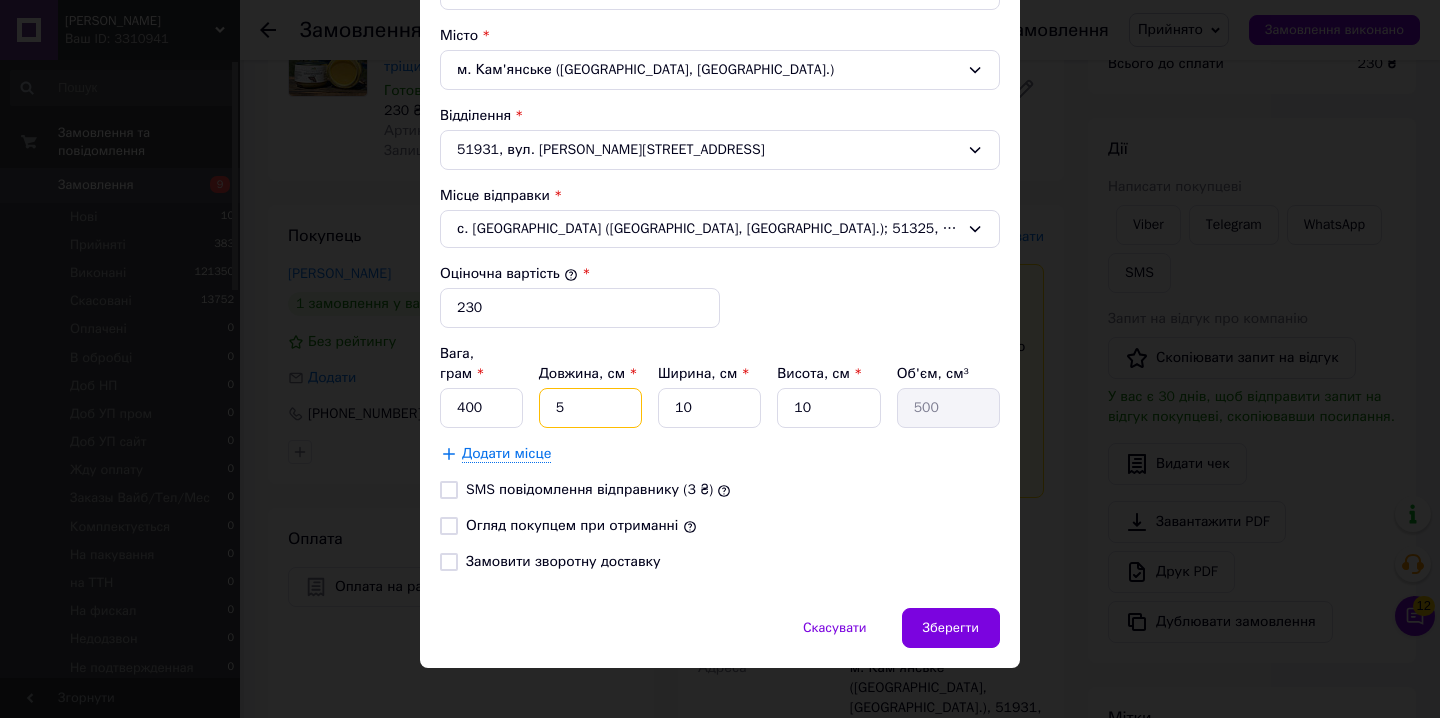 type on "5" 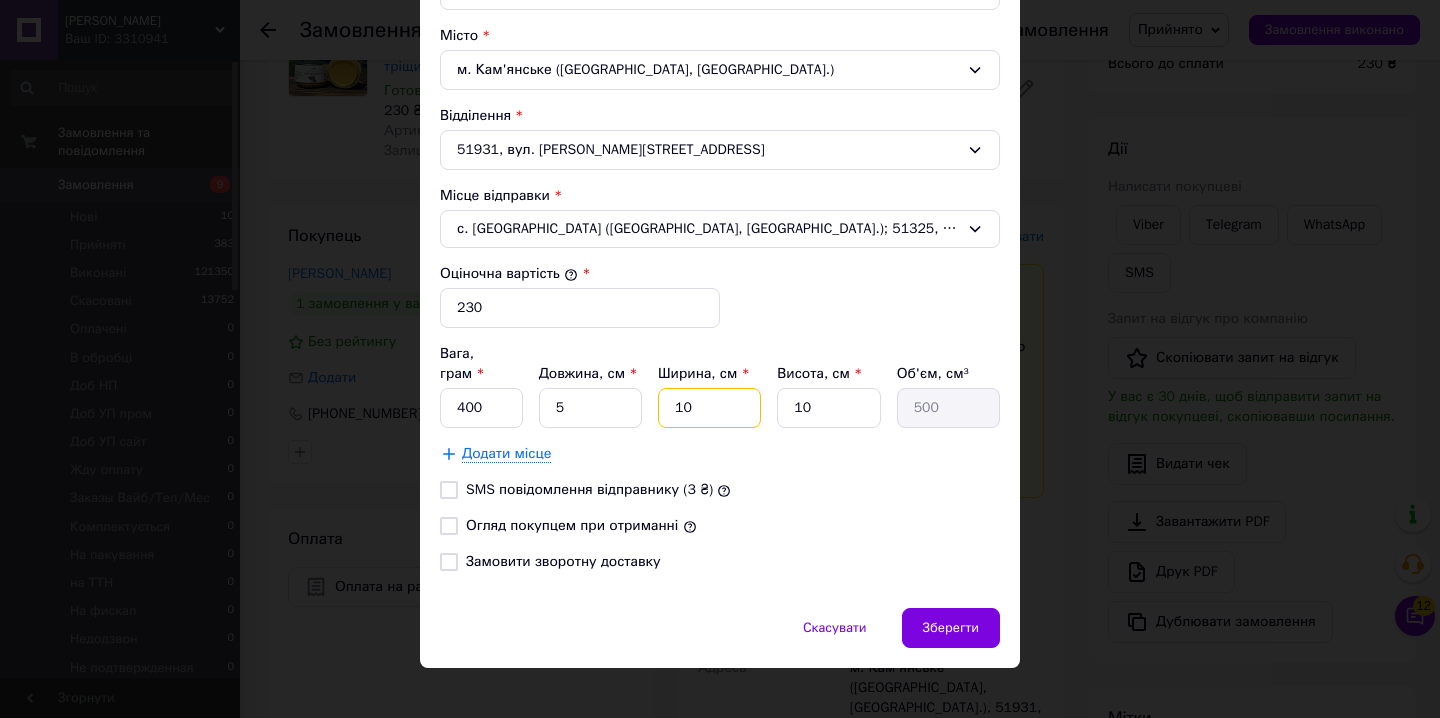 drag, startPoint x: 694, startPoint y: 397, endPoint x: 646, endPoint y: 389, distance: 48.6621 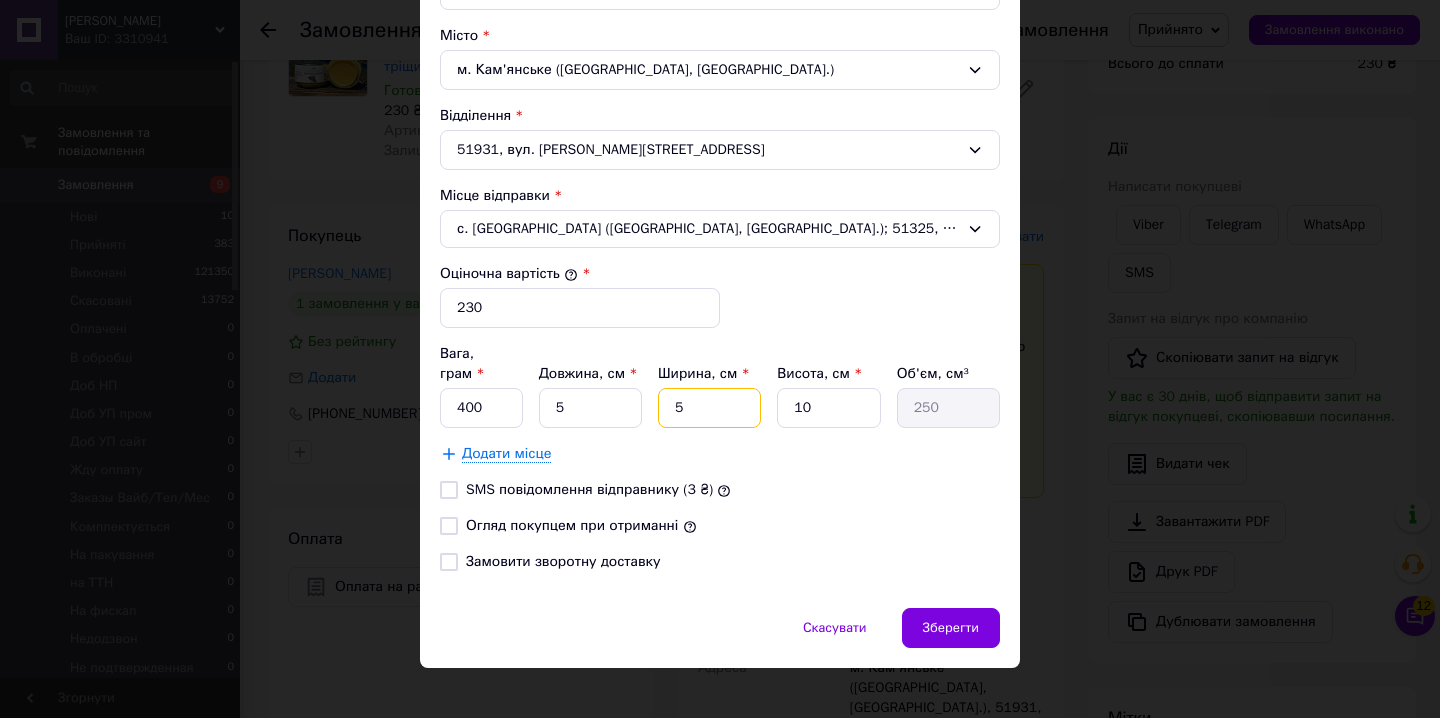 type on "5" 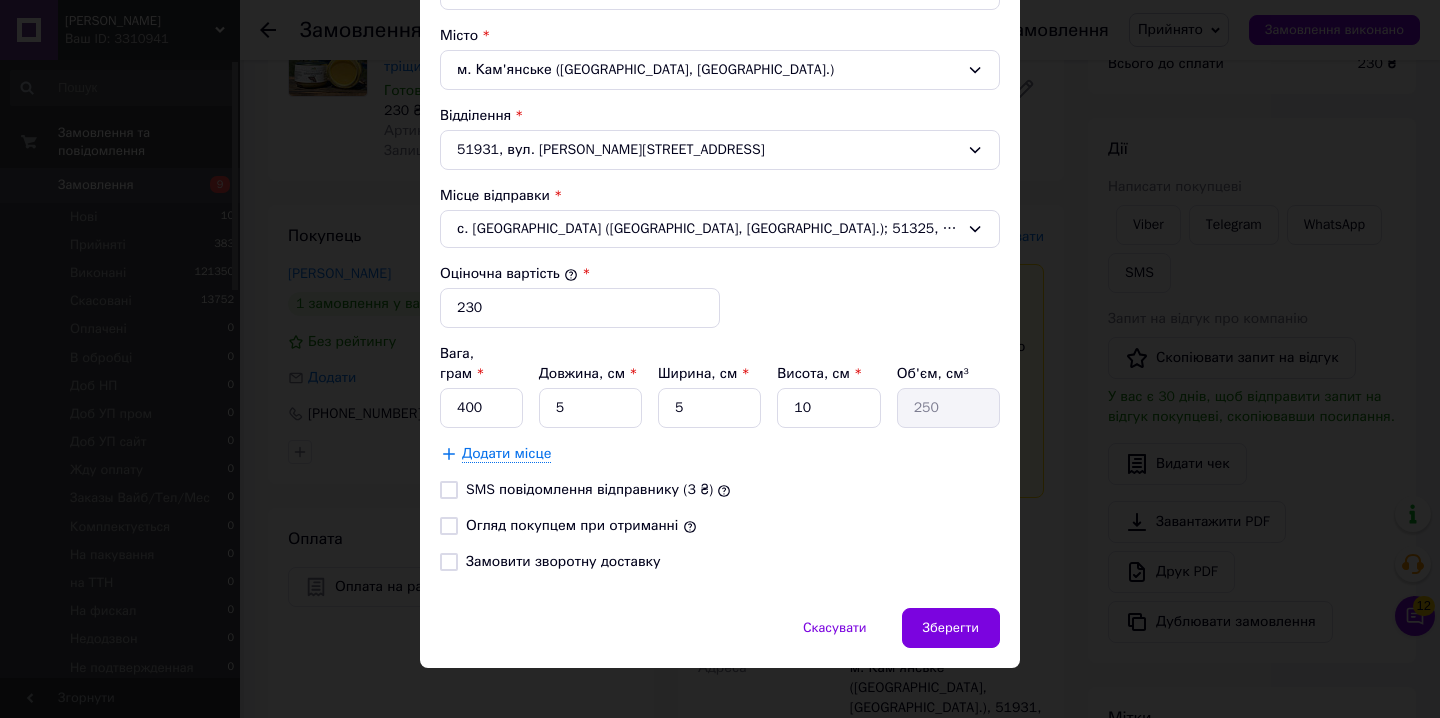 click on "Огляд покупцем при отриманні" at bounding box center [572, 525] 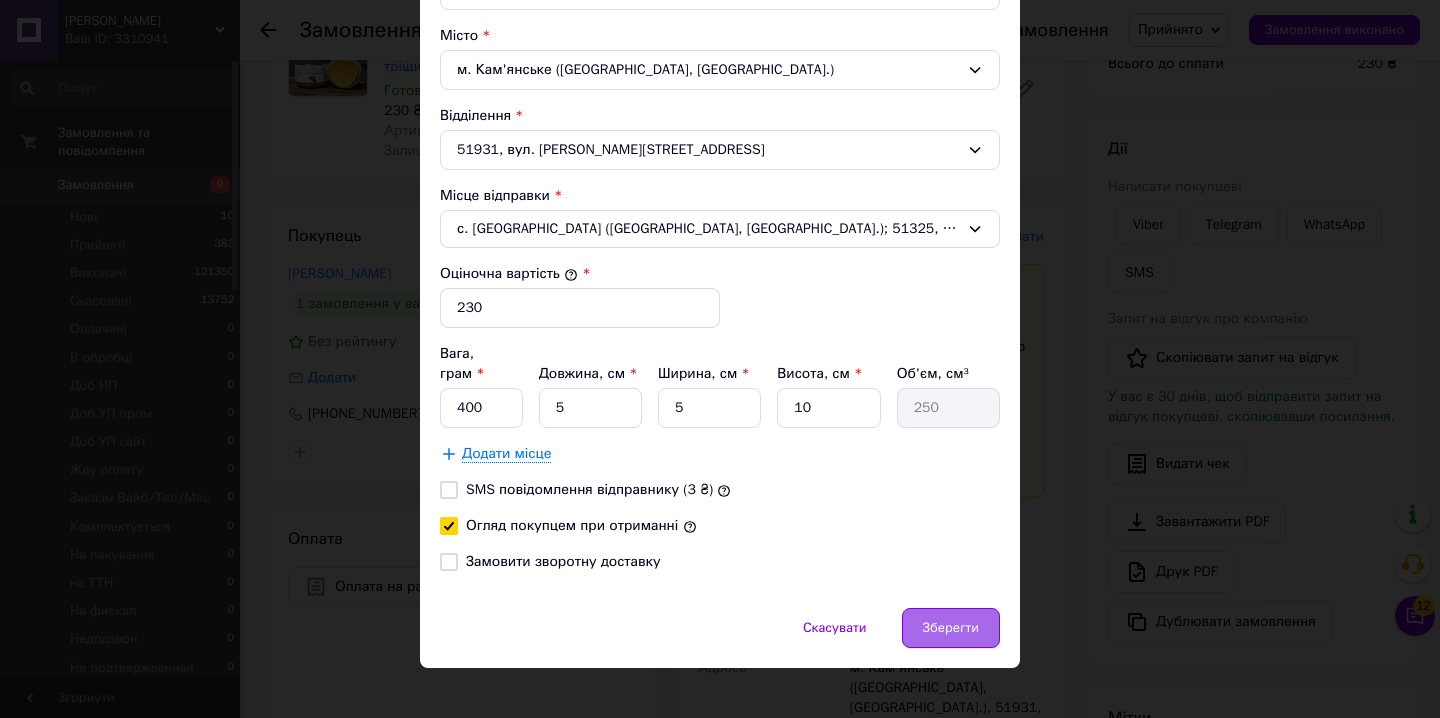click on "Зберегти" at bounding box center [951, 628] 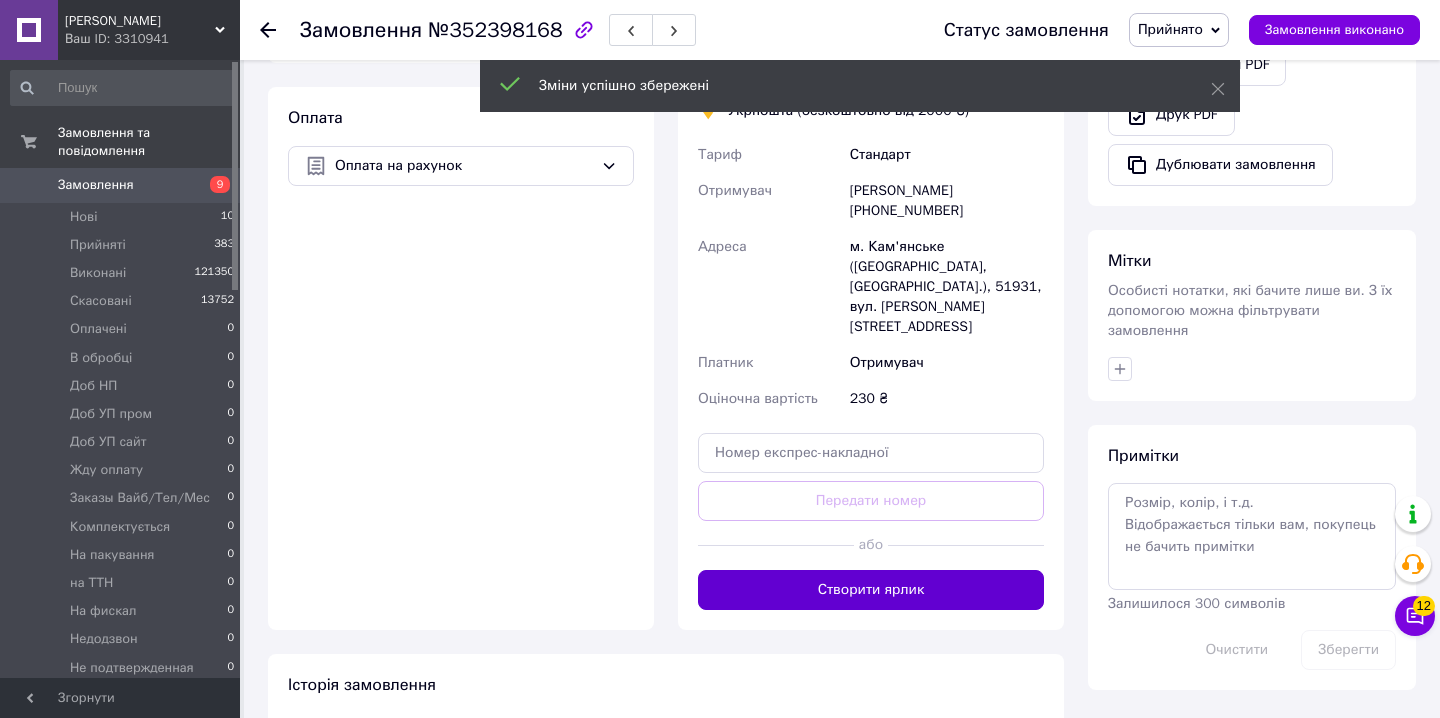 scroll, scrollTop: 654, scrollLeft: 0, axis: vertical 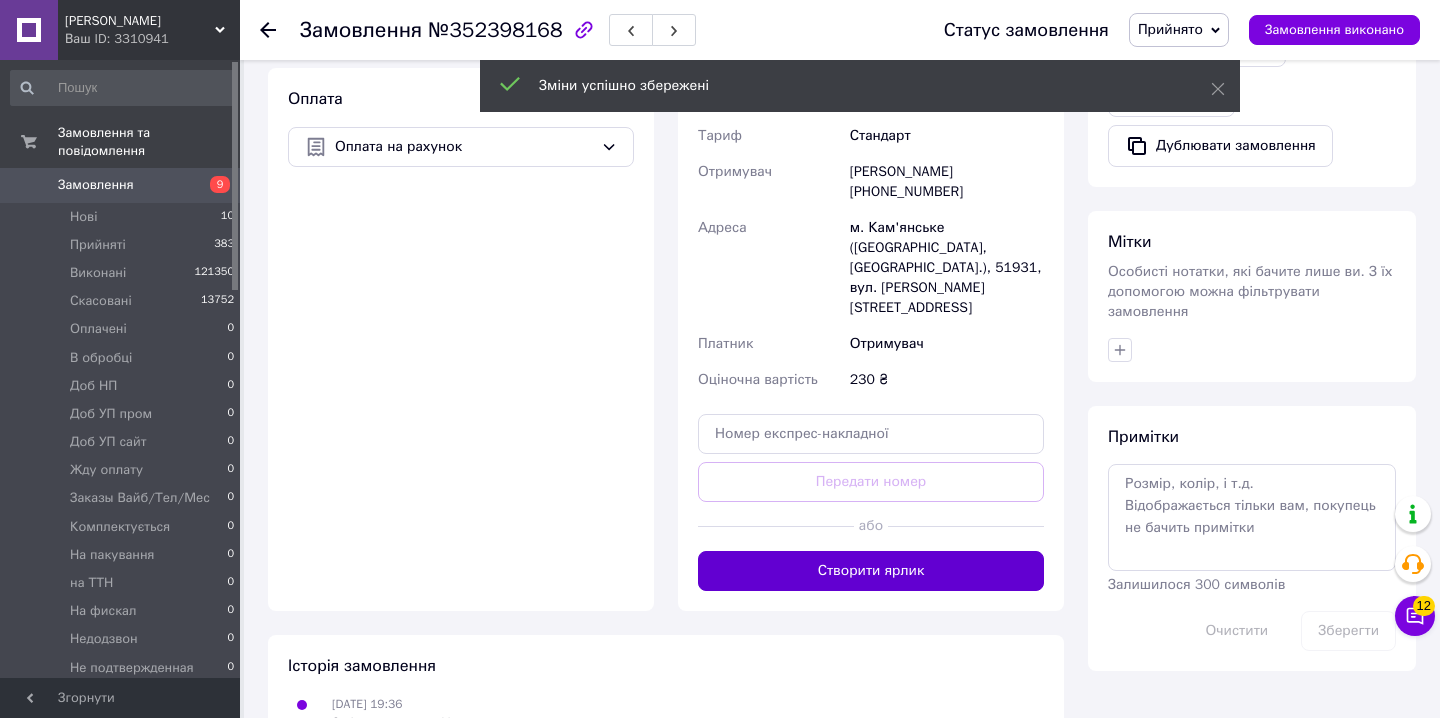 click on "Створити ярлик" at bounding box center [871, 571] 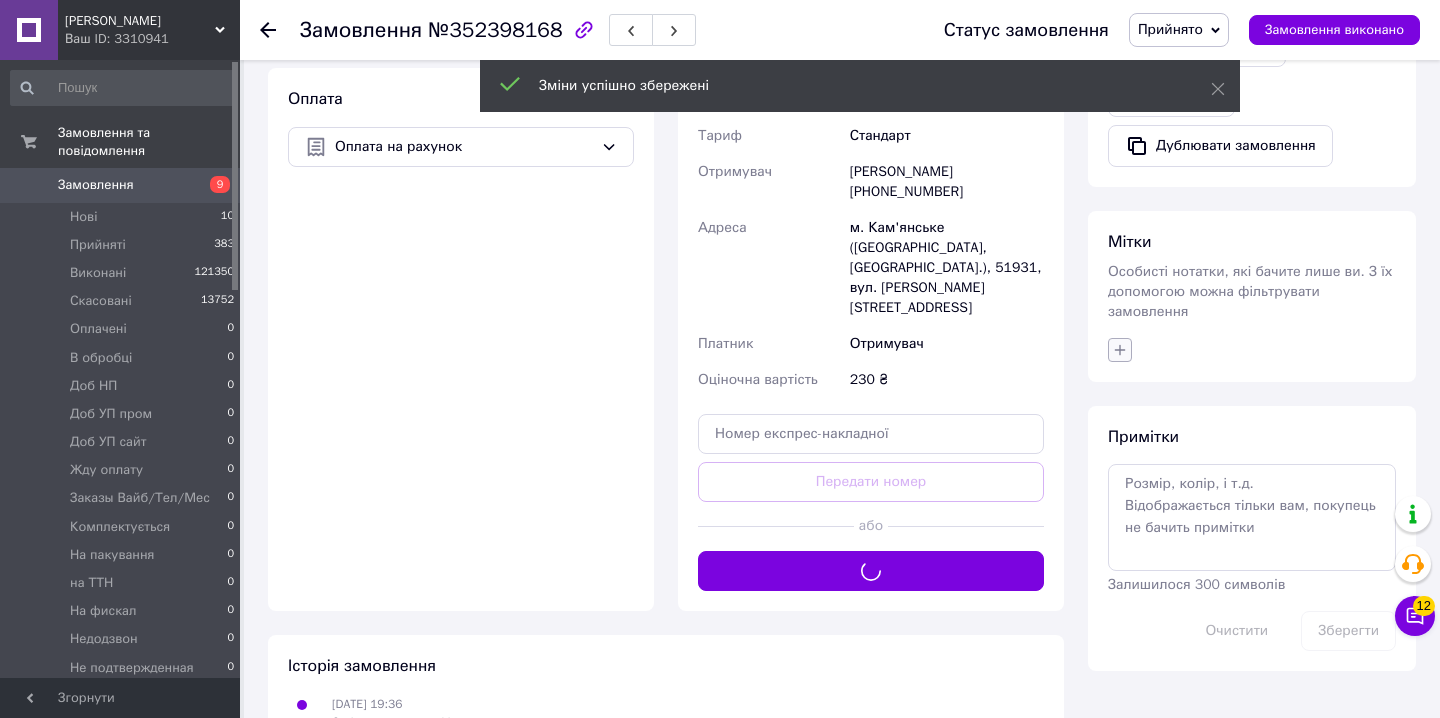 click at bounding box center (1120, 350) 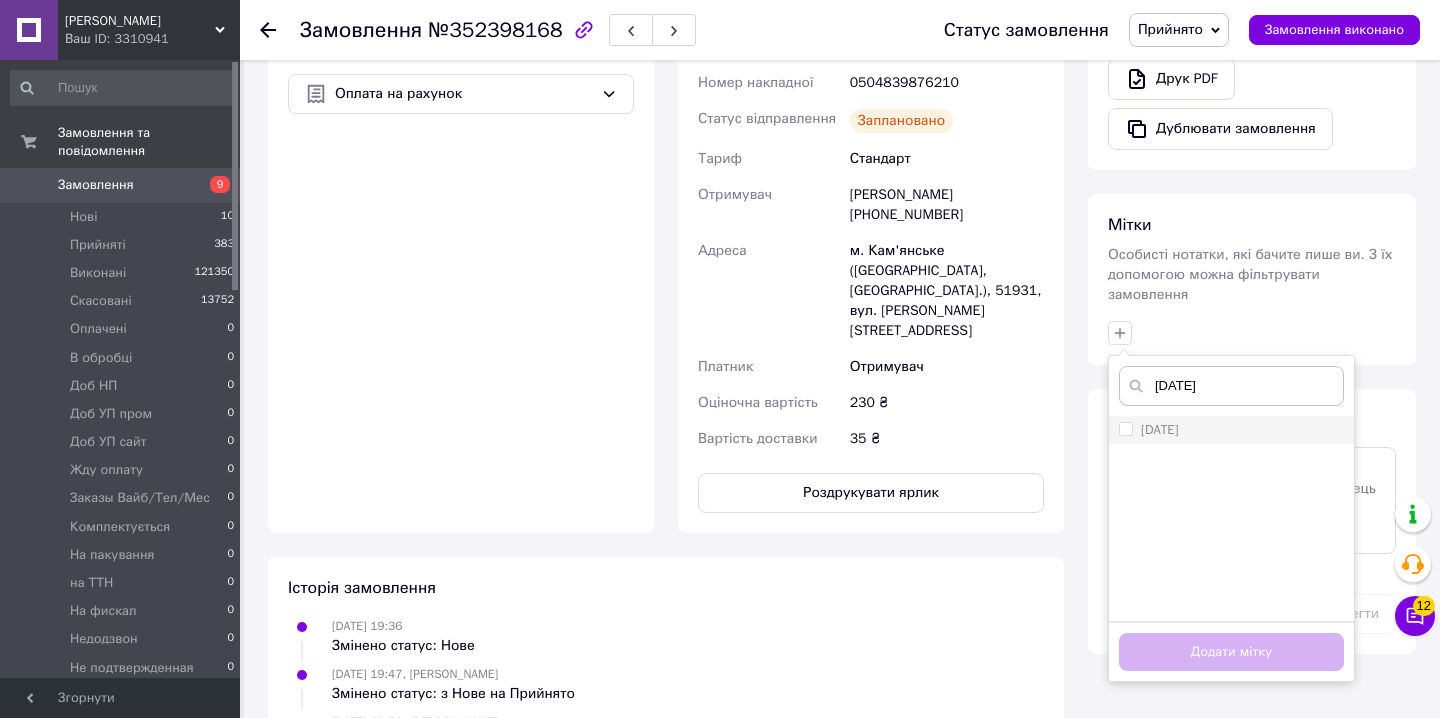 scroll, scrollTop: 714, scrollLeft: 0, axis: vertical 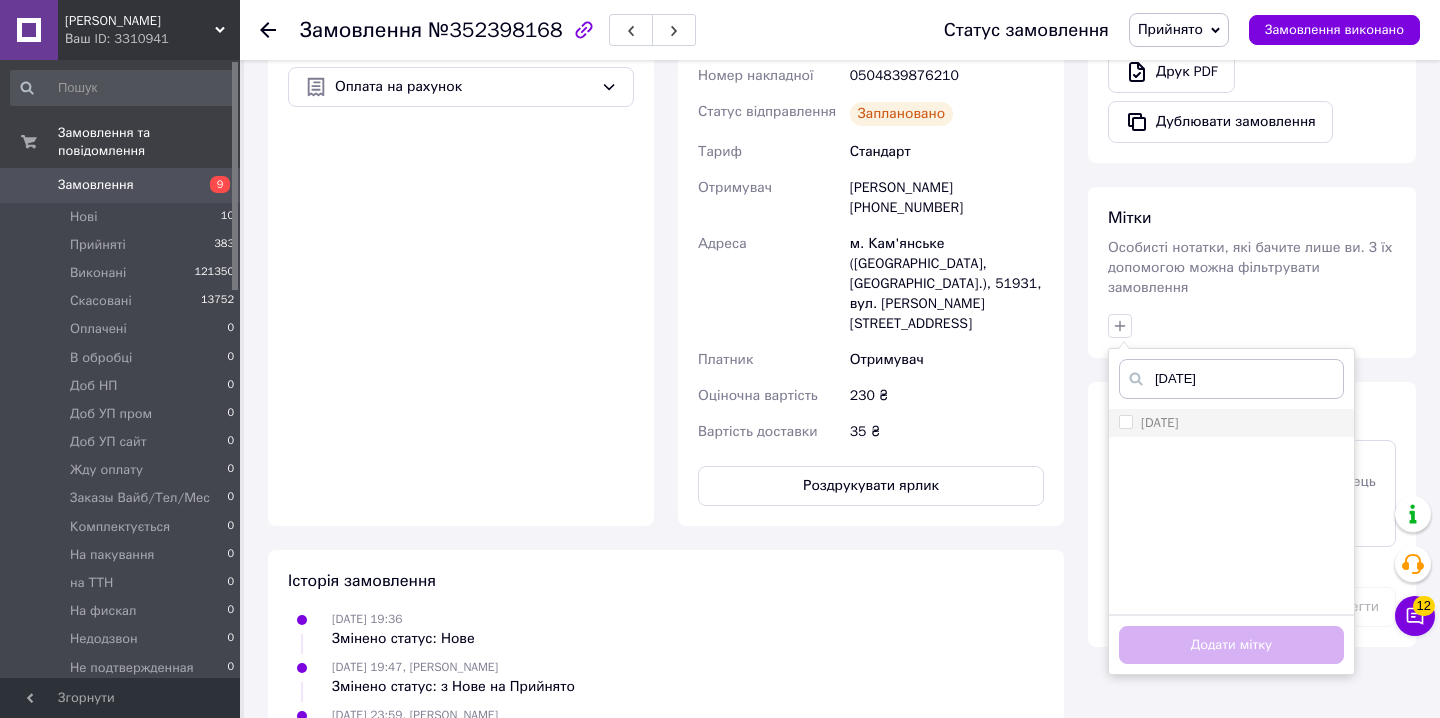 type on "[DATE]" 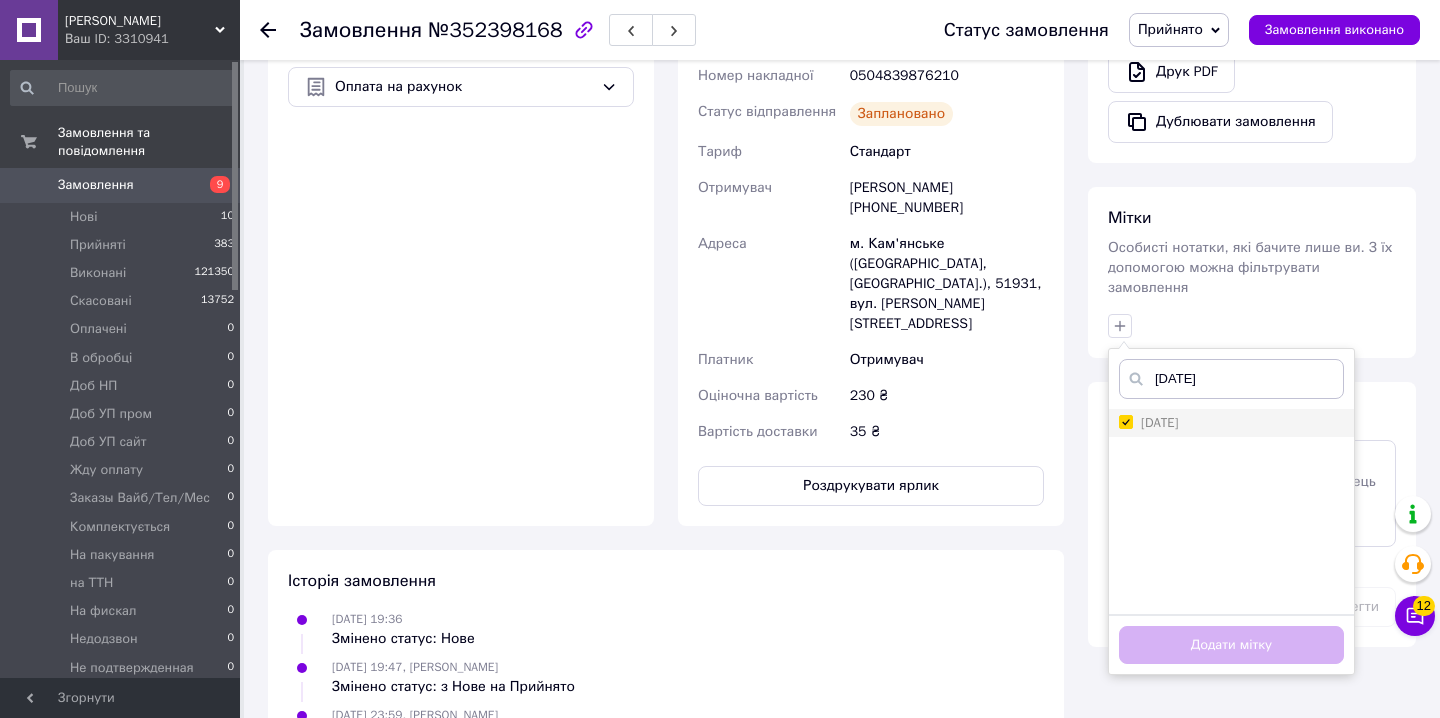 checkbox on "true" 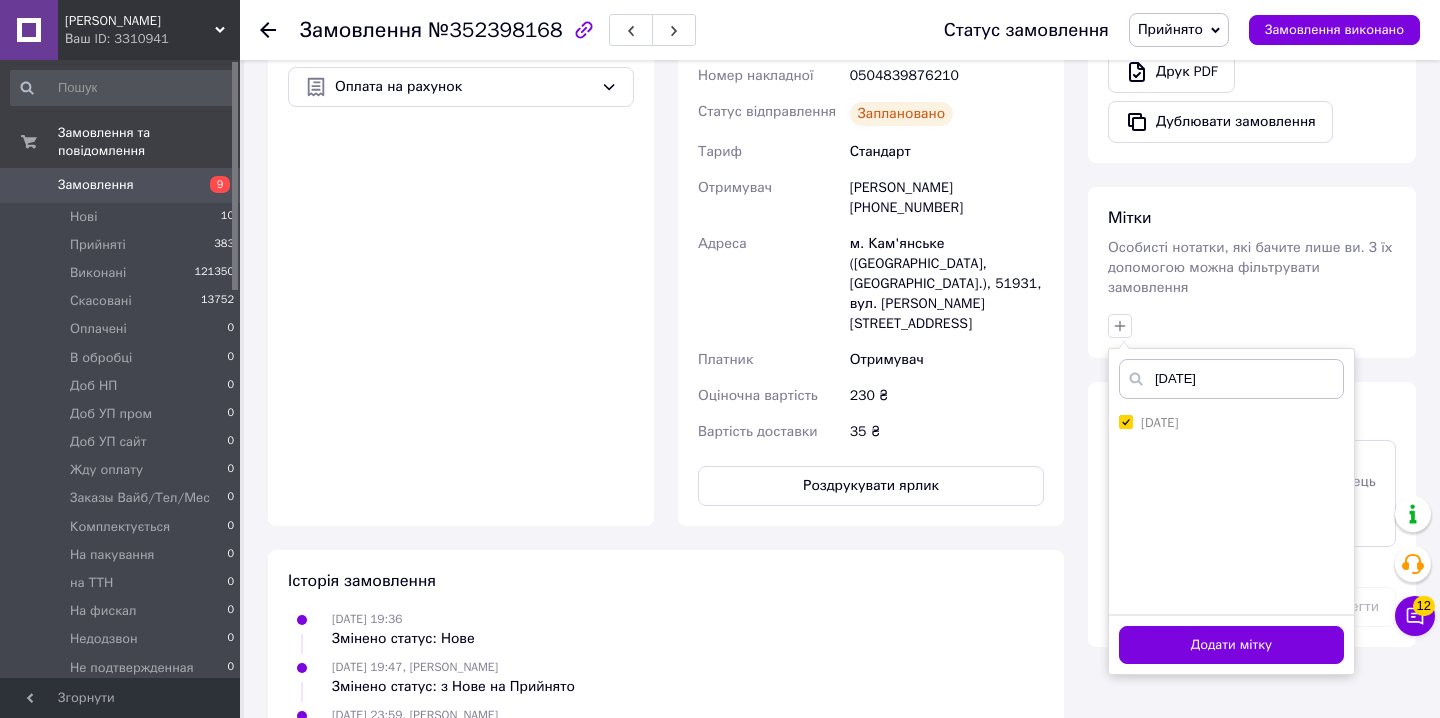 click on "Додати мітку" at bounding box center [1231, 645] 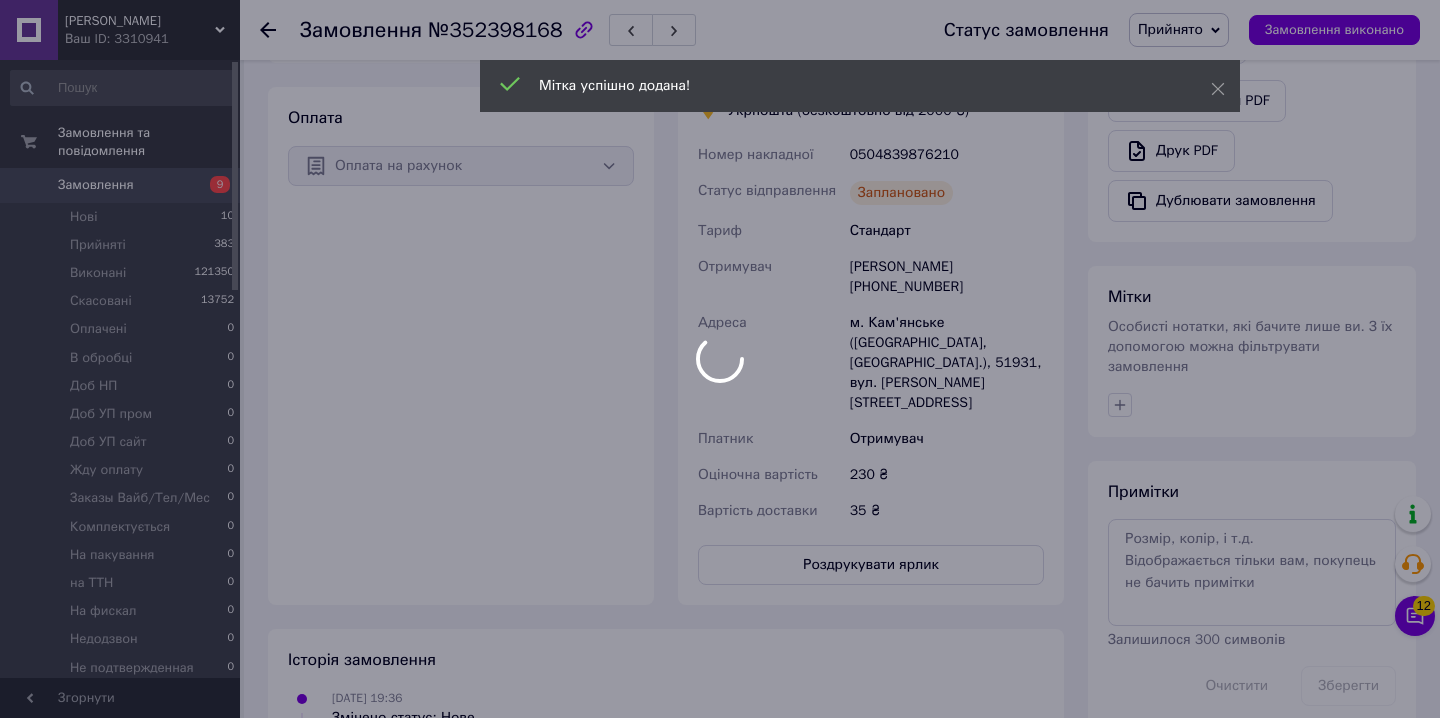 scroll, scrollTop: 615, scrollLeft: 0, axis: vertical 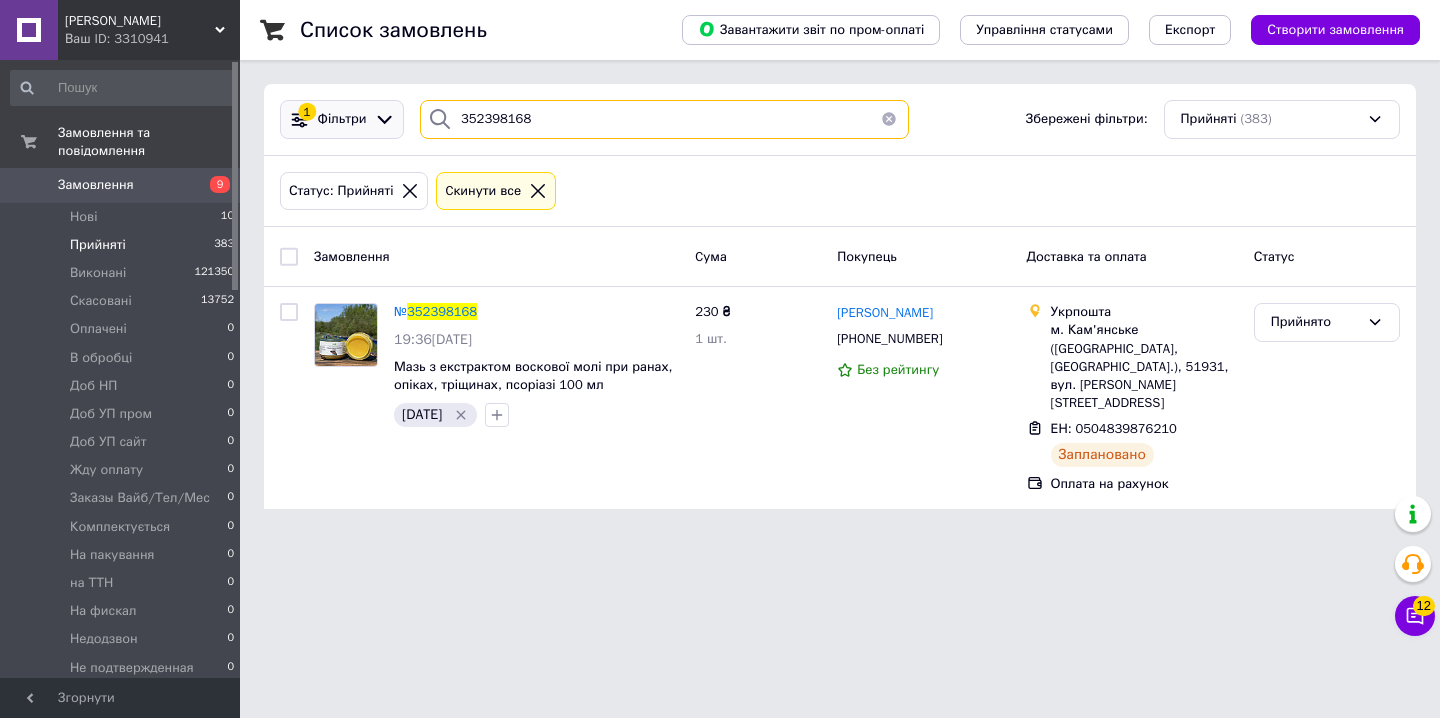 drag, startPoint x: 574, startPoint y: 119, endPoint x: 373, endPoint y: 106, distance: 201.41995 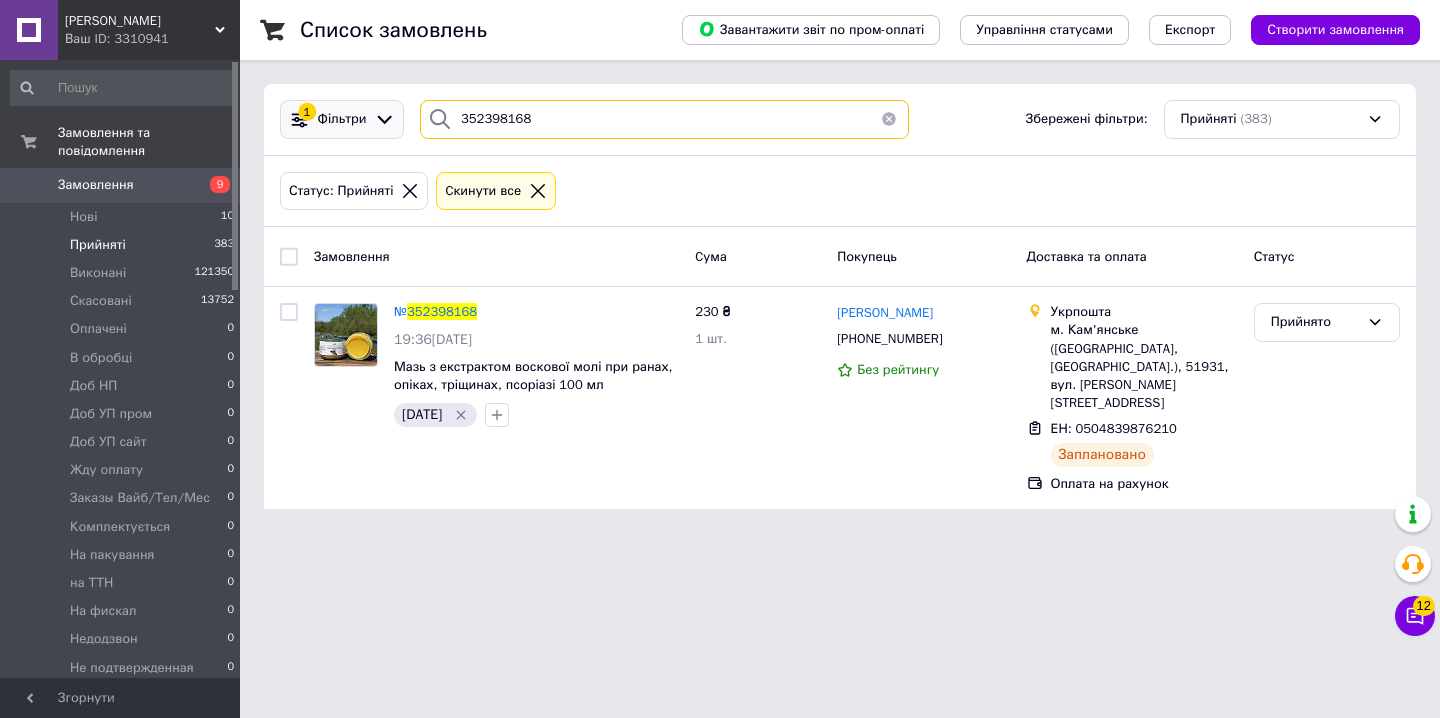 click on "1 Фільтри 352398168 Збережені фільтри: Прийняті (383)" at bounding box center (840, 119) 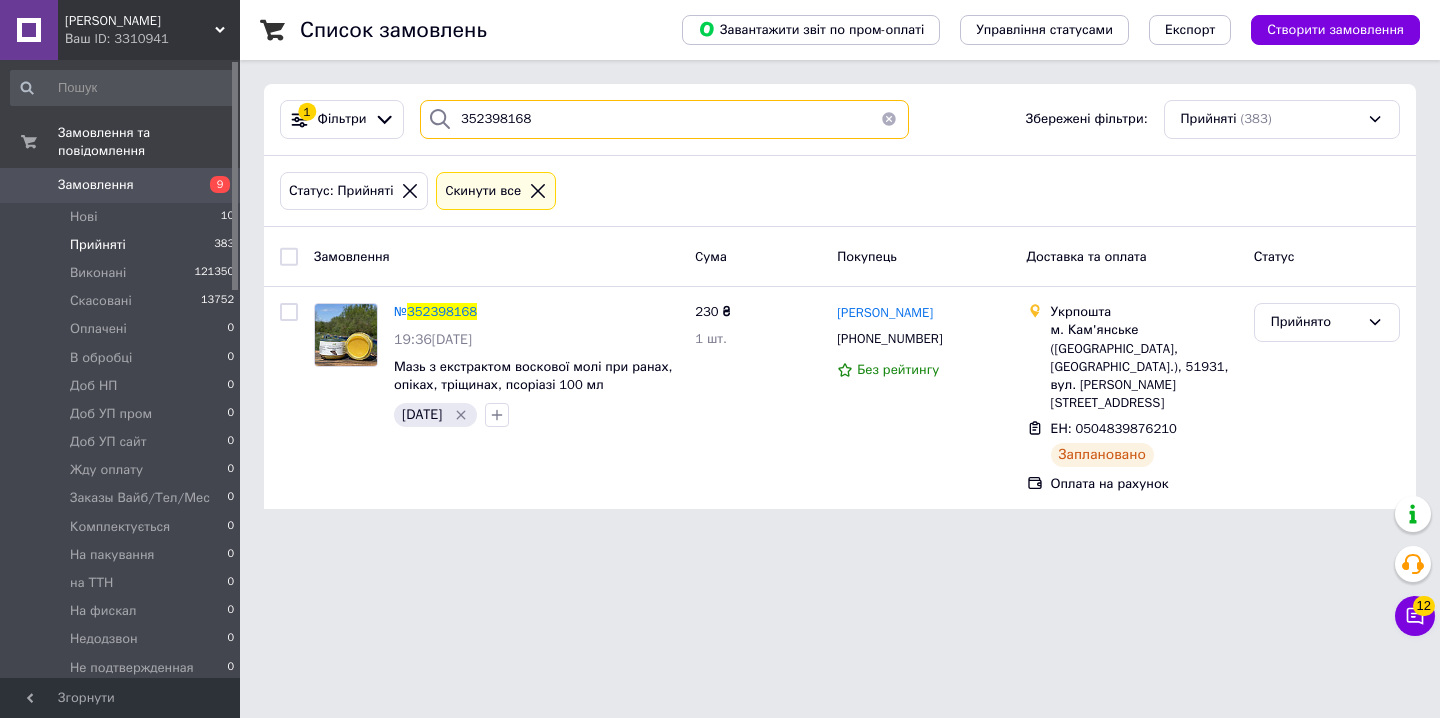 paste on "68901" 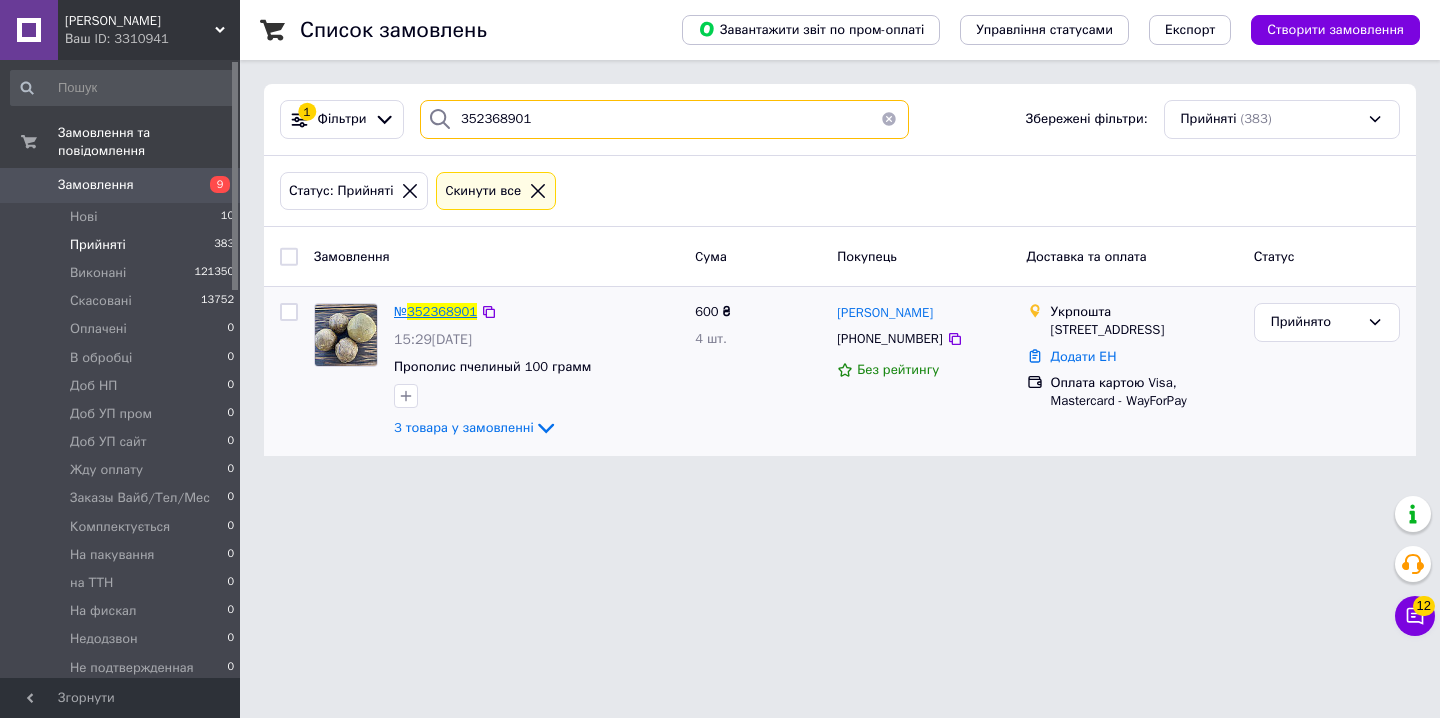 type on "352368901" 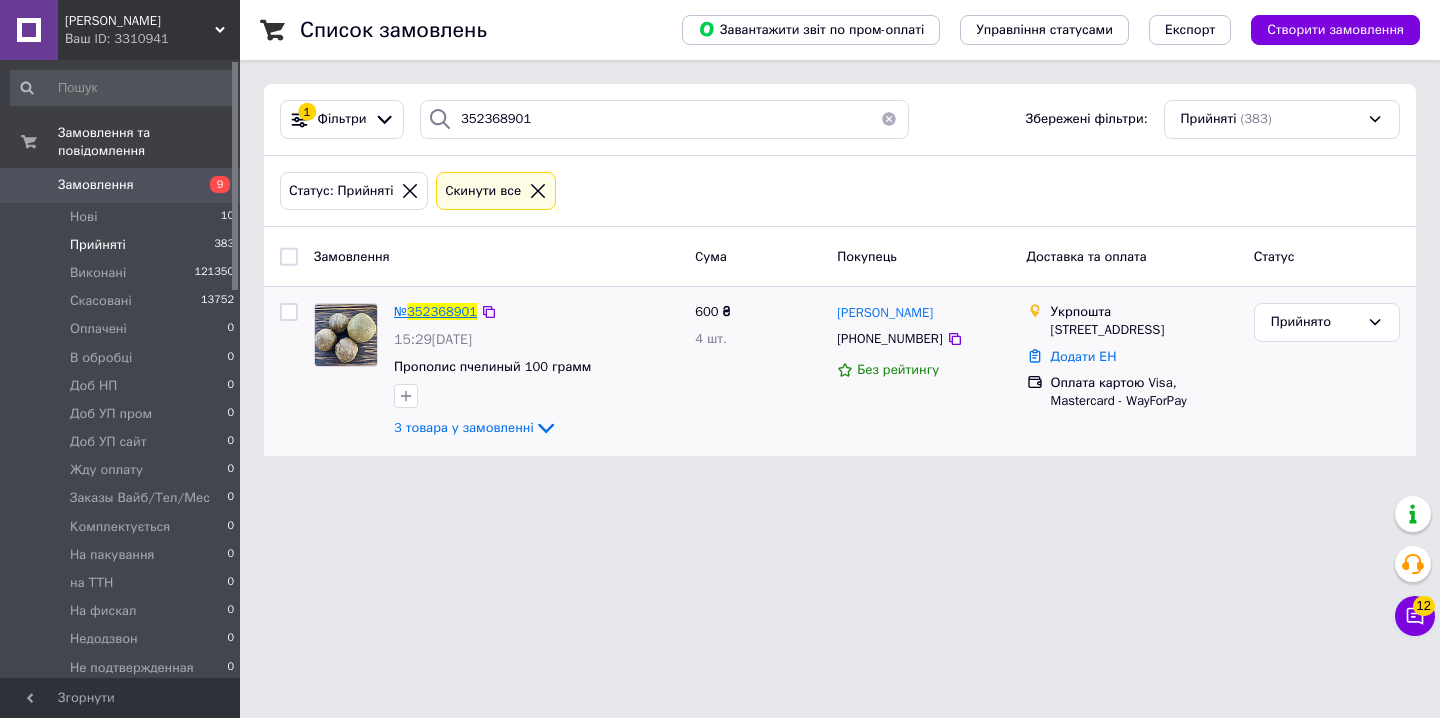 click on "352368901" at bounding box center [442, 311] 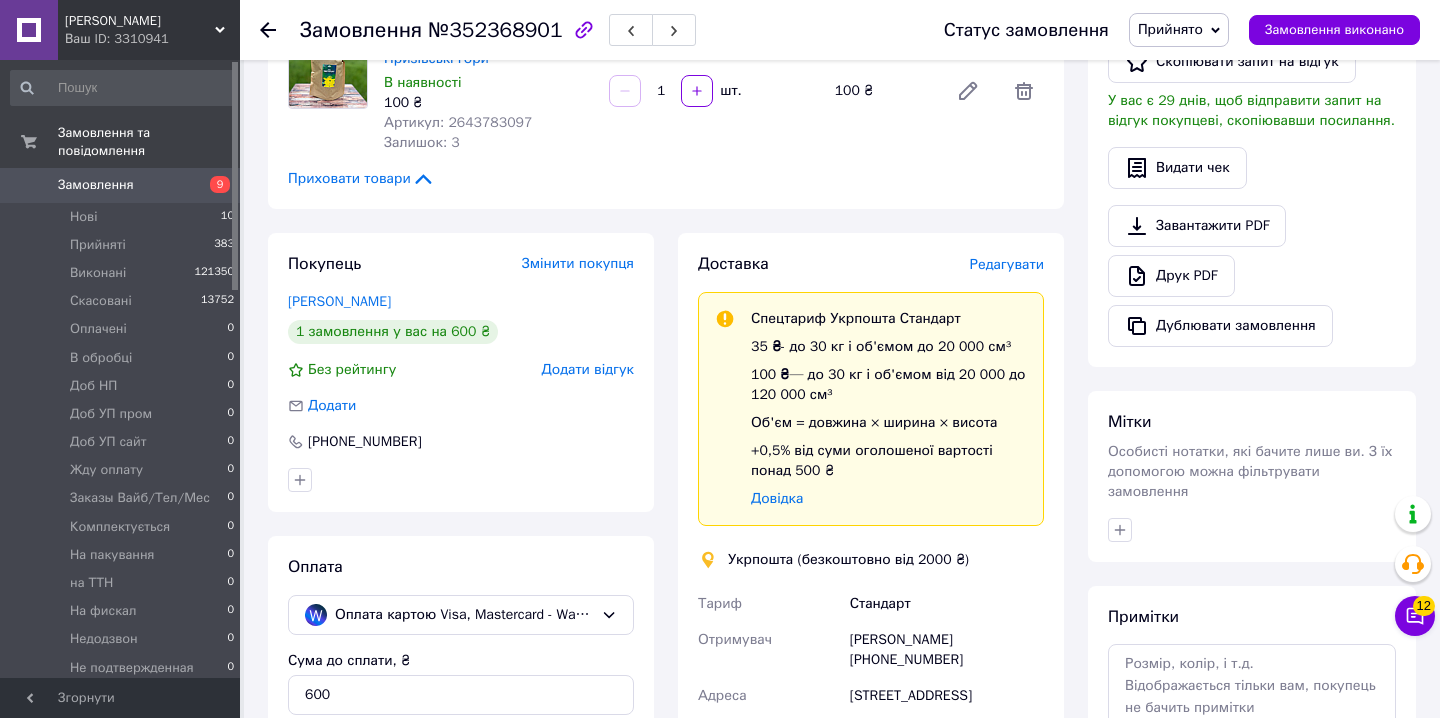 scroll, scrollTop: 545, scrollLeft: 0, axis: vertical 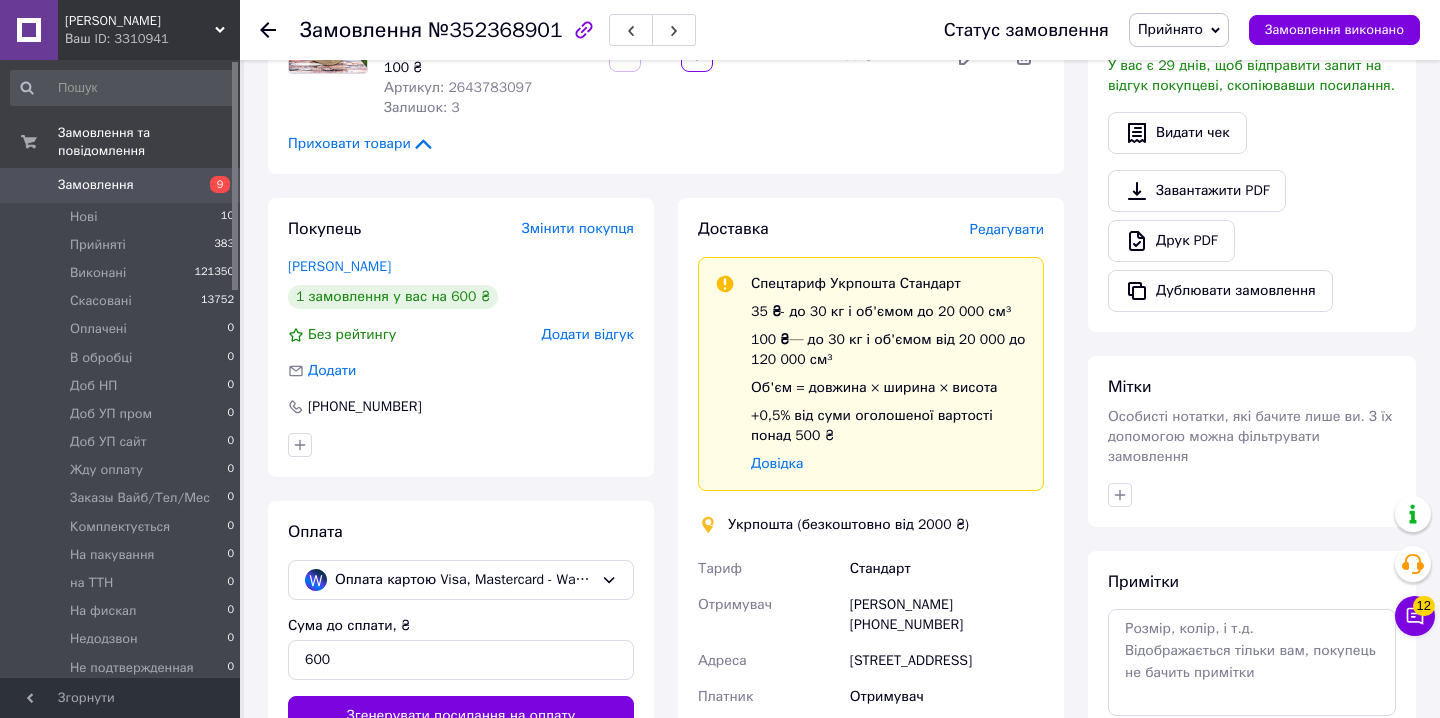 click on "Редагувати" at bounding box center [1007, 229] 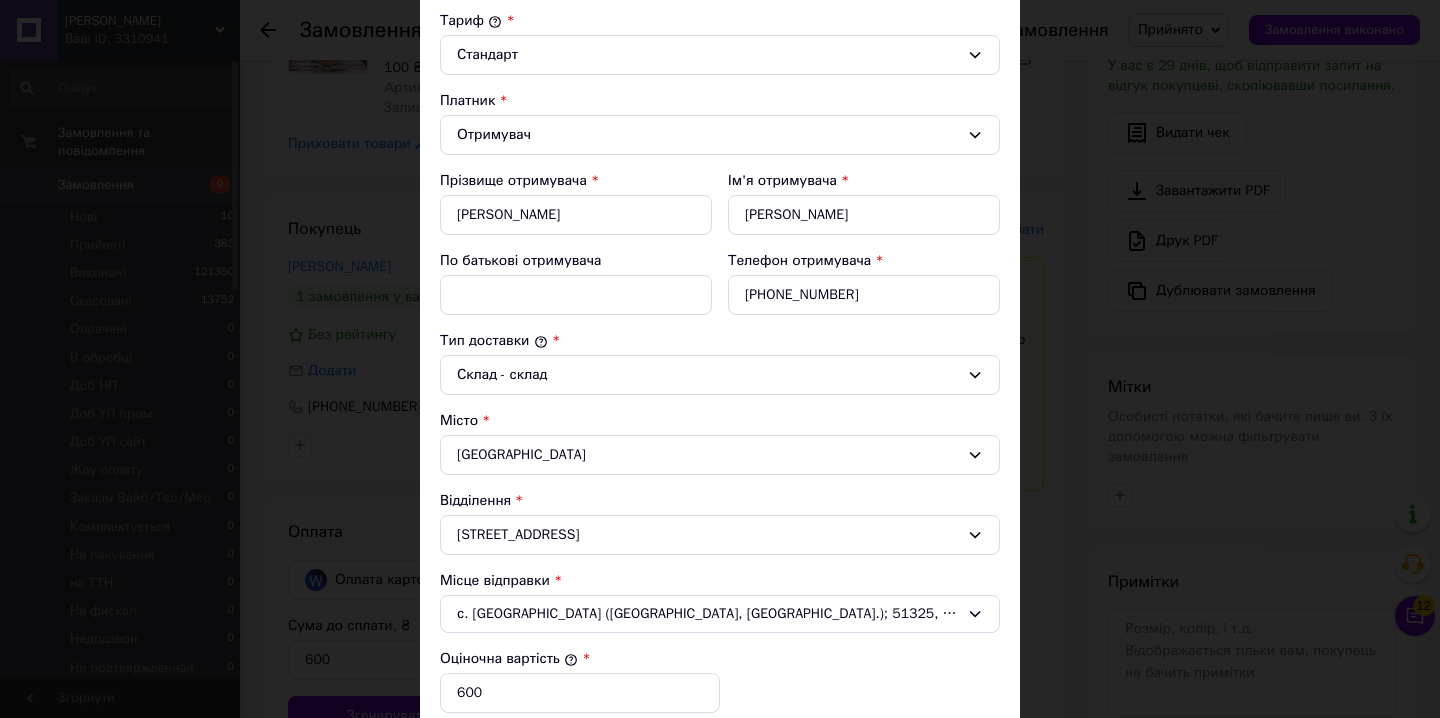 scroll, scrollTop: 605, scrollLeft: 0, axis: vertical 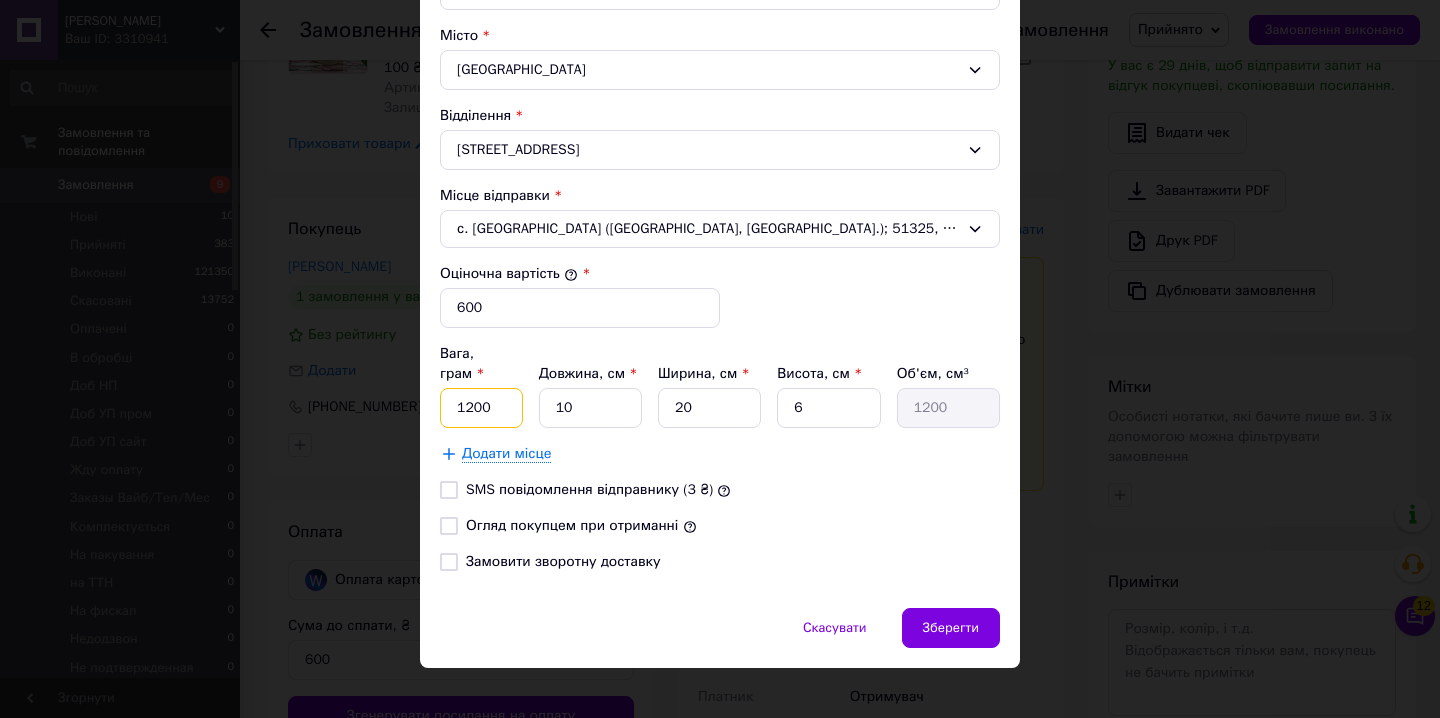 click on "1200" at bounding box center [481, 408] 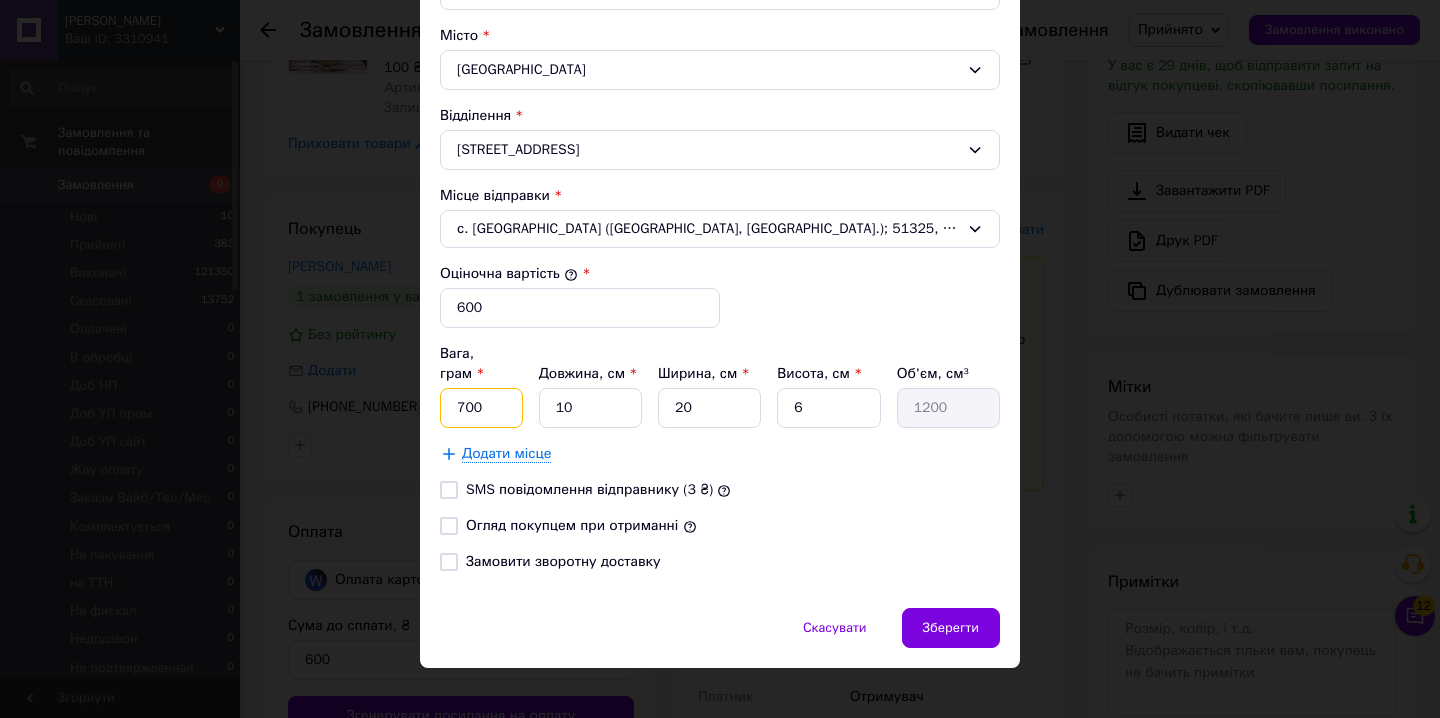 type on "700" 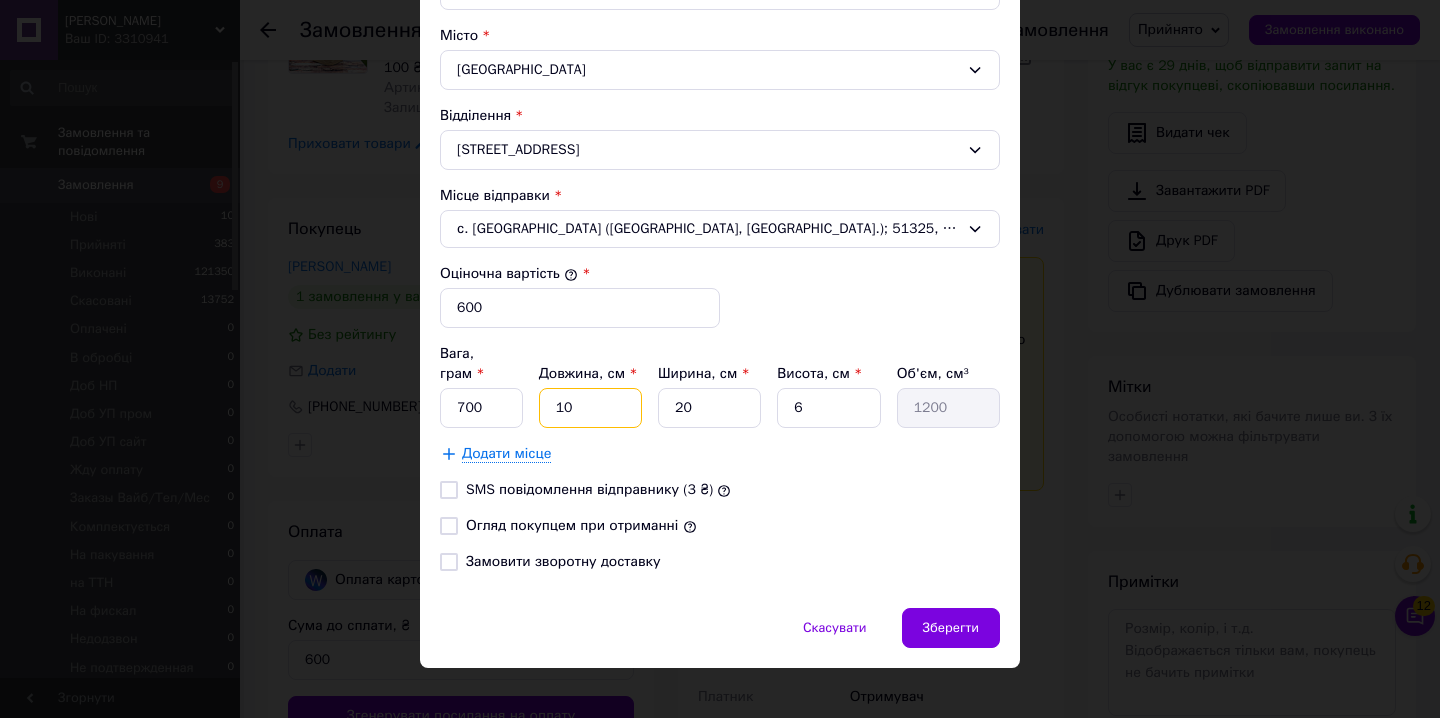 type on "9" 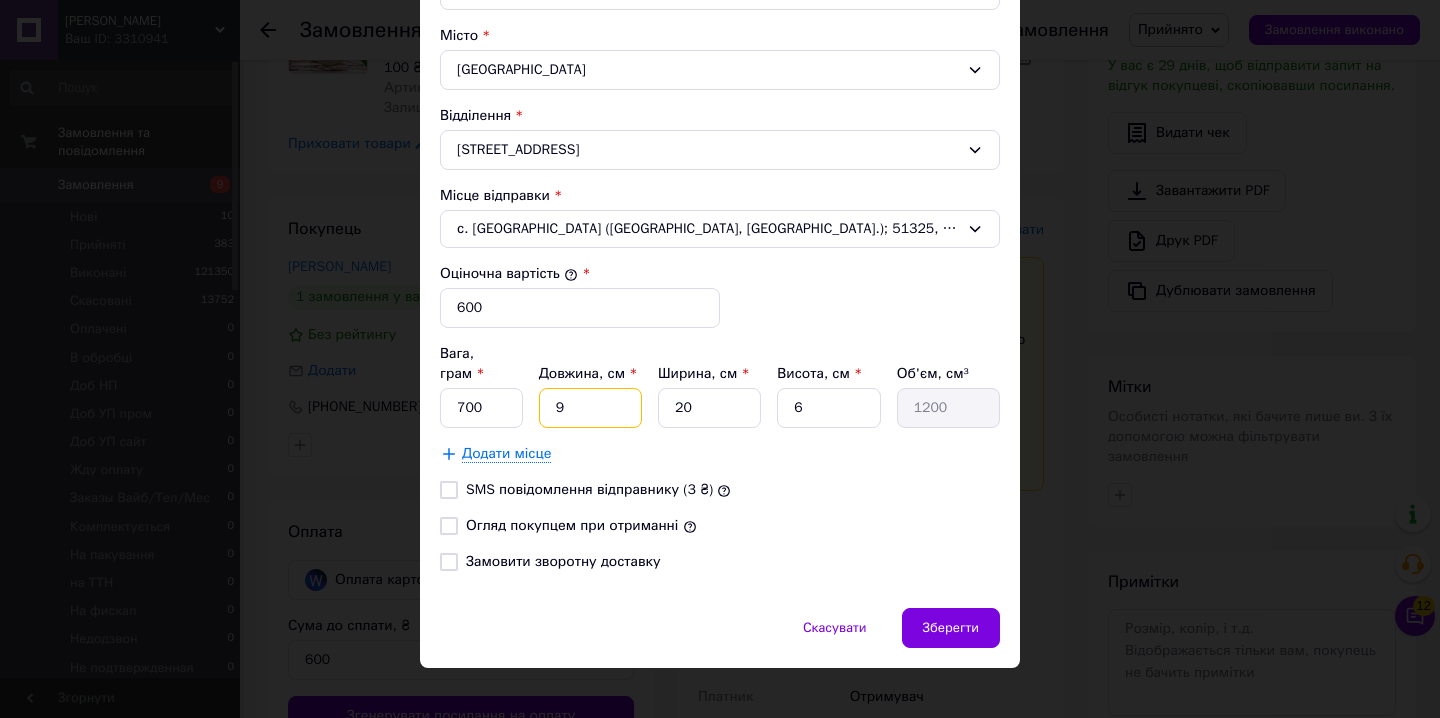 type on "1080" 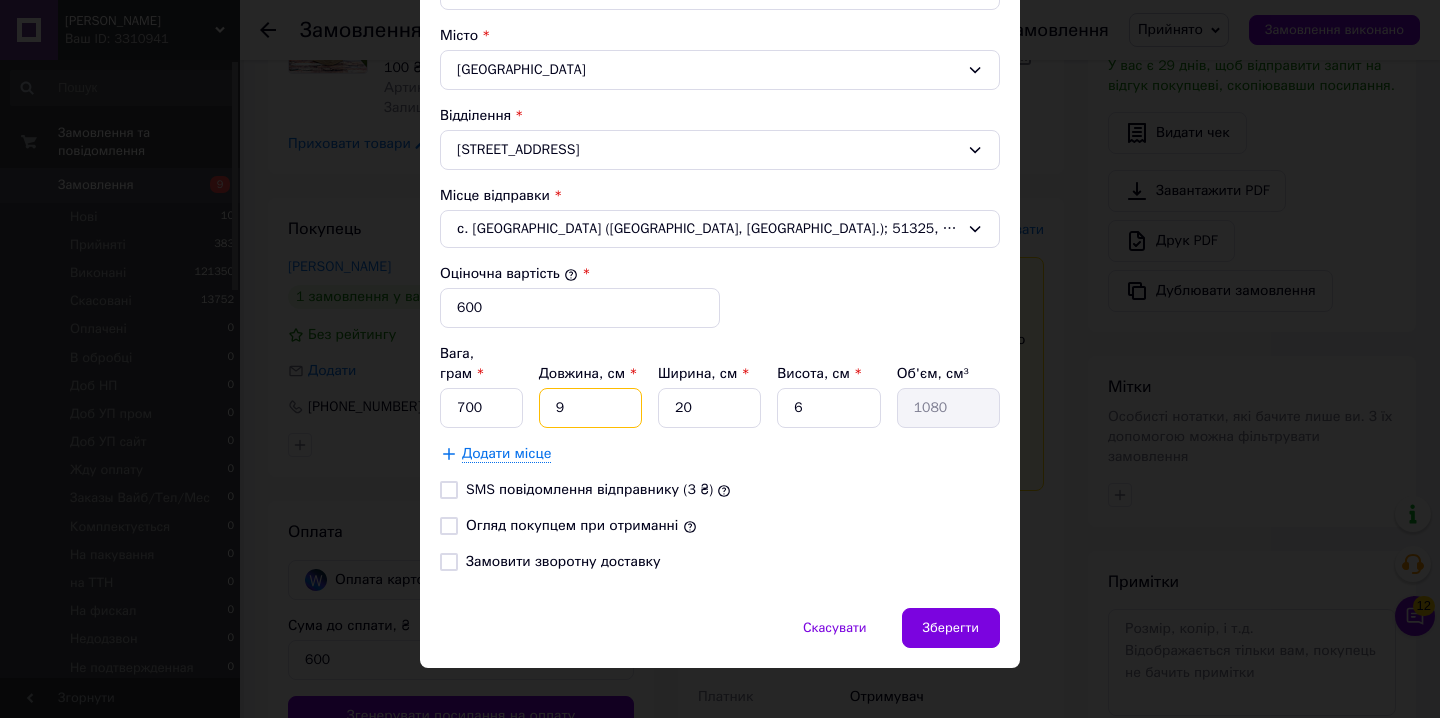 type on "9" 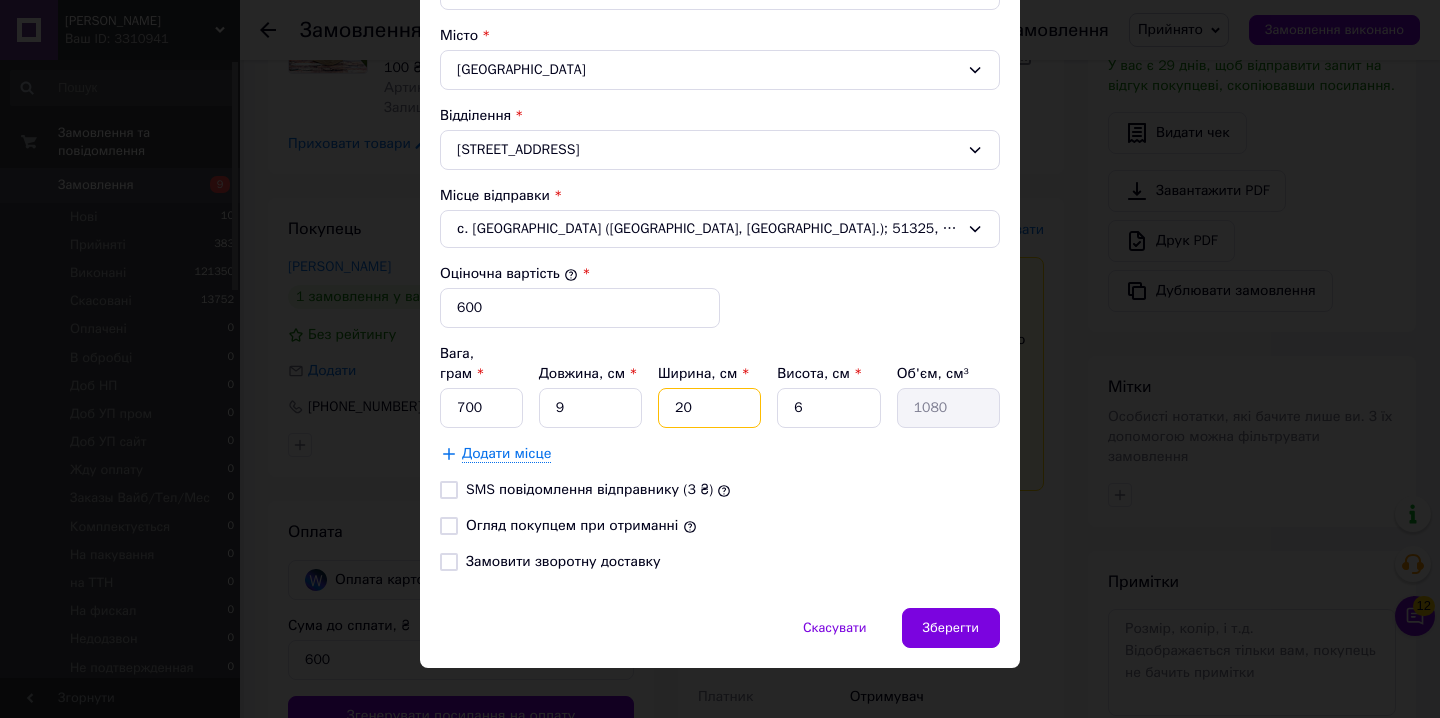 type on "9" 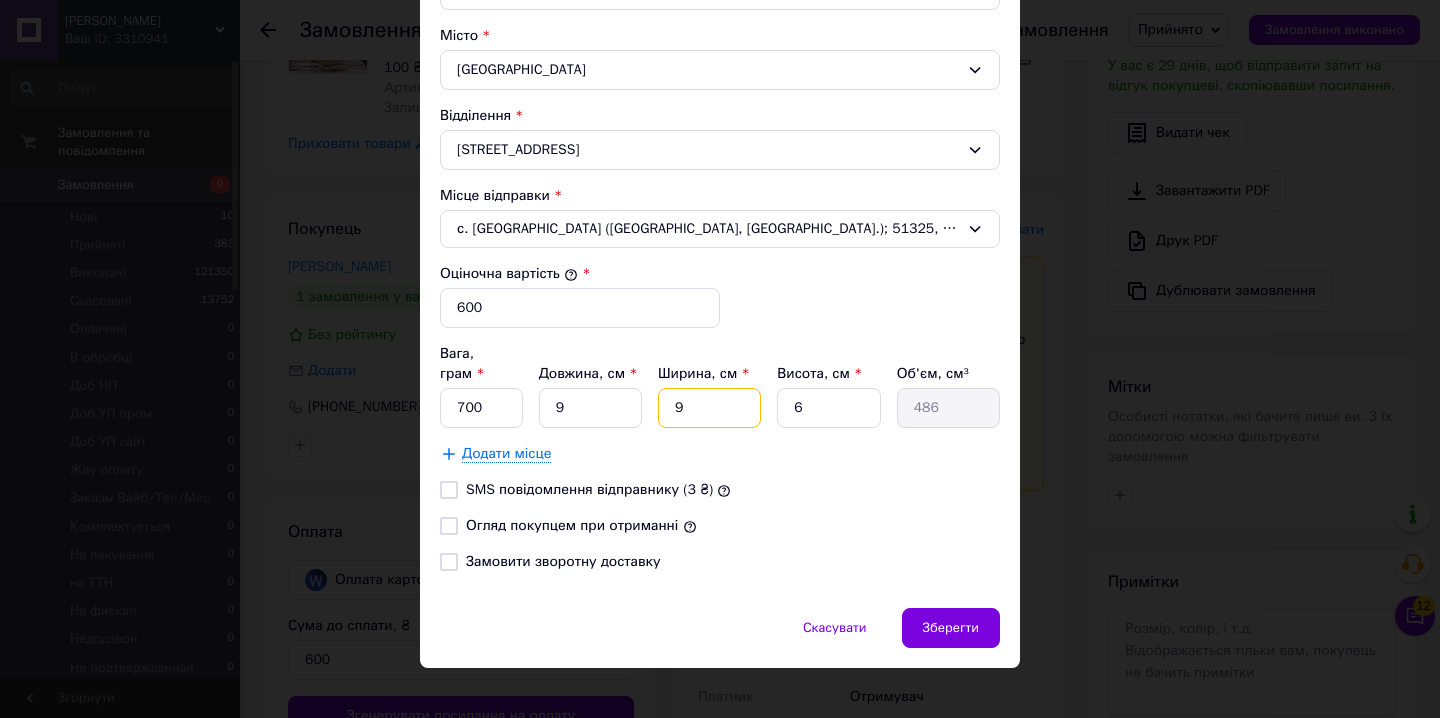 type on "9" 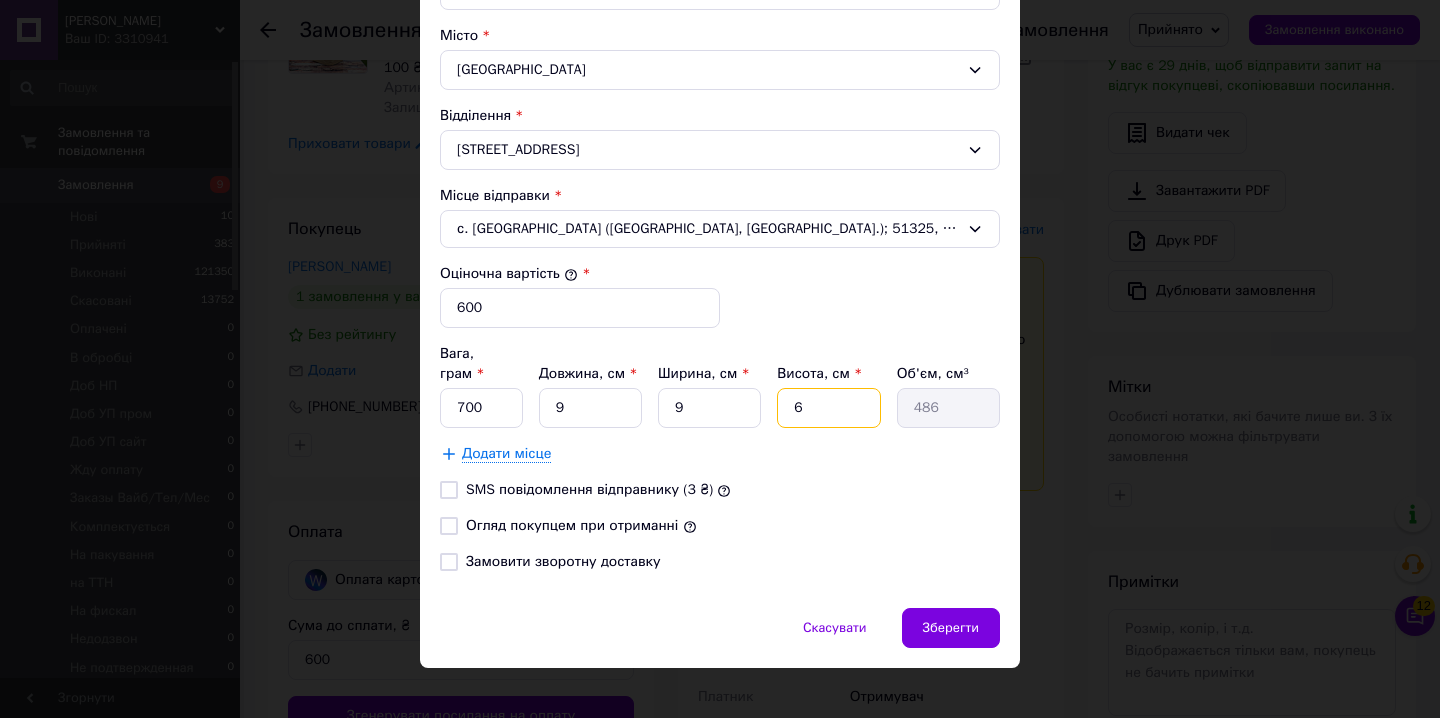 type on "1" 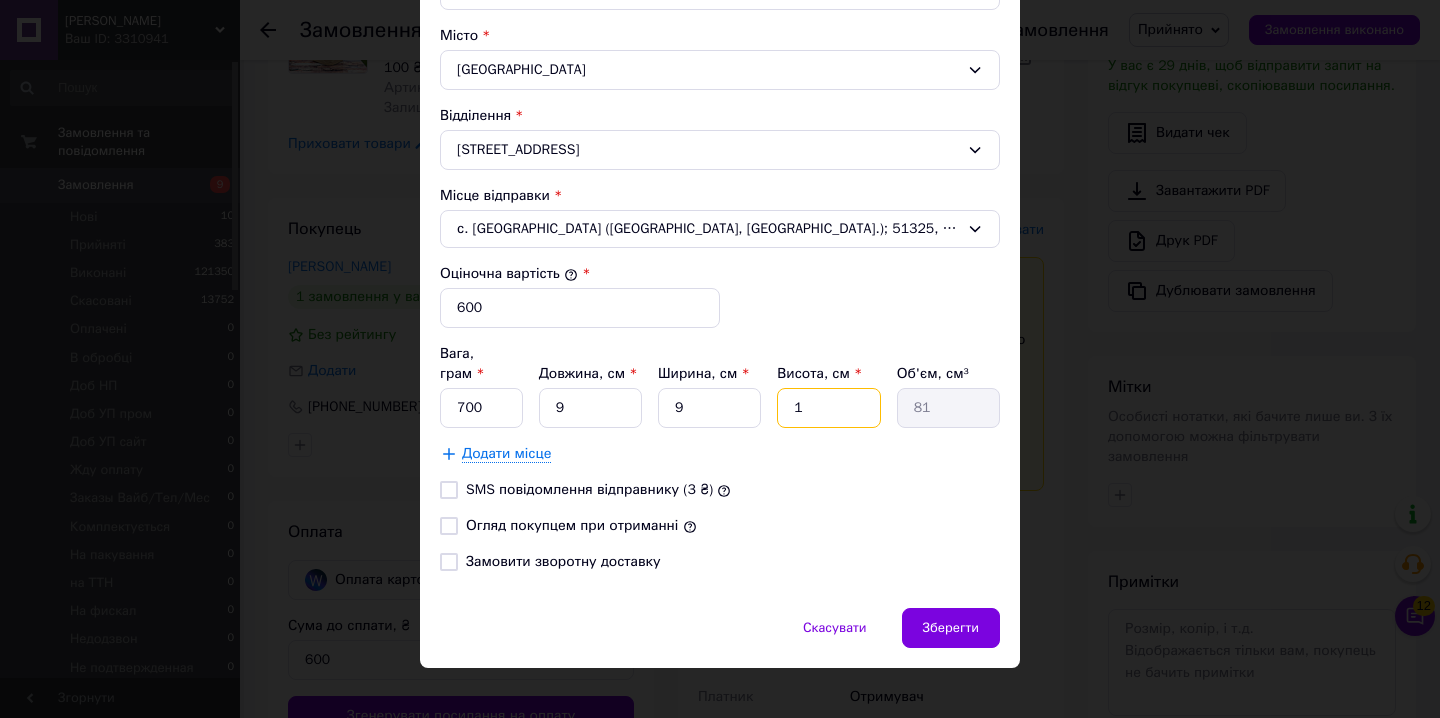 type on "17" 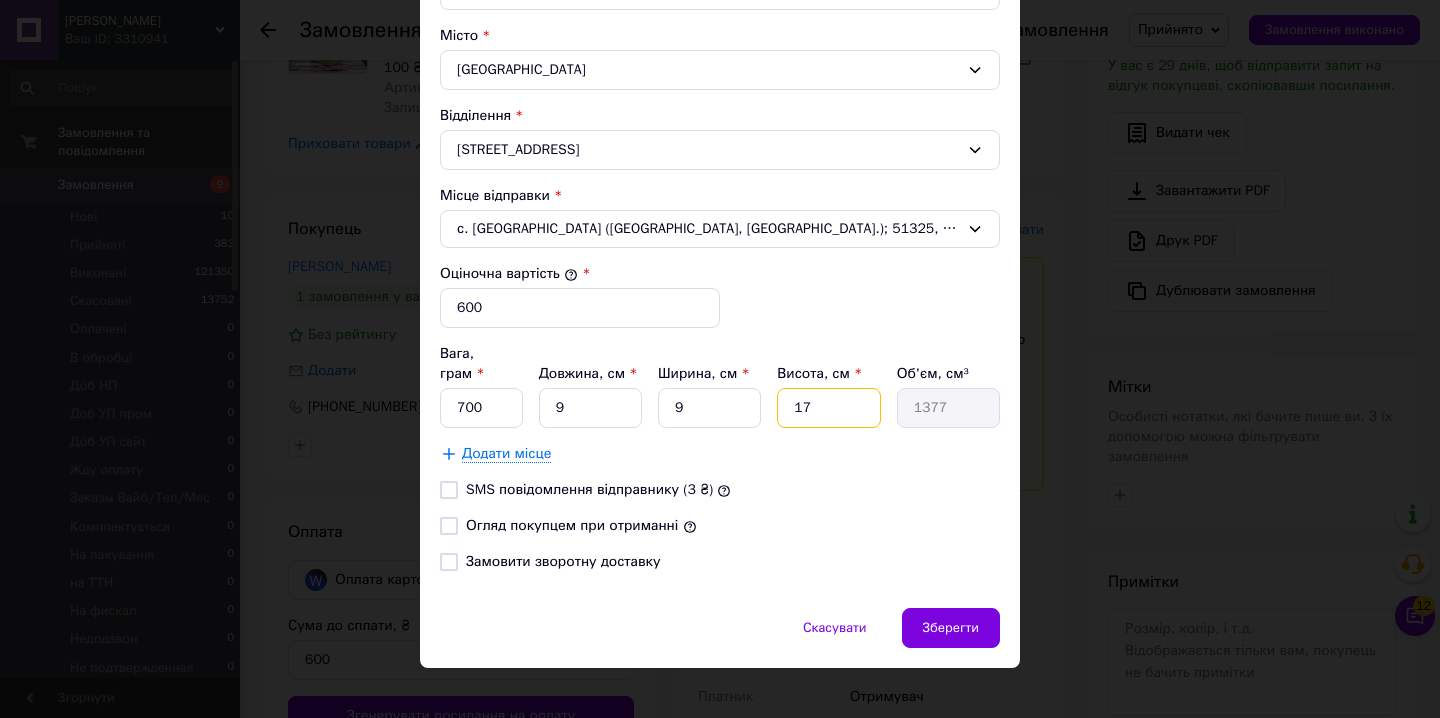 type on "17" 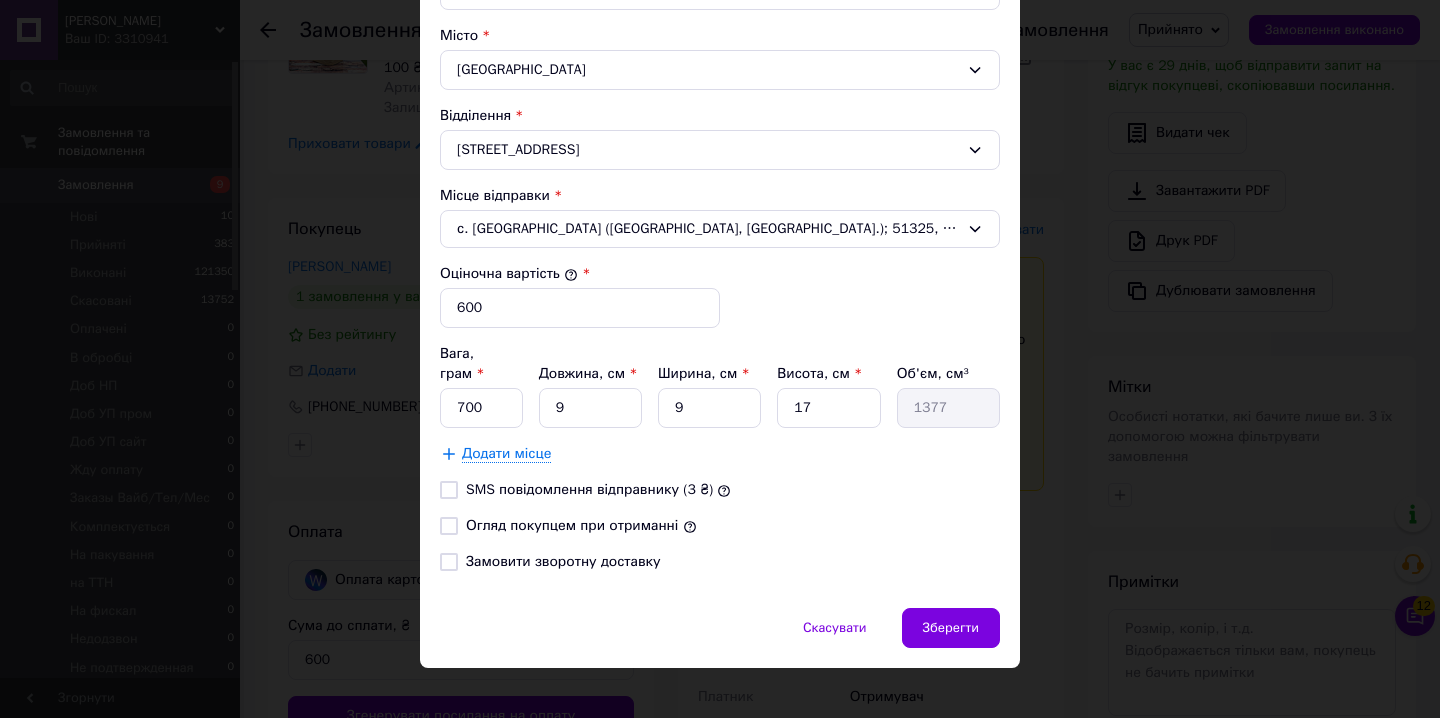 click on "Огляд покупцем при отриманні" at bounding box center [572, 525] 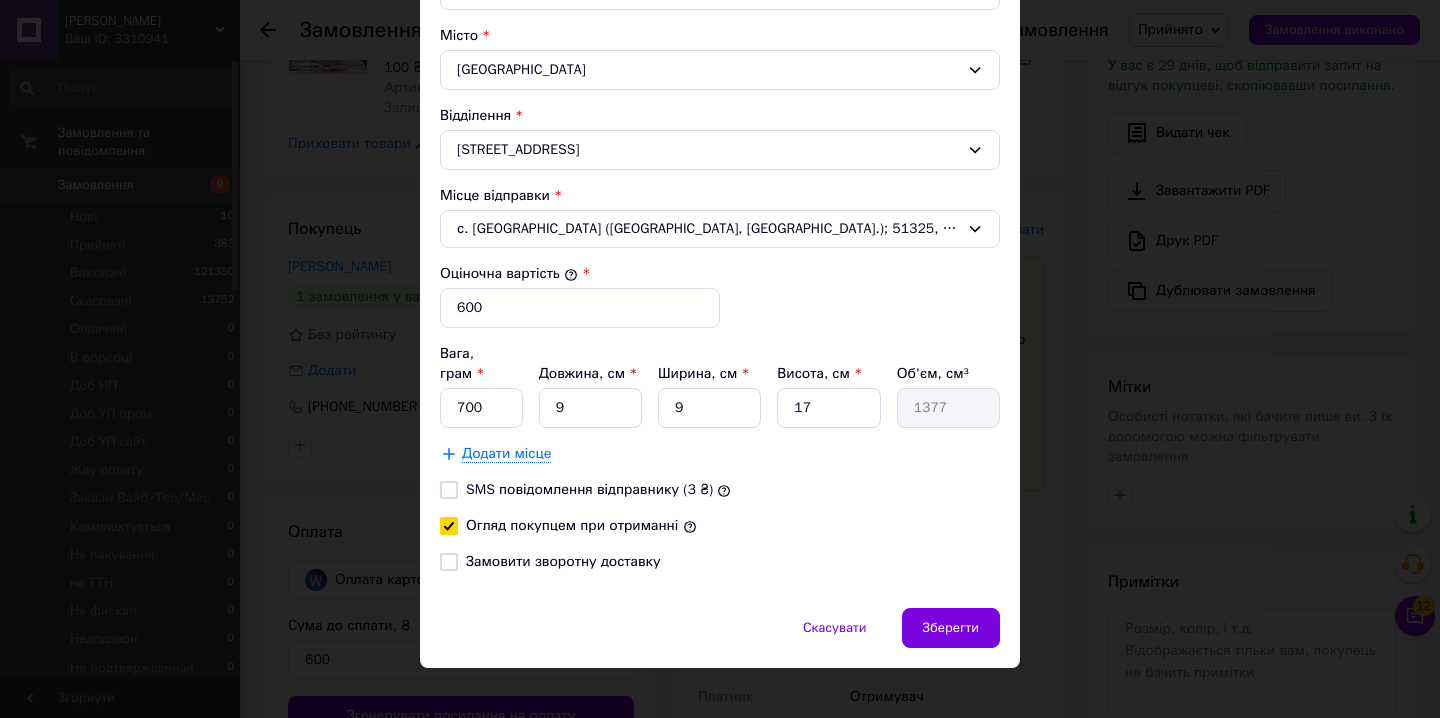 checkbox on "true" 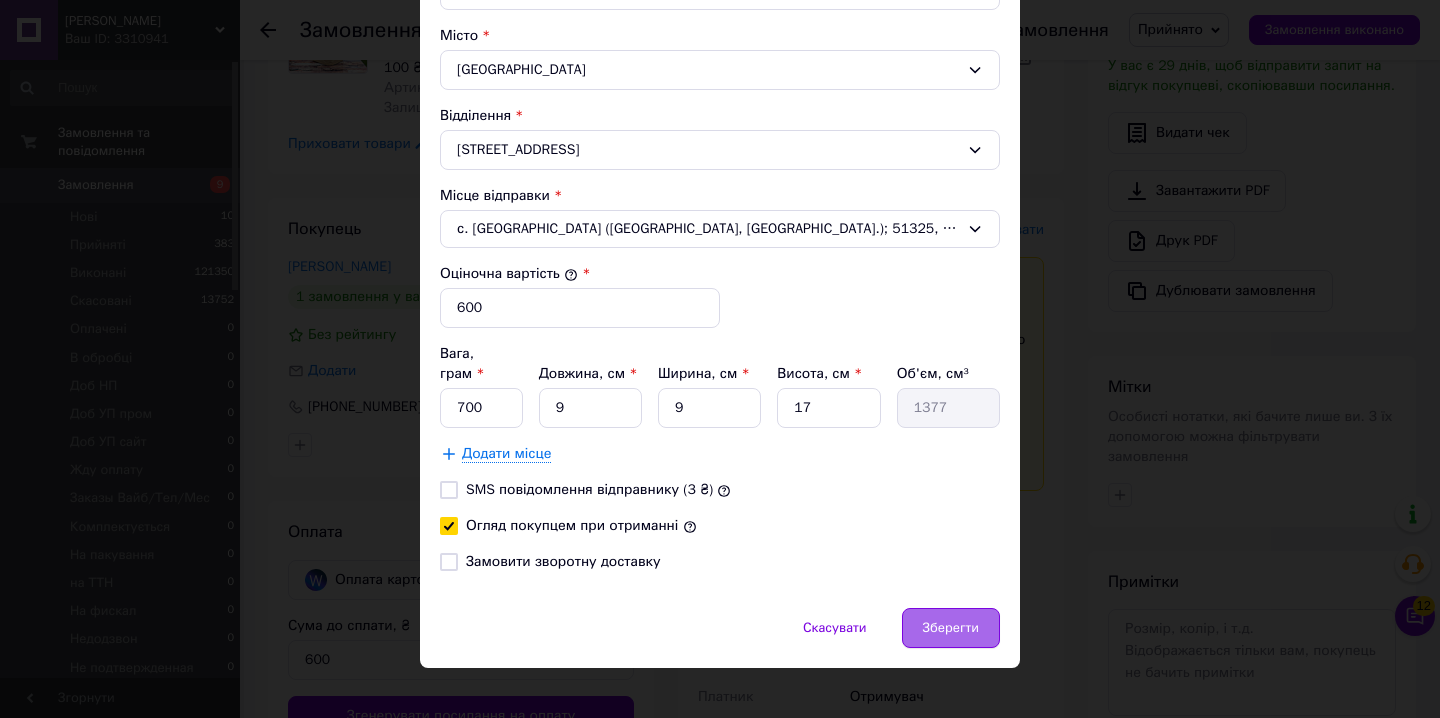 click on "Зберегти" at bounding box center (951, 628) 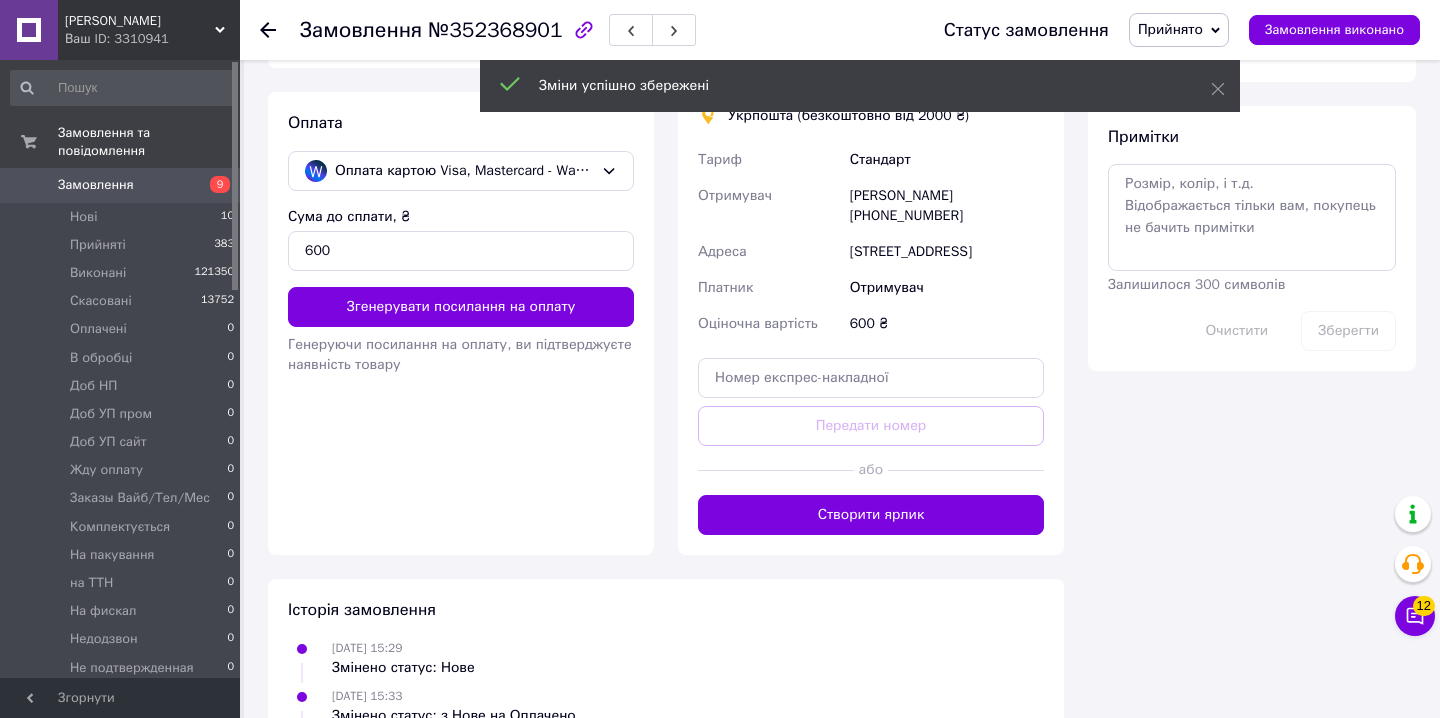 scroll, scrollTop: 968, scrollLeft: 0, axis: vertical 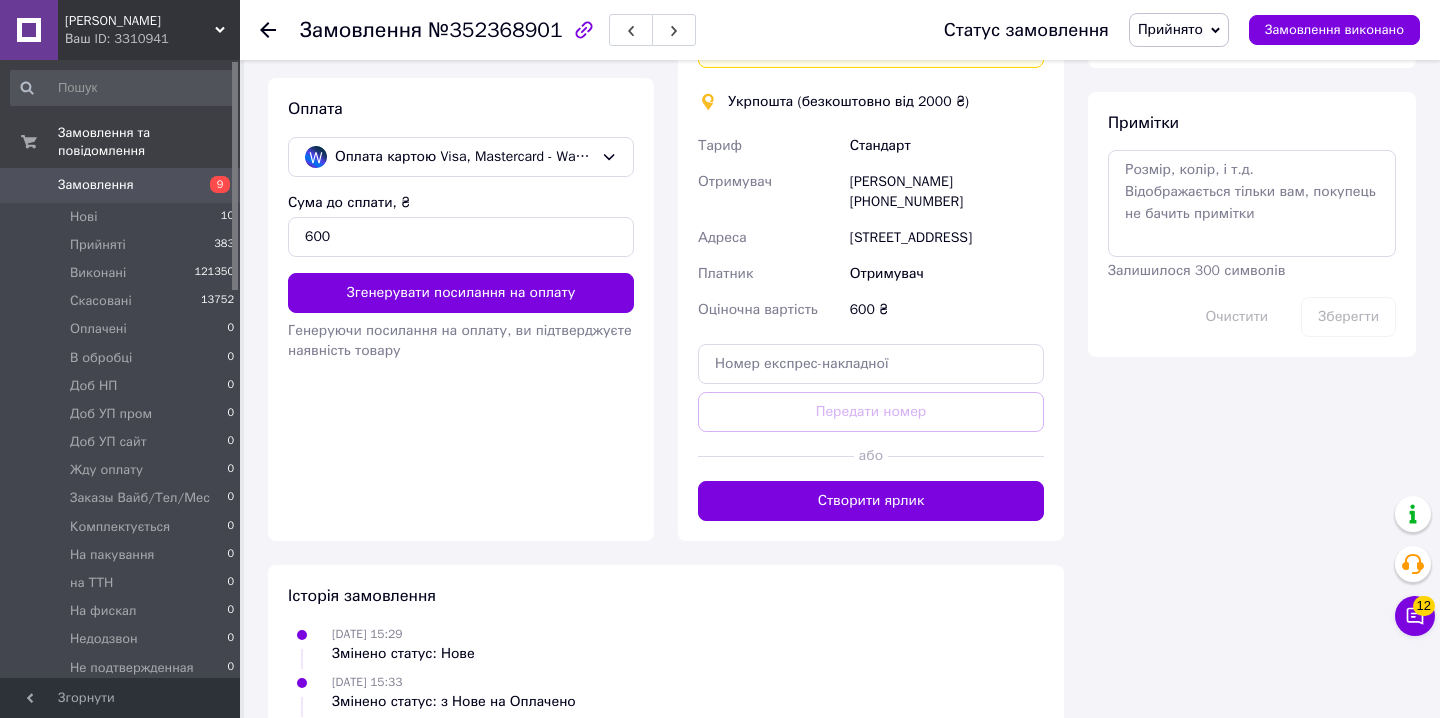 click on "Створити ярлик" at bounding box center [871, 501] 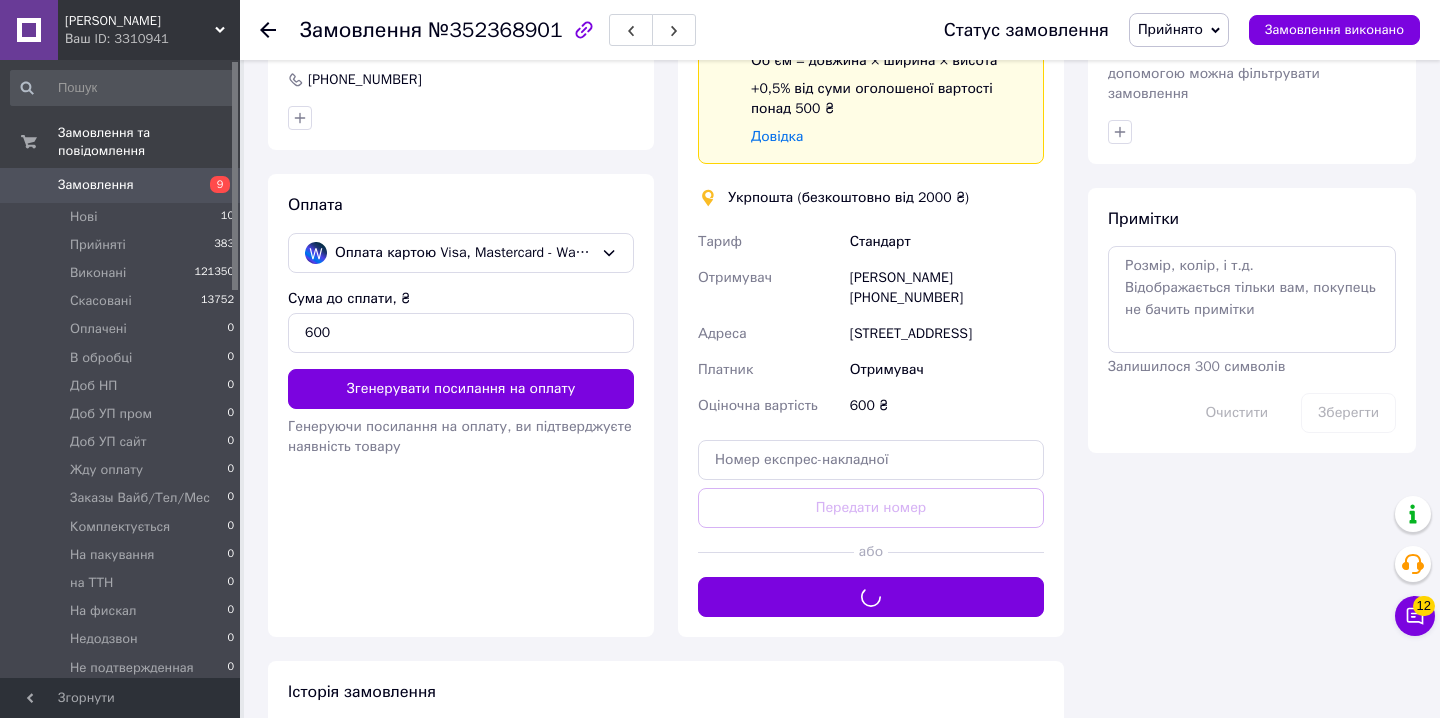 scroll, scrollTop: 873, scrollLeft: 0, axis: vertical 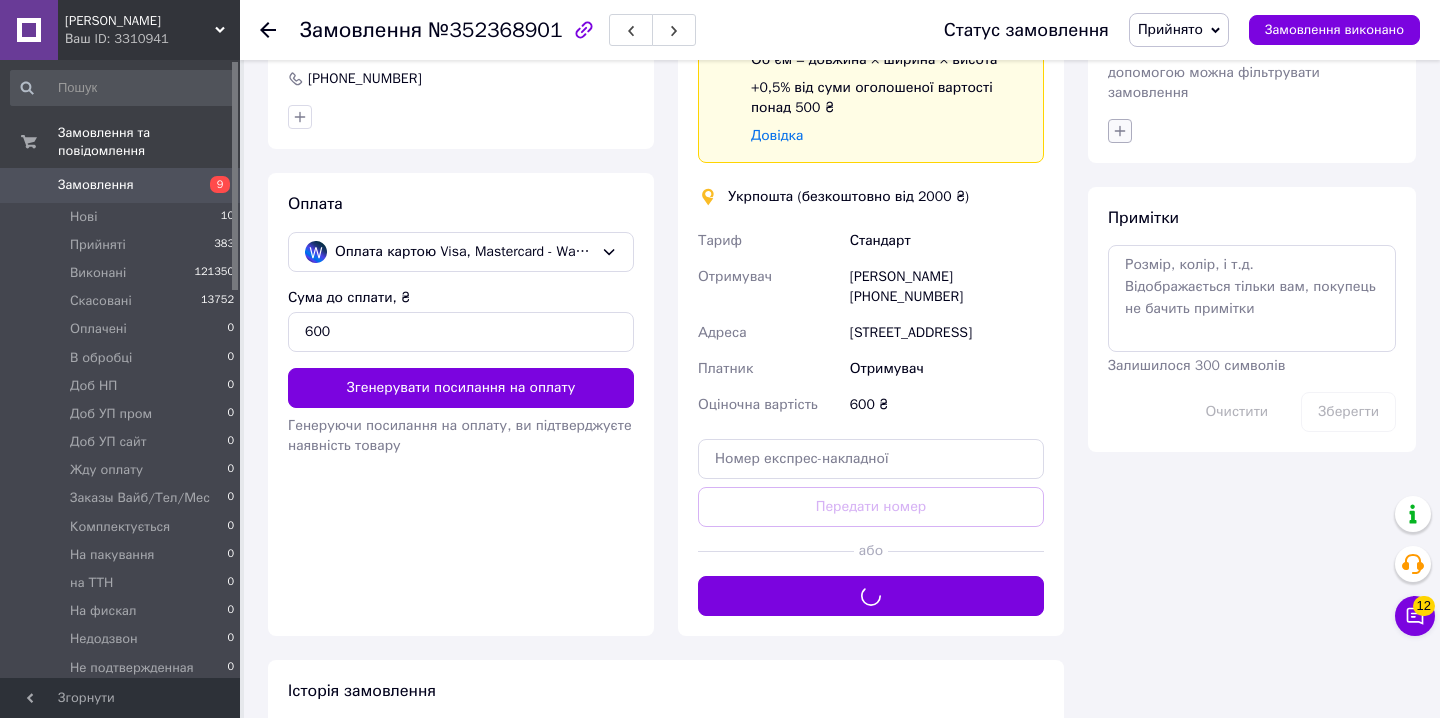 click 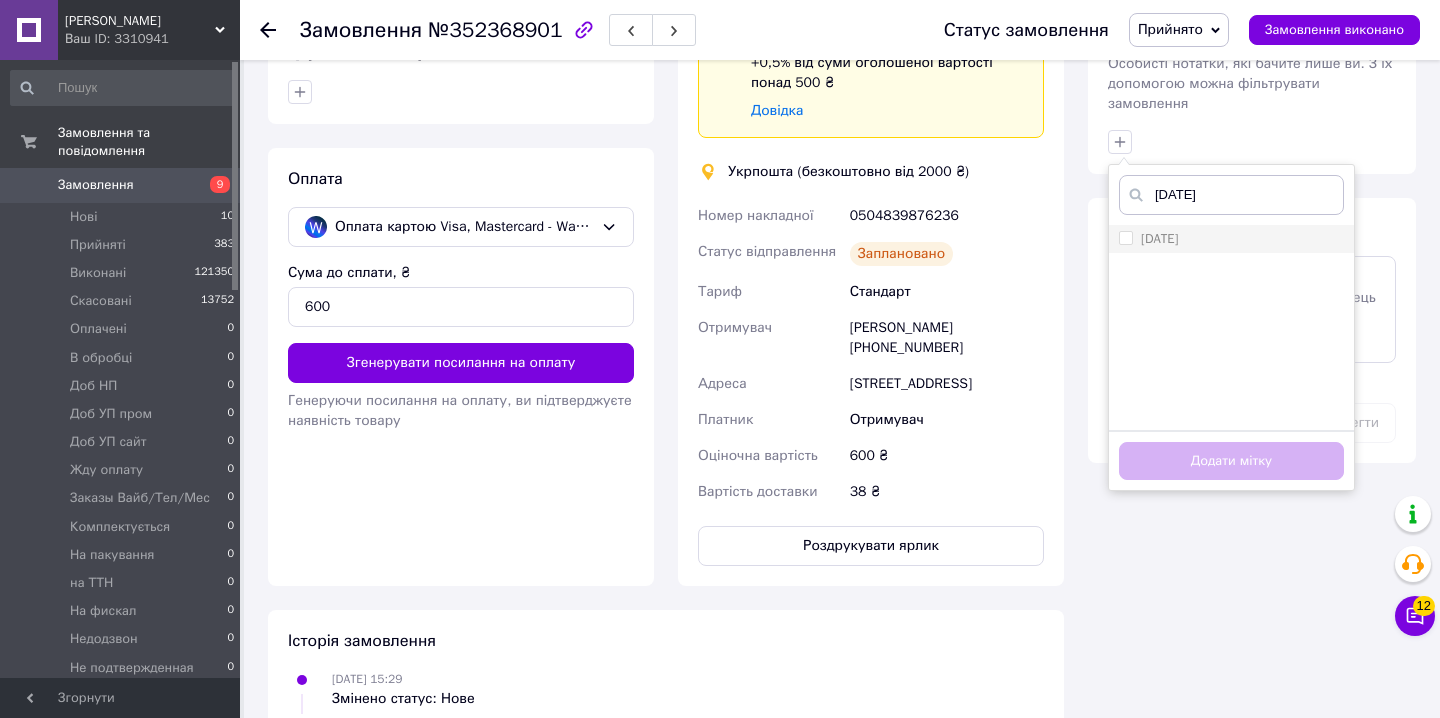 type on "[DATE]" 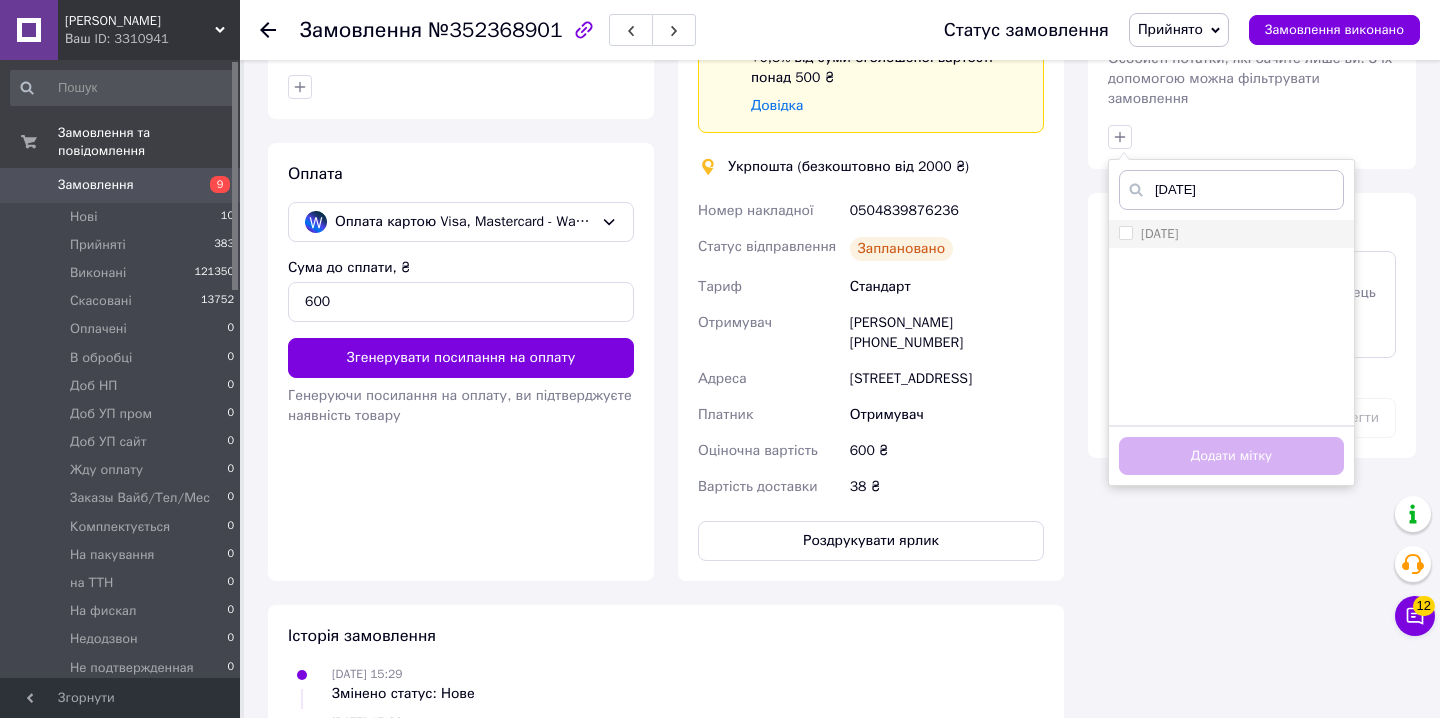 click on "[DATE]" at bounding box center [1125, 232] 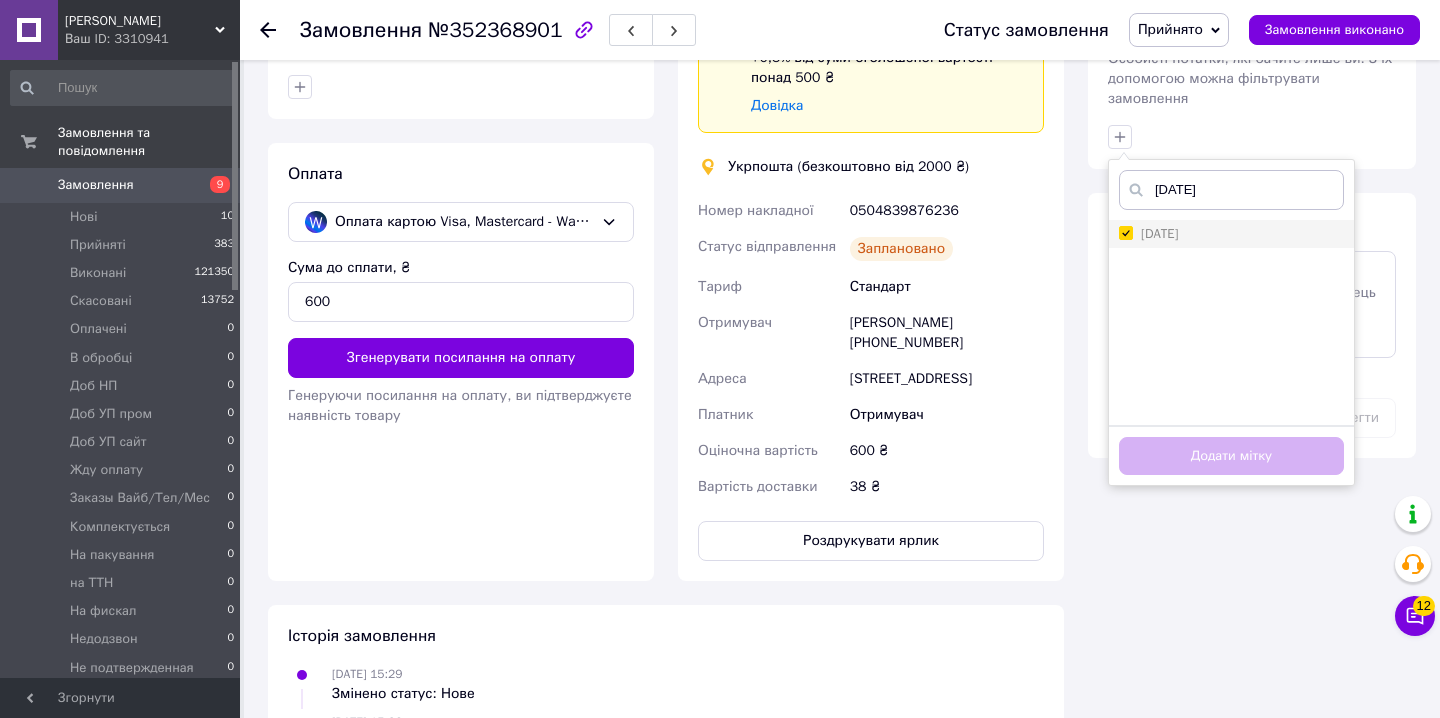 checkbox on "true" 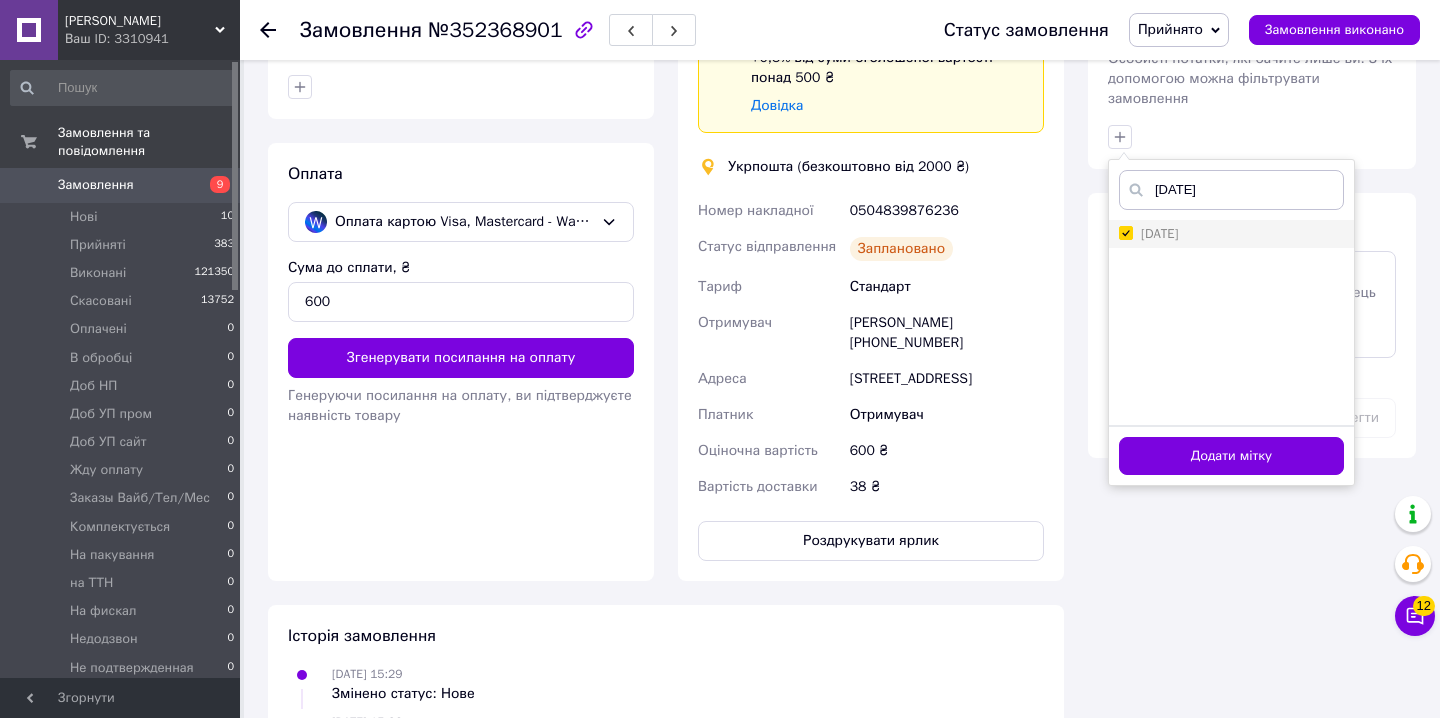 scroll, scrollTop: 904, scrollLeft: 0, axis: vertical 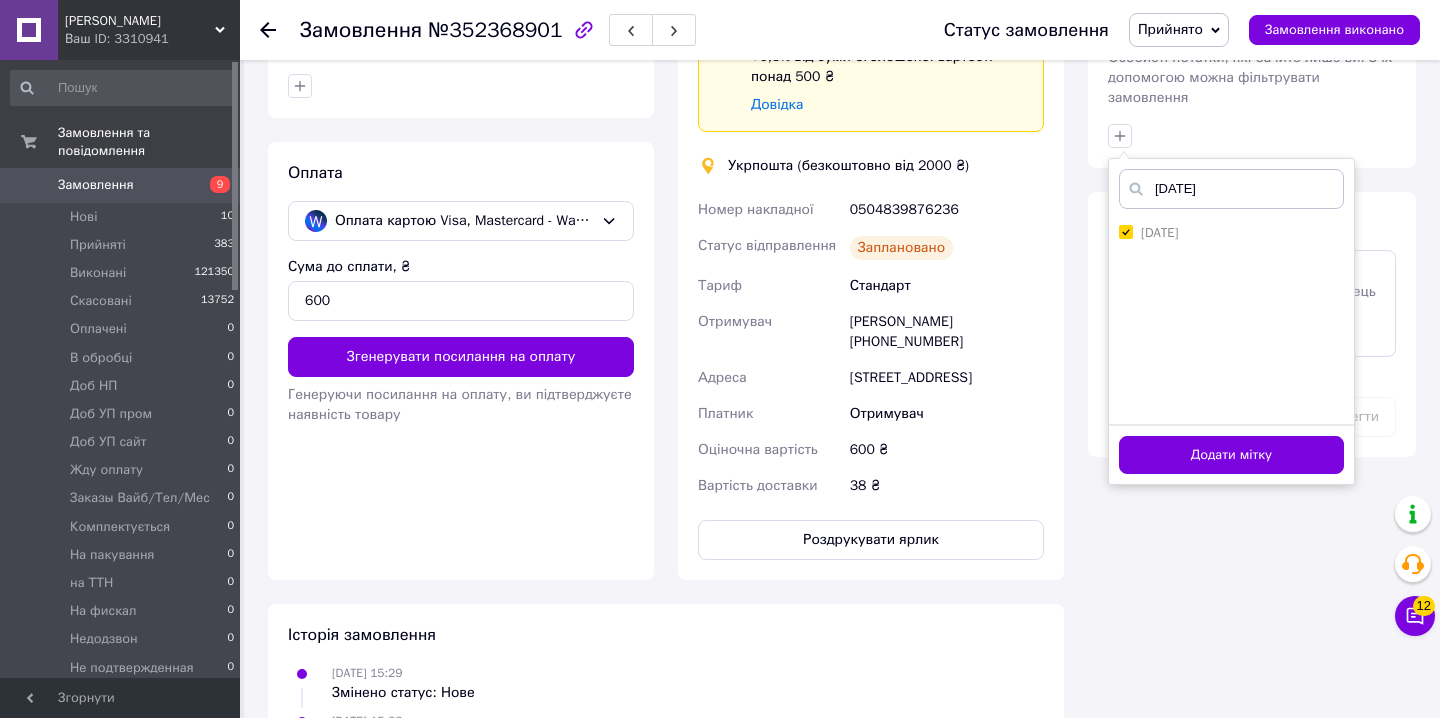 click on "Додати мітку" at bounding box center [1231, 455] 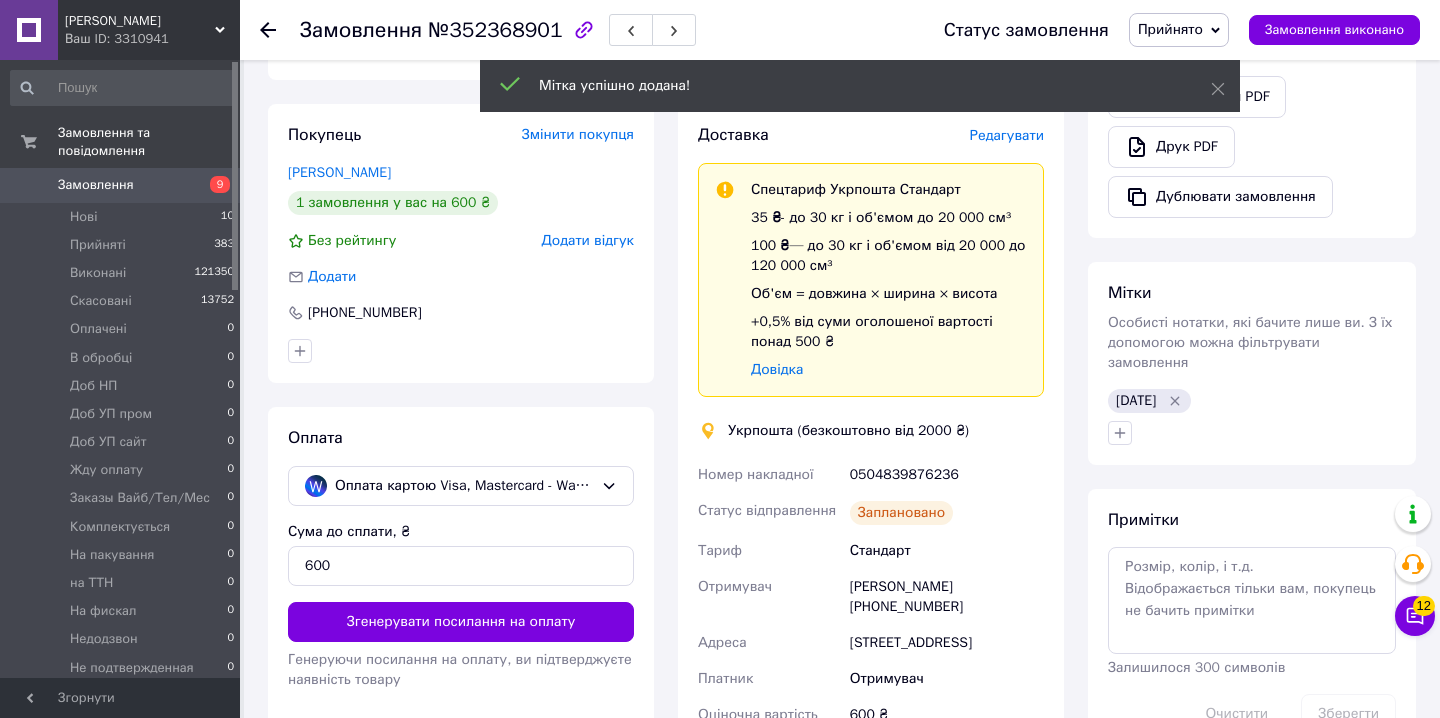 scroll, scrollTop: 633, scrollLeft: 0, axis: vertical 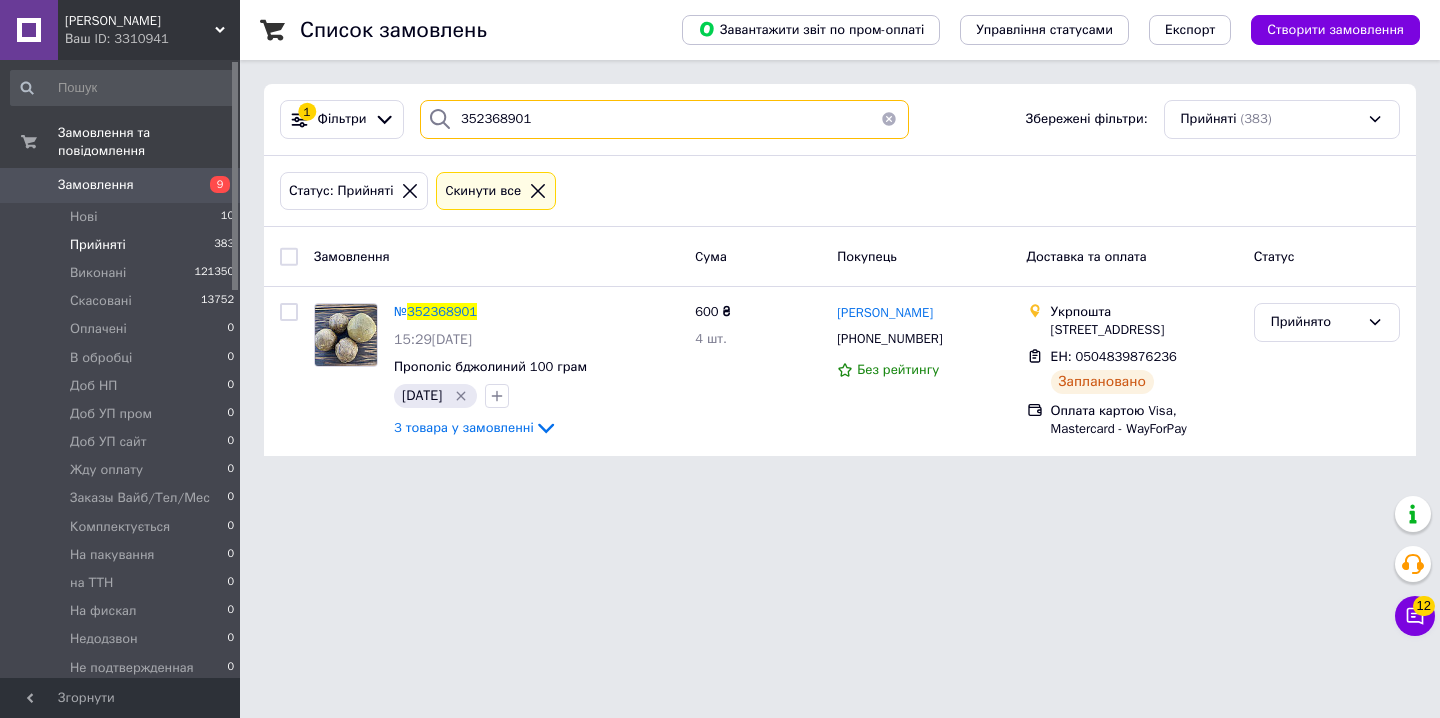 drag, startPoint x: 545, startPoint y: 124, endPoint x: 416, endPoint y: 119, distance: 129.09686 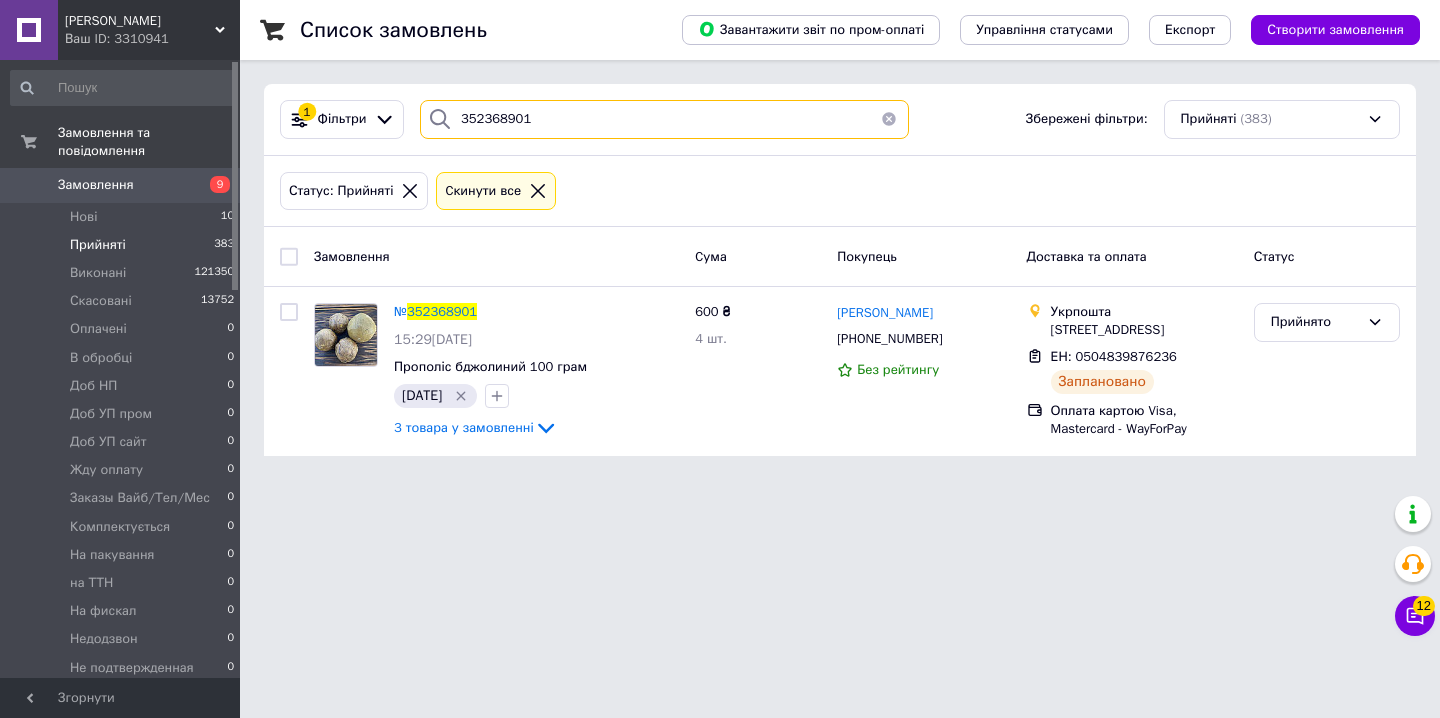 click on "352368901" at bounding box center (664, 119) 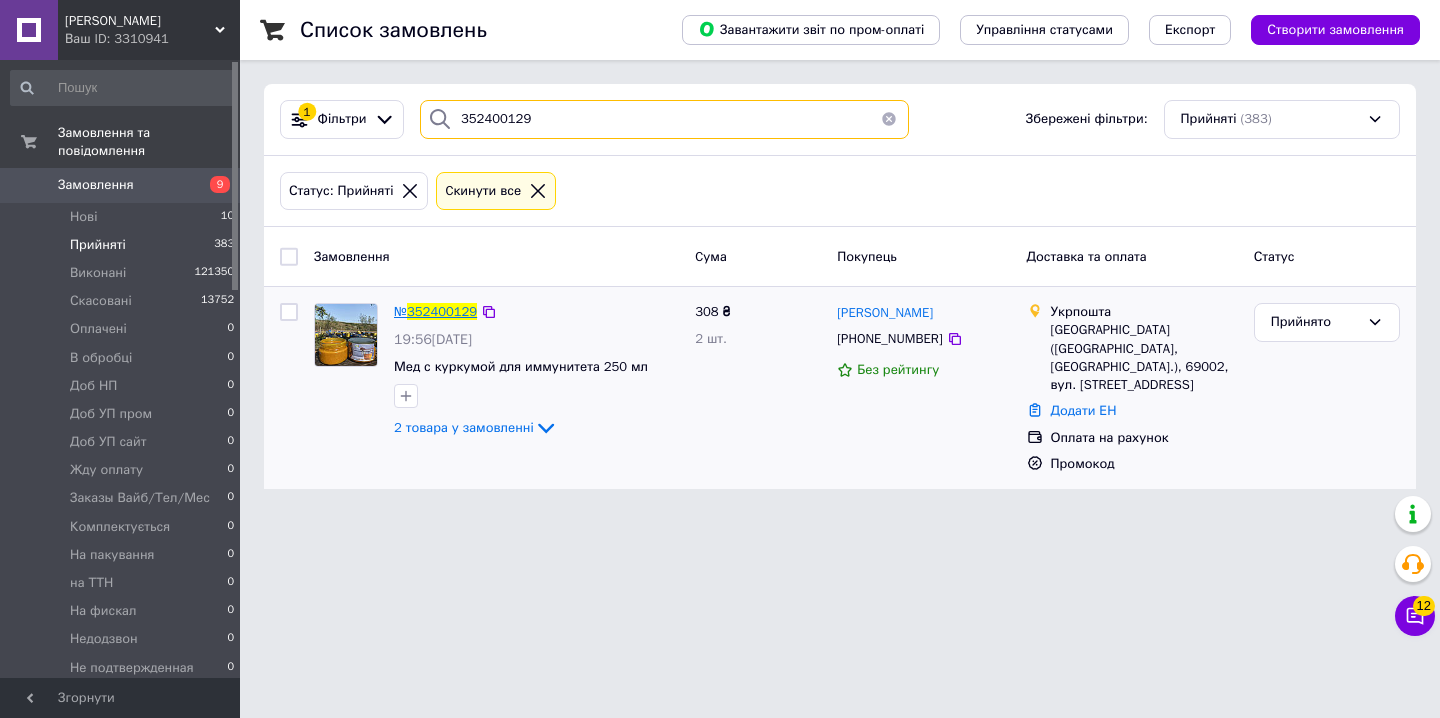 type on "352400129" 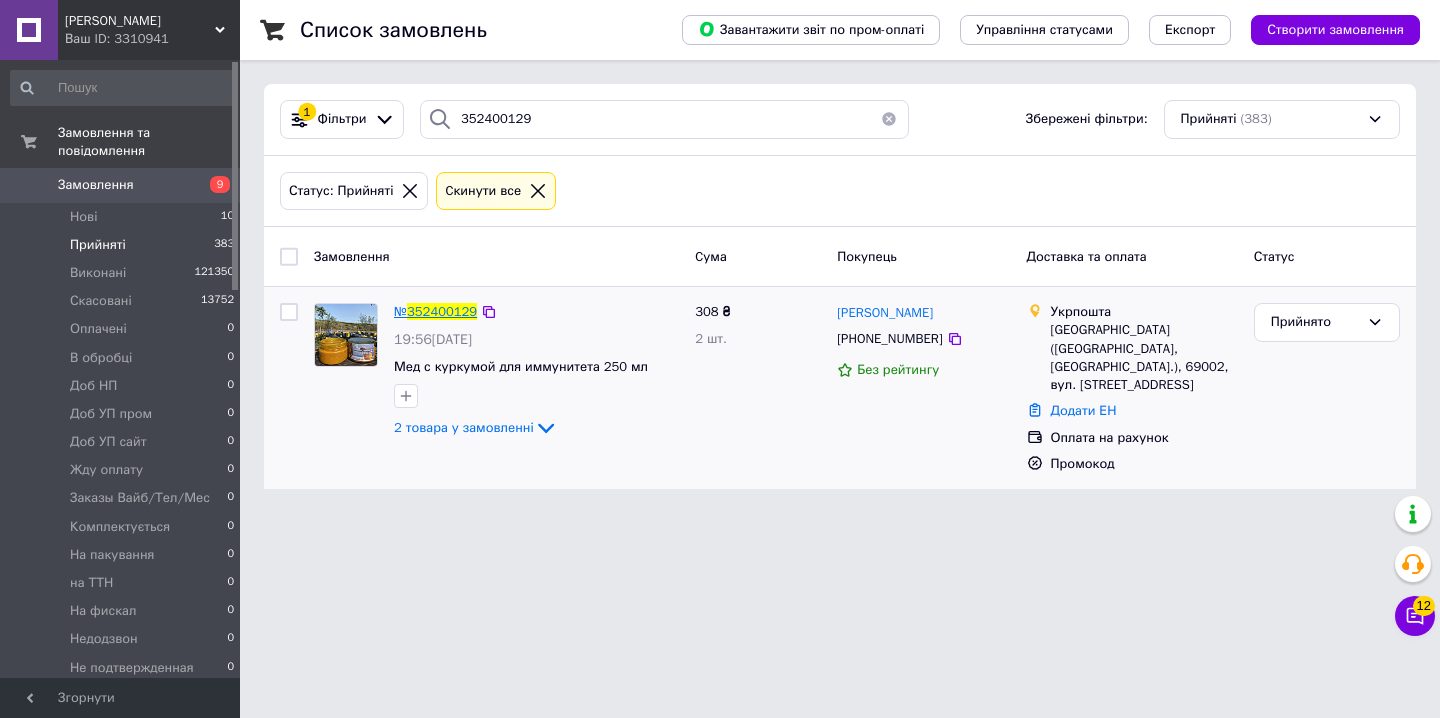 click on "352400129" at bounding box center [442, 311] 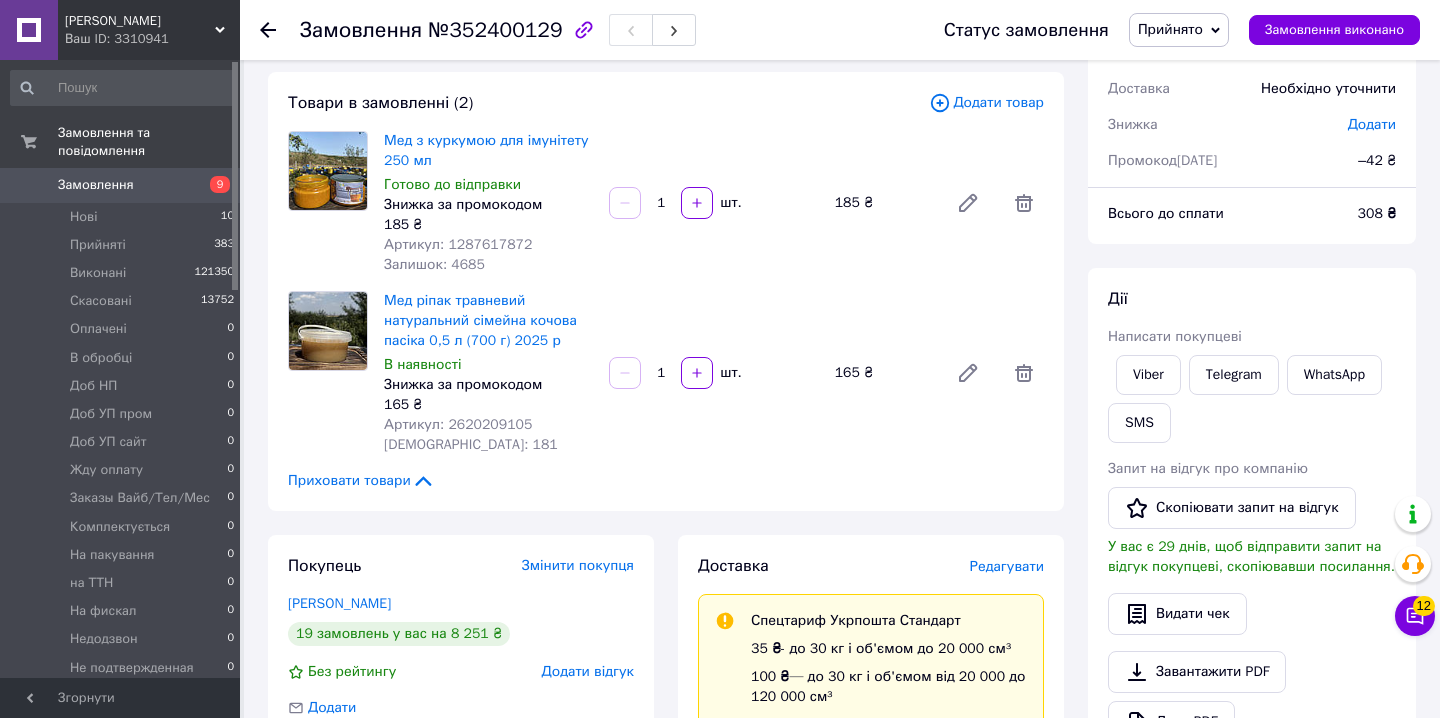 scroll, scrollTop: 300, scrollLeft: 0, axis: vertical 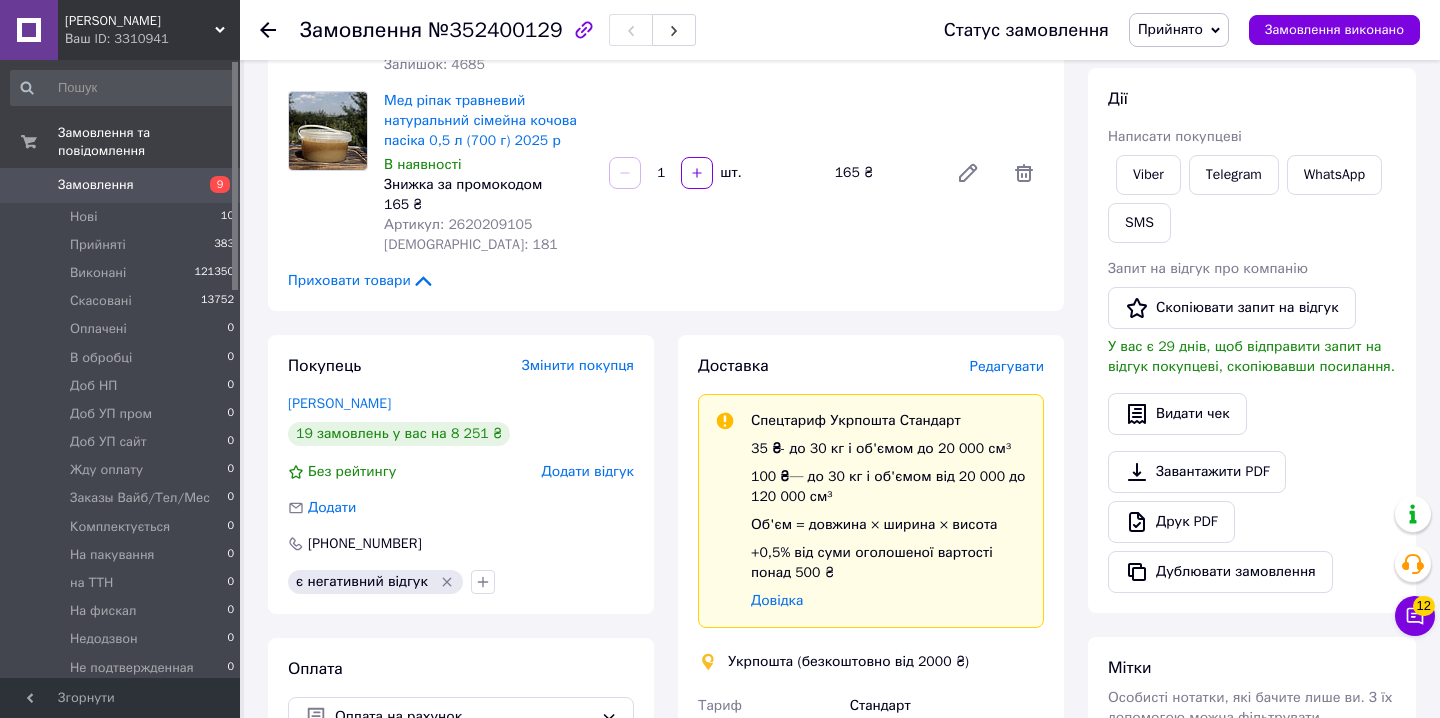 click on "Редагувати" at bounding box center (1007, 366) 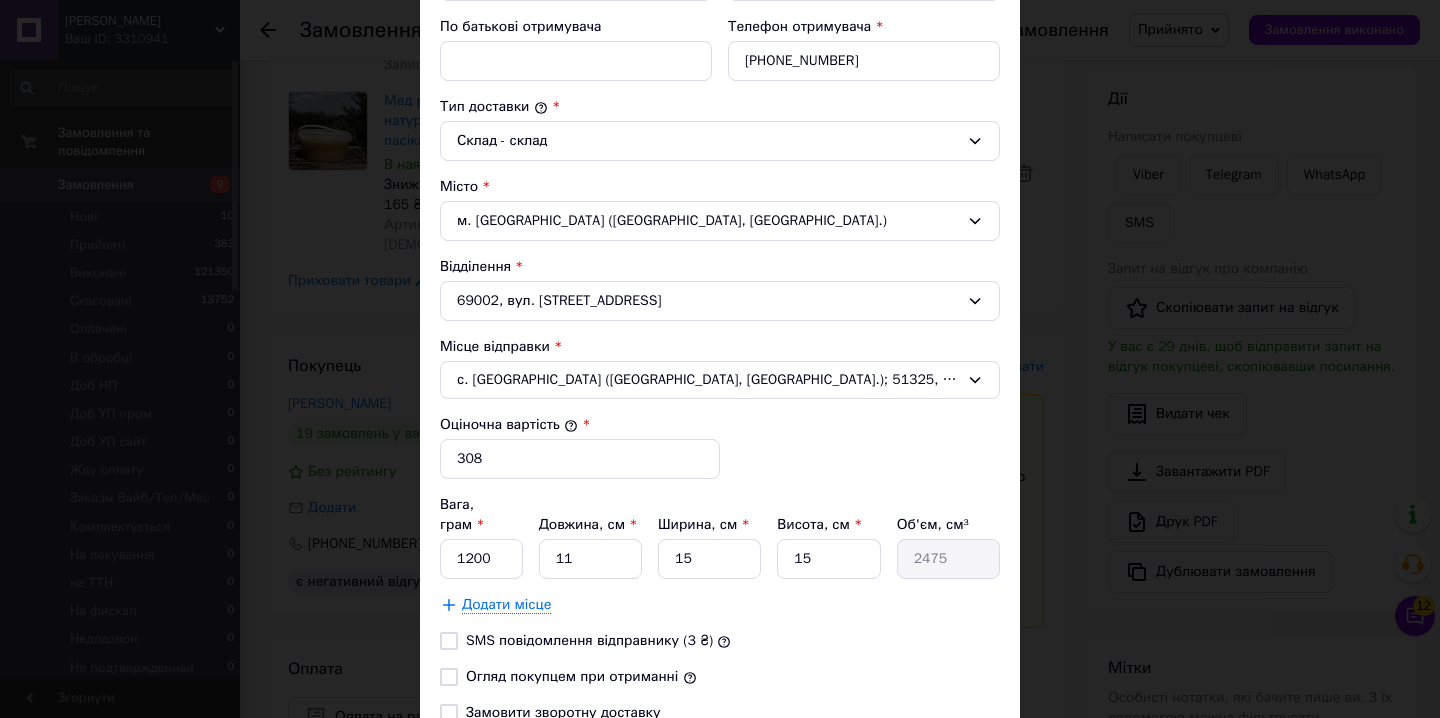 scroll, scrollTop: 605, scrollLeft: 0, axis: vertical 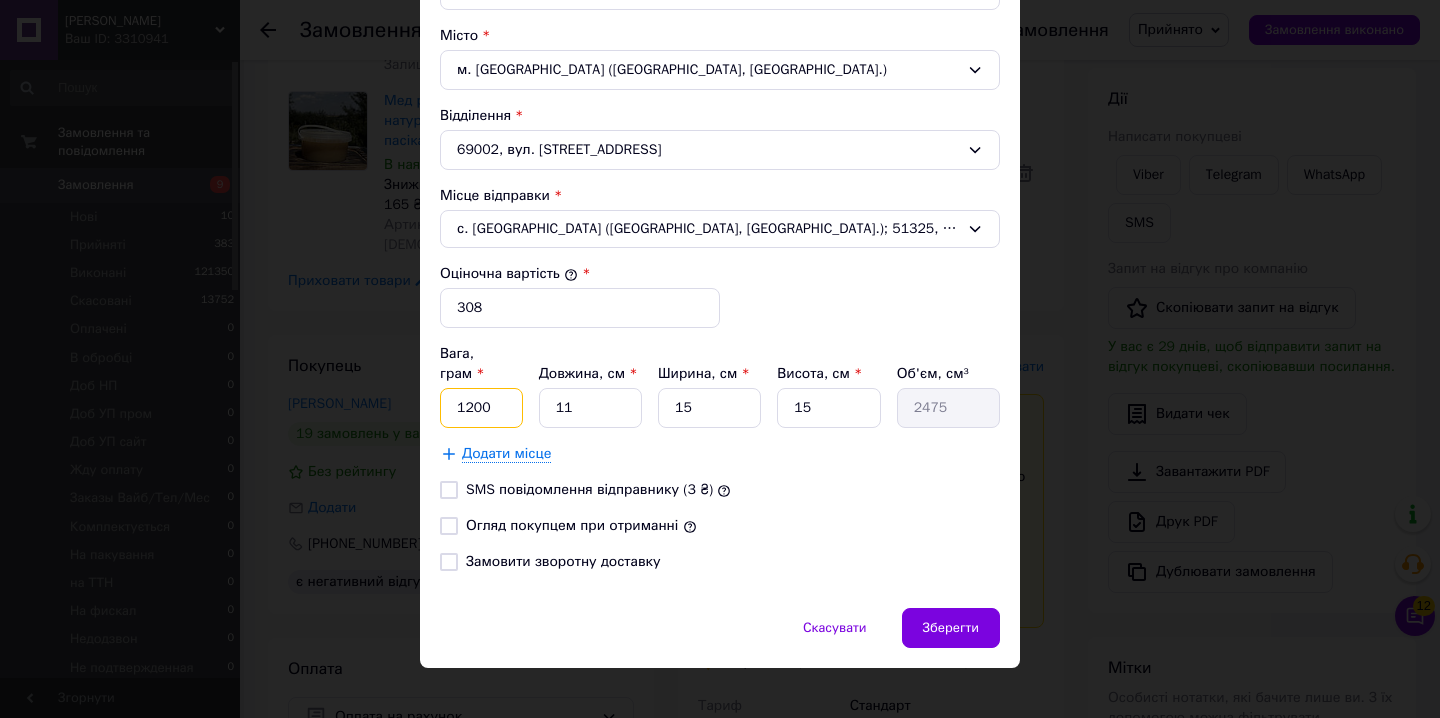 drag, startPoint x: 486, startPoint y: 394, endPoint x: 521, endPoint y: 402, distance: 35.902645 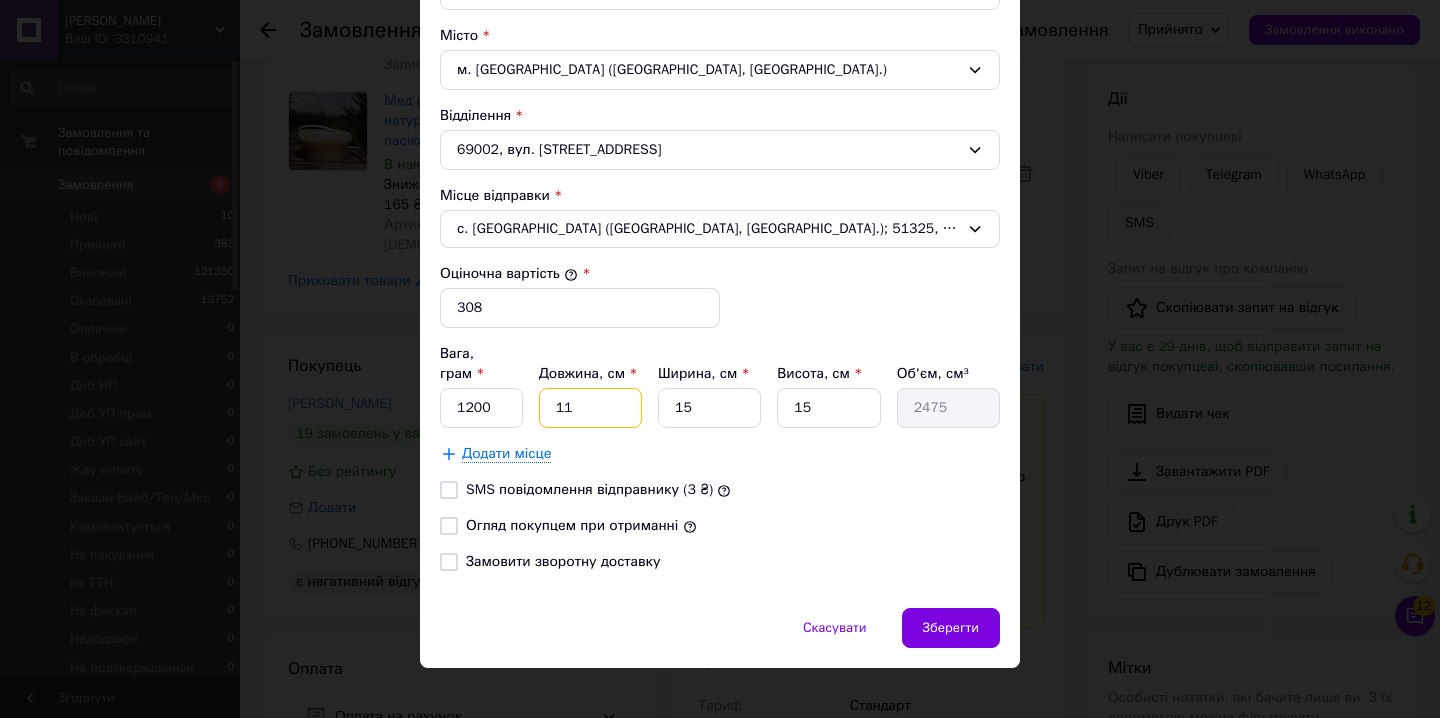 drag, startPoint x: 554, startPoint y: 391, endPoint x: 526, endPoint y: 387, distance: 28.284271 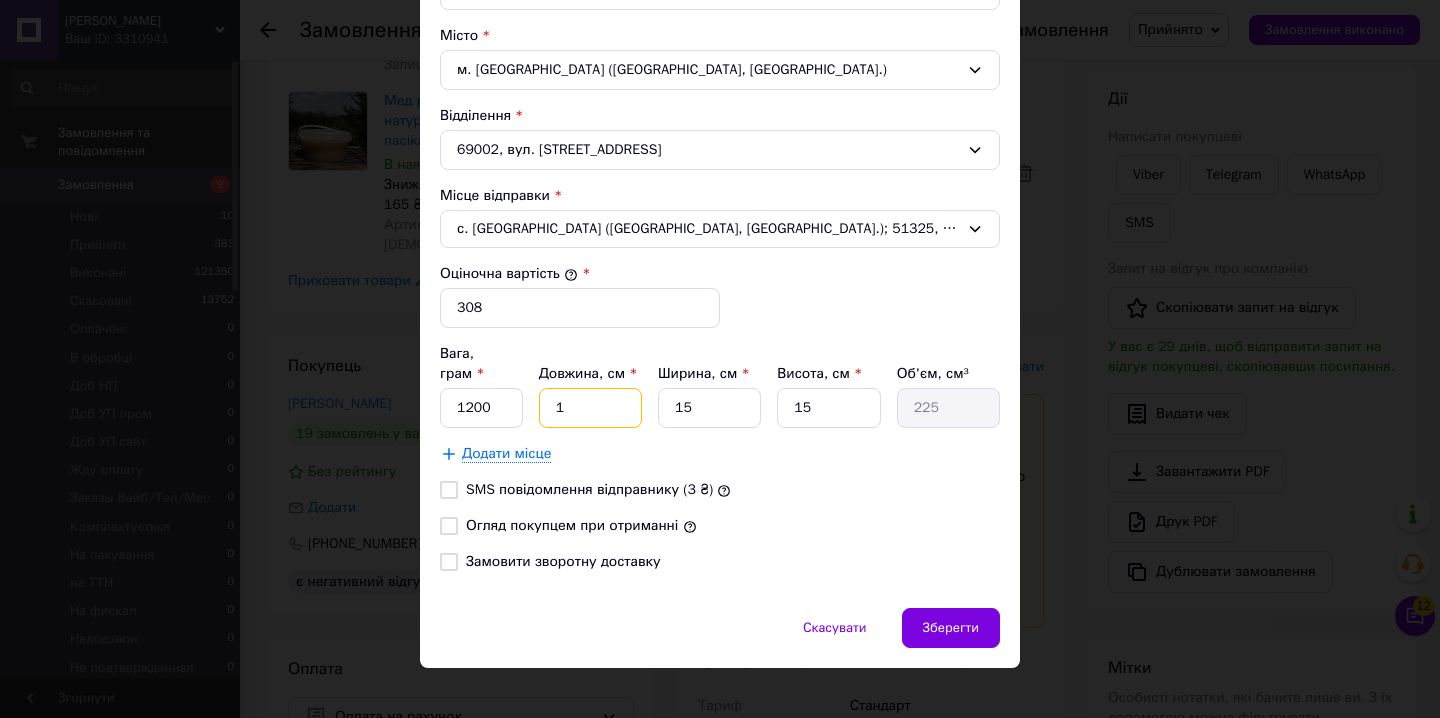 type on "15" 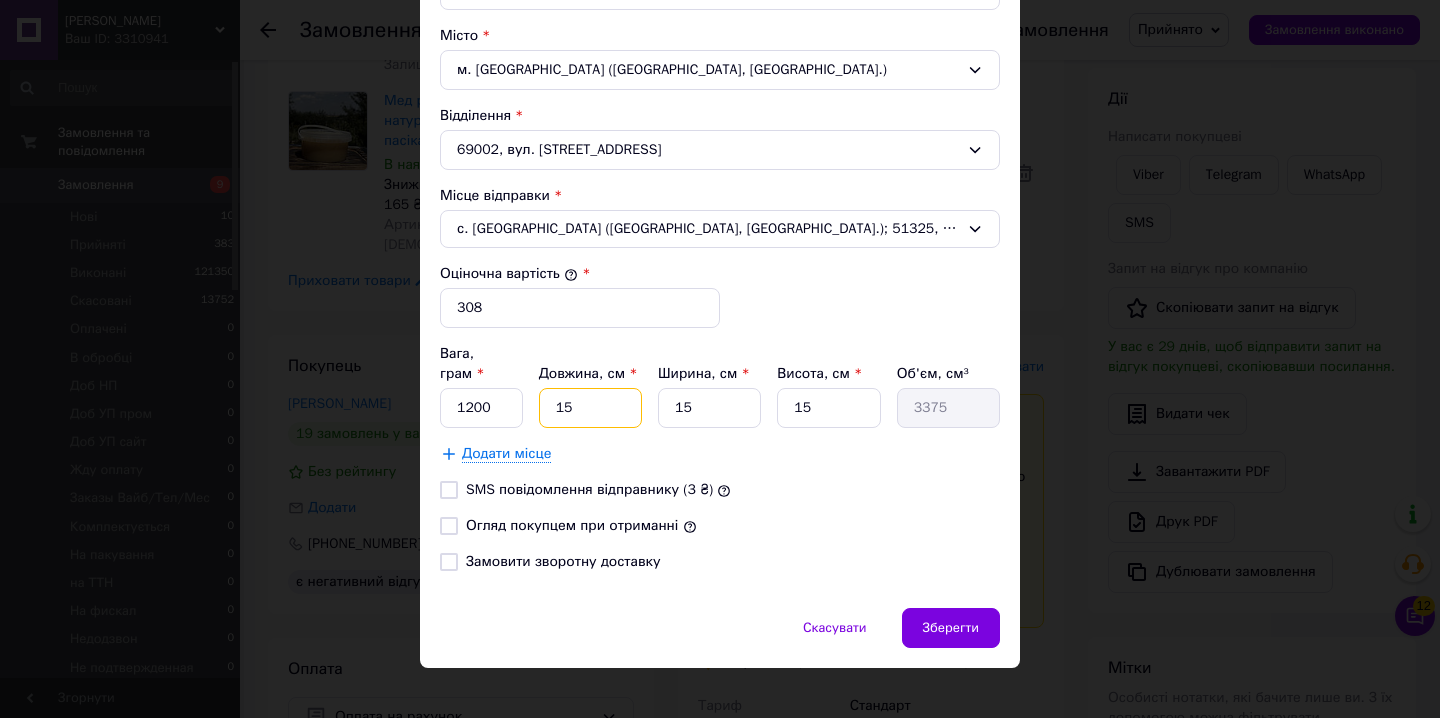 type on "15" 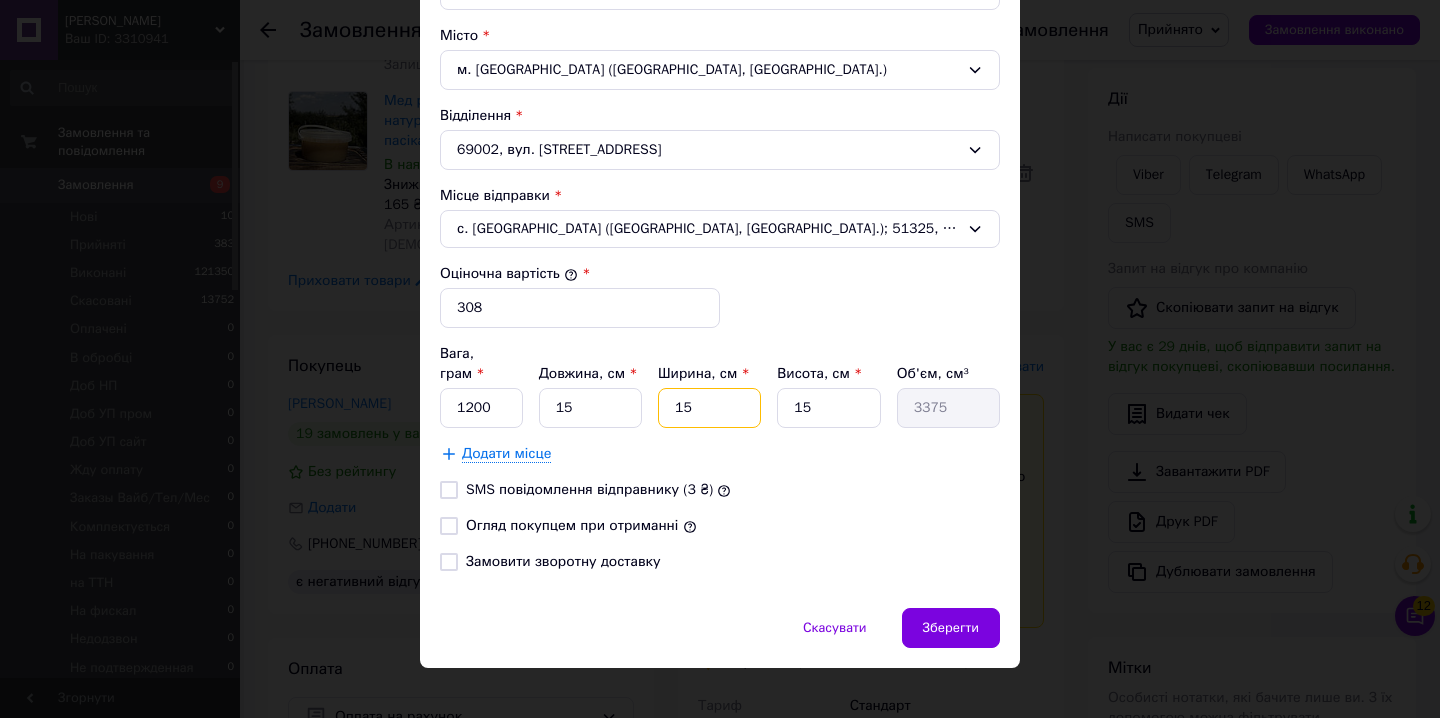 click on "15" at bounding box center [709, 408] 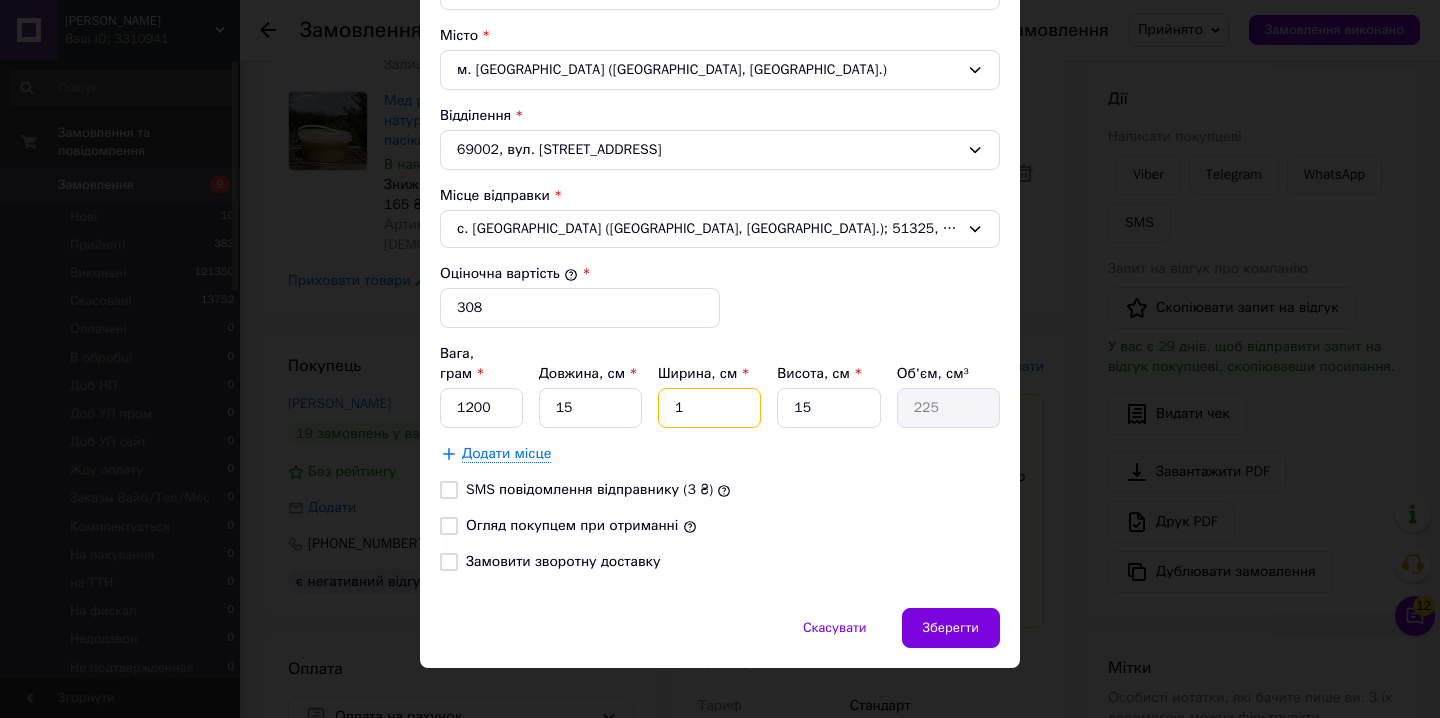 type on "15" 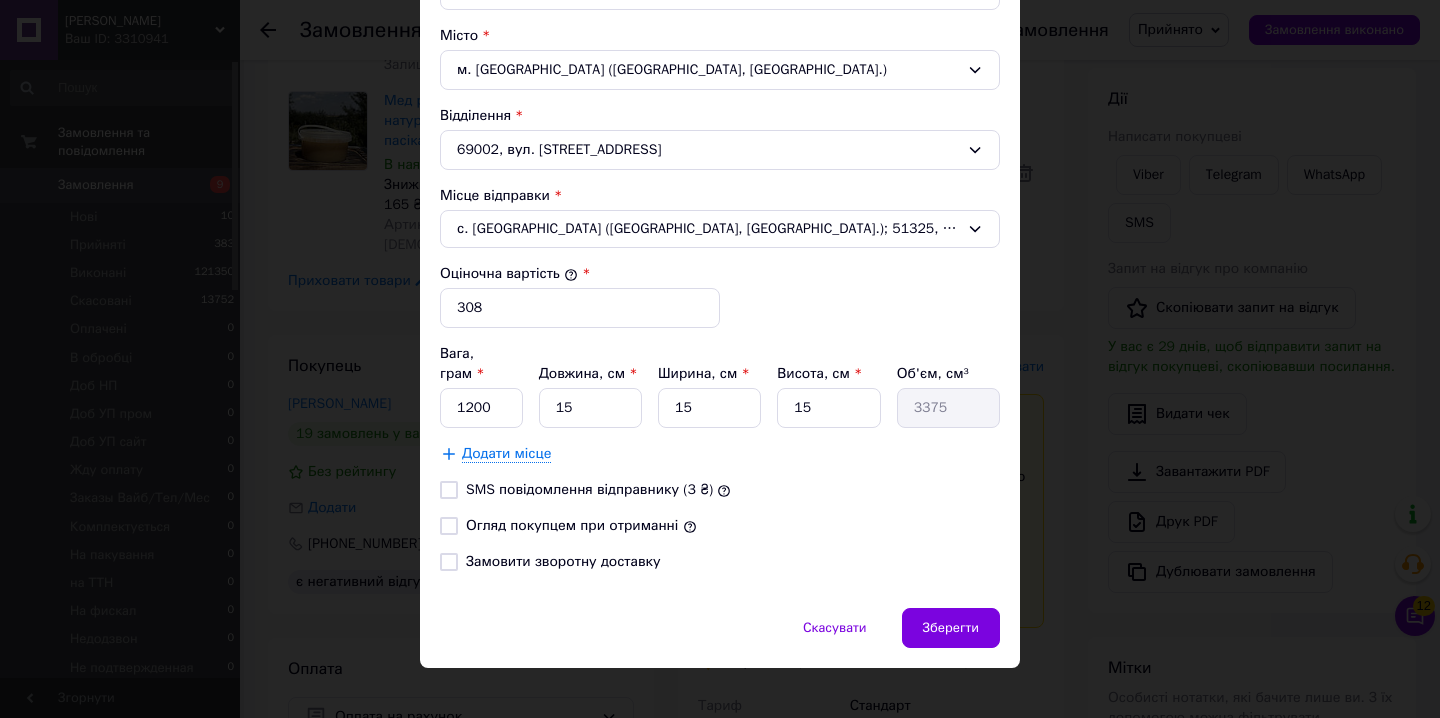 click on "[PERSON_NAME]     * [PERSON_NAME]   * Отримувач Прізвище отримувача   * [PERSON_NAME] Ім'я отримувача   * [PERSON_NAME] По батькові отримувача Телефон отримувача   * [PHONE_NUMBER] Тип доставки     * Склад - склад Місто м. [GEOGRAPHIC_DATA] ([GEOGRAPHIC_DATA], [GEOGRAPHIC_DATA].) Відділення 69002, вул. Шкільна, 42 Місце відправки   * с. [GEOGRAPHIC_DATA] ([GEOGRAPHIC_DATA], [GEOGRAPHIC_DATA].); 51325, вул. [STREET_ADDRESS] Оціночна вартість     * 308 Вага, грам   * 1200 Довжина, см   * 15 Ширина, см   * 15 Висота, см   * 15 Об'єм, см³ 3375 Додати місце SMS повідомлення відправнику (3 ₴)   Огляд покупцем при отриманні" at bounding box center (720, 107) 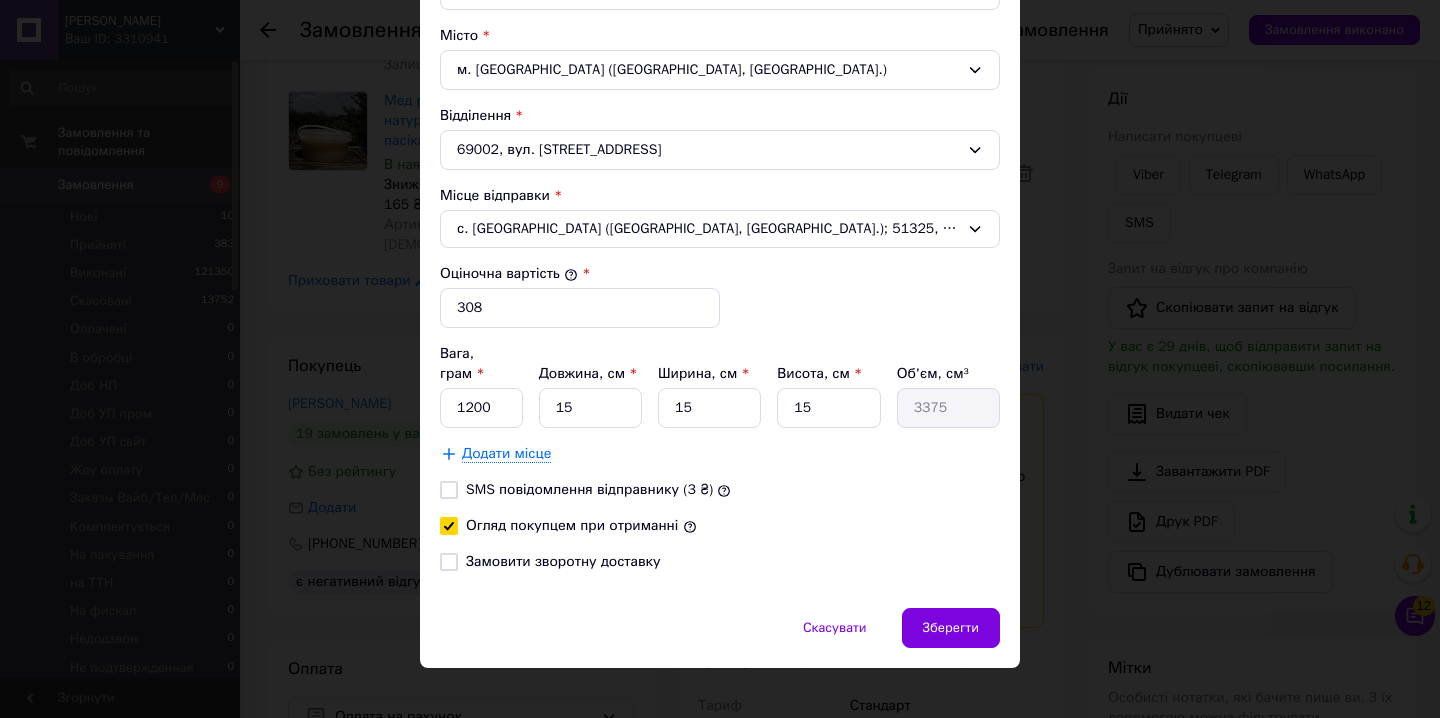 checkbox on "true" 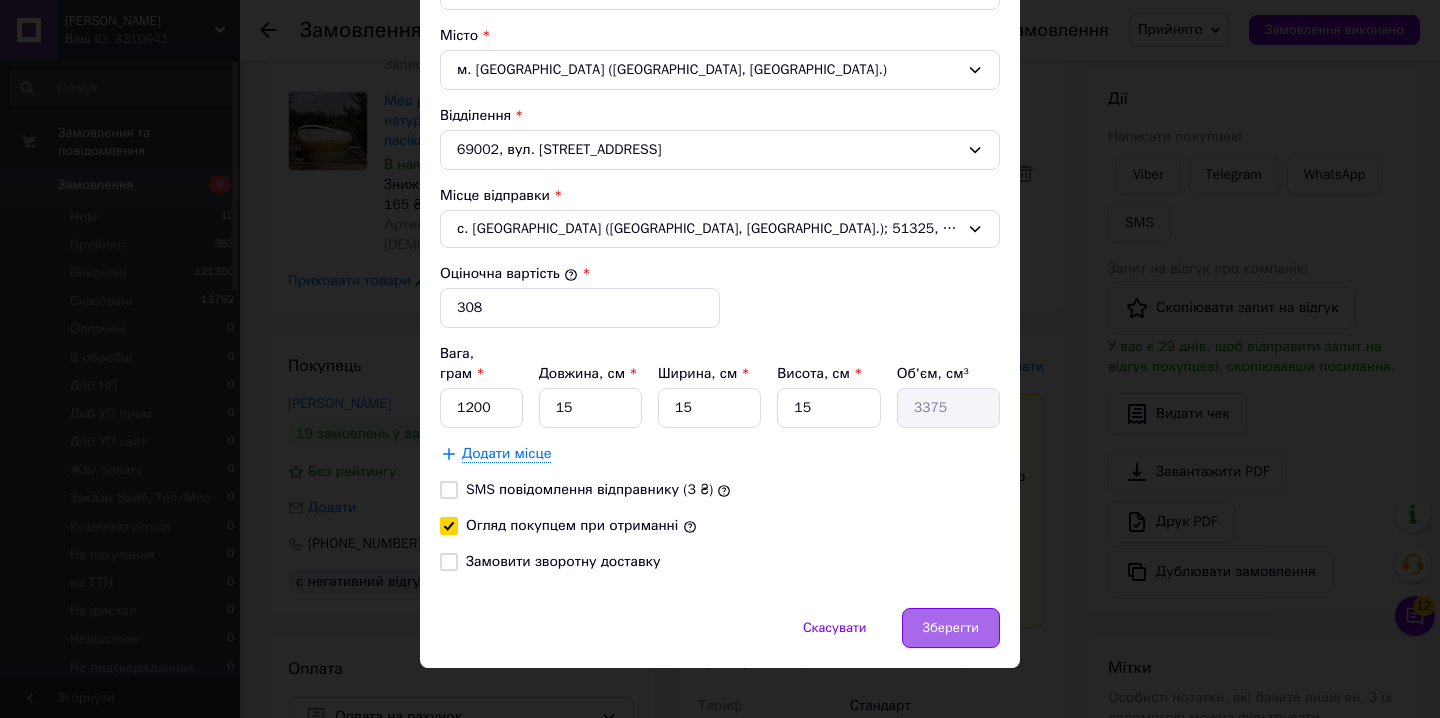 click on "Зберегти" at bounding box center [951, 628] 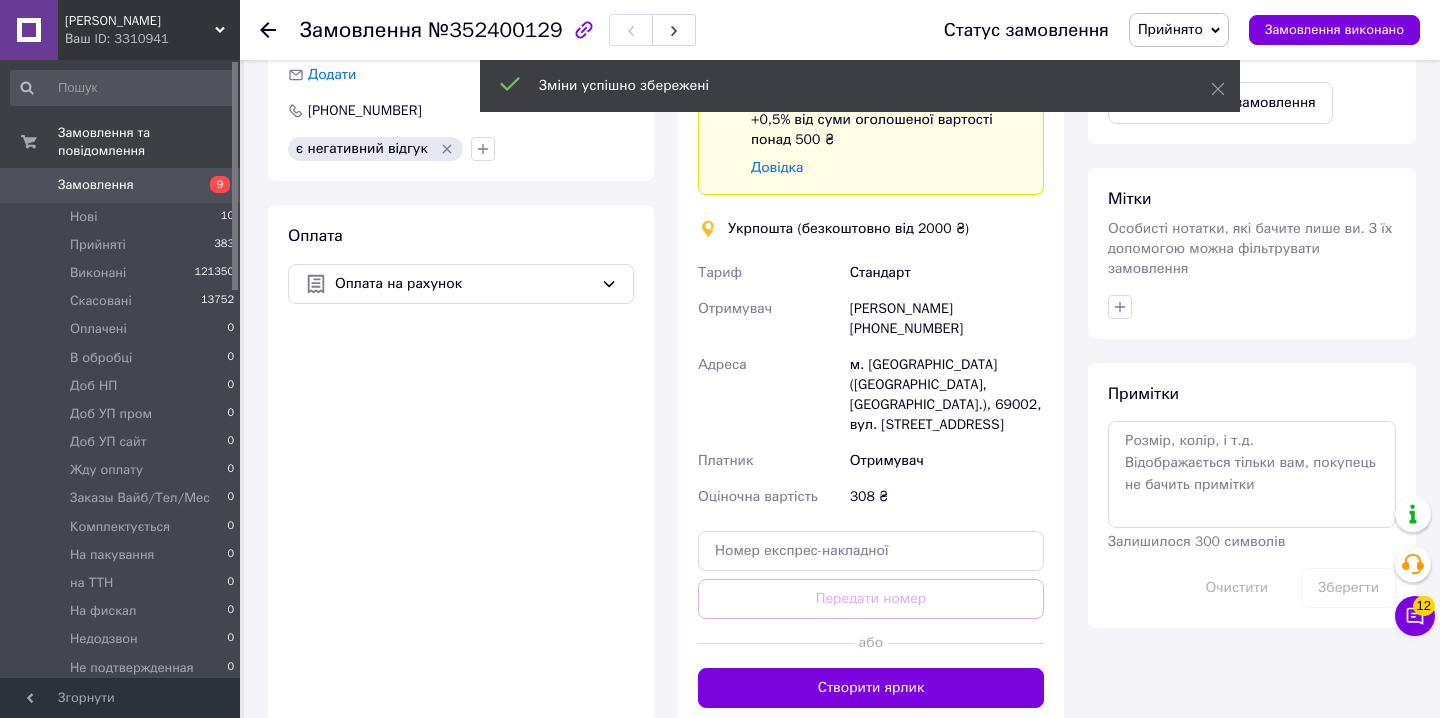 click on "Створити ярлик" at bounding box center (871, 688) 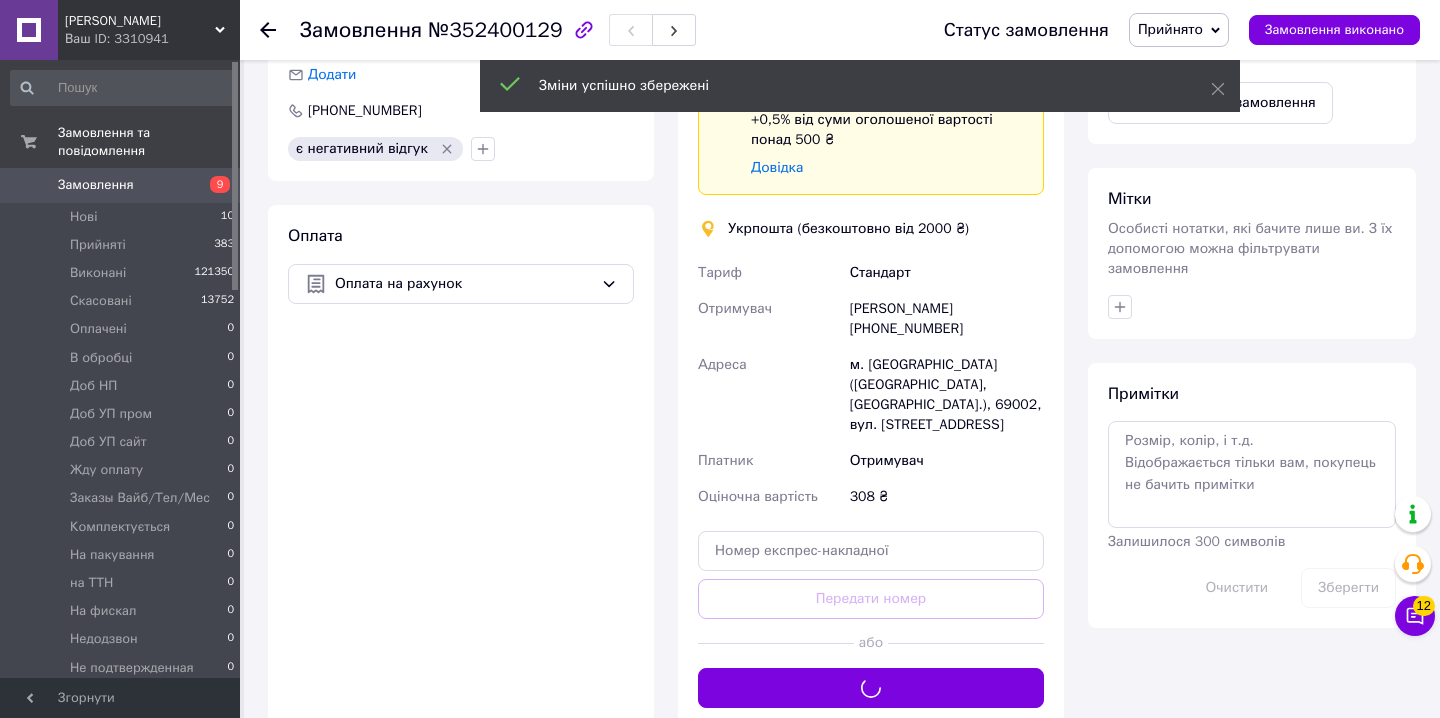 scroll, scrollTop: 690, scrollLeft: 0, axis: vertical 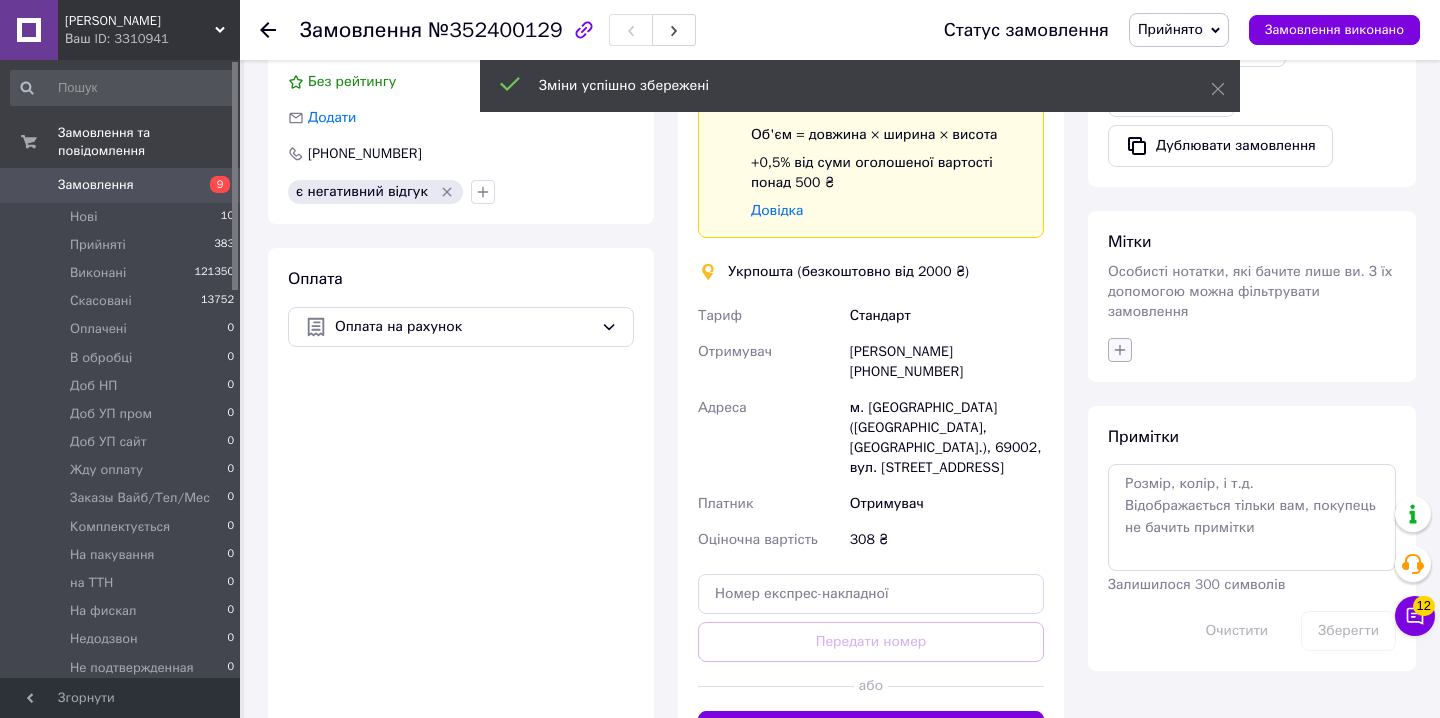 click at bounding box center [1120, 350] 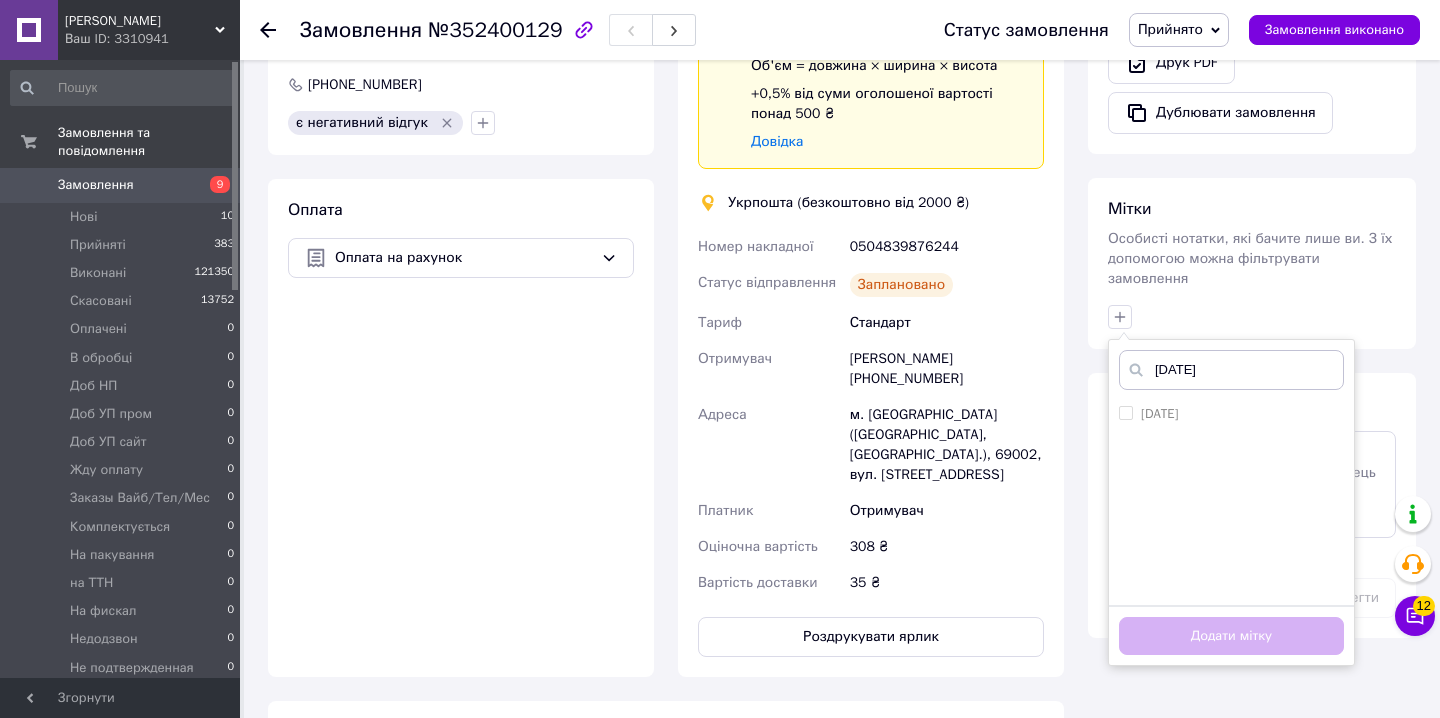 scroll, scrollTop: 788, scrollLeft: 0, axis: vertical 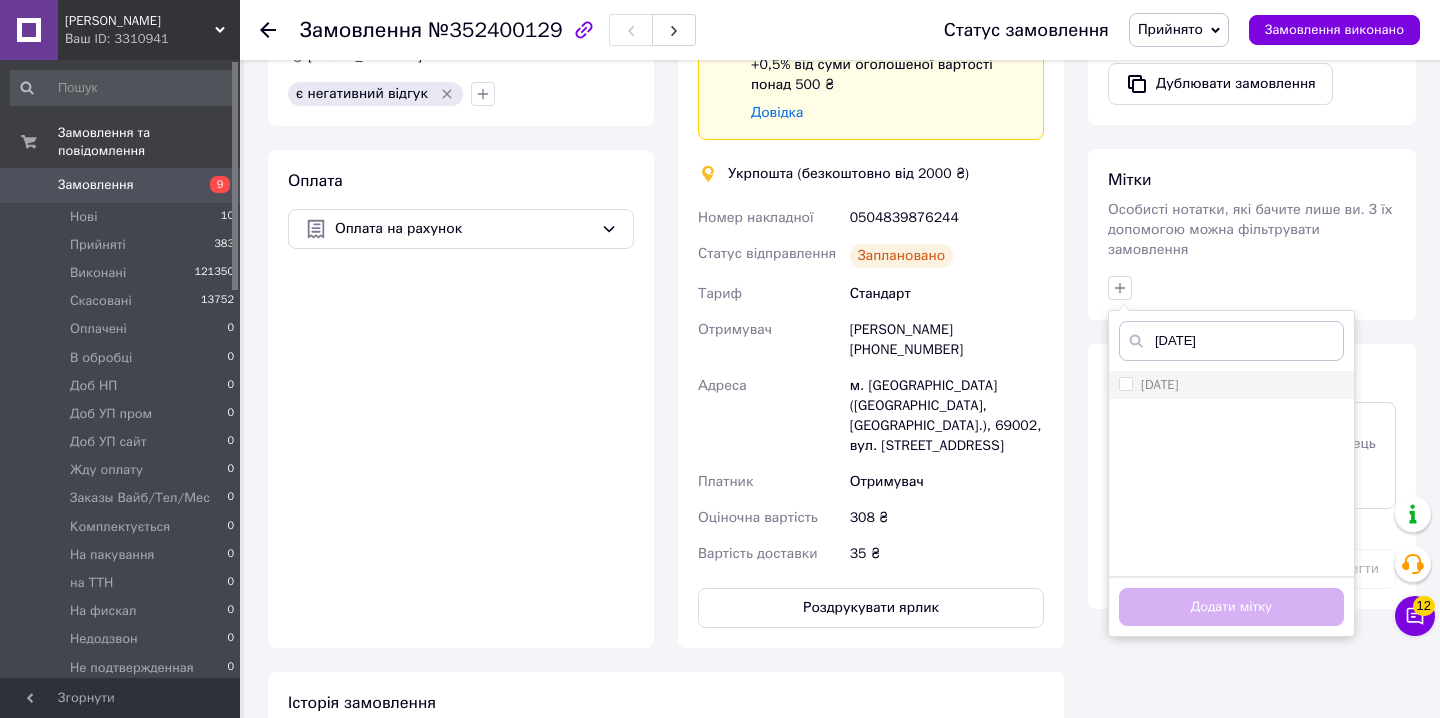 type on "[DATE]" 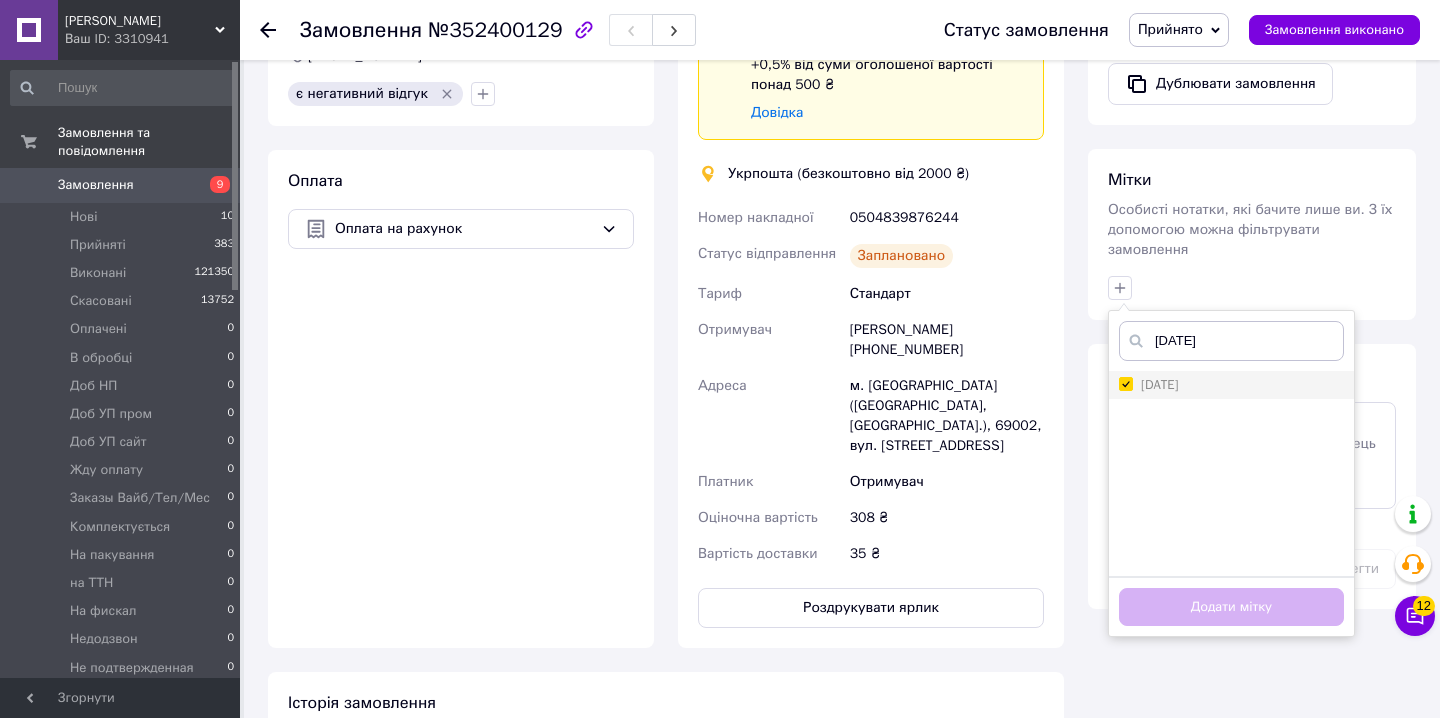 click on "[DATE]" at bounding box center [1125, 383] 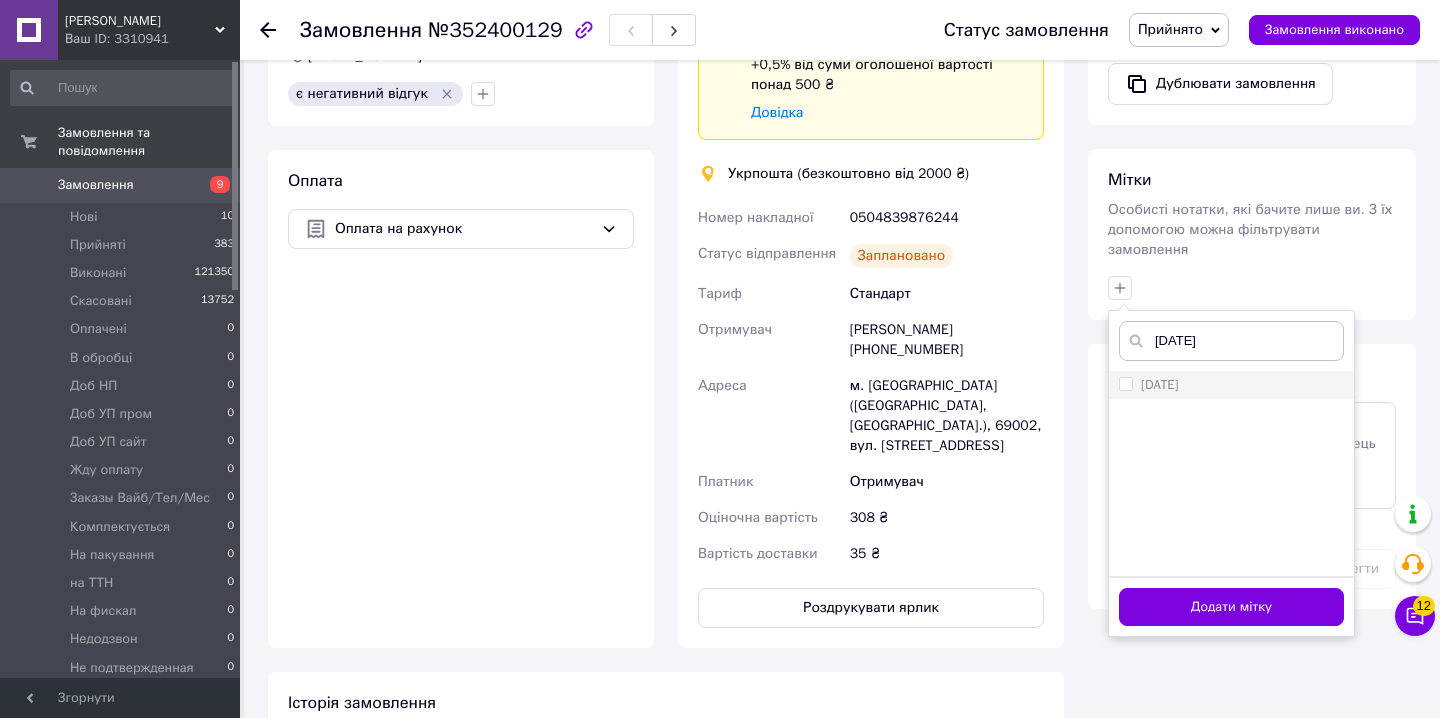click on "[DATE]" at bounding box center (1125, 383) 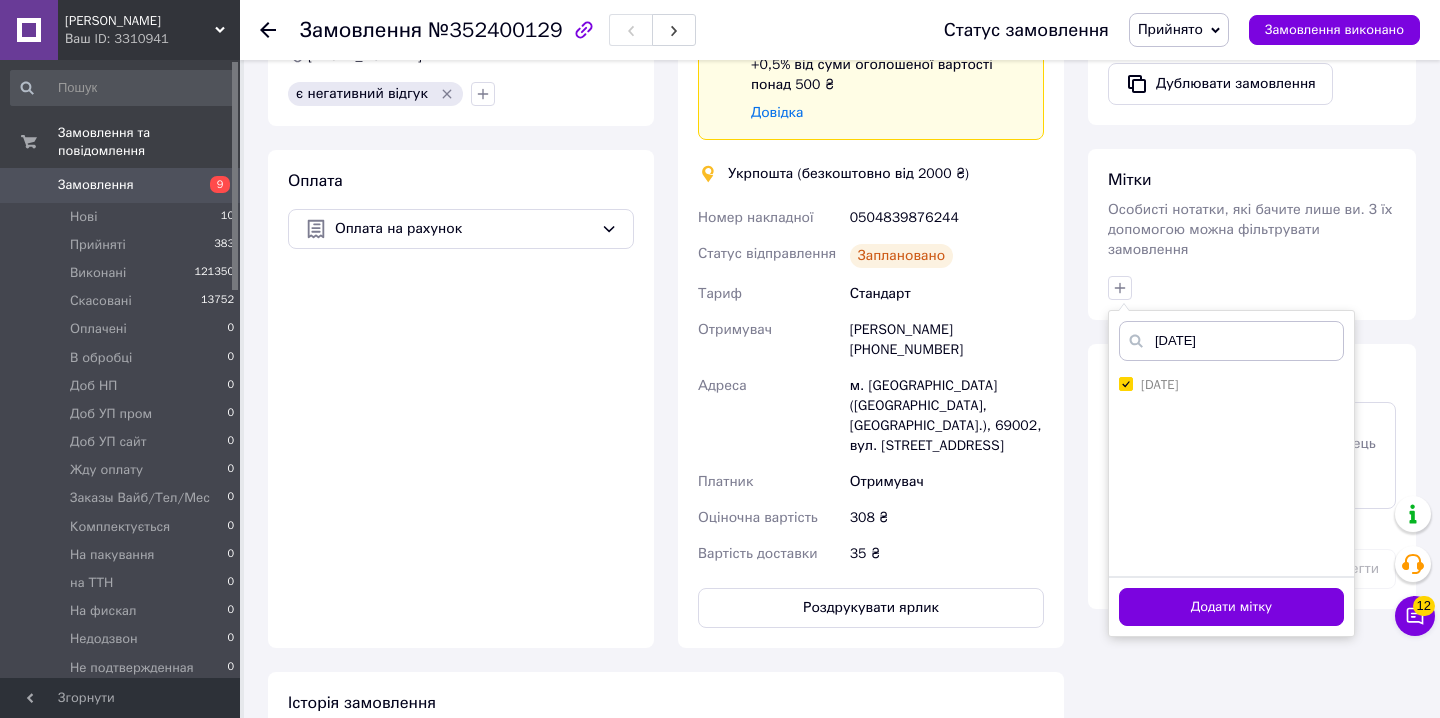 click on "Додати мітку" at bounding box center (1231, 607) 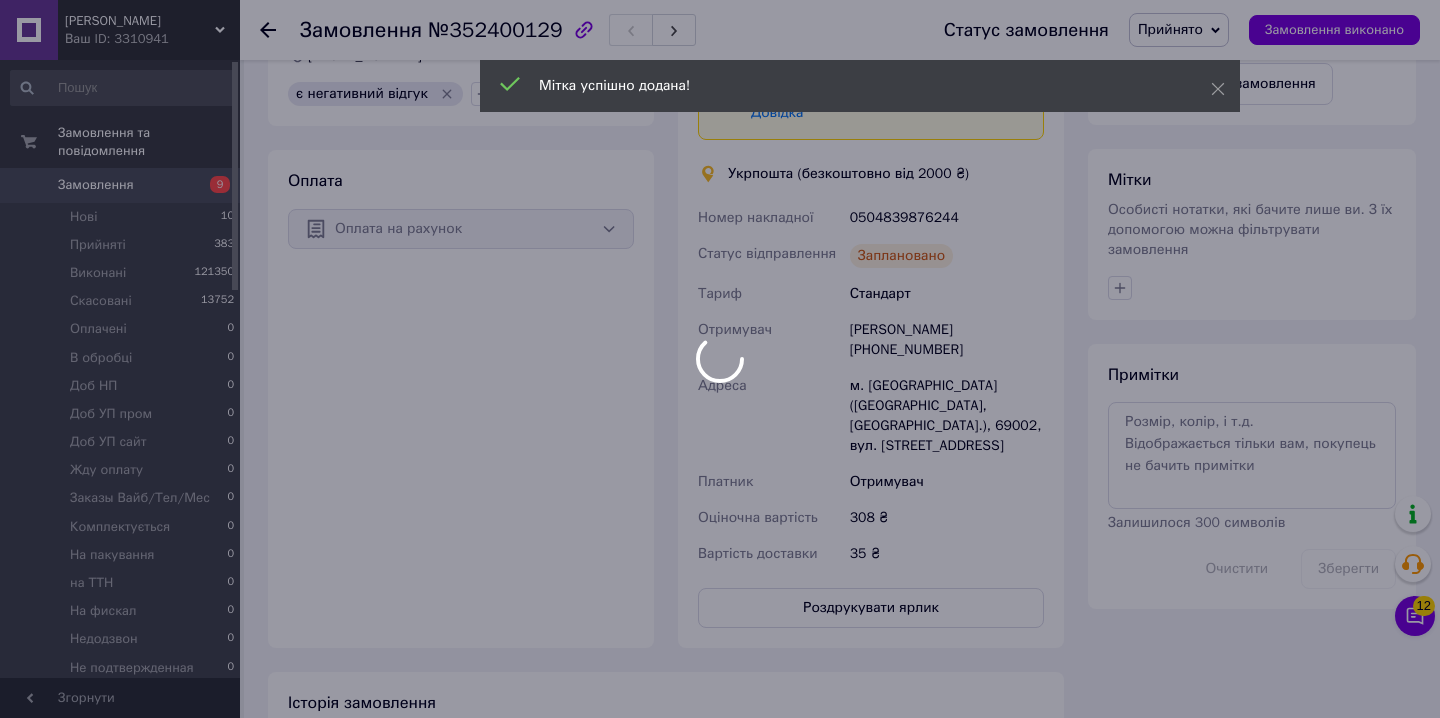 scroll, scrollTop: 690, scrollLeft: 0, axis: vertical 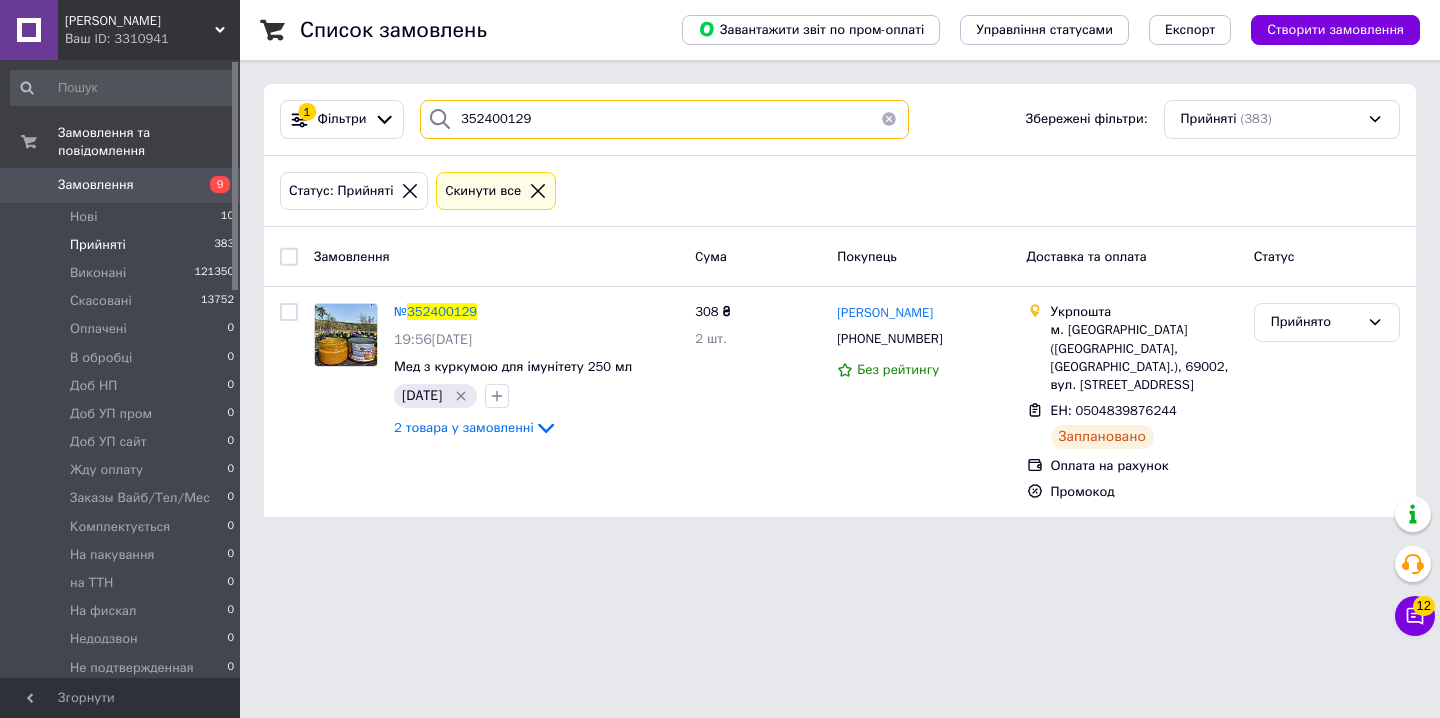 drag, startPoint x: 518, startPoint y: 120, endPoint x: 423, endPoint y: 112, distance: 95.33625 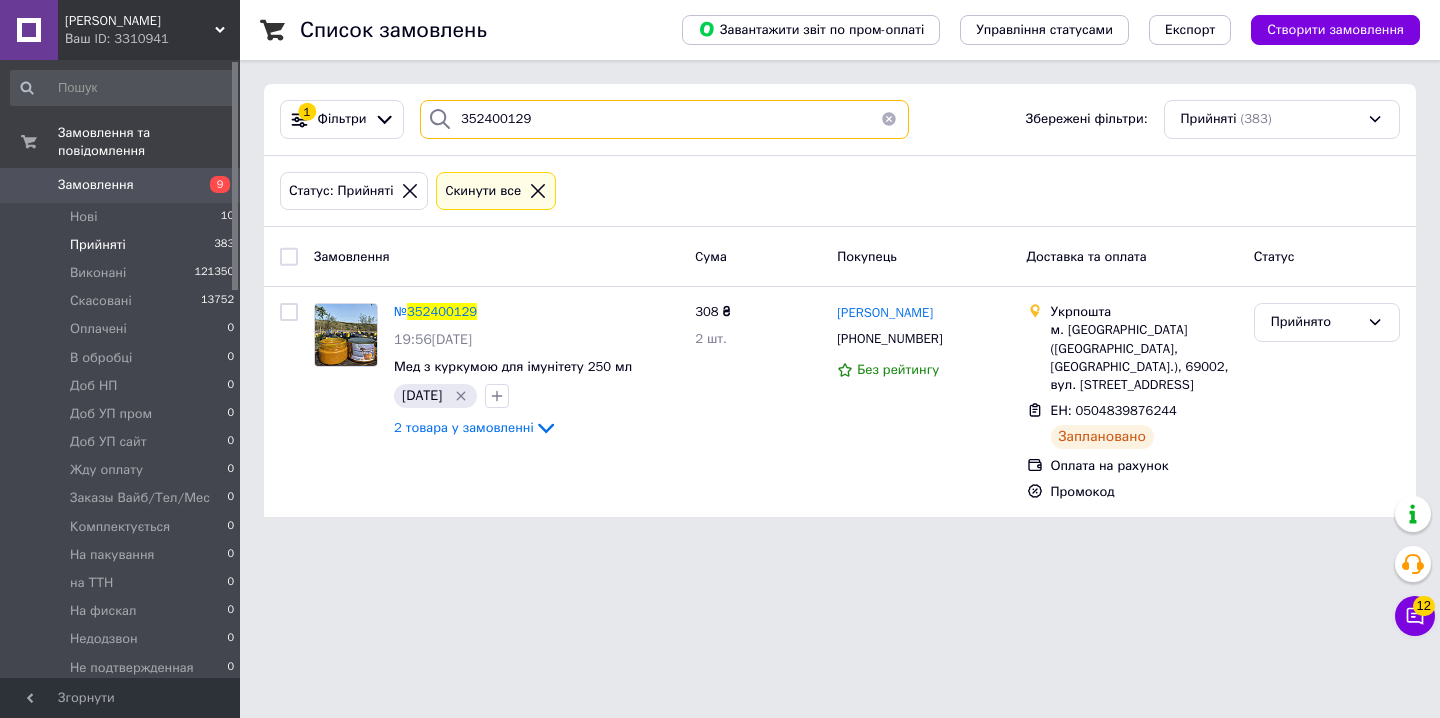 click on "352400129" at bounding box center (664, 119) 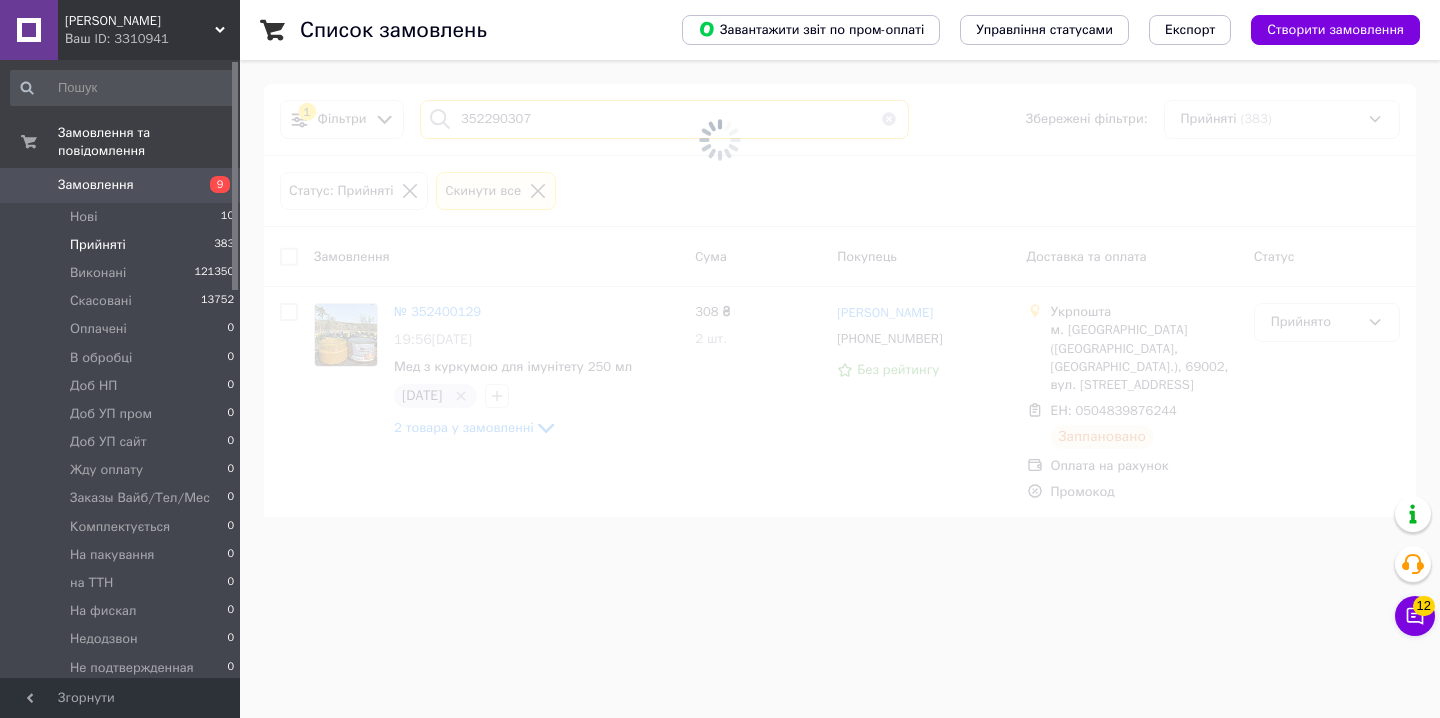 type on "352290307" 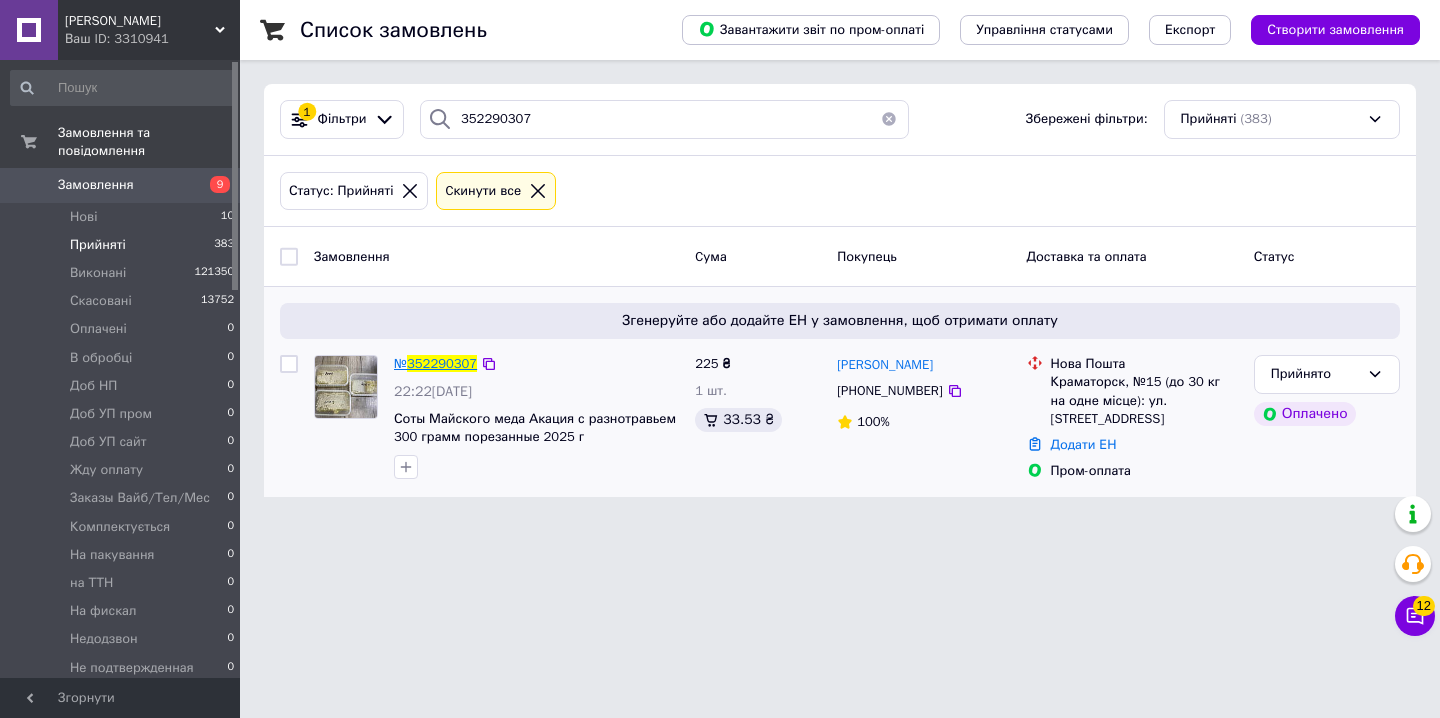 click on "352290307" at bounding box center [442, 363] 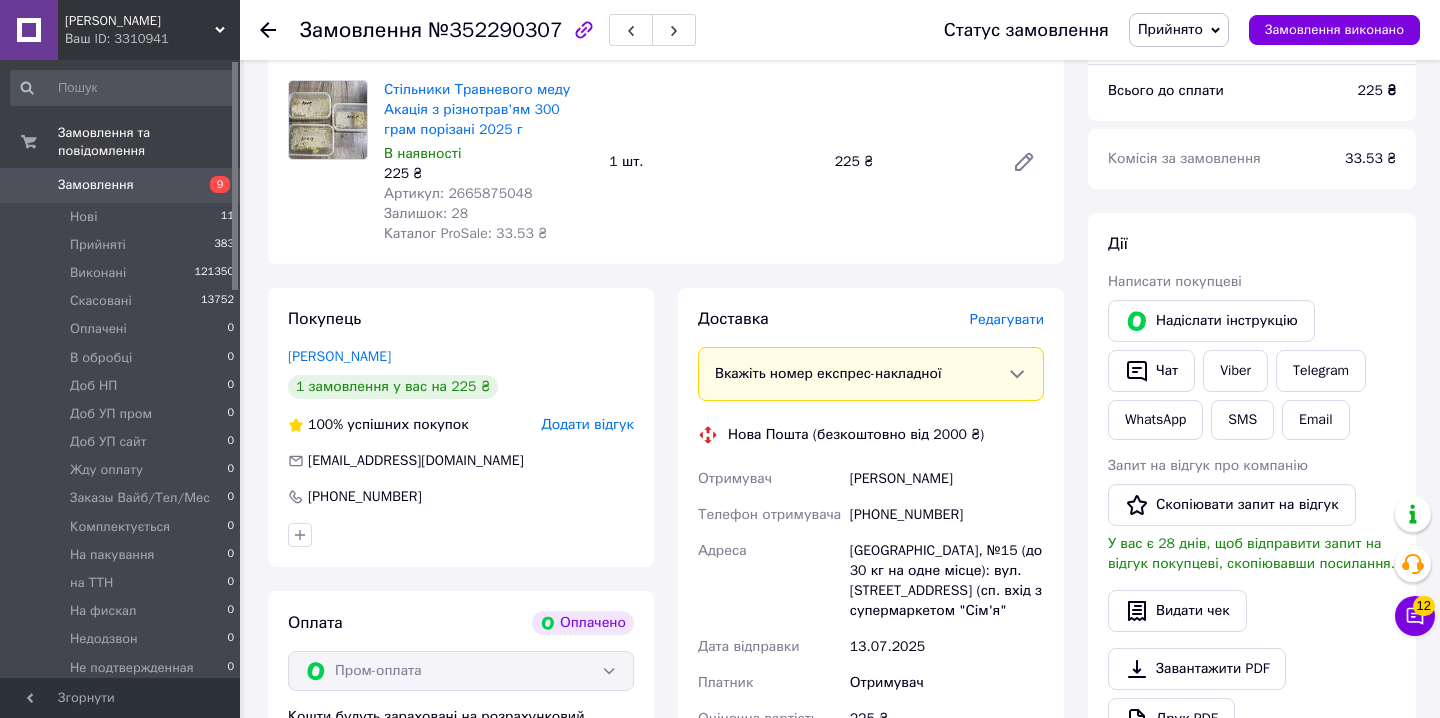 scroll, scrollTop: 223, scrollLeft: 0, axis: vertical 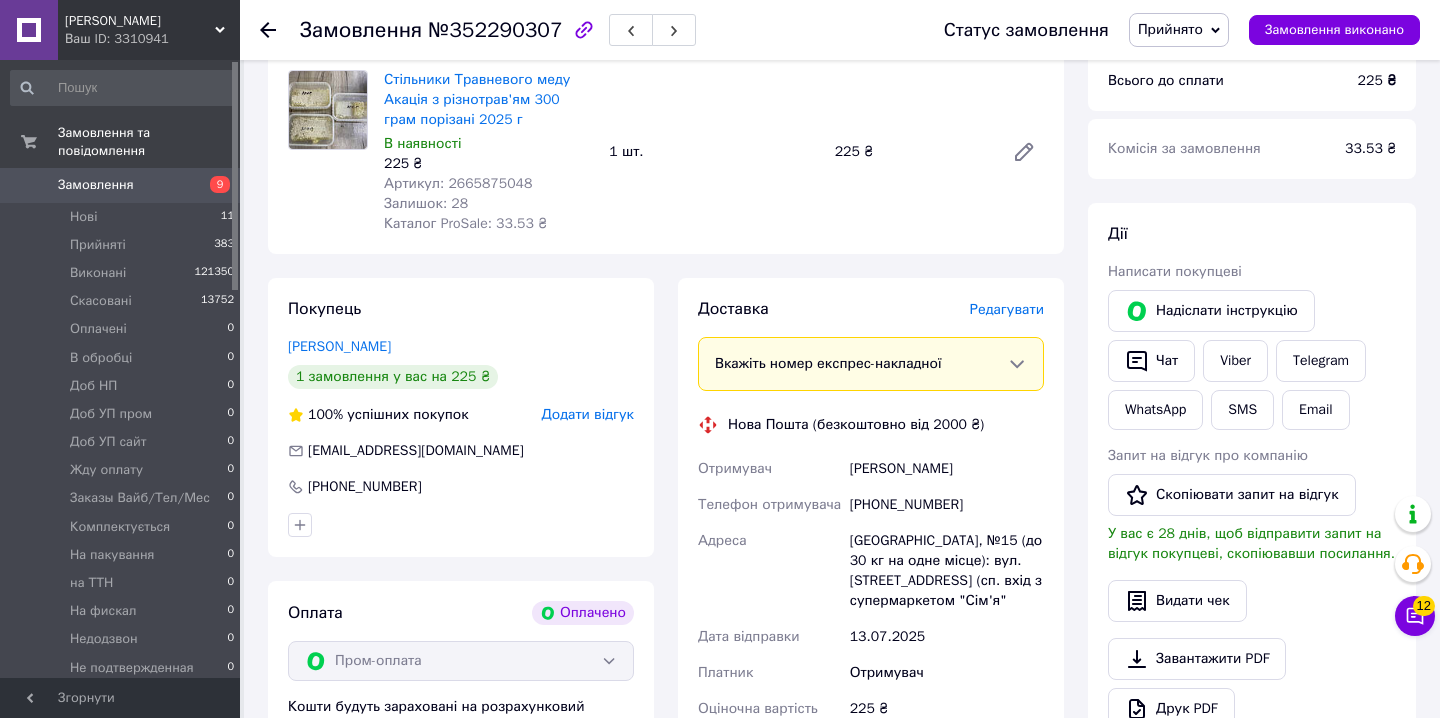 click on "Редагувати" at bounding box center (1007, 309) 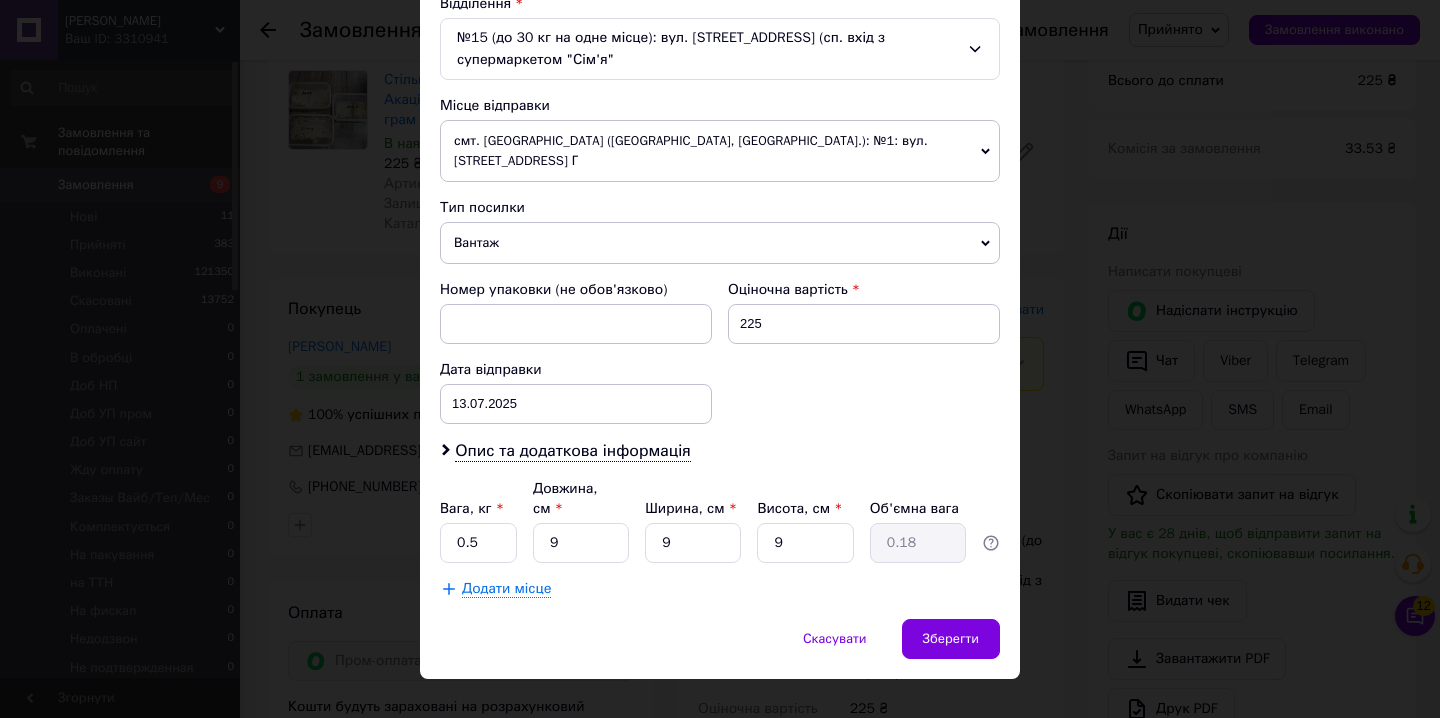 scroll, scrollTop: 672, scrollLeft: 0, axis: vertical 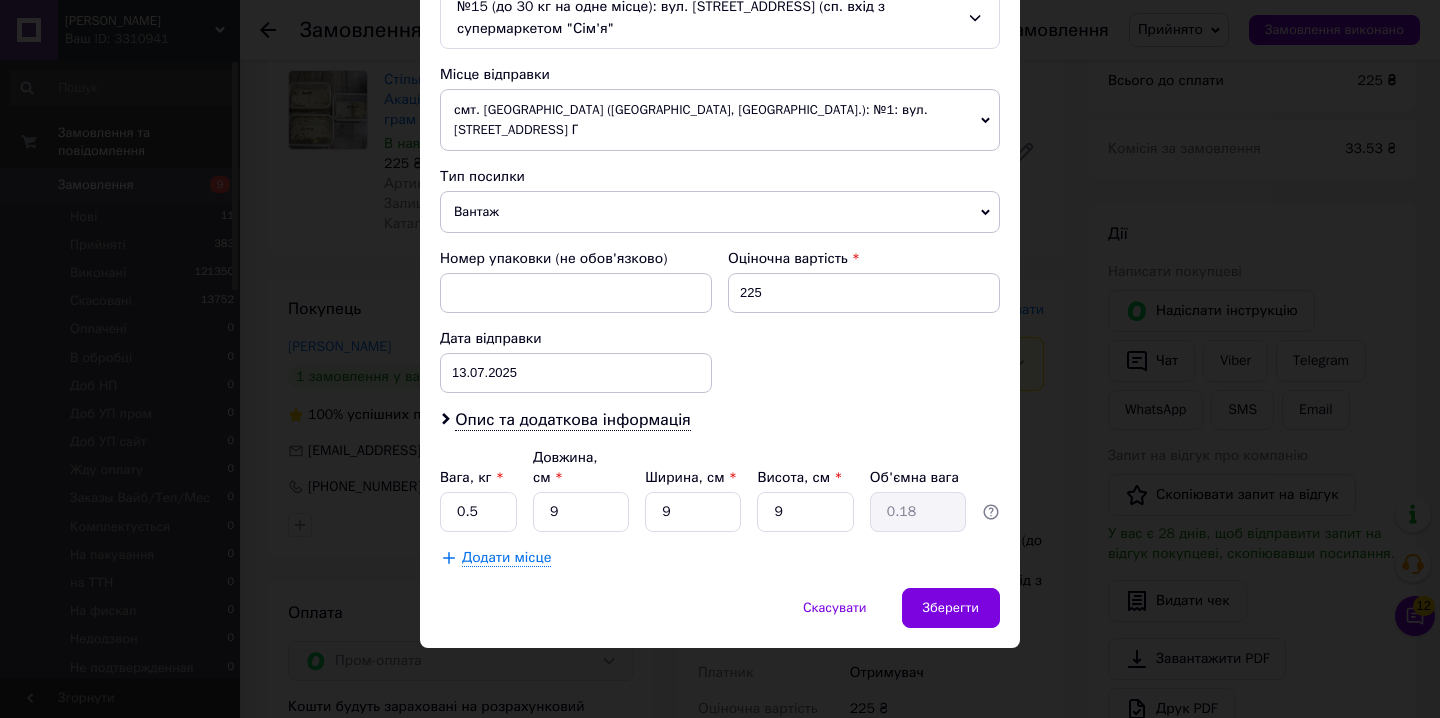 click on "Дата відправки [DATE] < 2025 > < Июль > Пн Вт Ср Чт Пт Сб Вс 30 1 2 3 4 5 6 7 8 9 10 11 12 13 14 15 16 17 18 19 20 21 22 23 24 25 26 27 28 29 30 31 1 2 3 4 5 6 7 8 9 10" at bounding box center [576, 361] 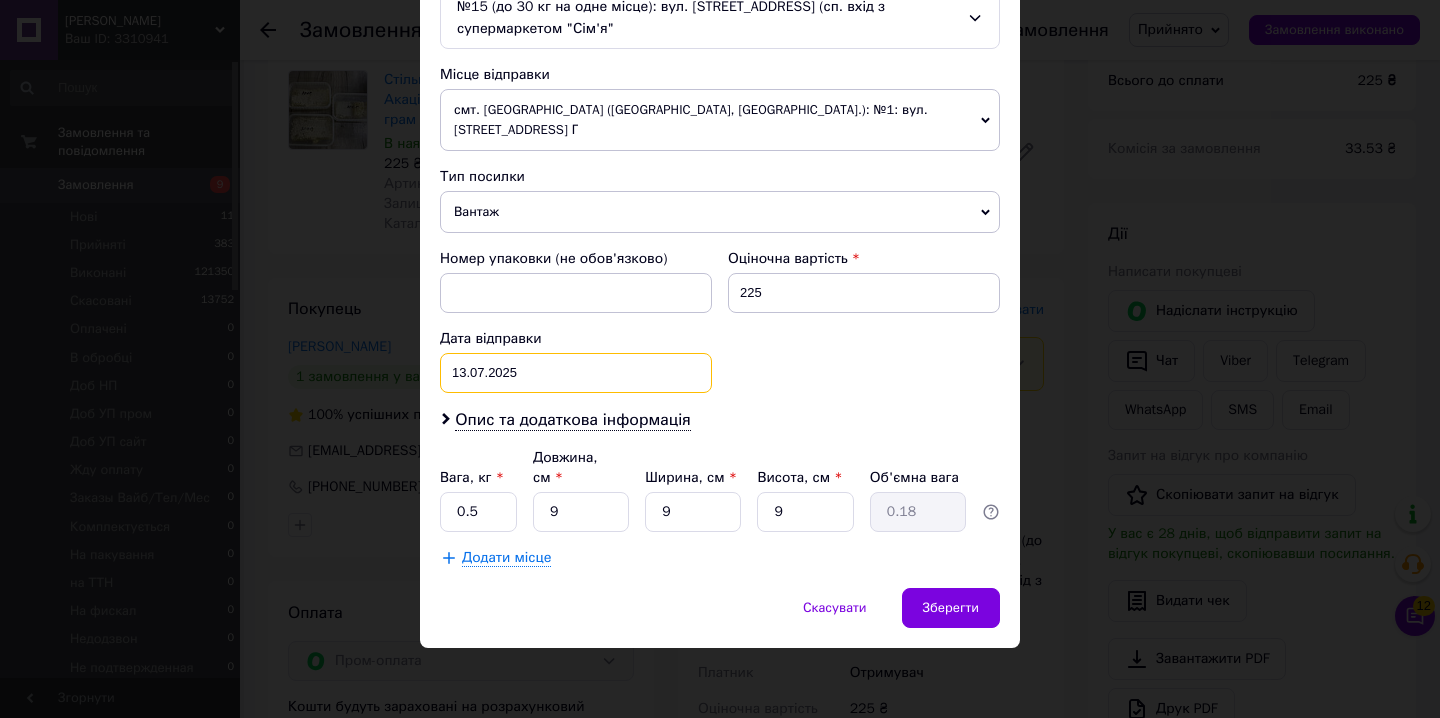 click on "[DATE] < 2025 > < Июль > Пн Вт Ср Чт Пт Сб Вс 30 1 2 3 4 5 6 7 8 9 10 11 12 13 14 15 16 17 18 19 20 21 22 23 24 25 26 27 28 29 30 31 1 2 3 4 5 6 7 8 9 10" at bounding box center [576, 373] 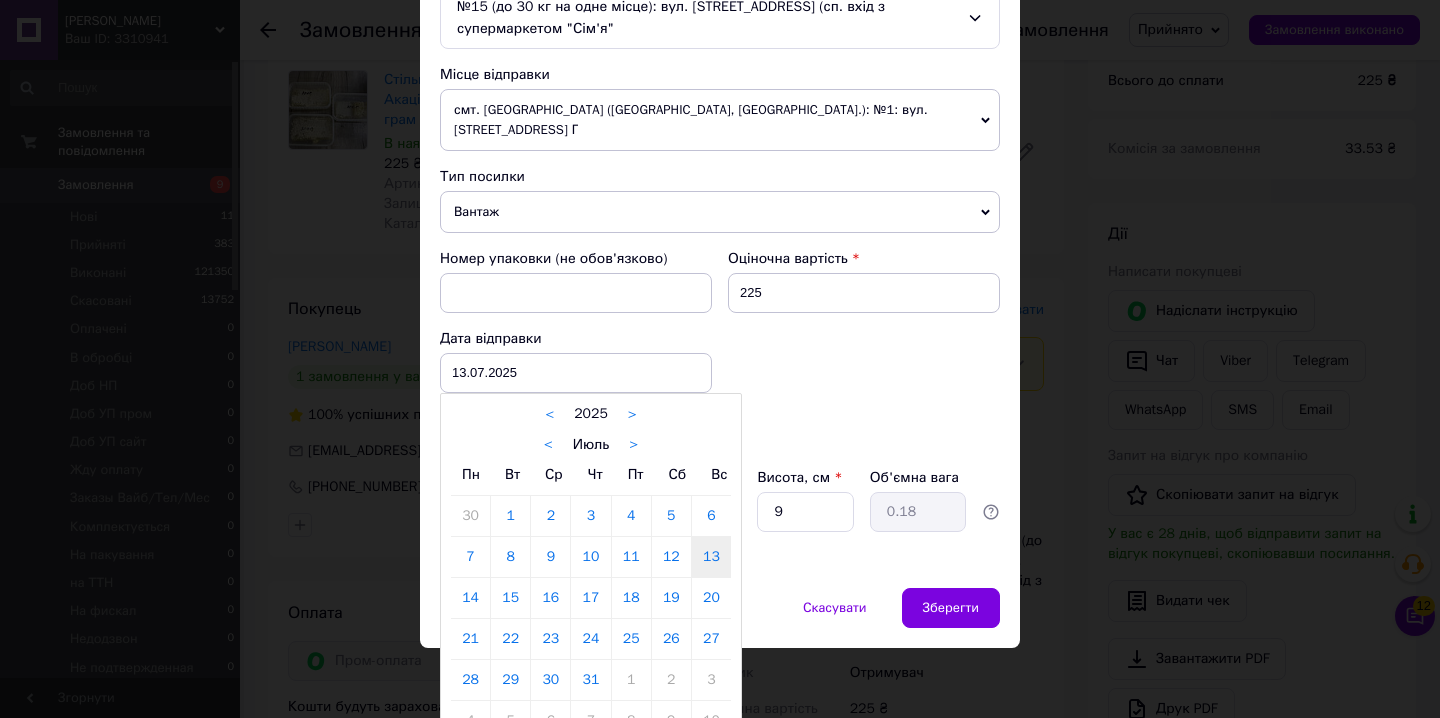 click on "15" at bounding box center (510, 598) 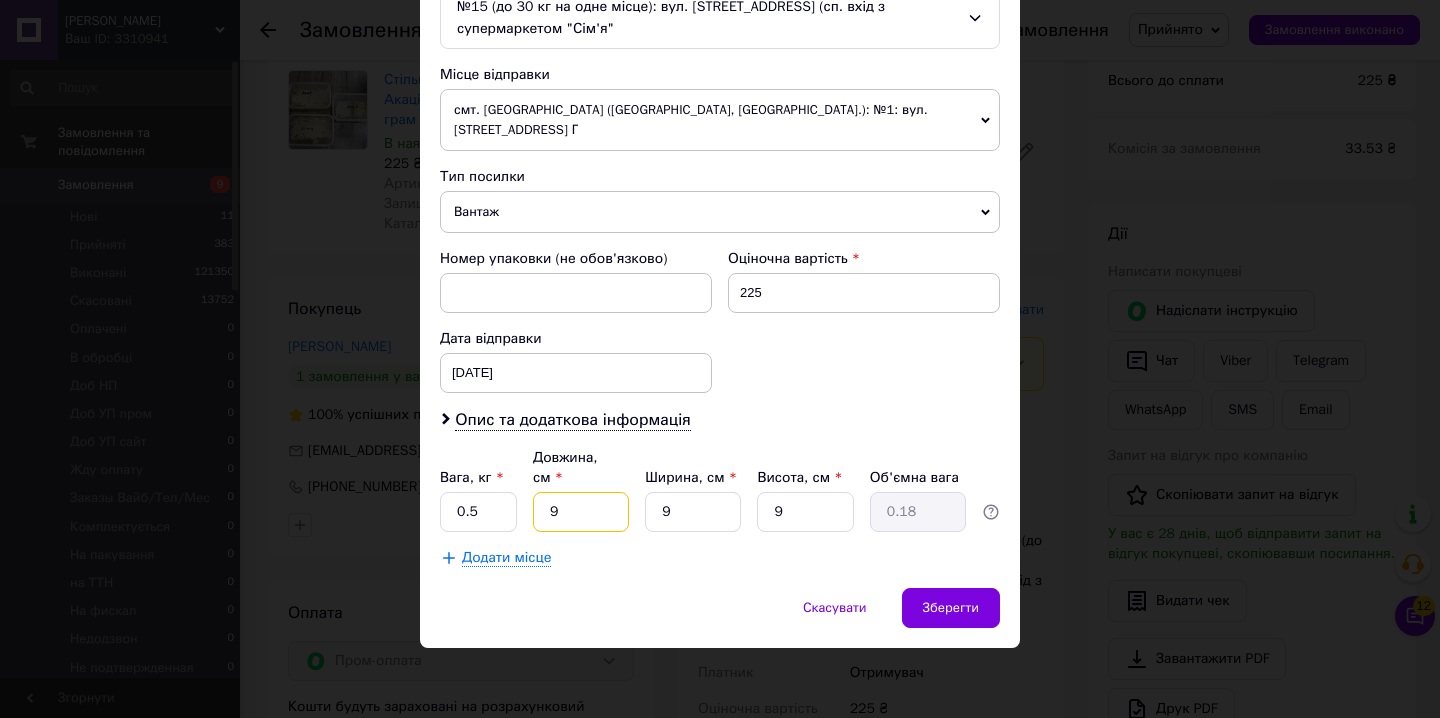 drag, startPoint x: 559, startPoint y: 522, endPoint x: 533, endPoint y: 519, distance: 26.172504 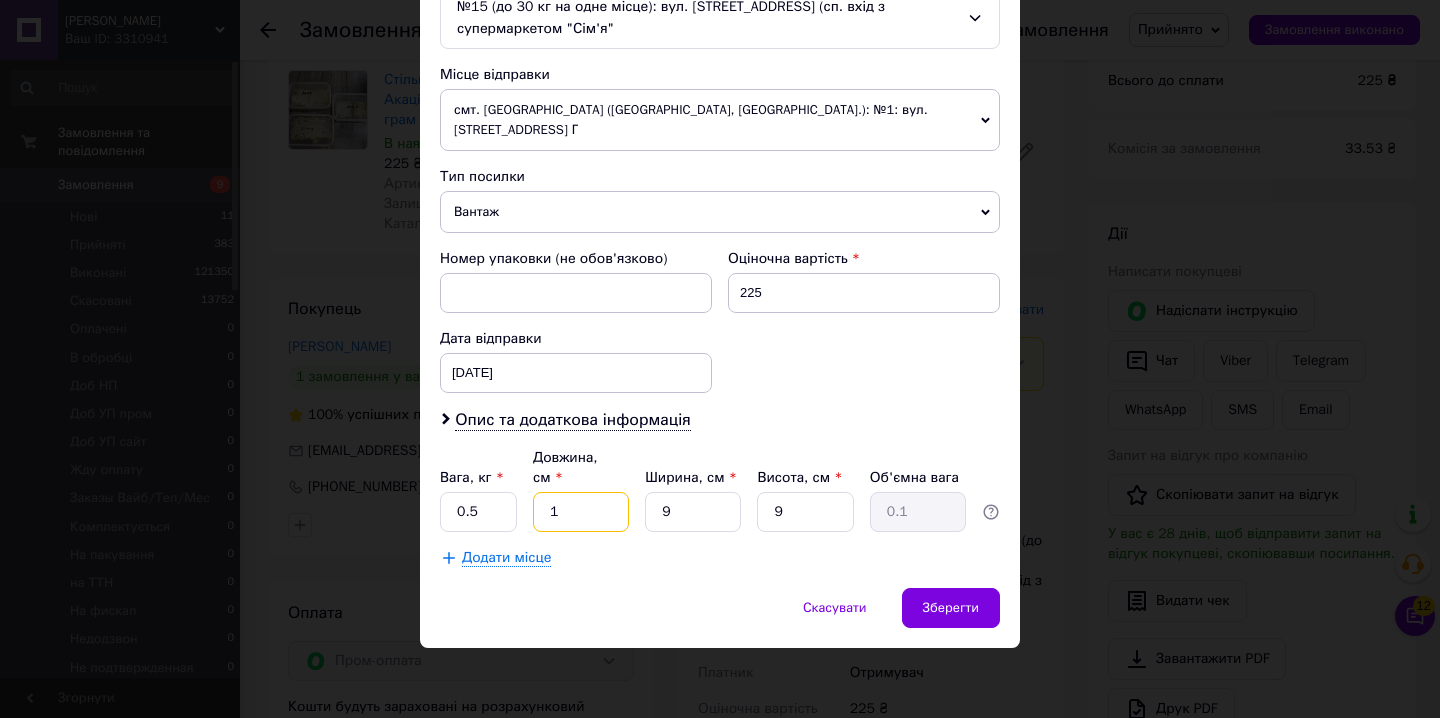 type on "15" 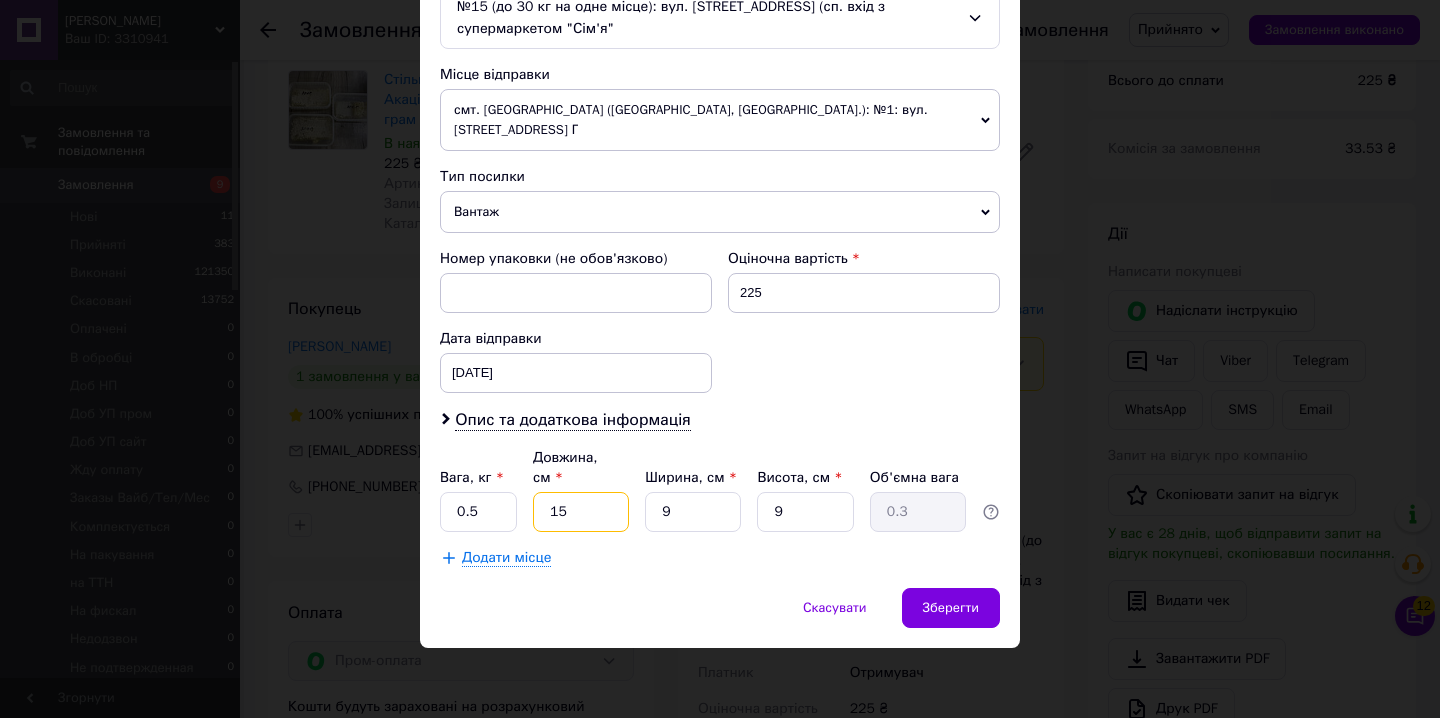 type on "15" 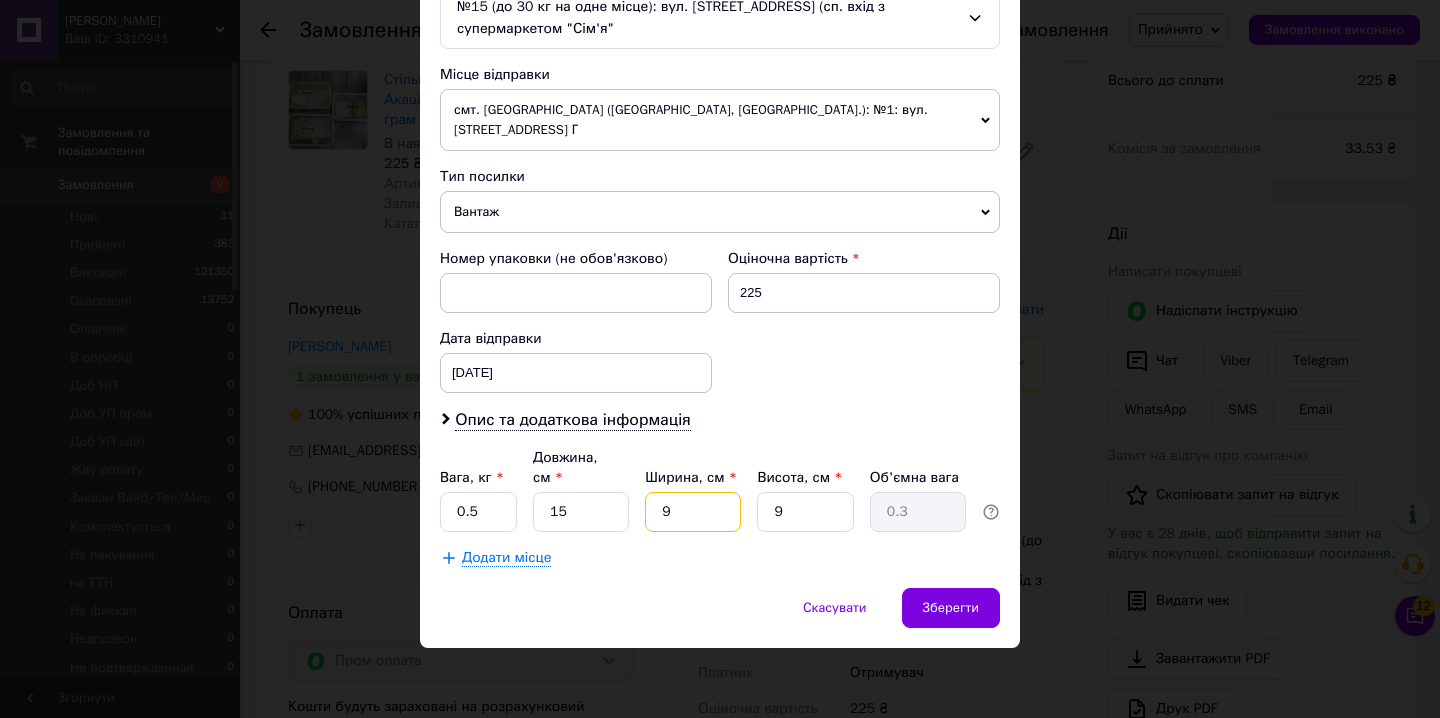 drag, startPoint x: 696, startPoint y: 516, endPoint x: 631, endPoint y: 509, distance: 65.37584 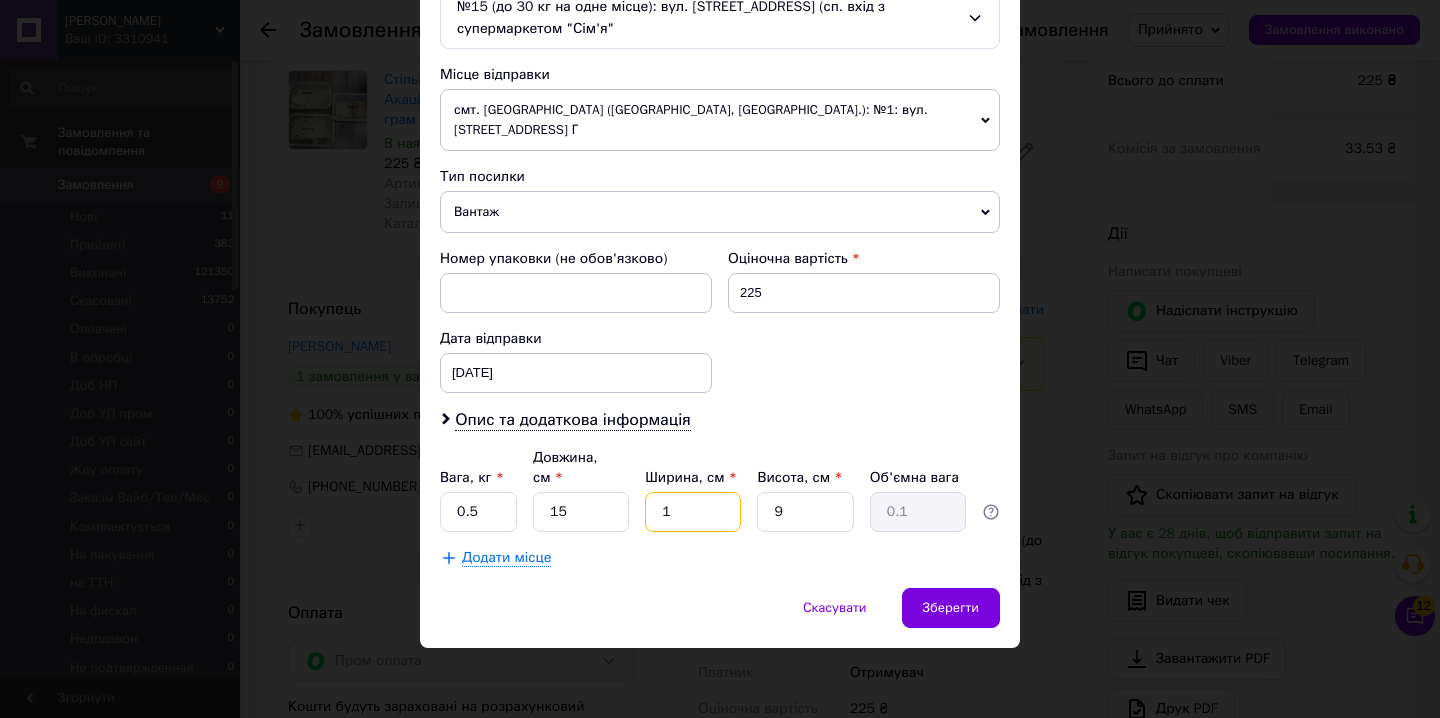 type on "15" 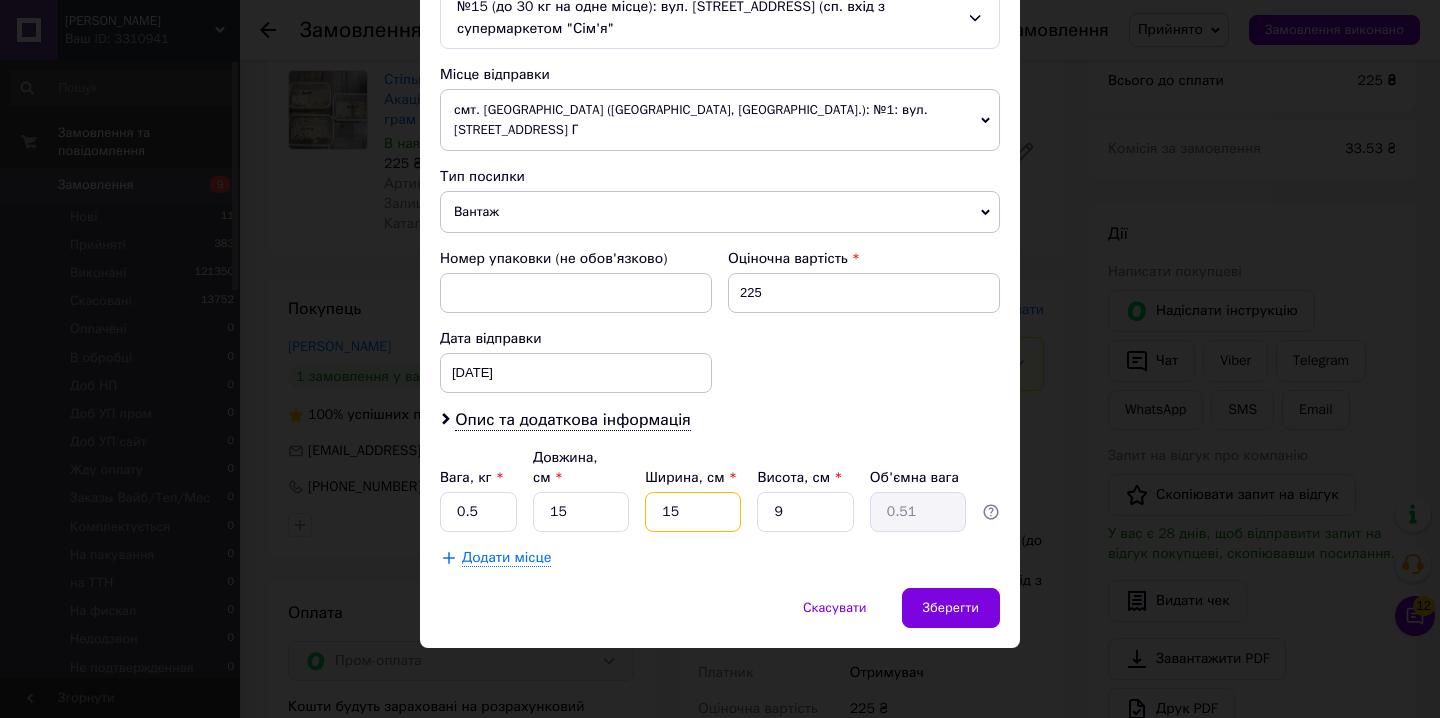 type on "15" 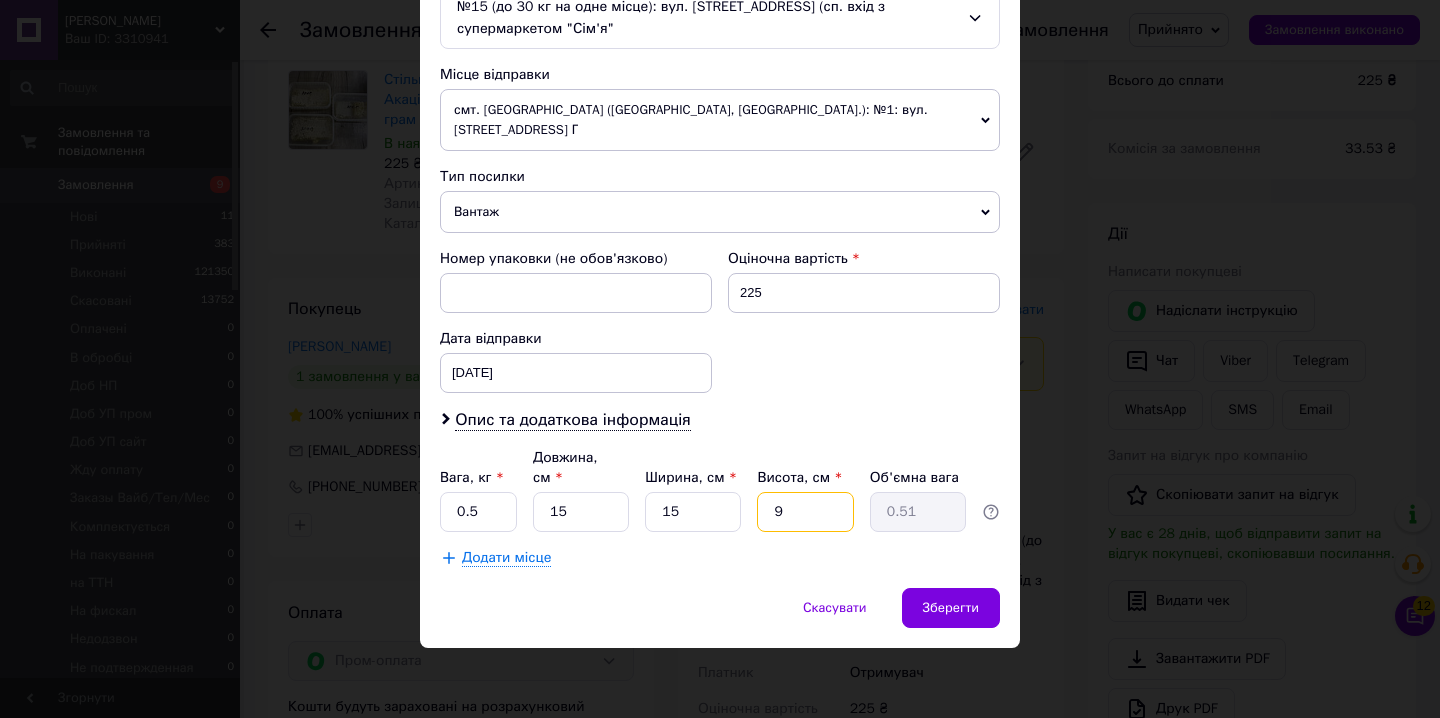 click on "9" at bounding box center [805, 512] 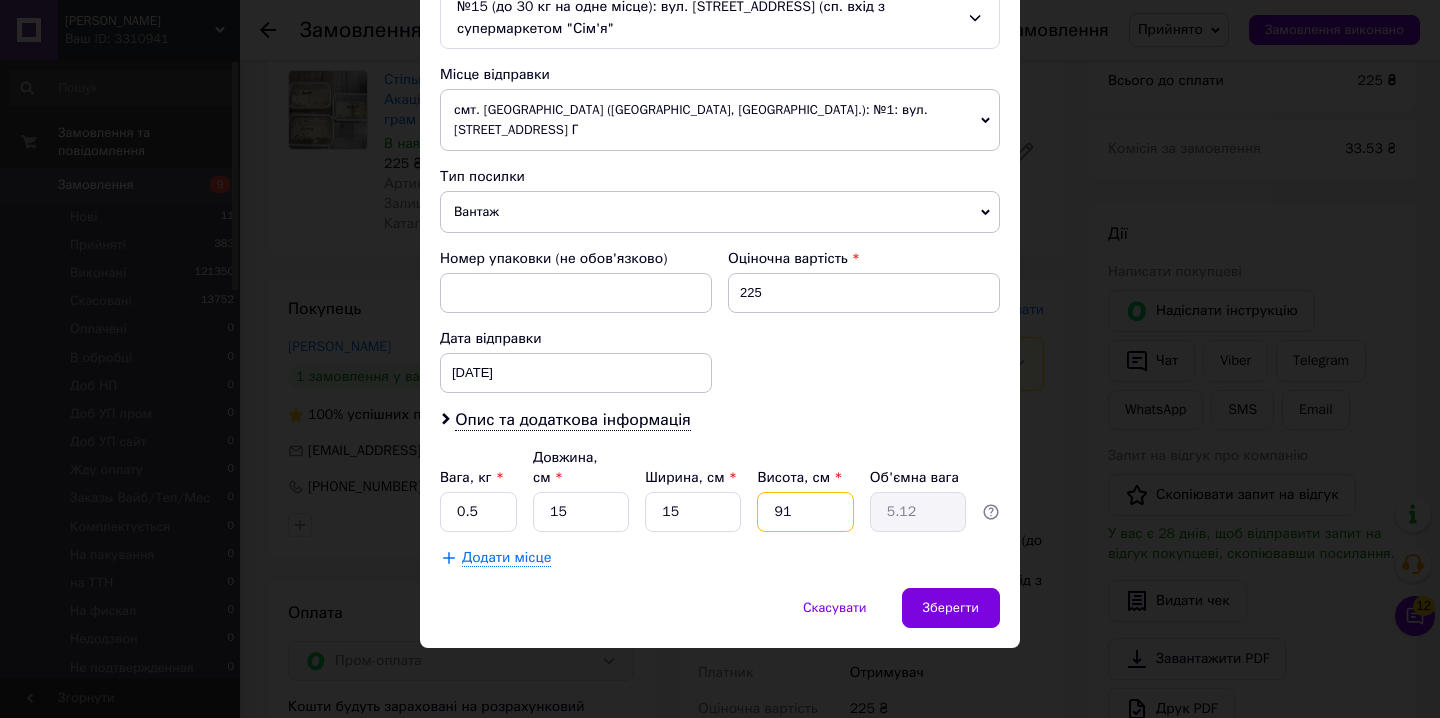click on "91" at bounding box center (805, 512) 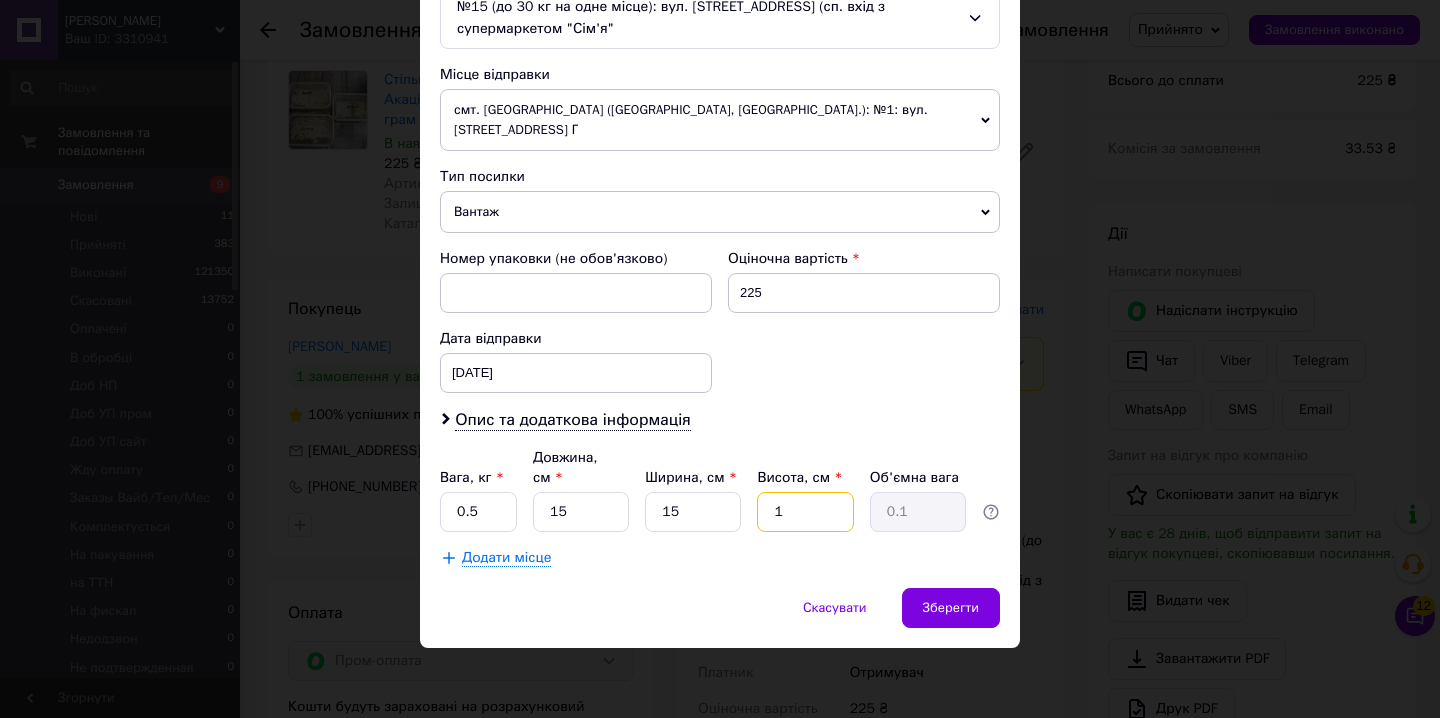 type on "10" 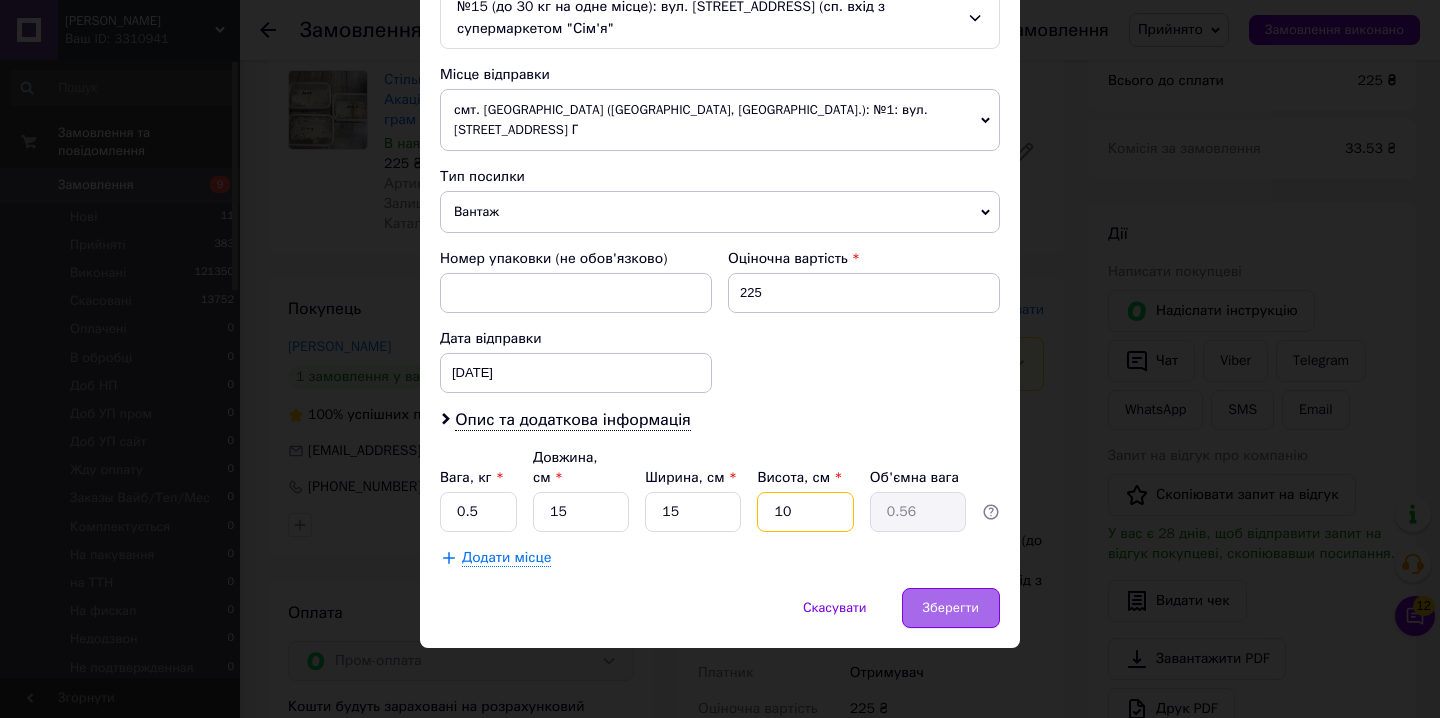 type on "10" 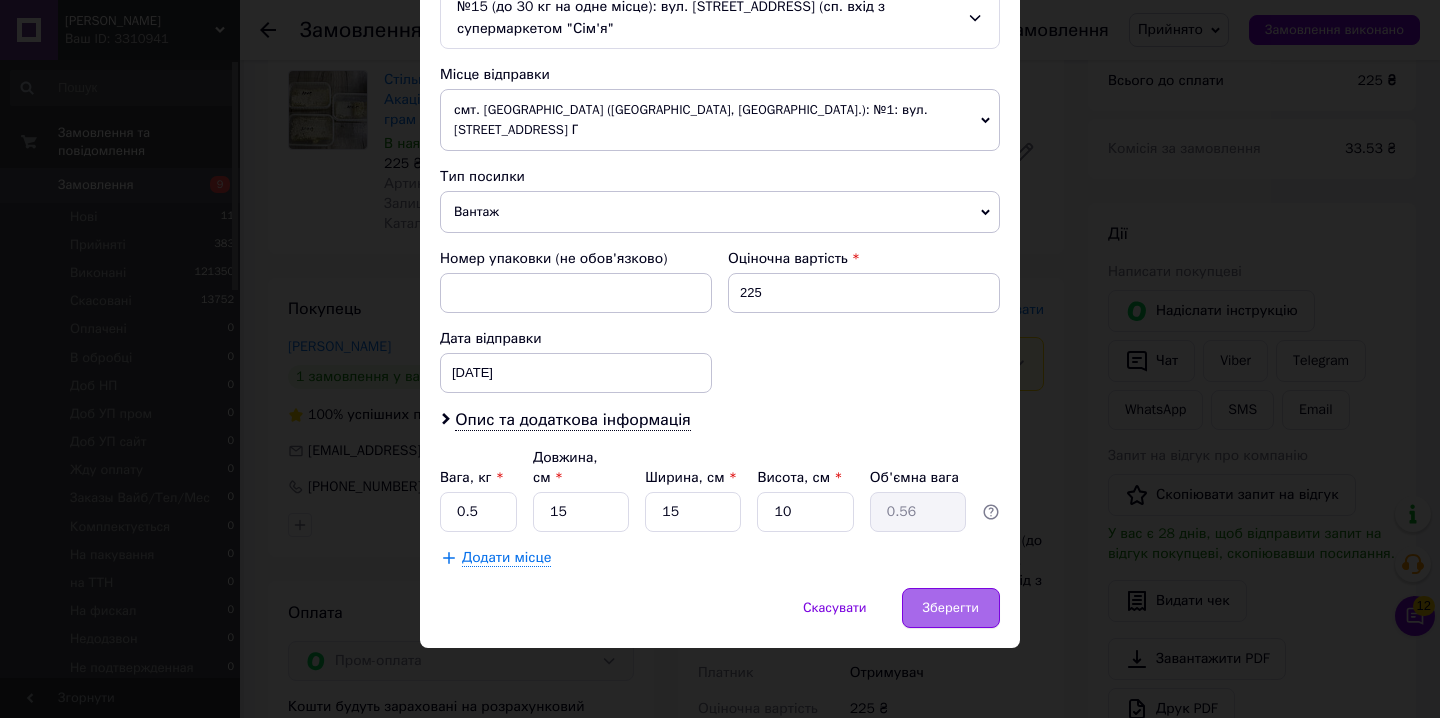 click on "Зберегти" at bounding box center [951, 608] 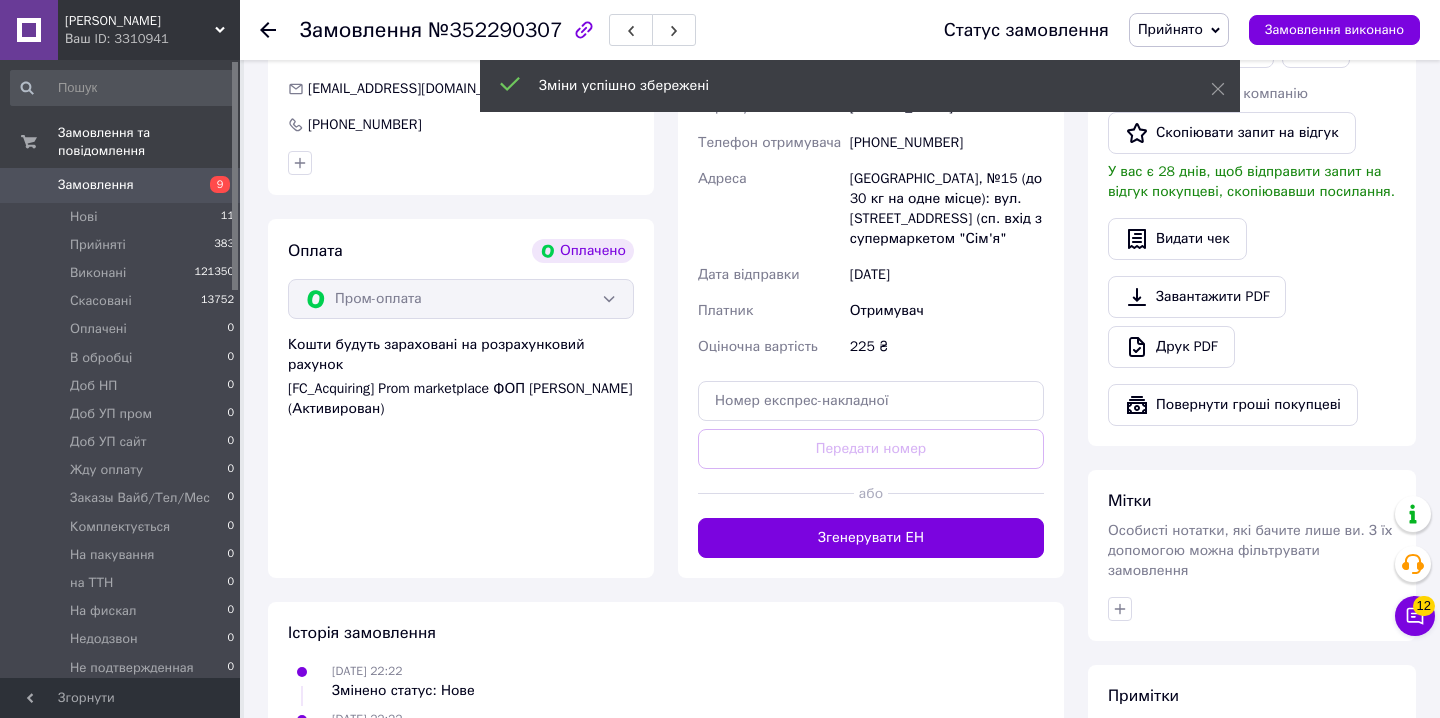 drag, startPoint x: 873, startPoint y: 547, endPoint x: 924, endPoint y: 518, distance: 58.66856 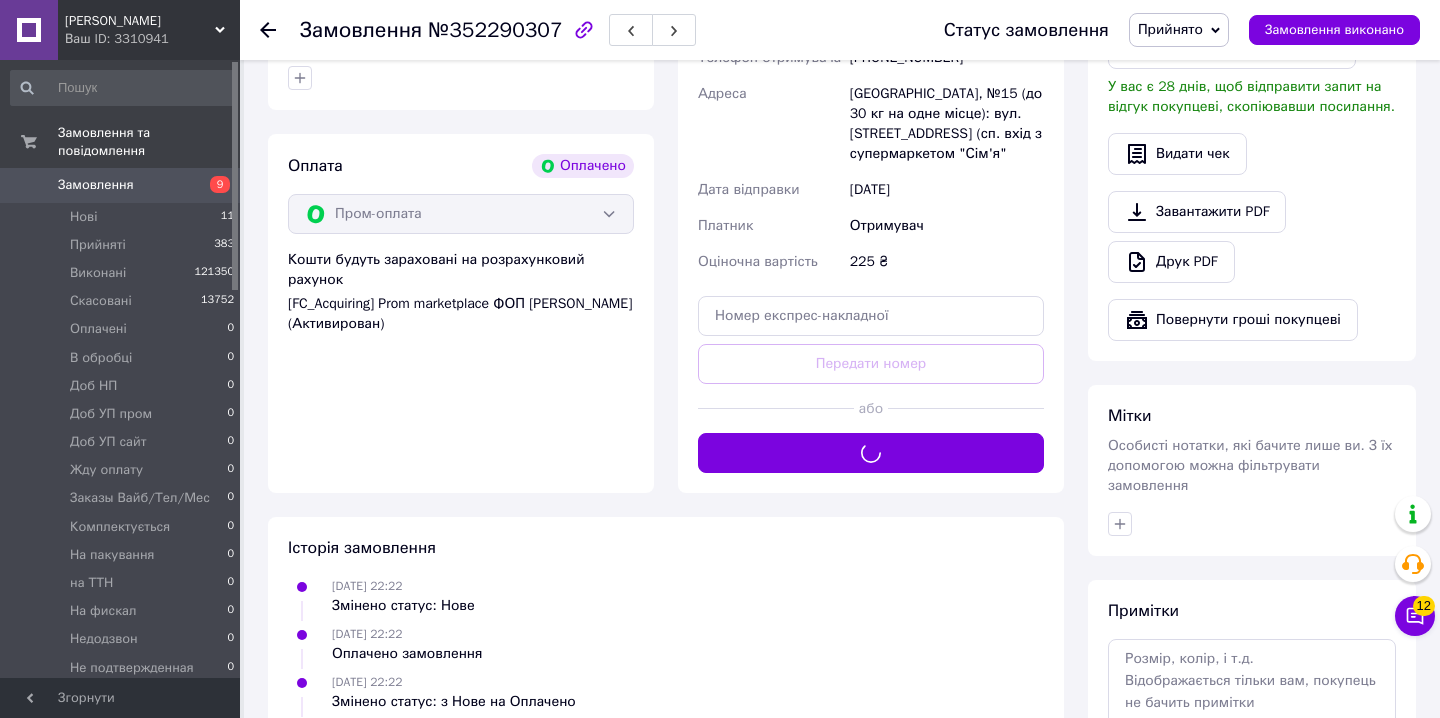 scroll, scrollTop: 786, scrollLeft: 0, axis: vertical 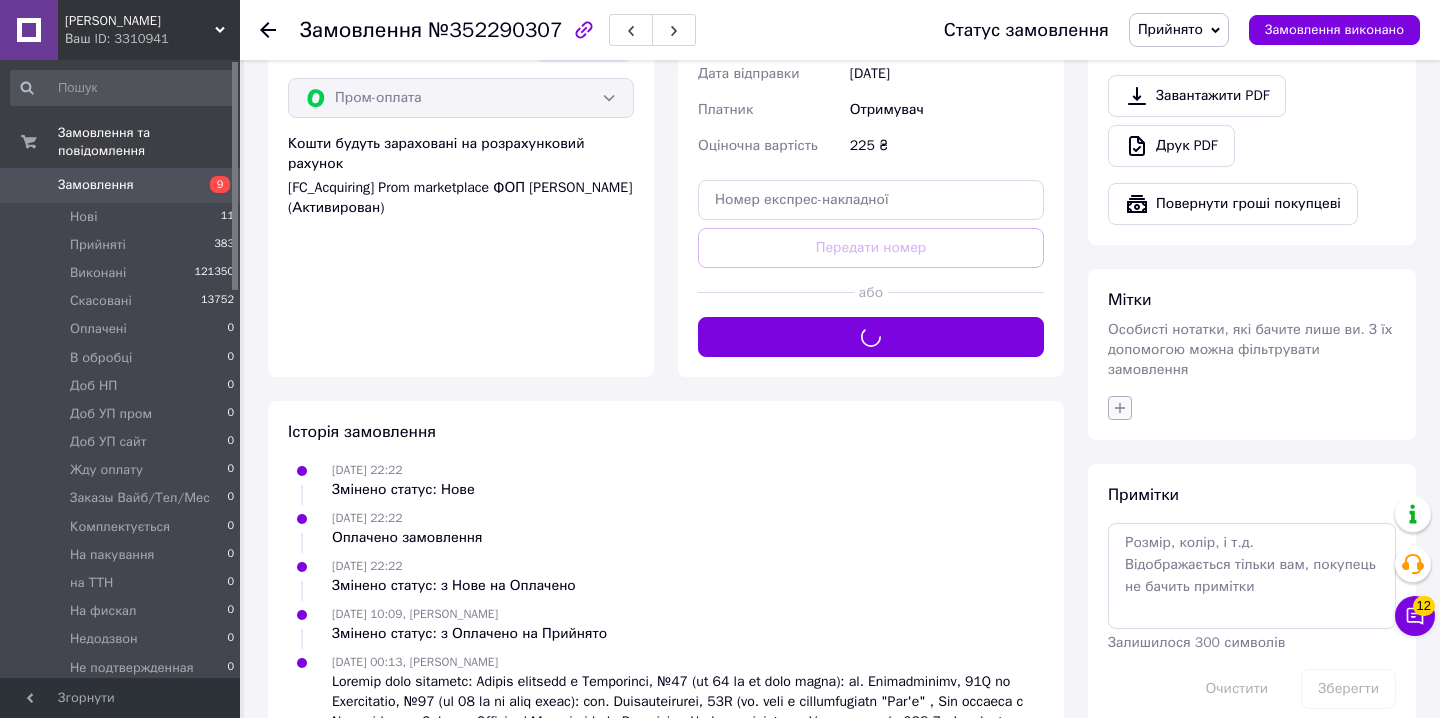 click 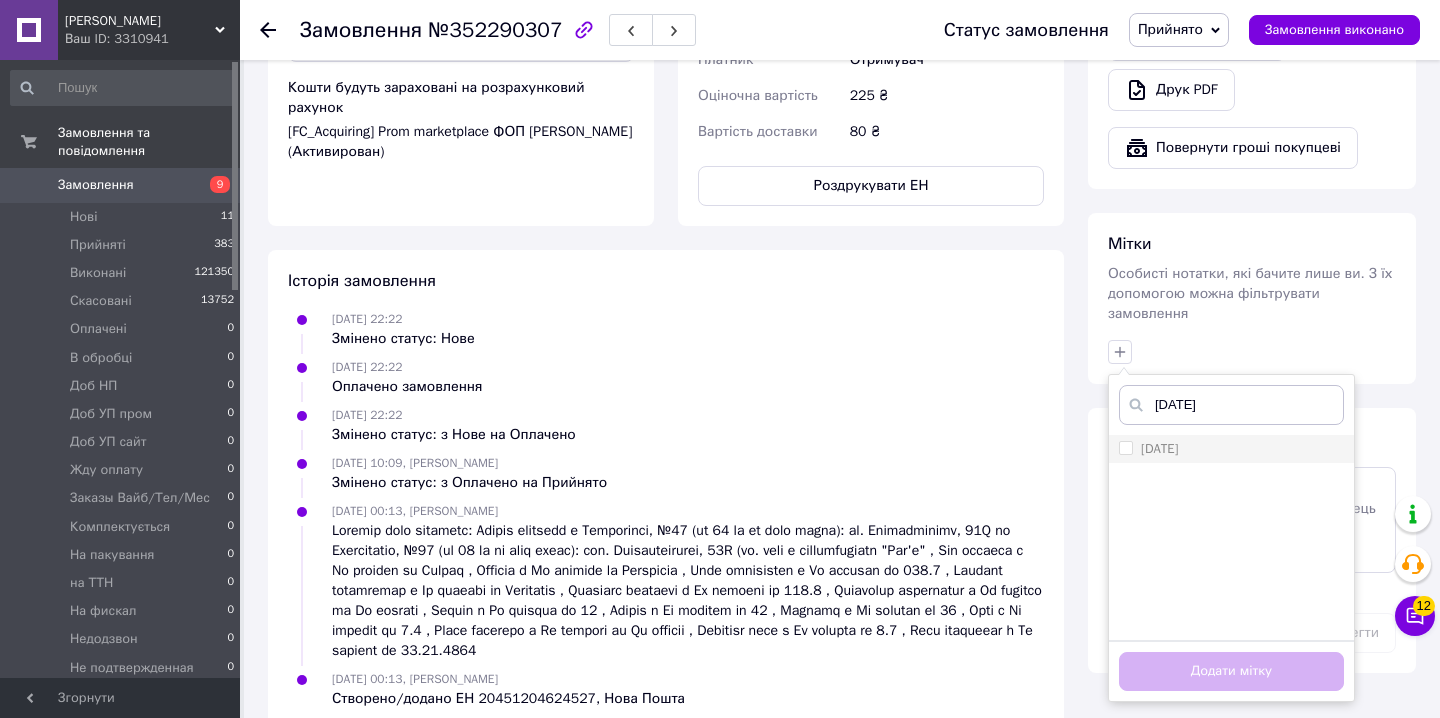 scroll, scrollTop: 876, scrollLeft: 0, axis: vertical 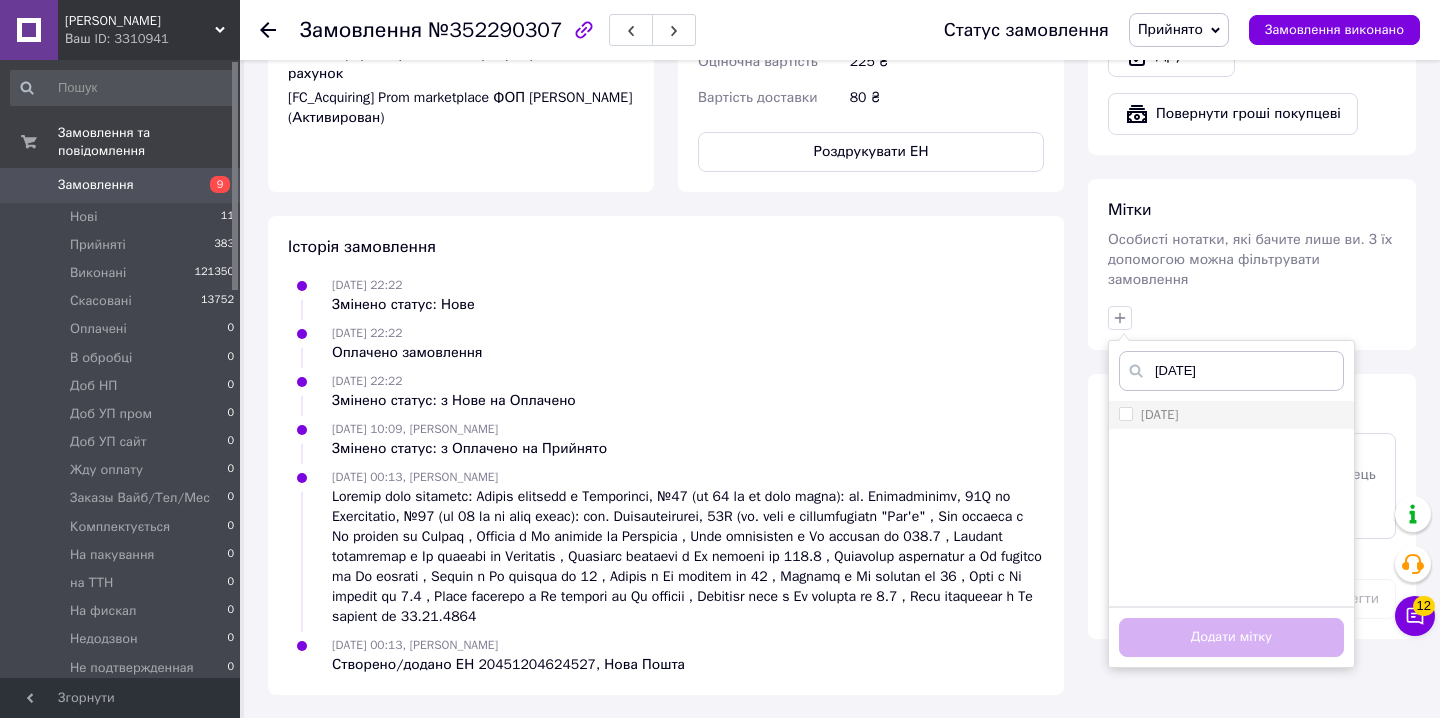 type on "[DATE]" 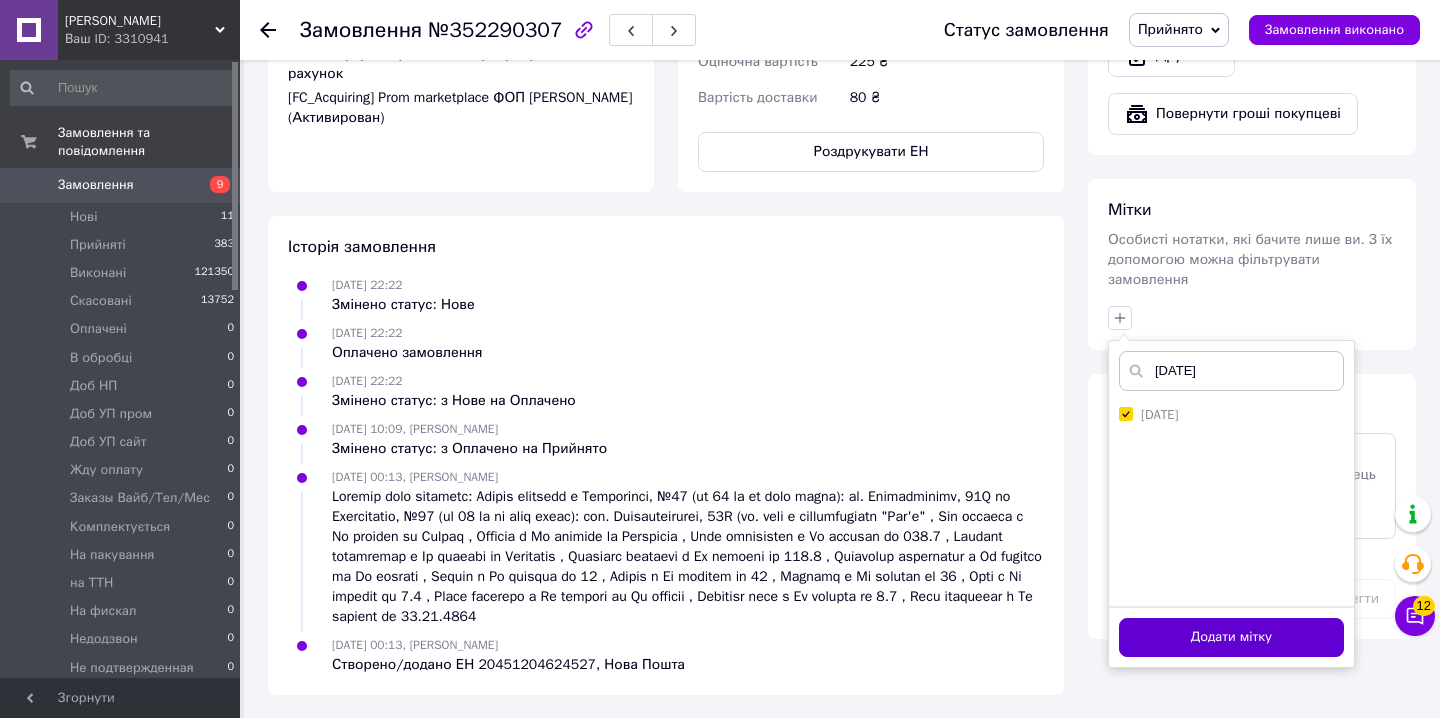 click on "Додати мітку" at bounding box center [1231, 637] 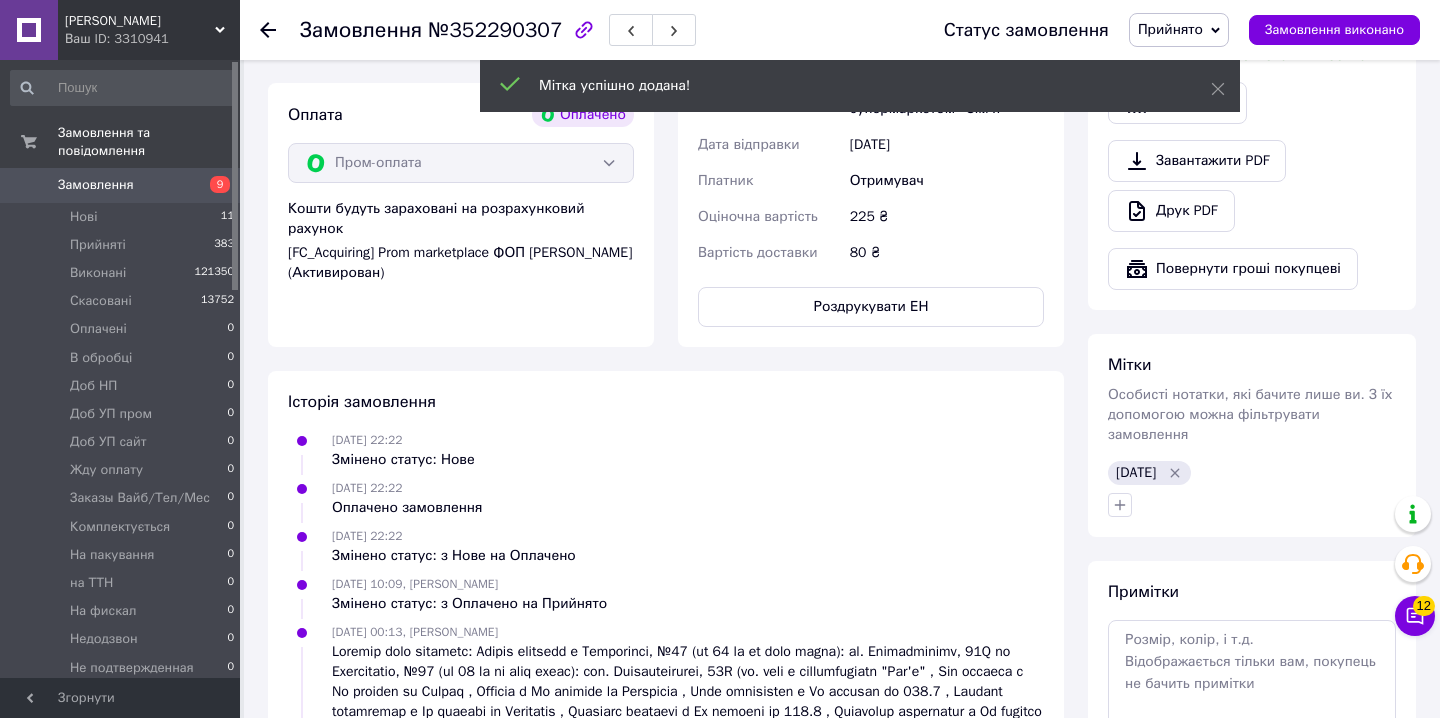 scroll, scrollTop: 700, scrollLeft: 0, axis: vertical 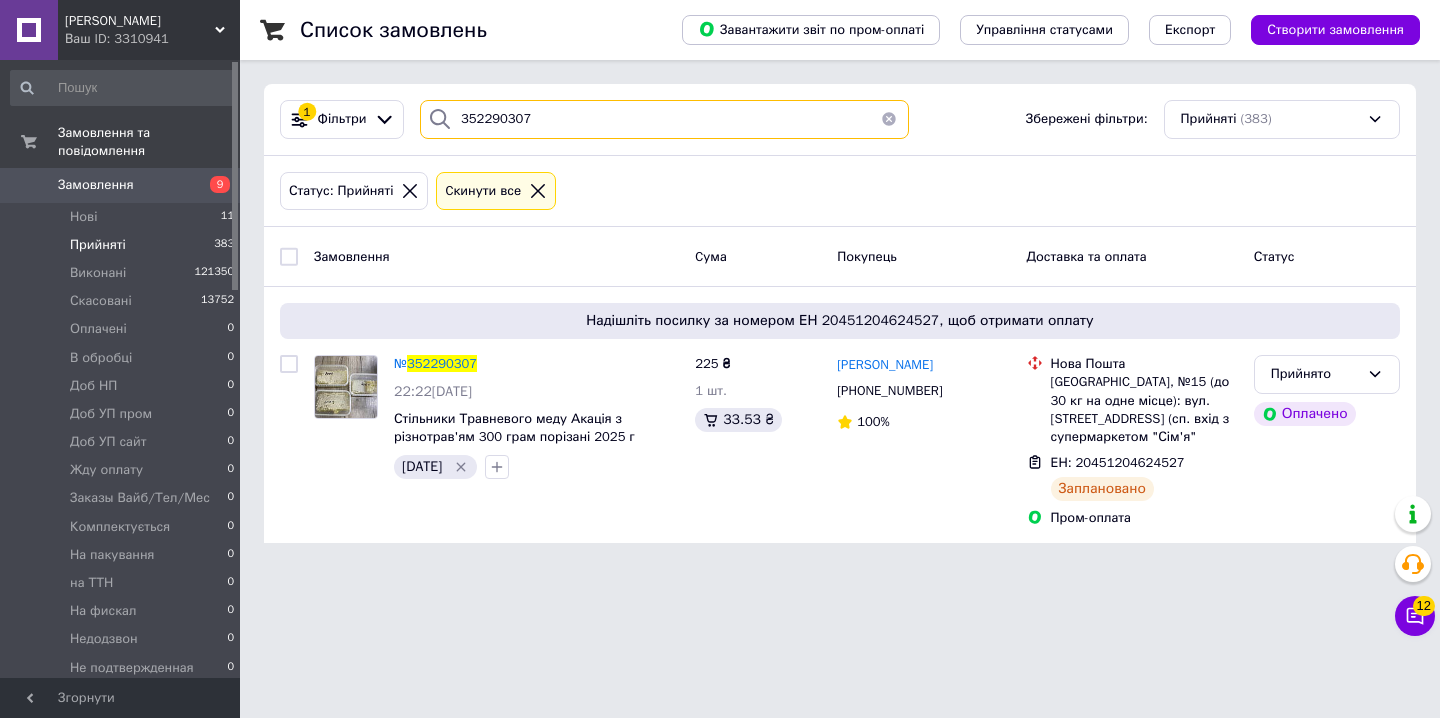 drag, startPoint x: 548, startPoint y: 115, endPoint x: 419, endPoint y: 106, distance: 129.31357 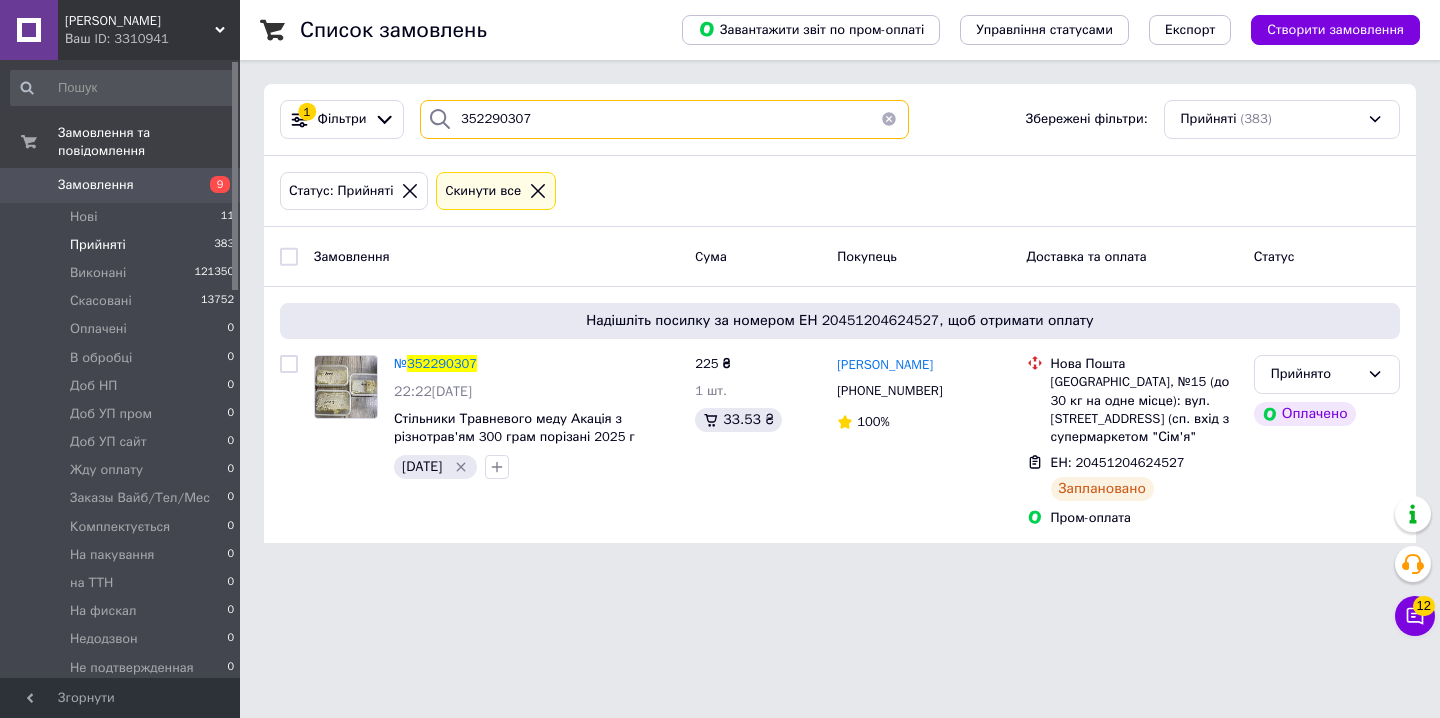 click on "352290307" at bounding box center [664, 119] 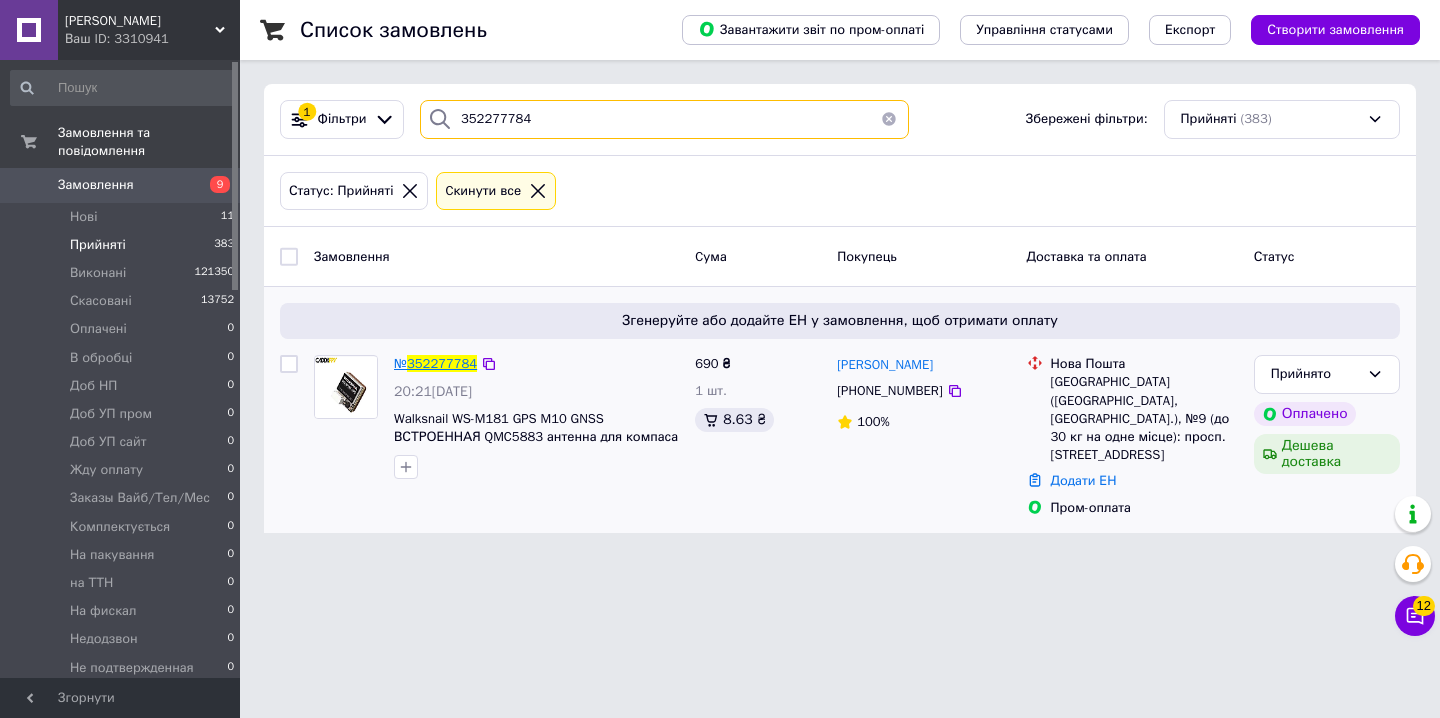 type on "352277784" 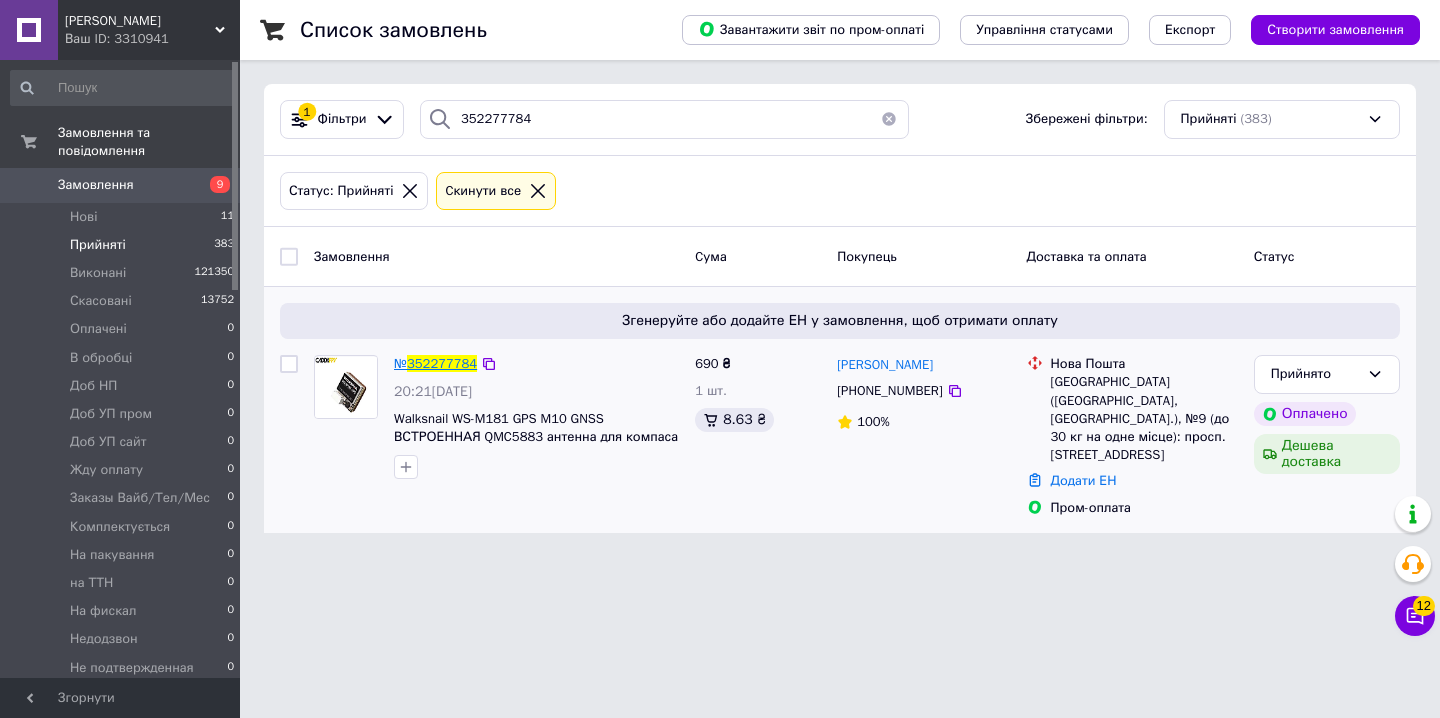 click on "352277784" at bounding box center [442, 363] 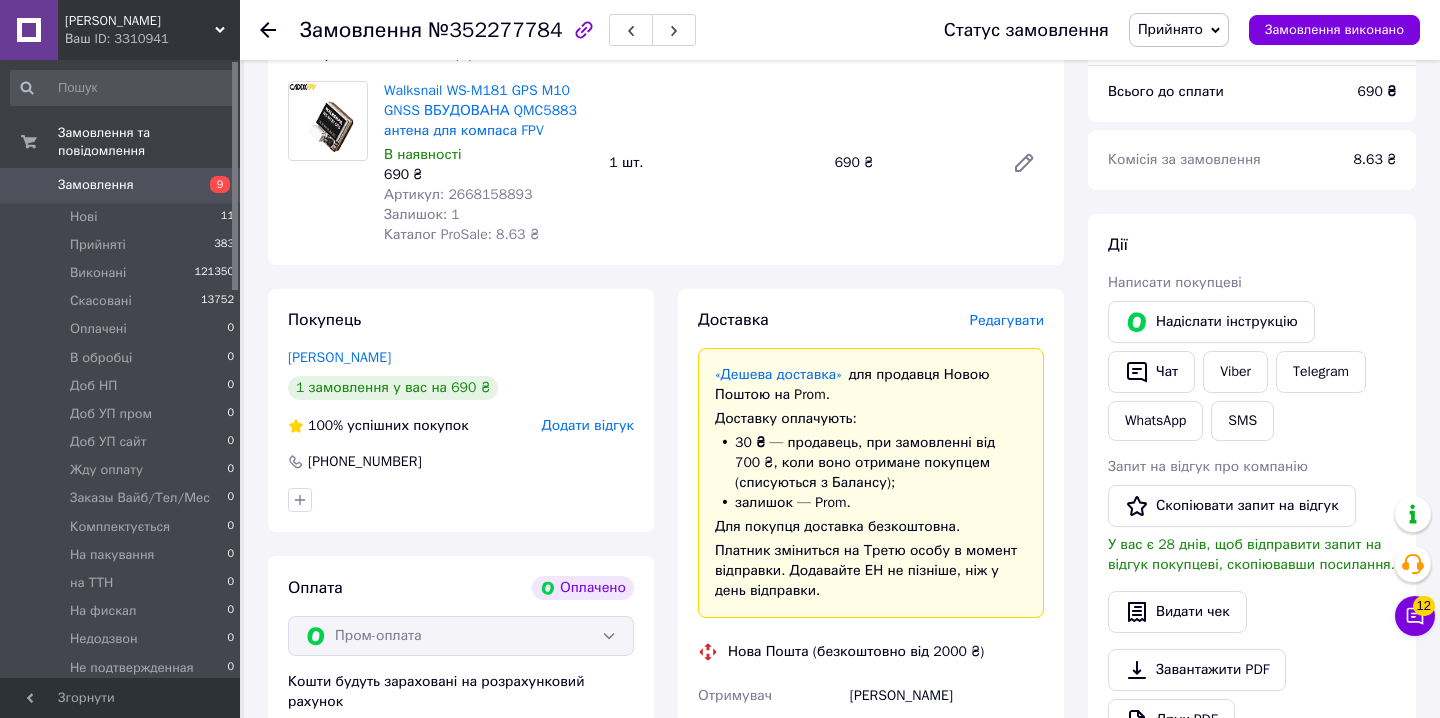 scroll, scrollTop: 228, scrollLeft: 0, axis: vertical 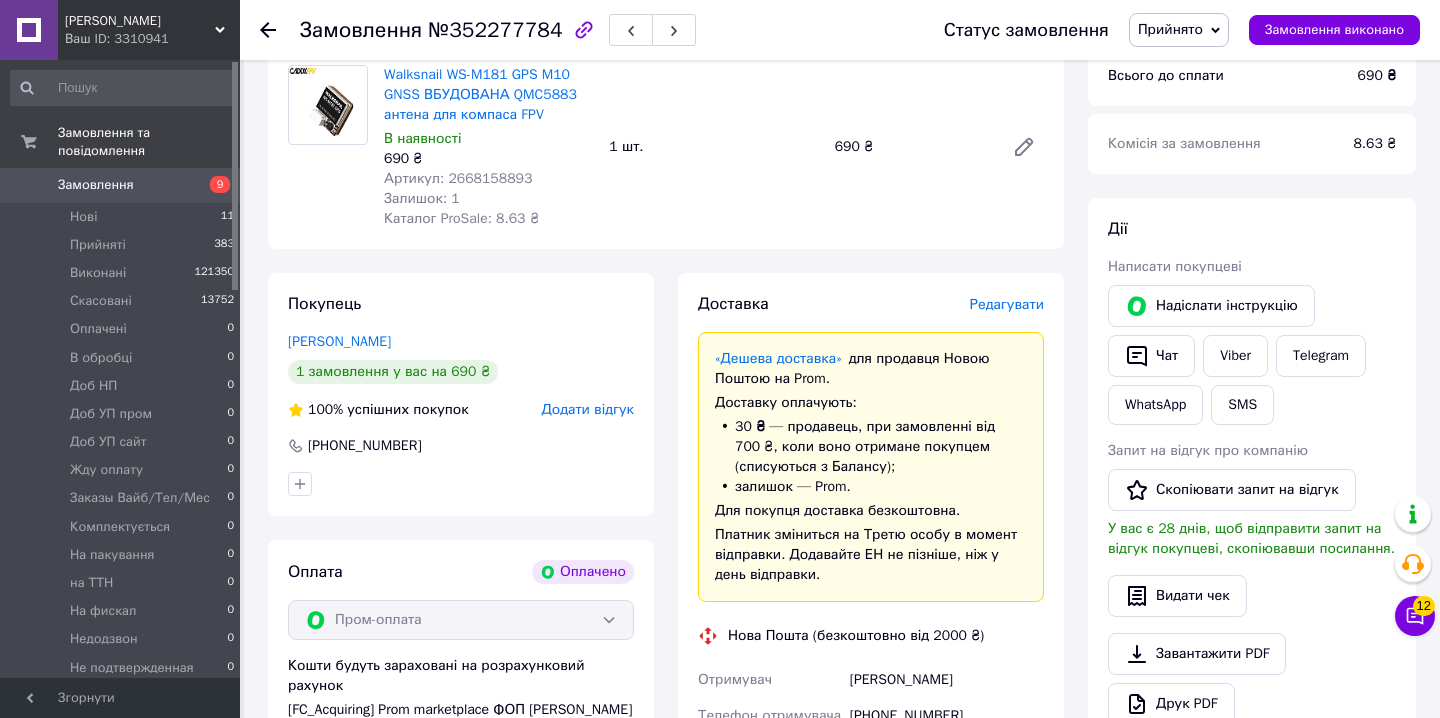 click on "Редагувати" at bounding box center [1007, 304] 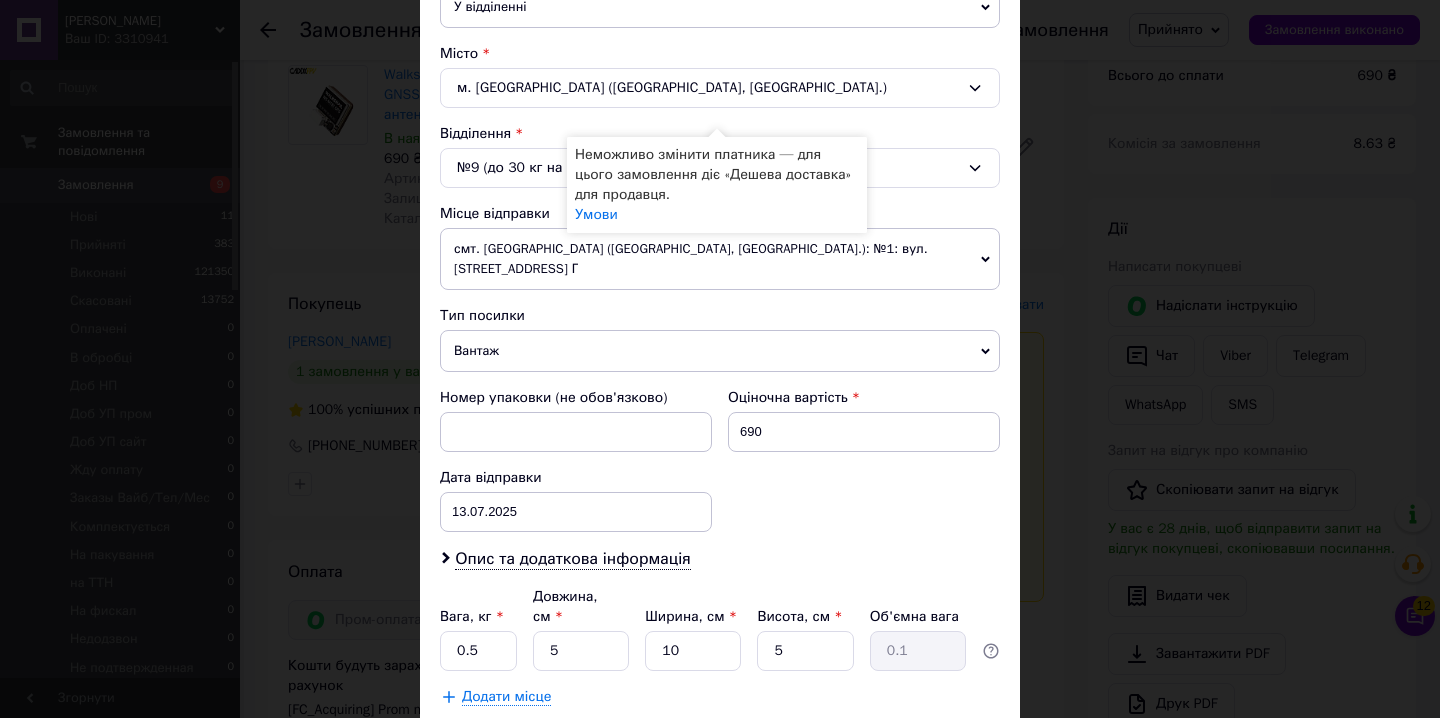 scroll, scrollTop: 650, scrollLeft: 0, axis: vertical 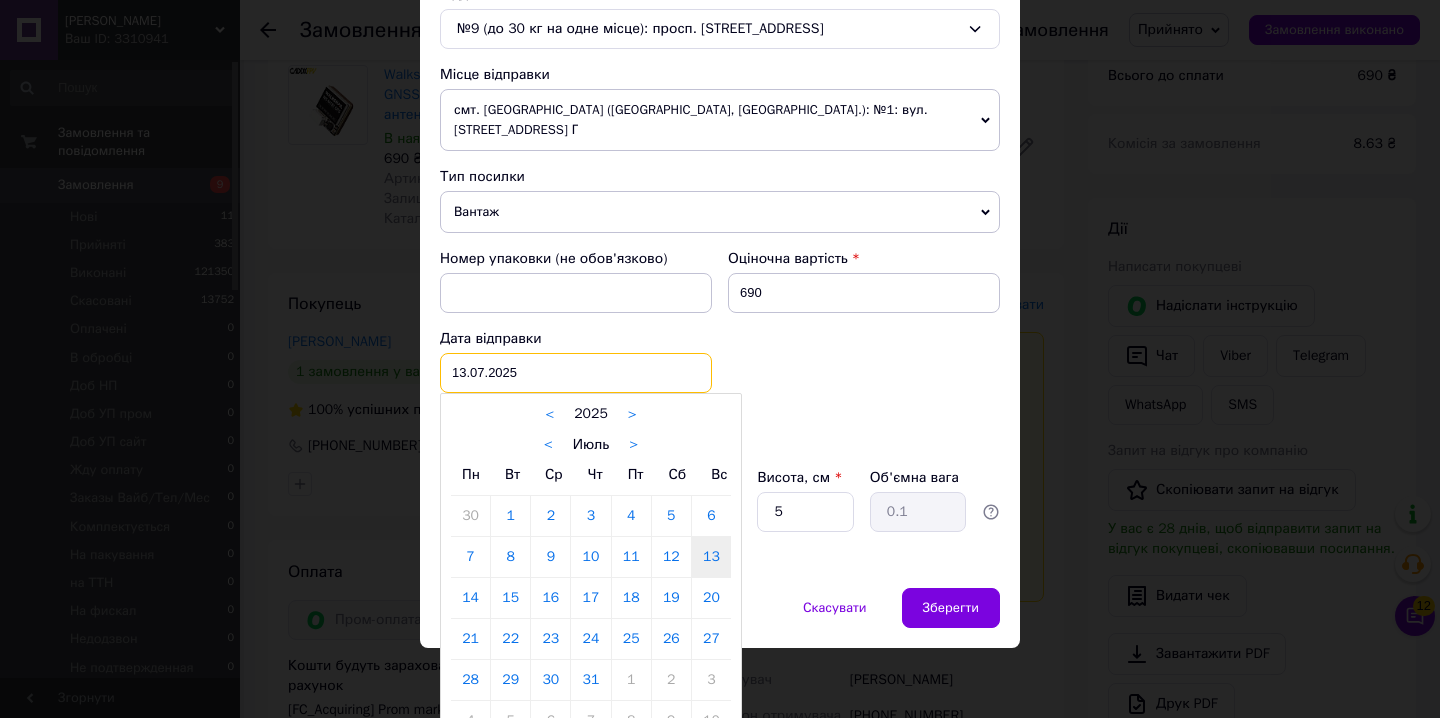 drag, startPoint x: 479, startPoint y: 371, endPoint x: 492, endPoint y: 385, distance: 19.104973 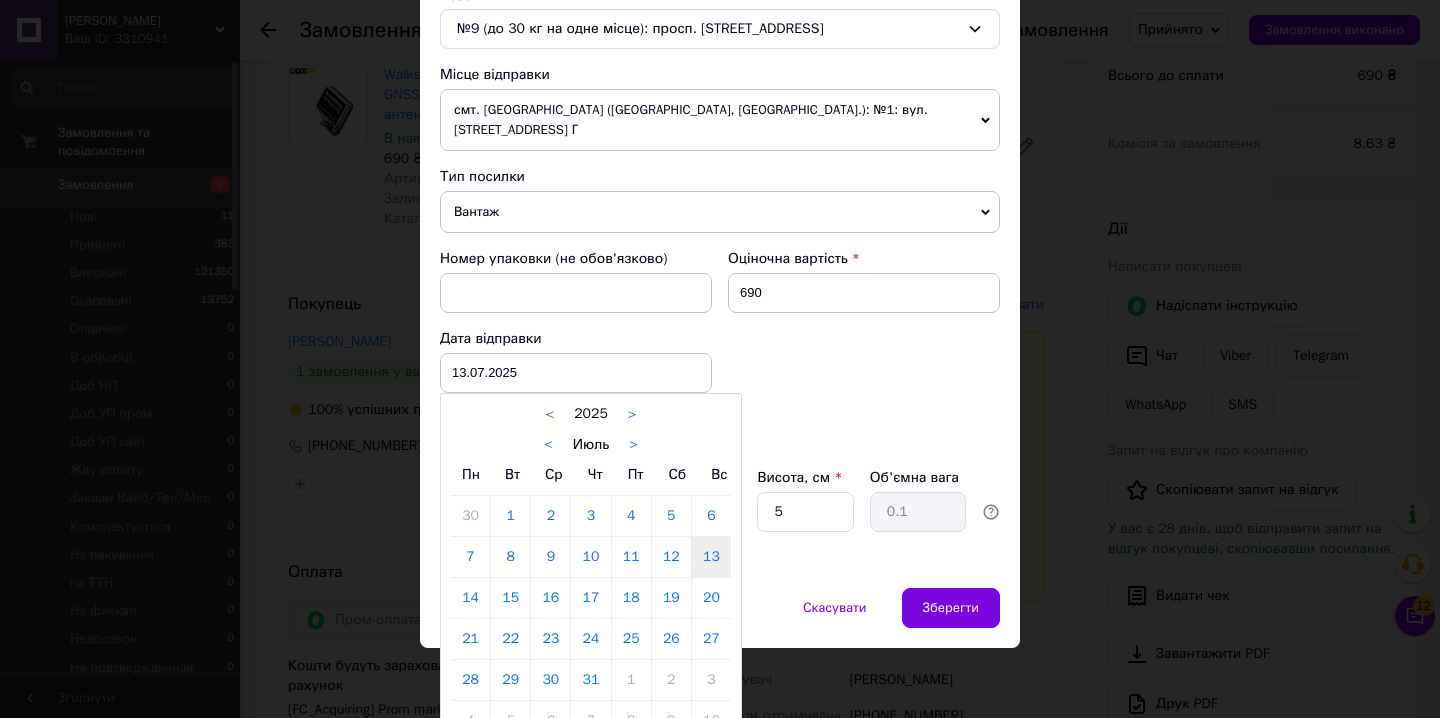click on "22" at bounding box center [510, 639] 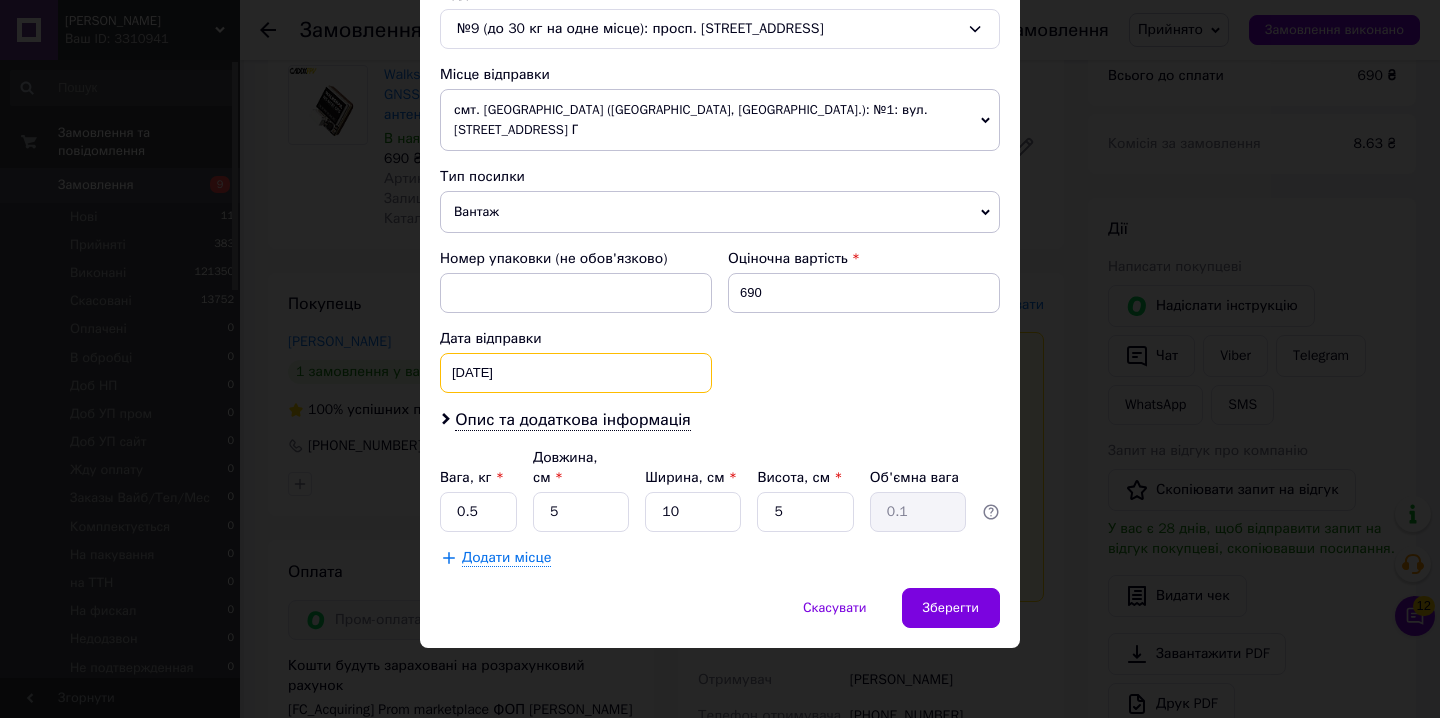 click on "[DATE] < 2025 > < Июль > Пн Вт Ср Чт Пт Сб Вс 30 1 2 3 4 5 6 7 8 9 10 11 12 13 14 15 16 17 18 19 20 21 22 23 24 25 26 27 28 29 30 31 1 2 3 4 5 6 7 8 9 10" at bounding box center (576, 373) 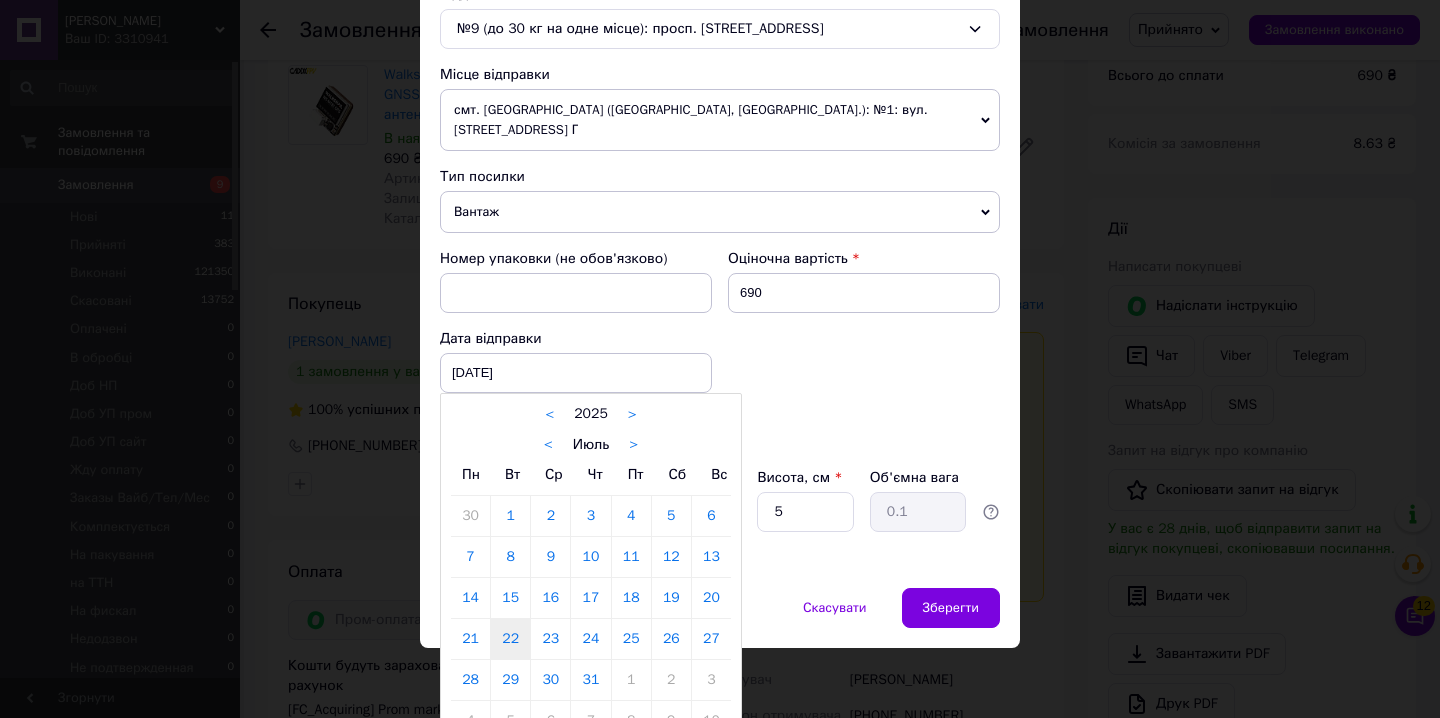 click on "15" at bounding box center (510, 598) 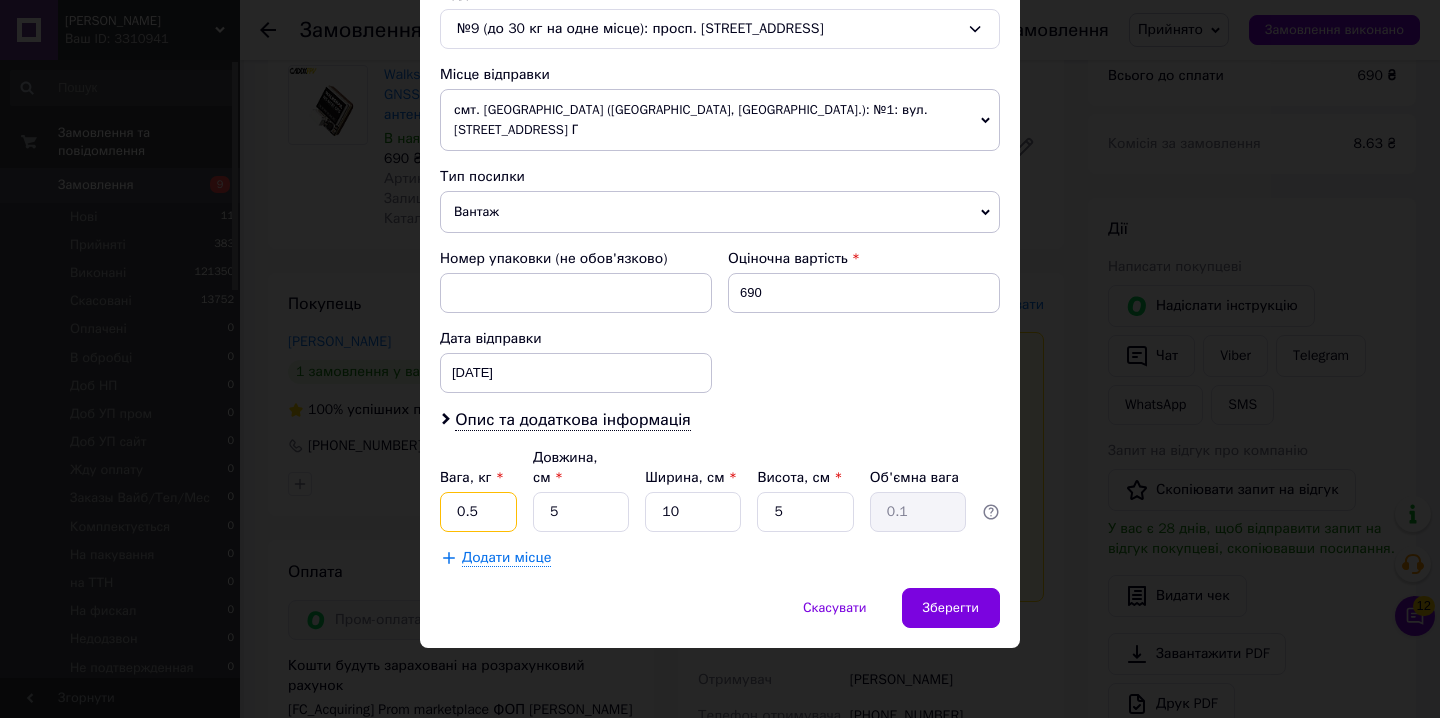 click on "0.5" at bounding box center (478, 512) 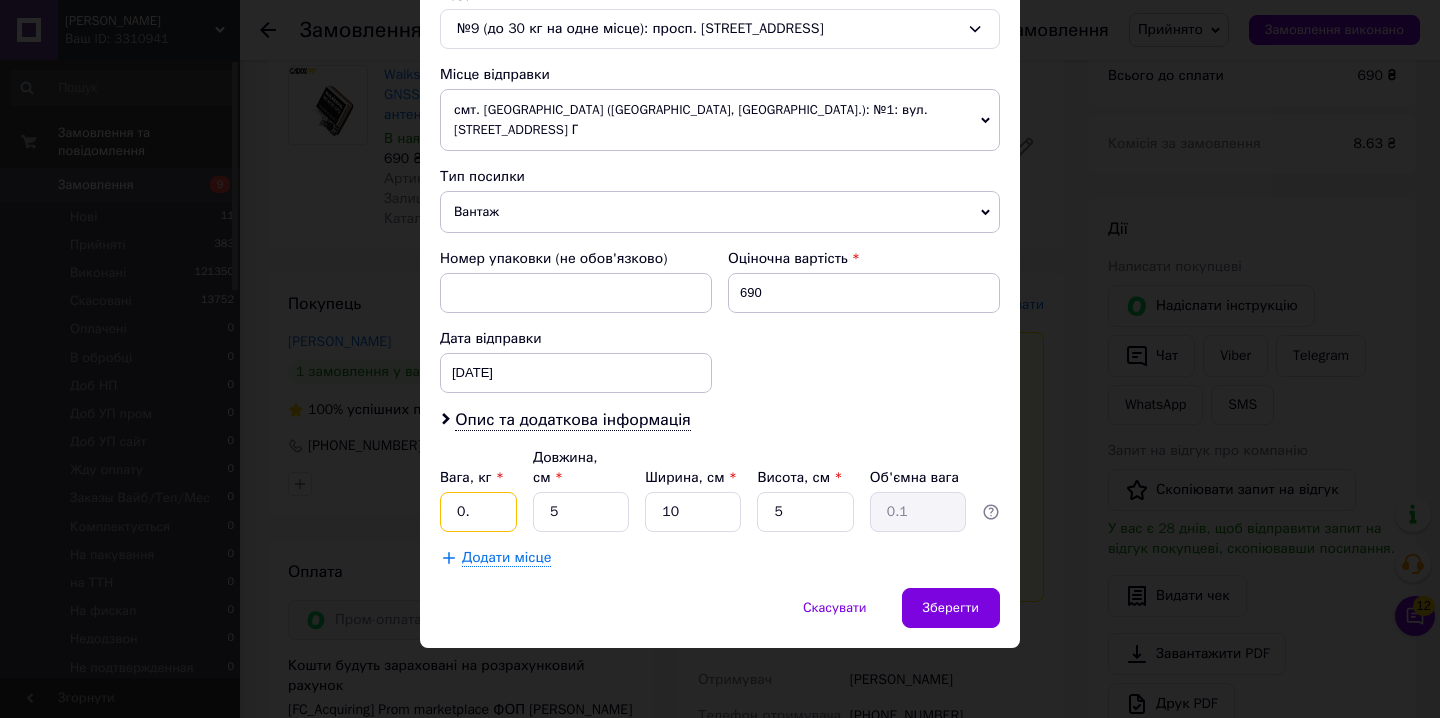 type on "0.5" 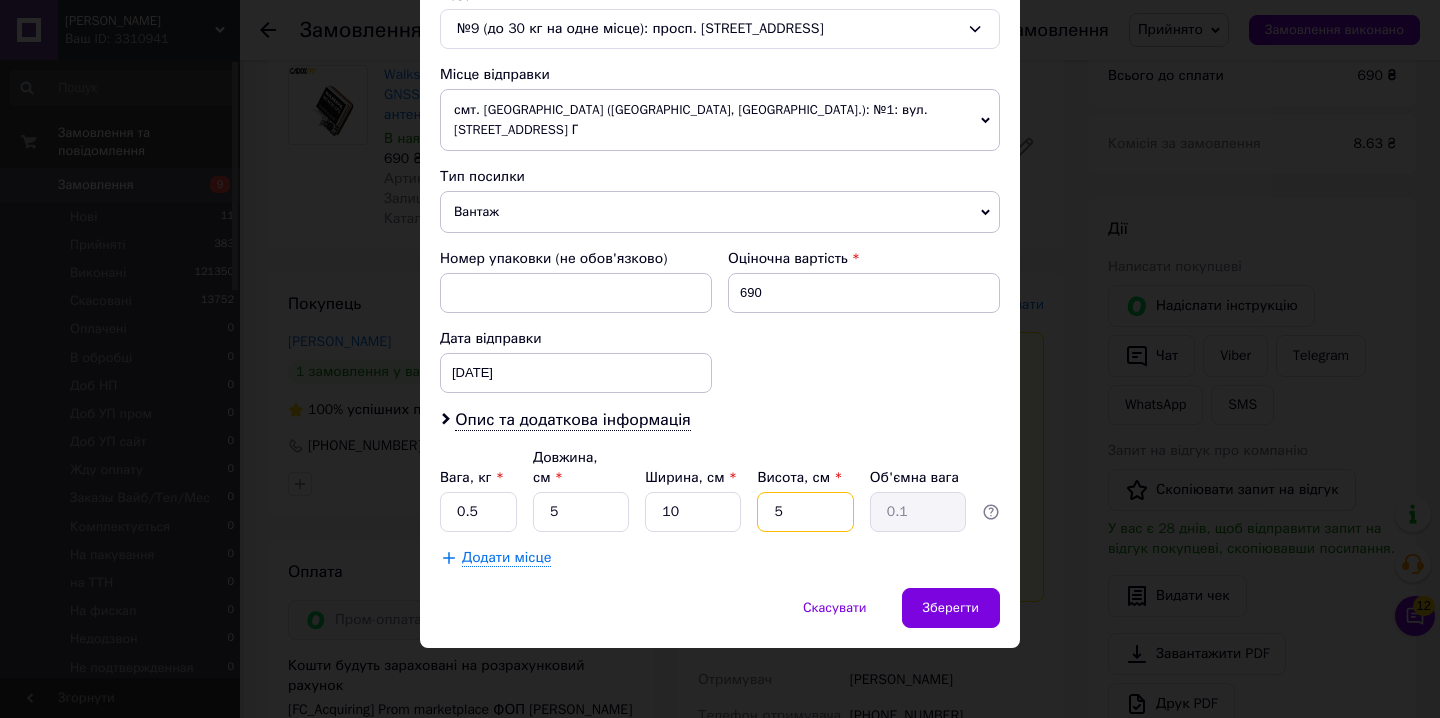 drag, startPoint x: 802, startPoint y: 518, endPoint x: 743, endPoint y: 511, distance: 59.413803 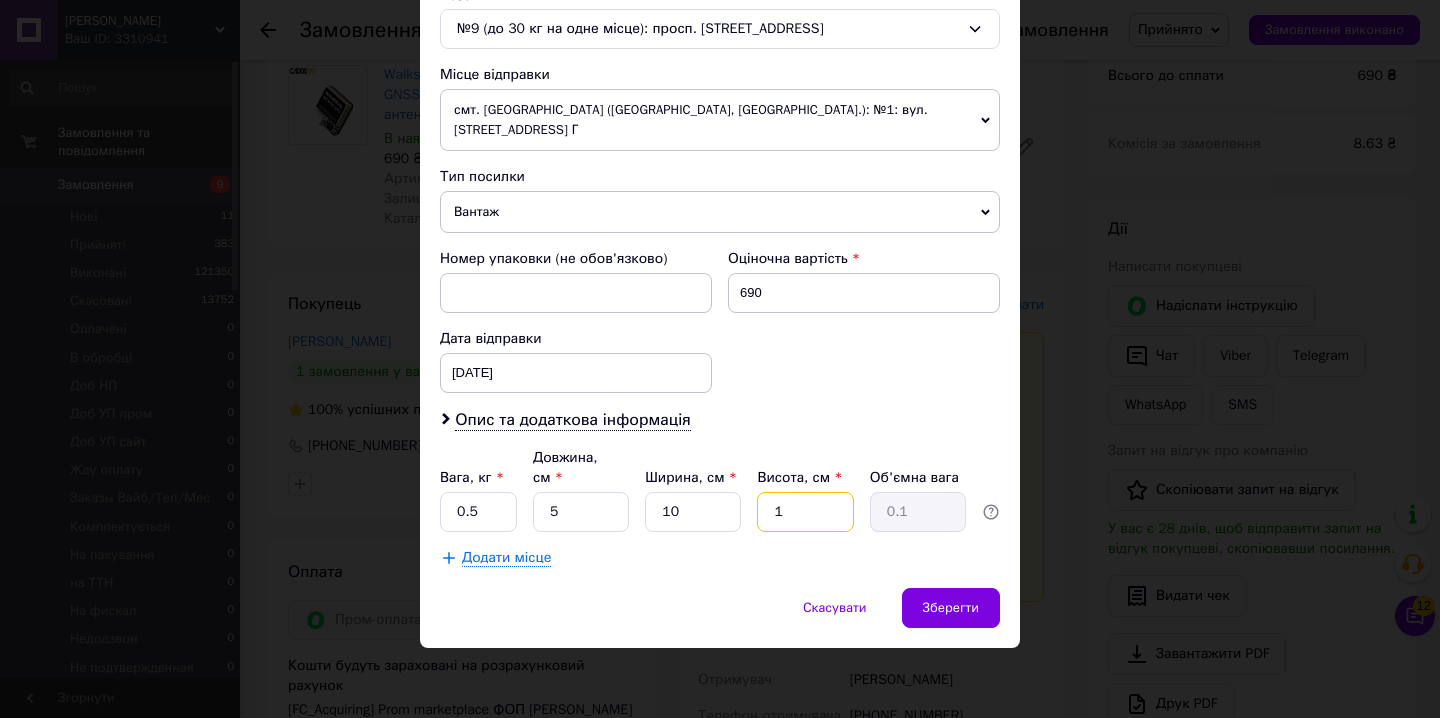 type on "16" 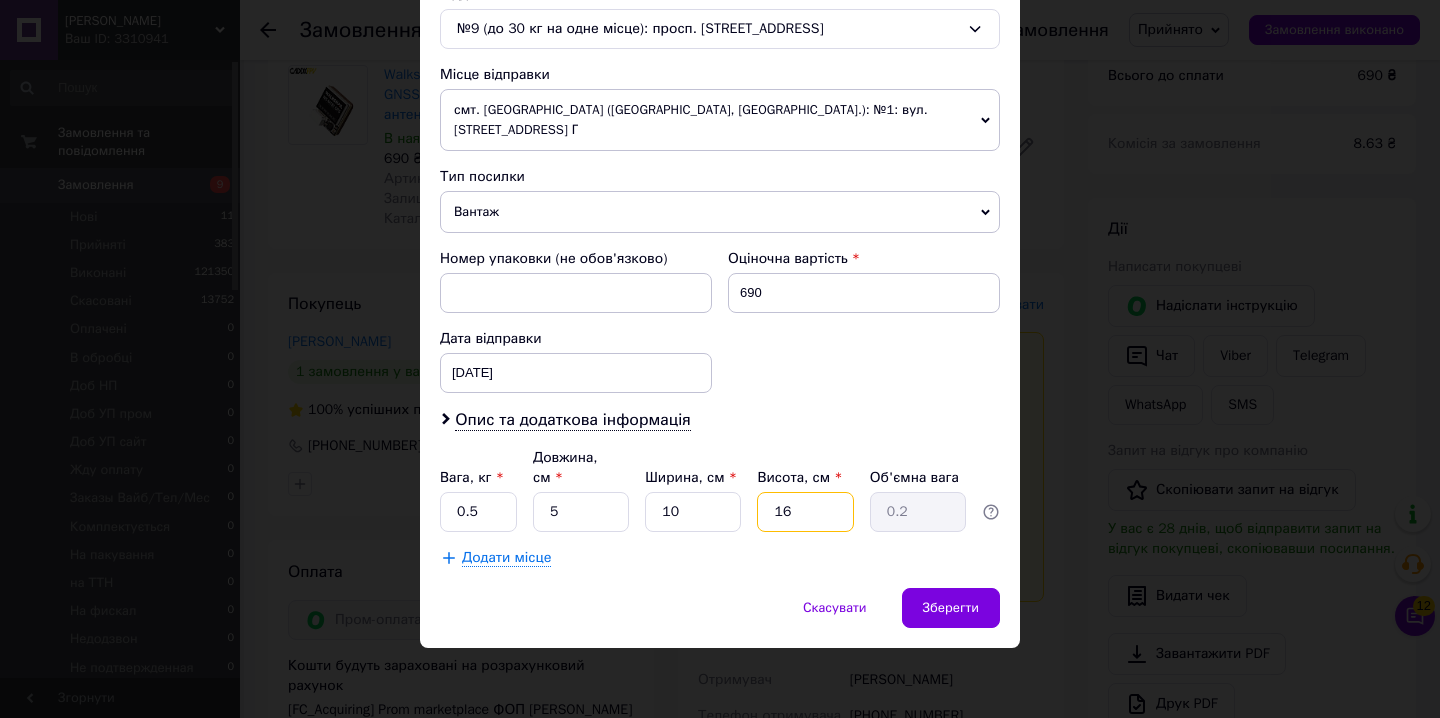 type on "16" 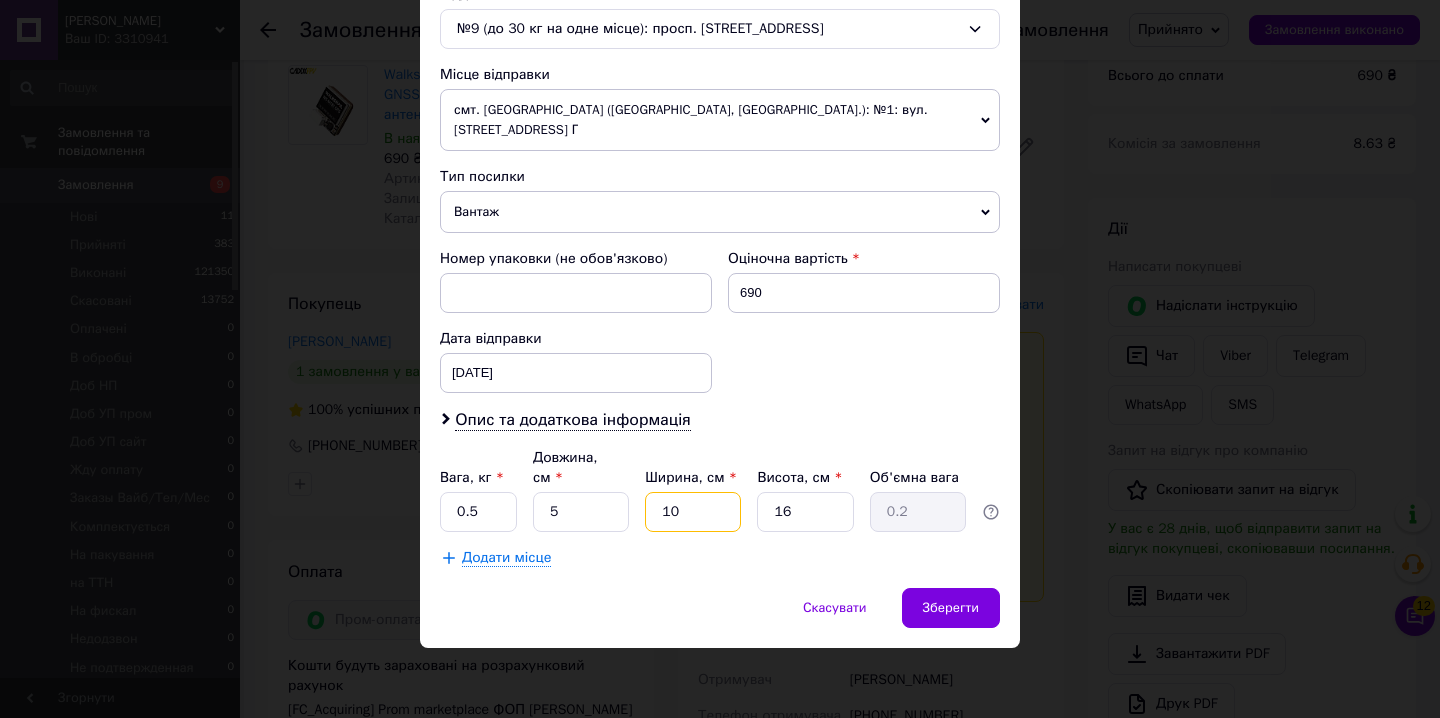 click on "10" at bounding box center [693, 512] 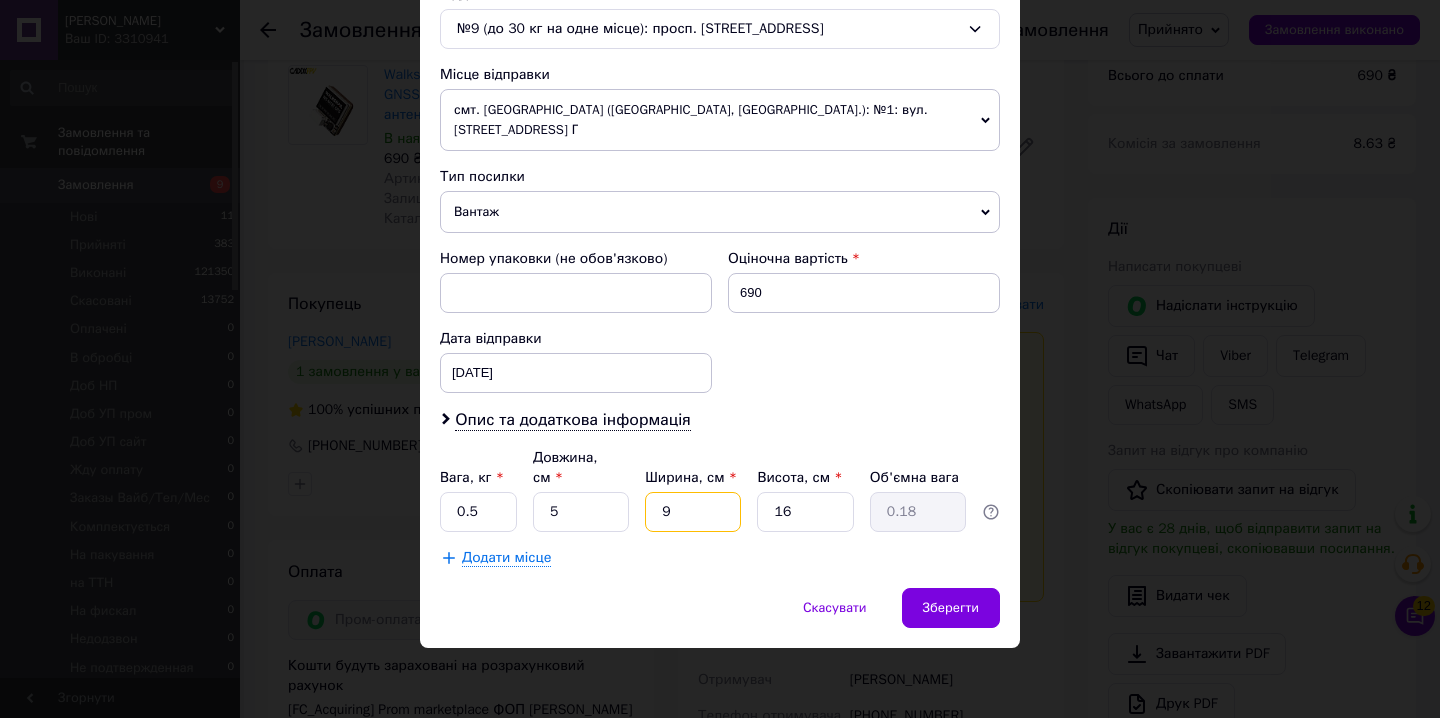 type on "9" 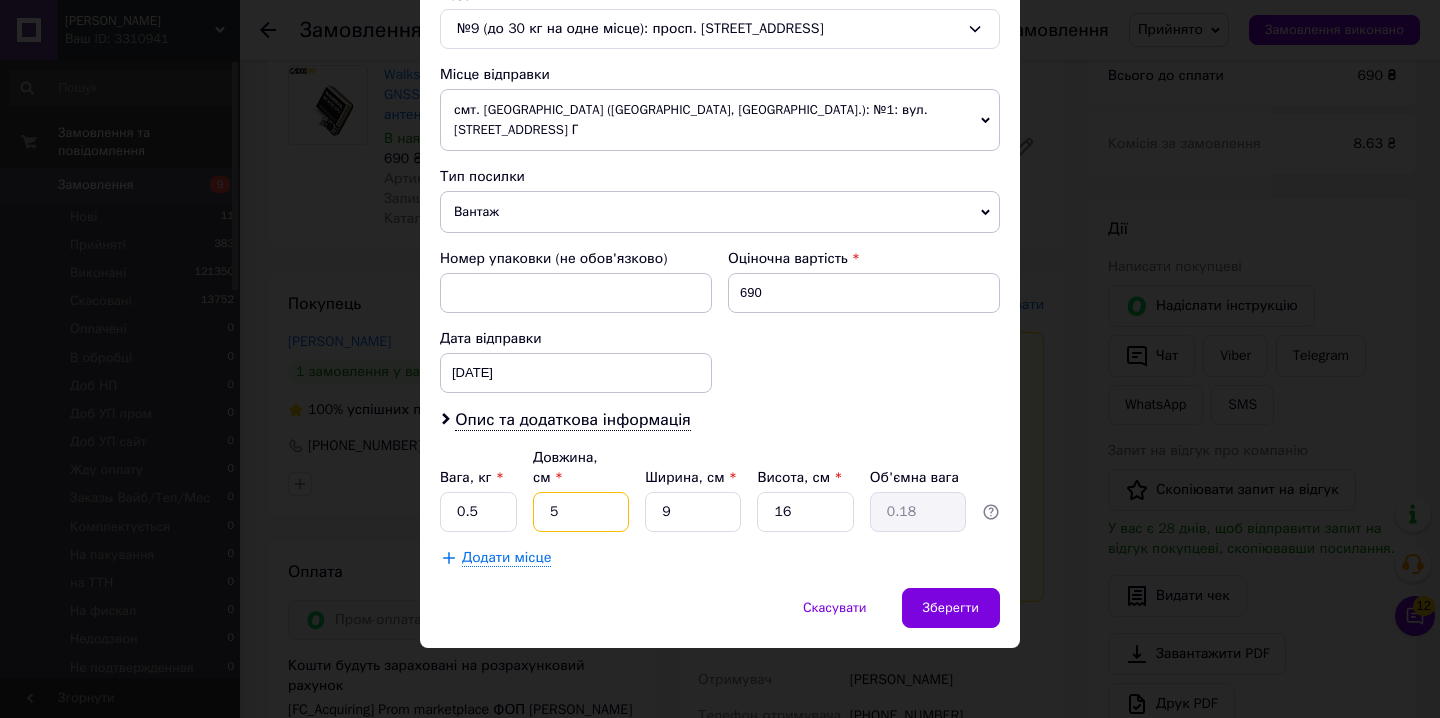 drag, startPoint x: 578, startPoint y: 515, endPoint x: 548, endPoint y: 512, distance: 30.149628 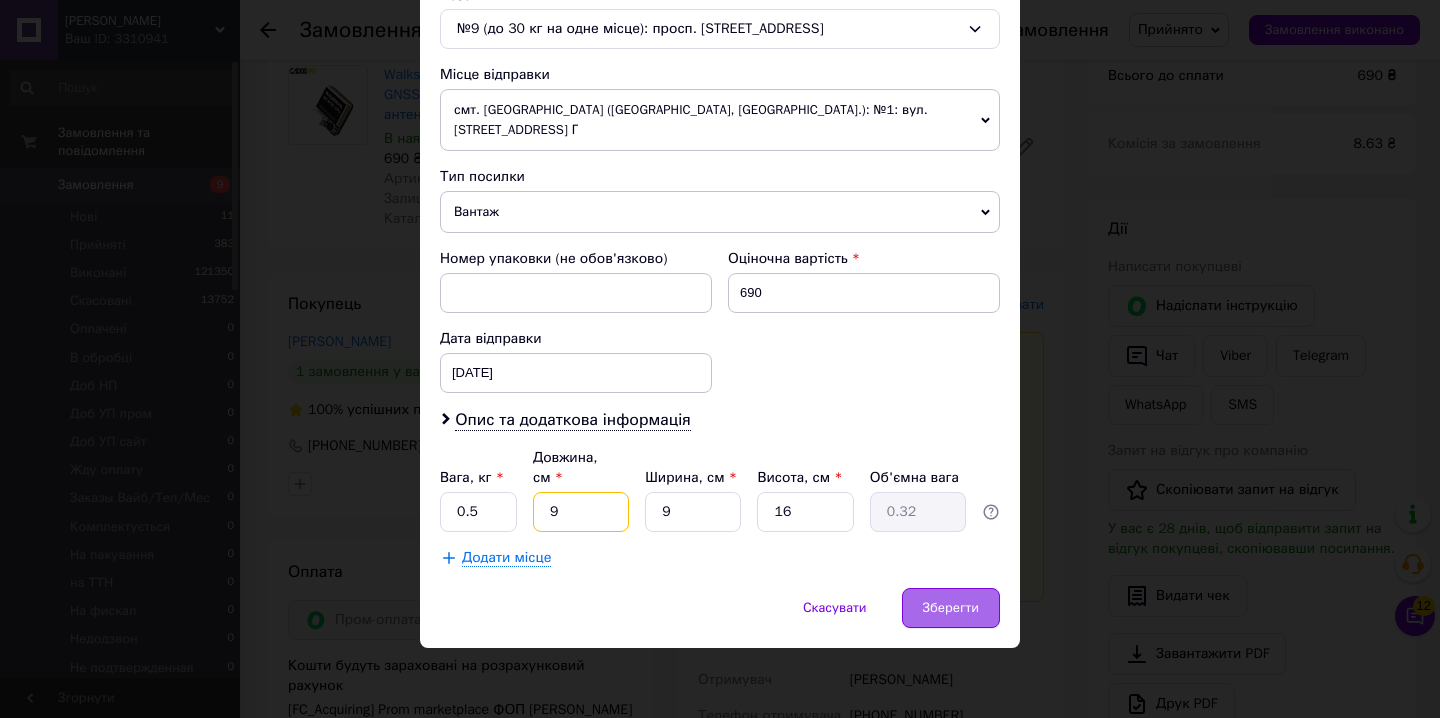 type on "9" 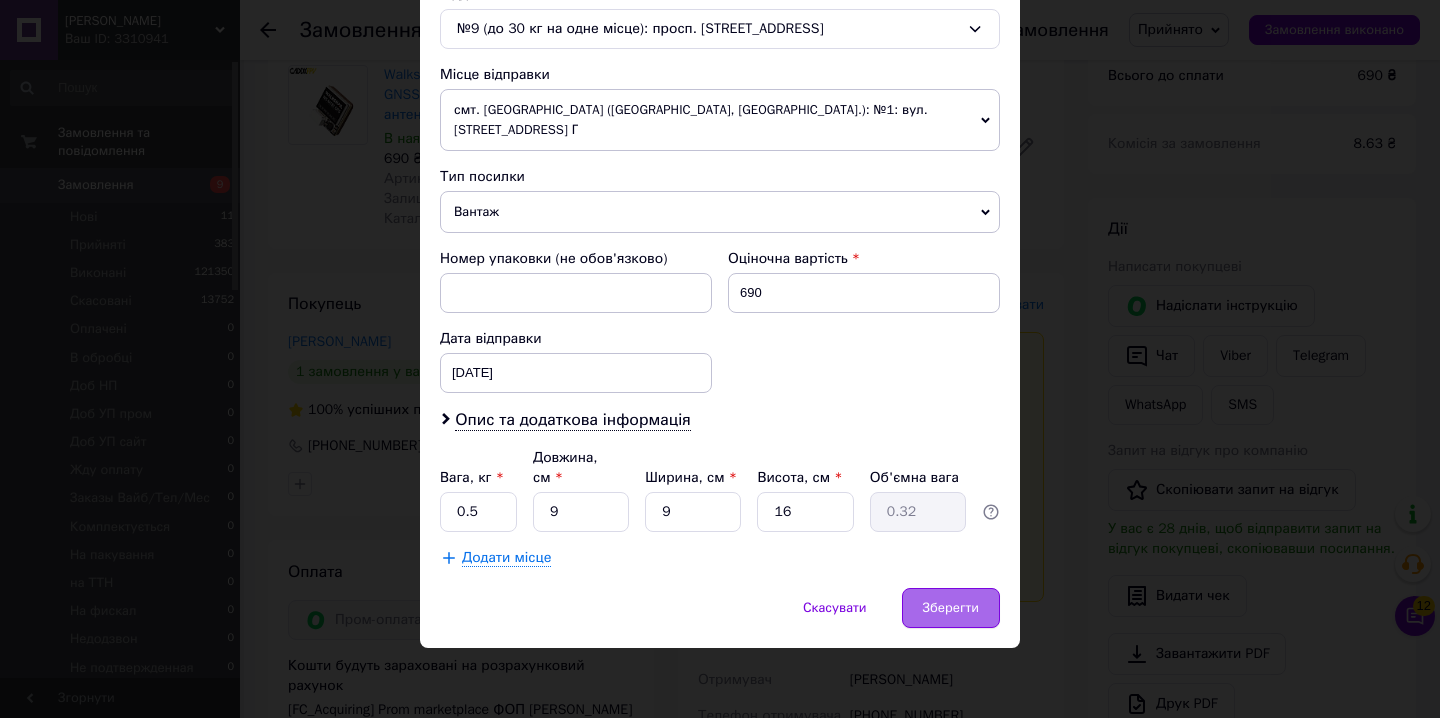 click on "Зберегти" at bounding box center (951, 608) 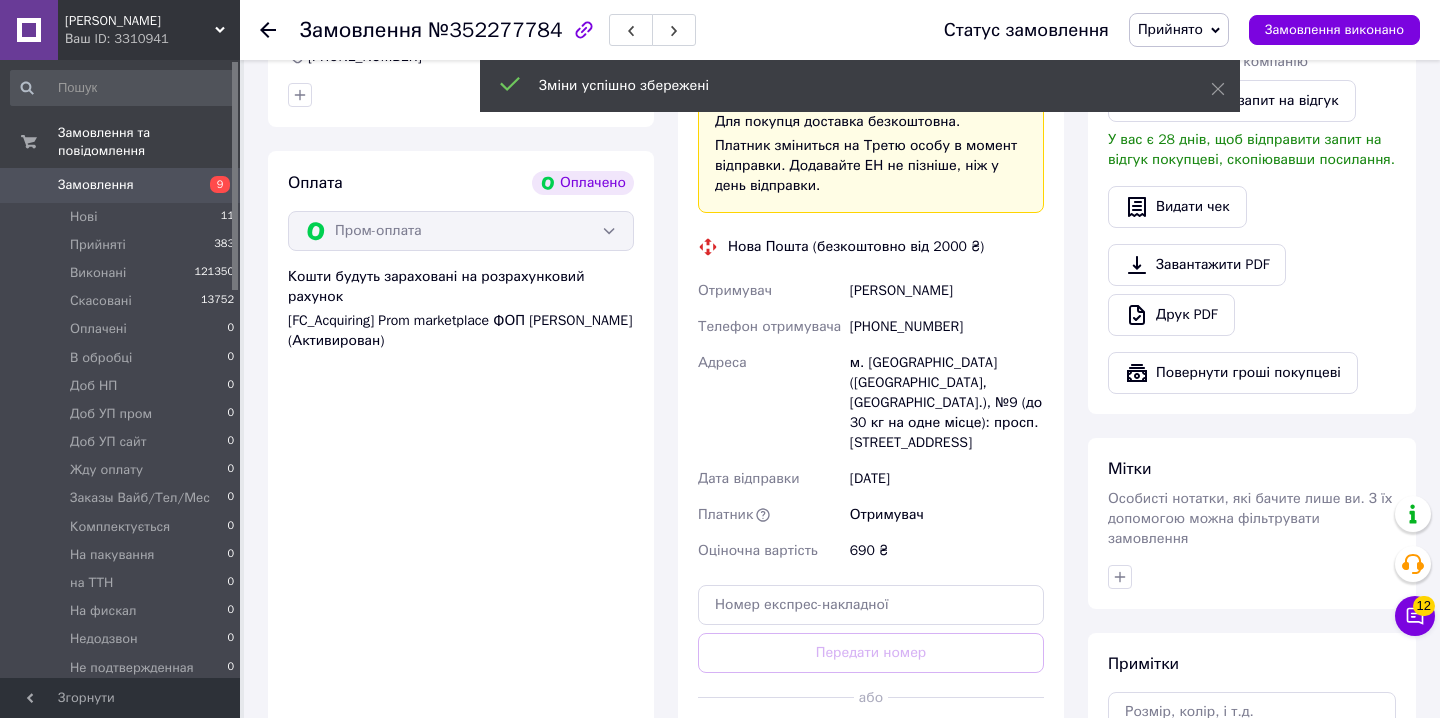 scroll, scrollTop: 648, scrollLeft: 0, axis: vertical 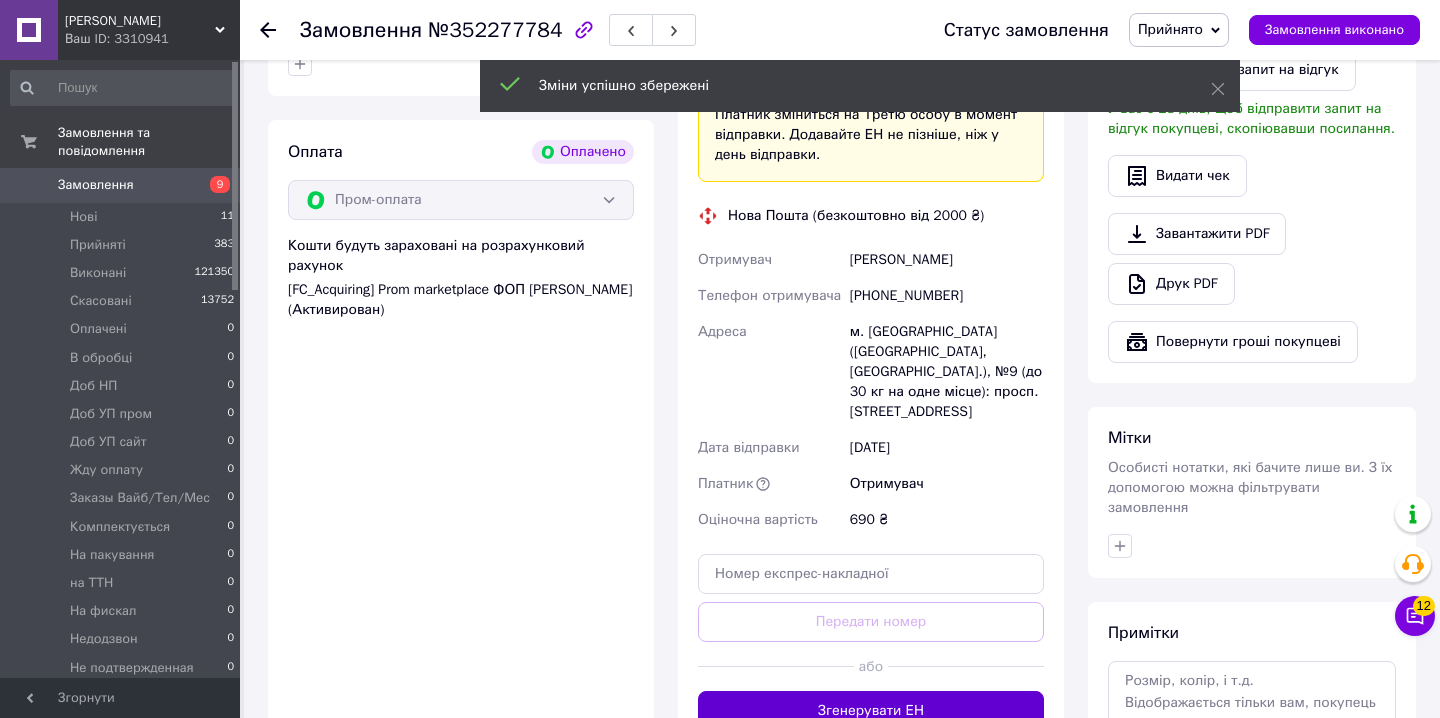 click on "Згенерувати ЕН" at bounding box center [871, 711] 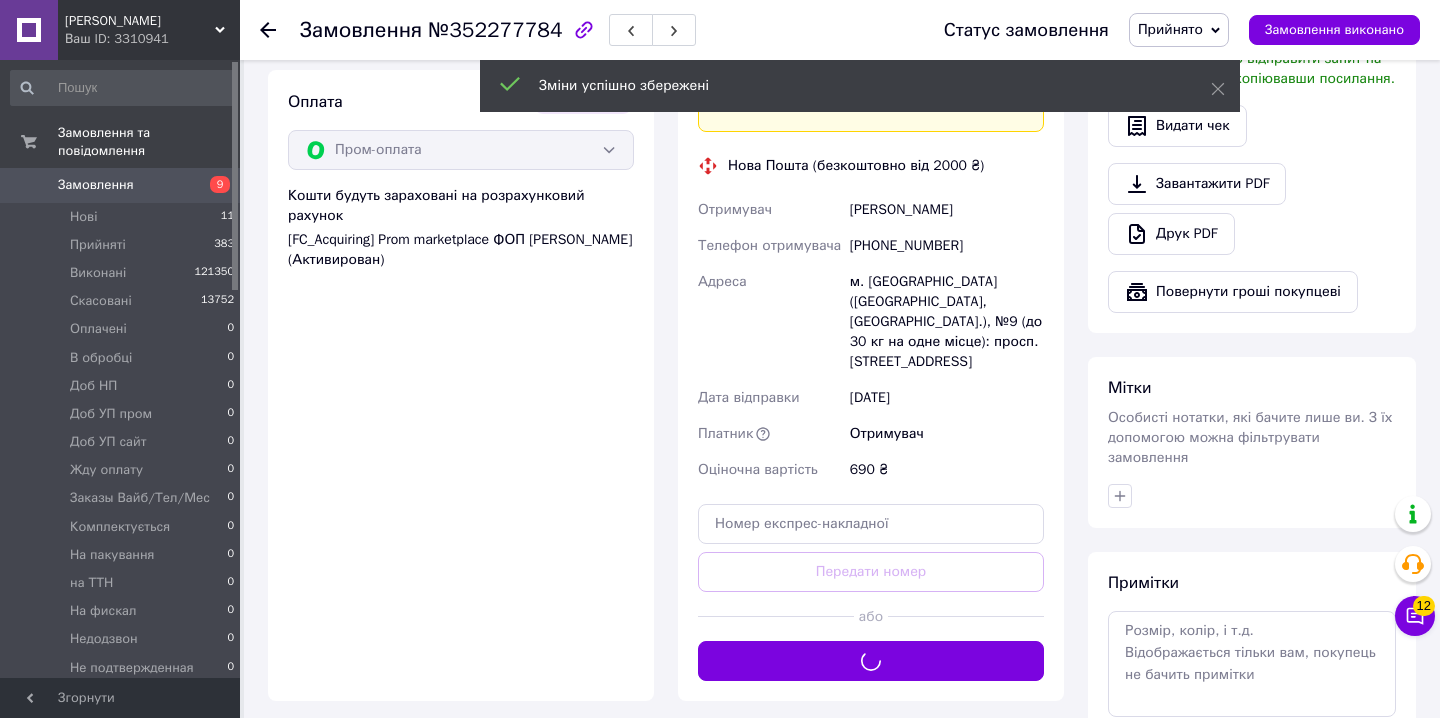 scroll, scrollTop: 709, scrollLeft: 0, axis: vertical 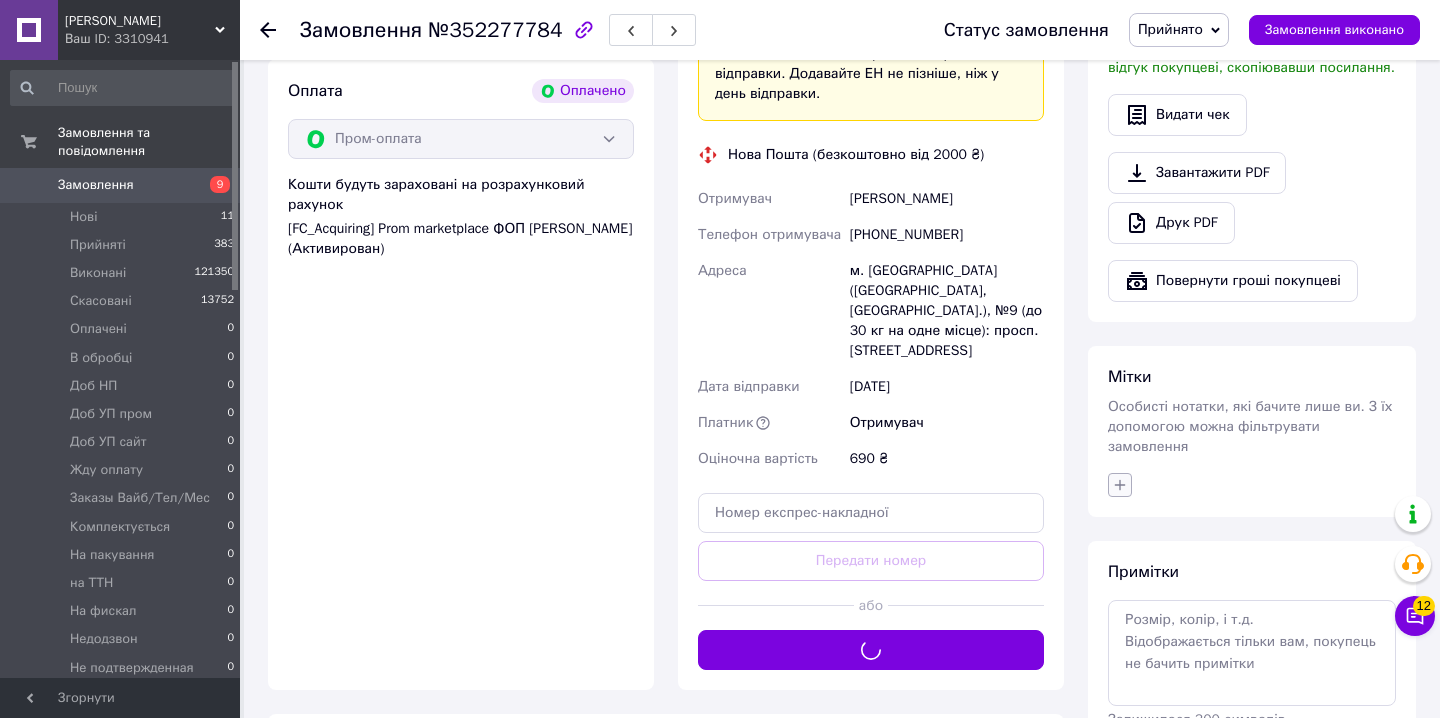 click 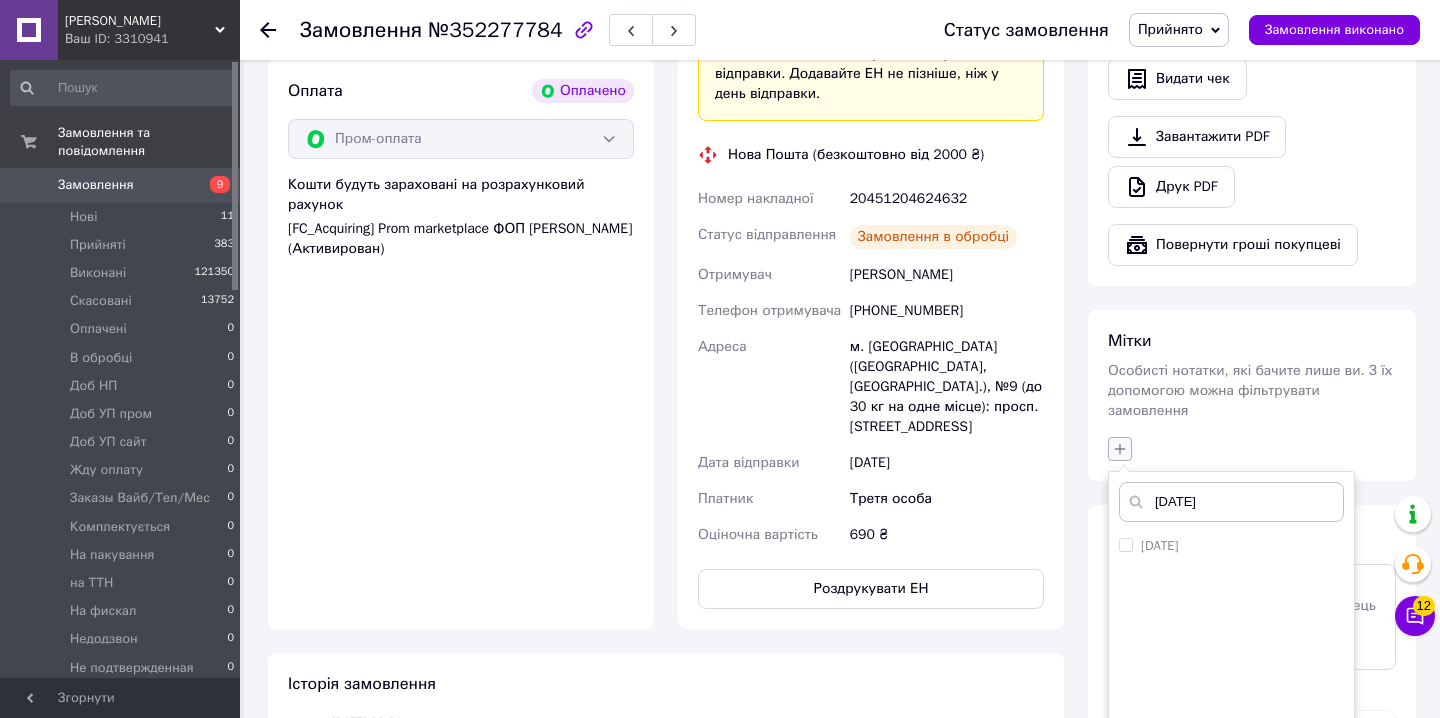 scroll, scrollTop: 790, scrollLeft: 0, axis: vertical 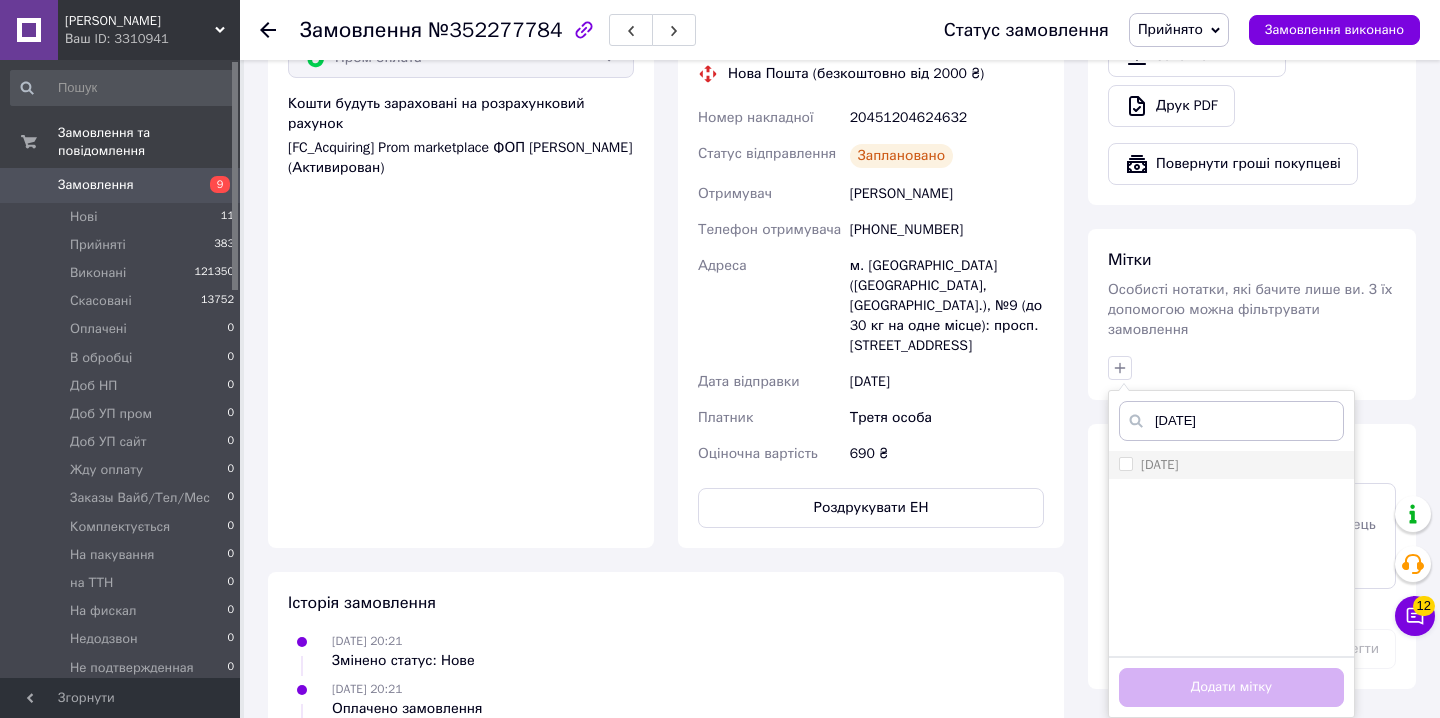type on "[DATE]" 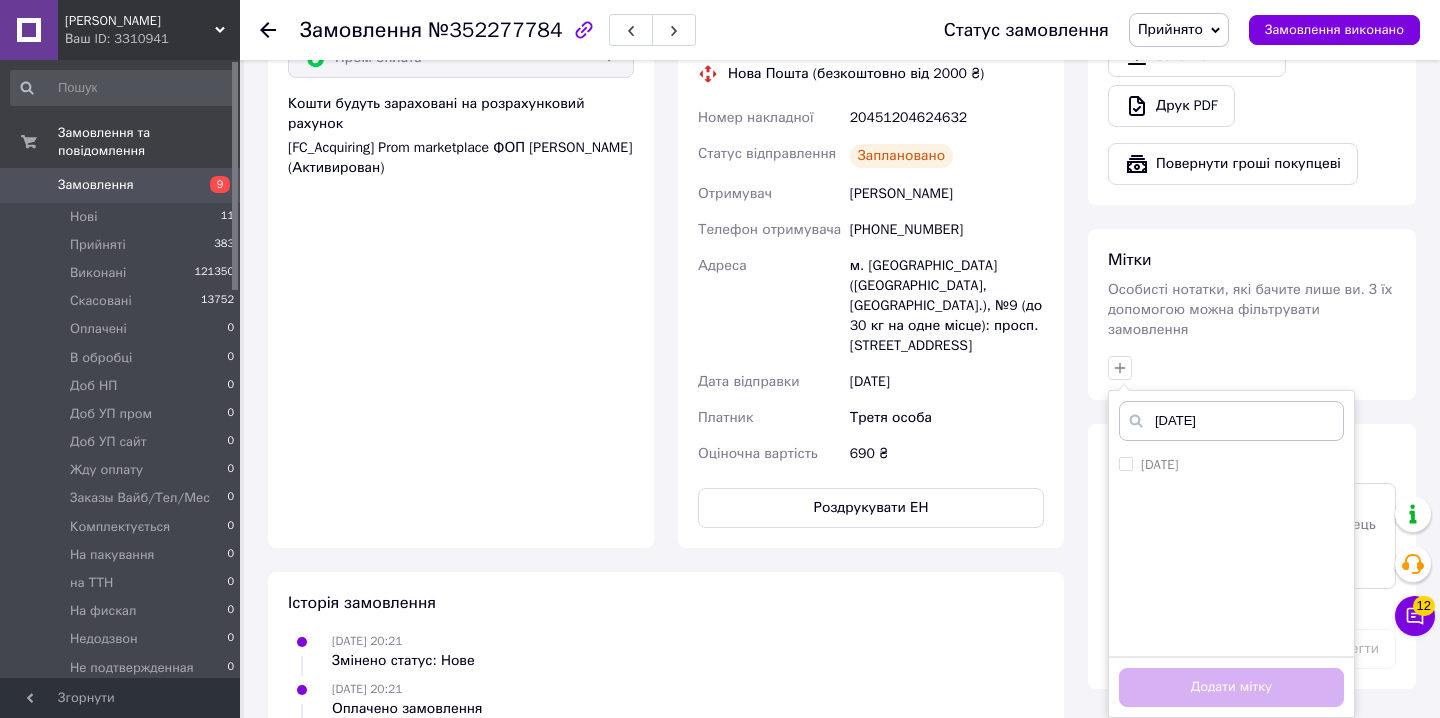 drag, startPoint x: 1116, startPoint y: 457, endPoint x: 1123, endPoint y: 480, distance: 24.04163 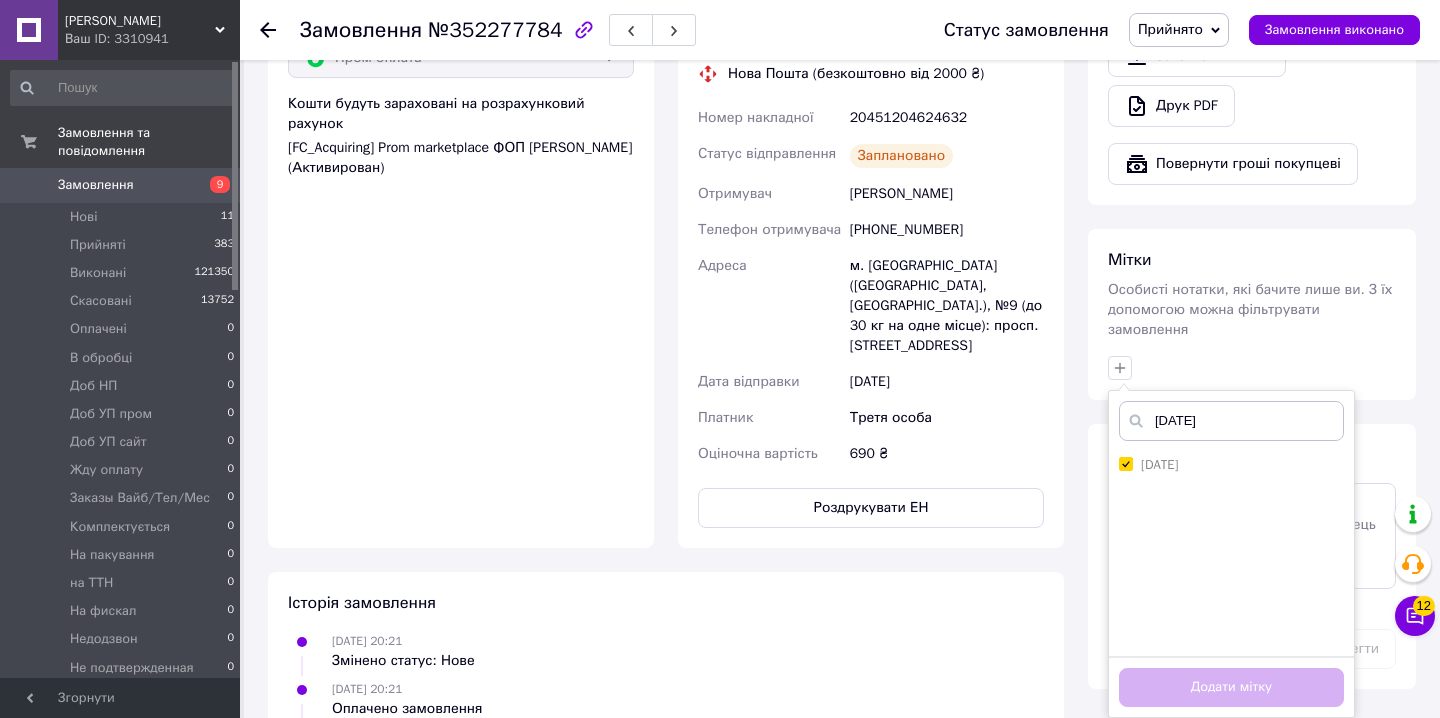 checkbox on "true" 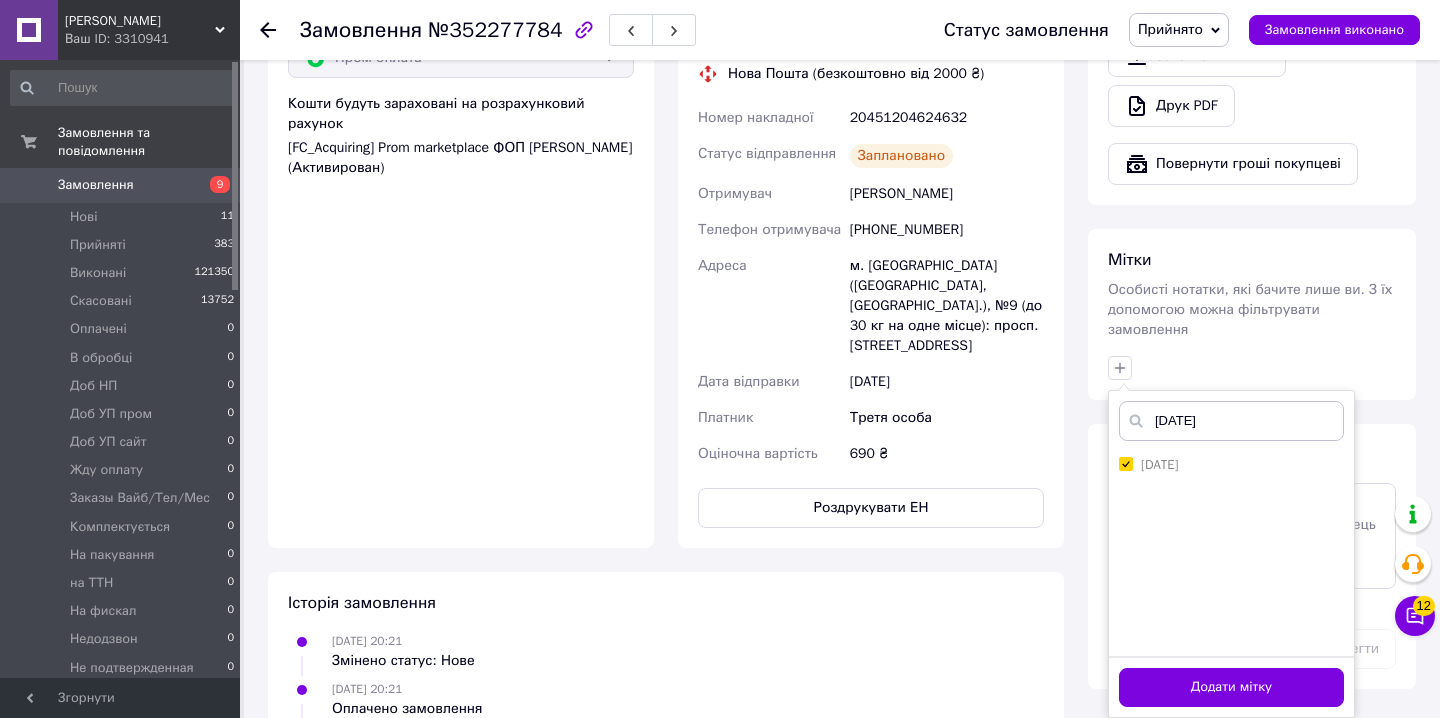 drag, startPoint x: 1154, startPoint y: 689, endPoint x: 1158, endPoint y: 521, distance: 168.0476 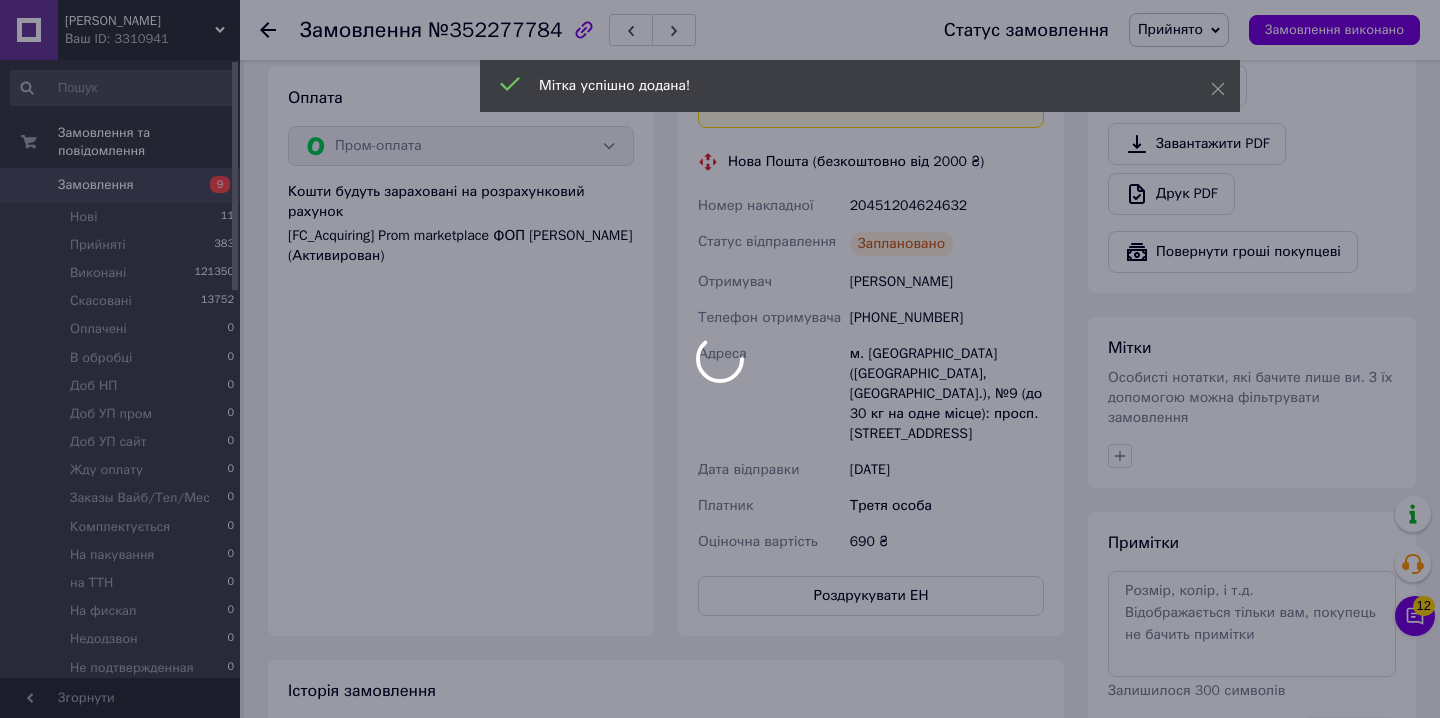 scroll, scrollTop: 705, scrollLeft: 0, axis: vertical 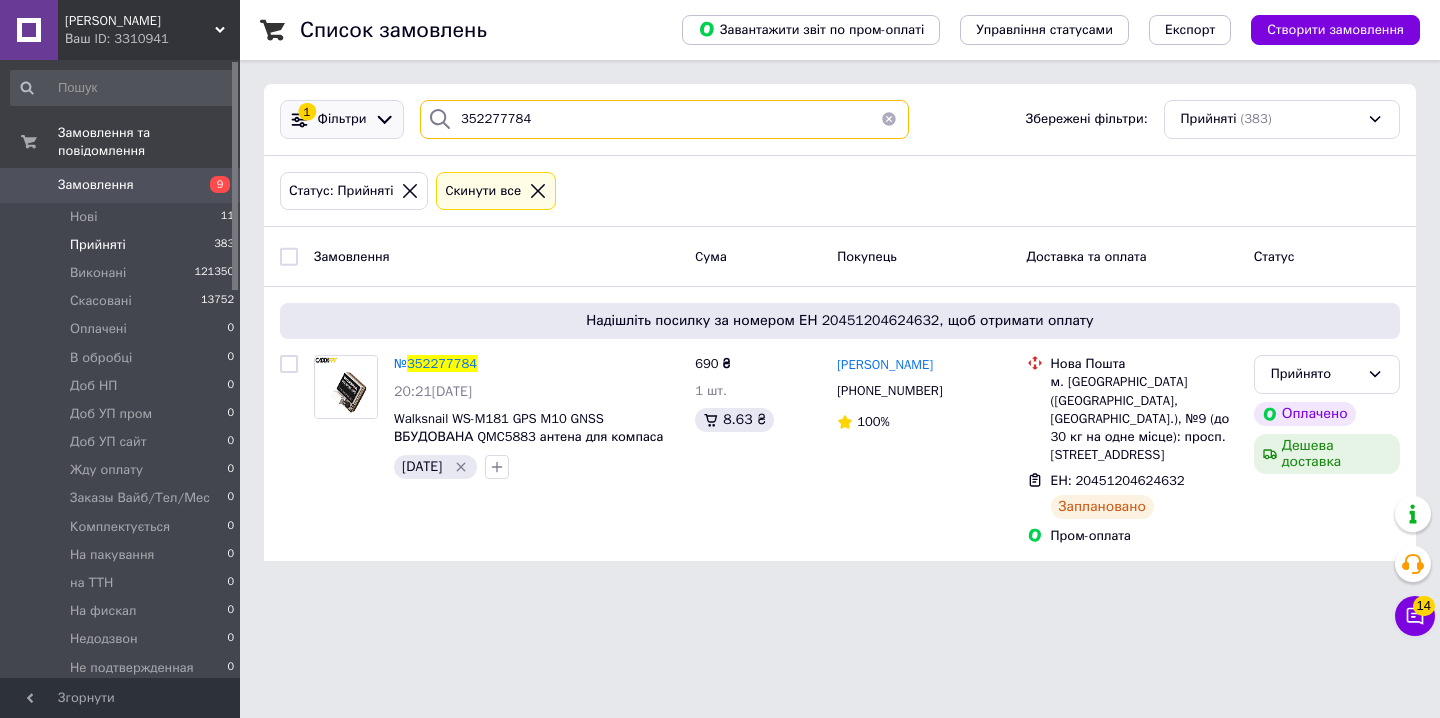 drag, startPoint x: 565, startPoint y: 121, endPoint x: 357, endPoint y: 114, distance: 208.11775 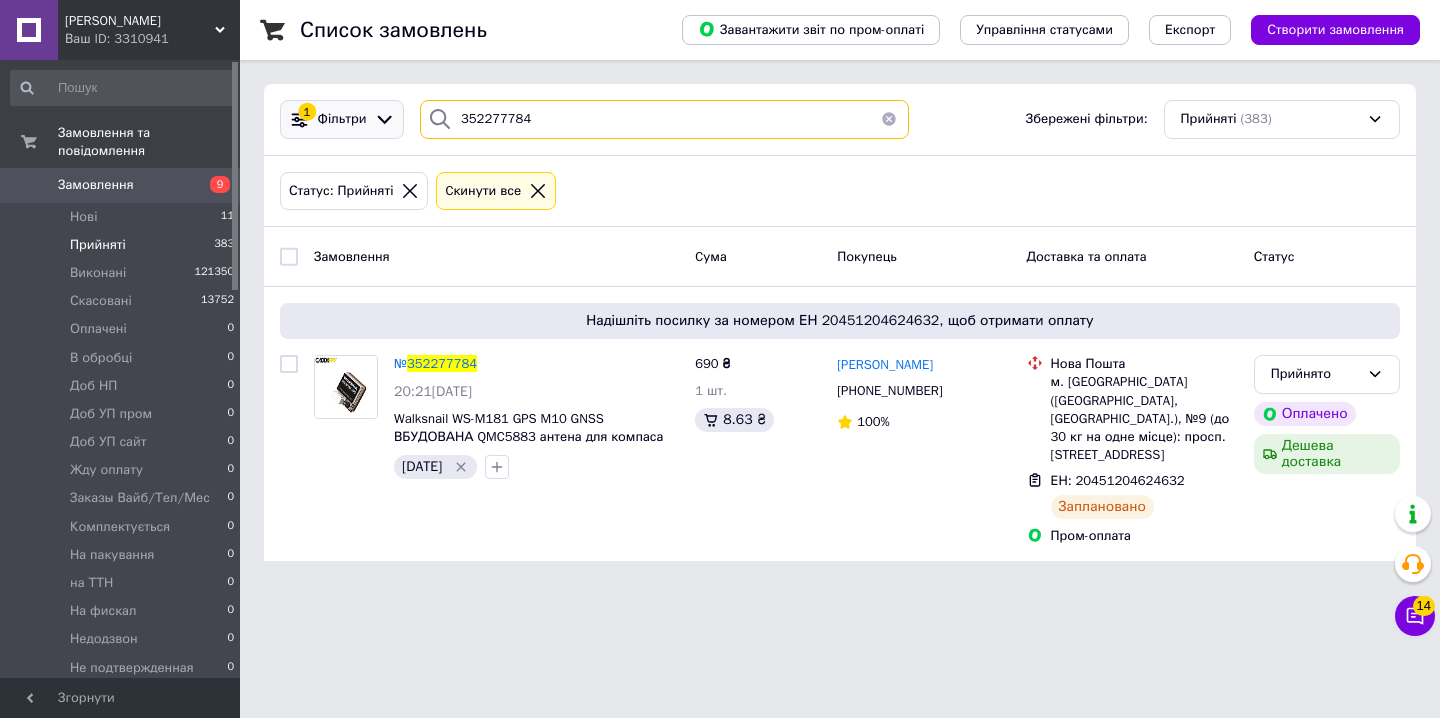 click on "1 Фільтри 352277784 Збережені фільтри: Прийняті (383)" at bounding box center [840, 119] 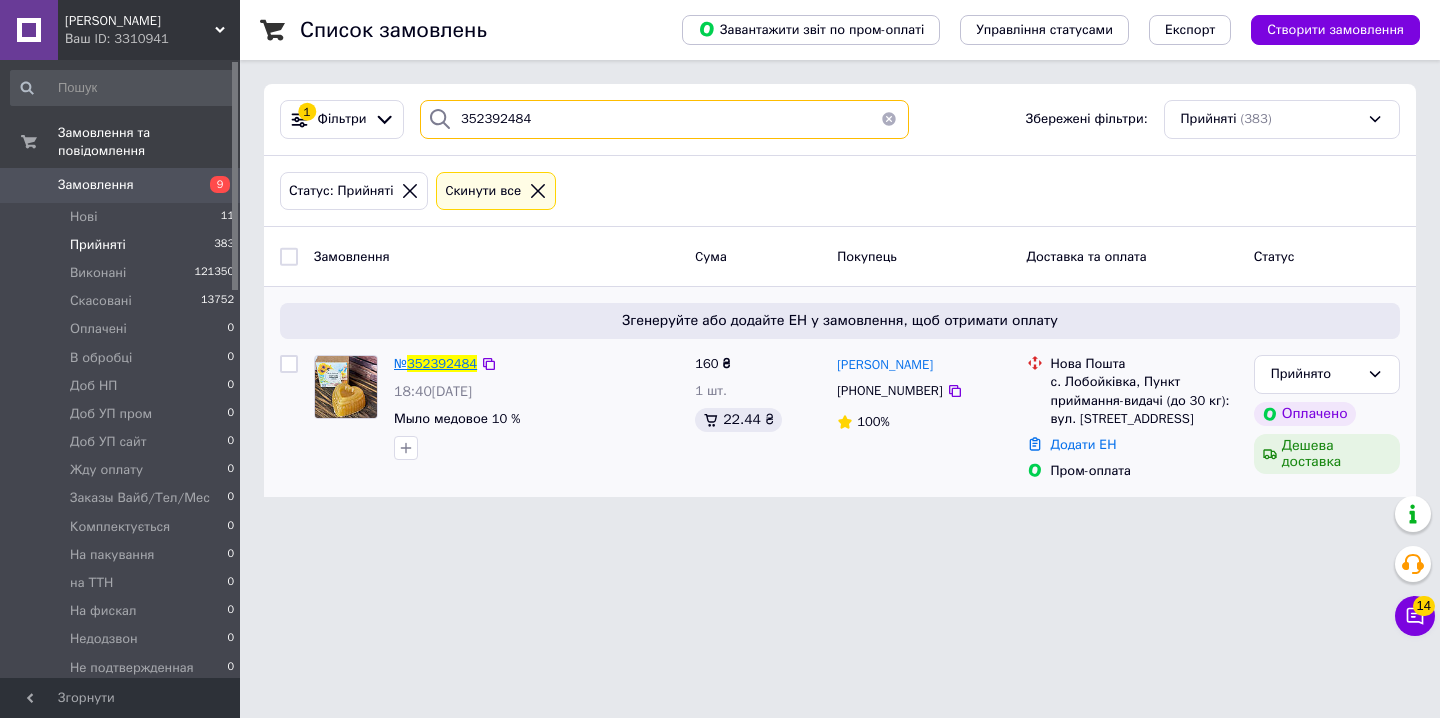 type on "352392484" 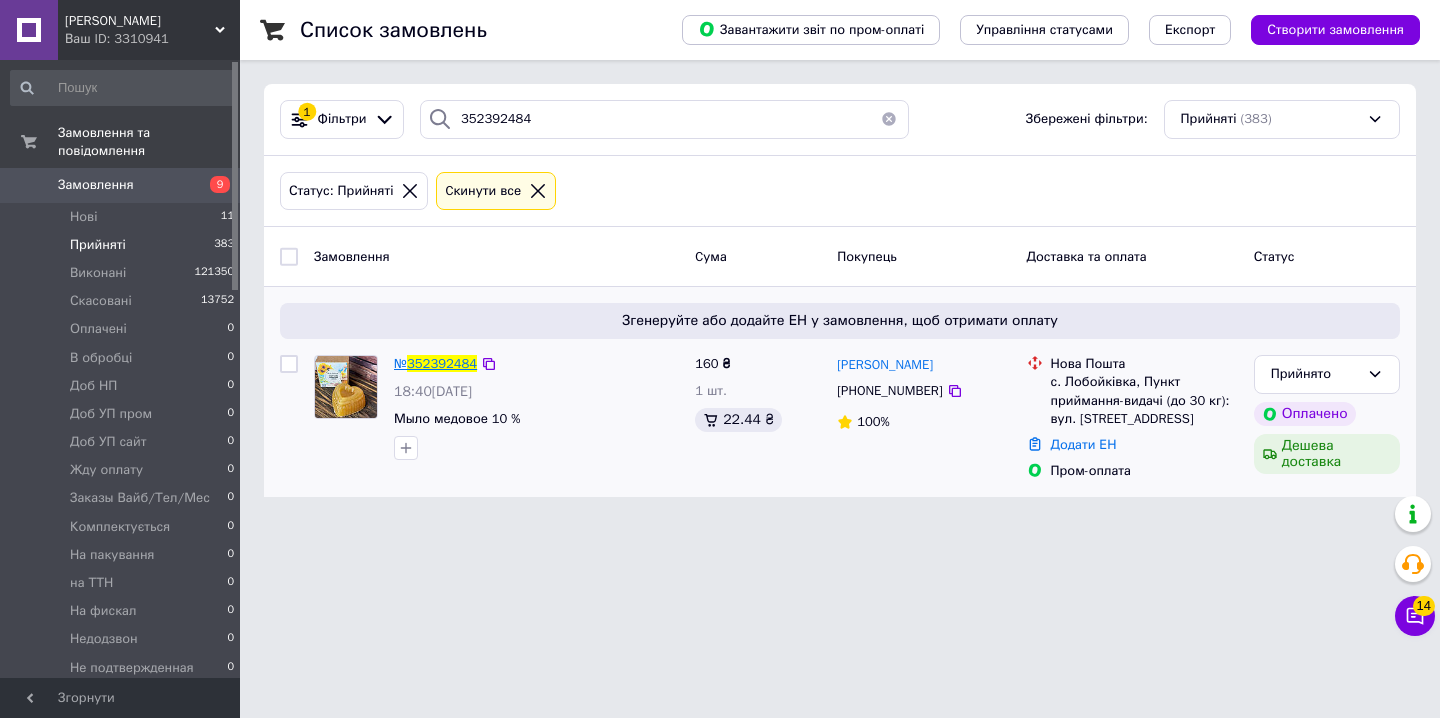 click on "352392484" at bounding box center (442, 363) 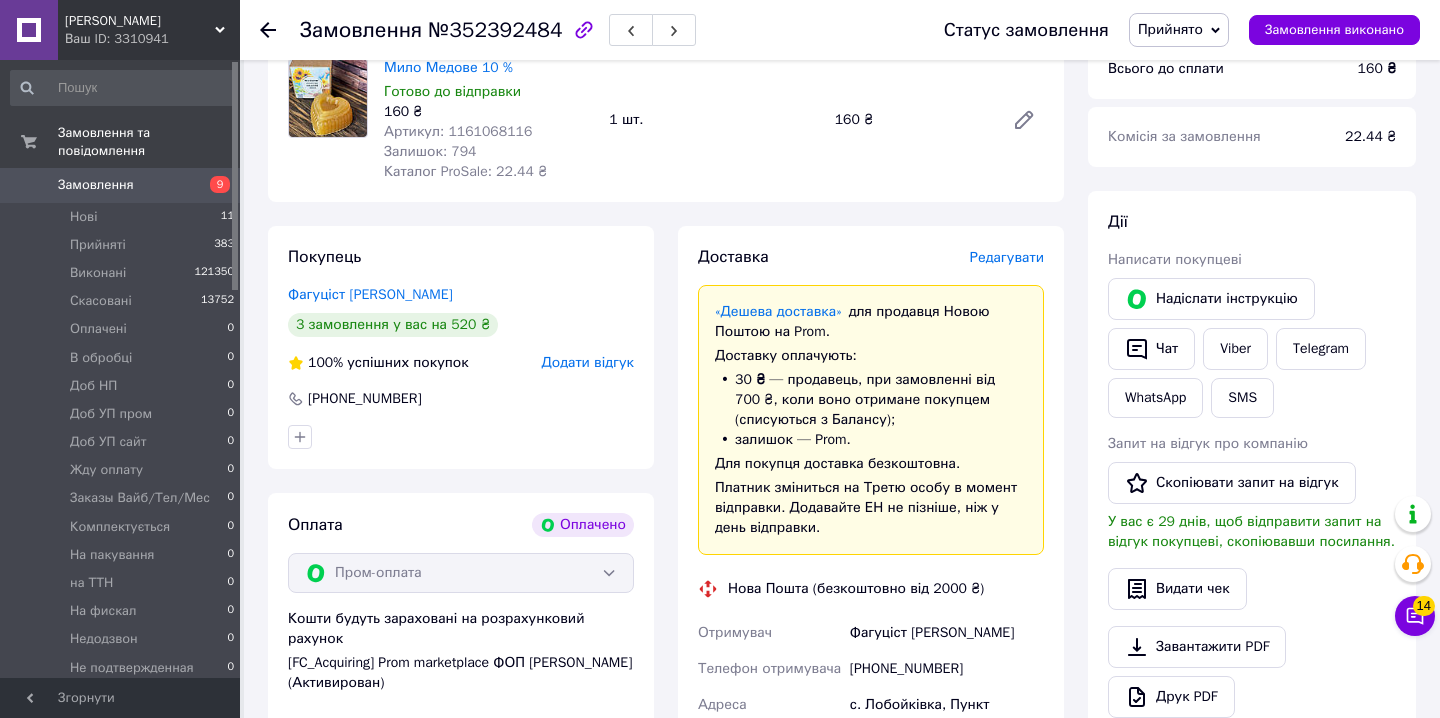 scroll, scrollTop: 251, scrollLeft: 0, axis: vertical 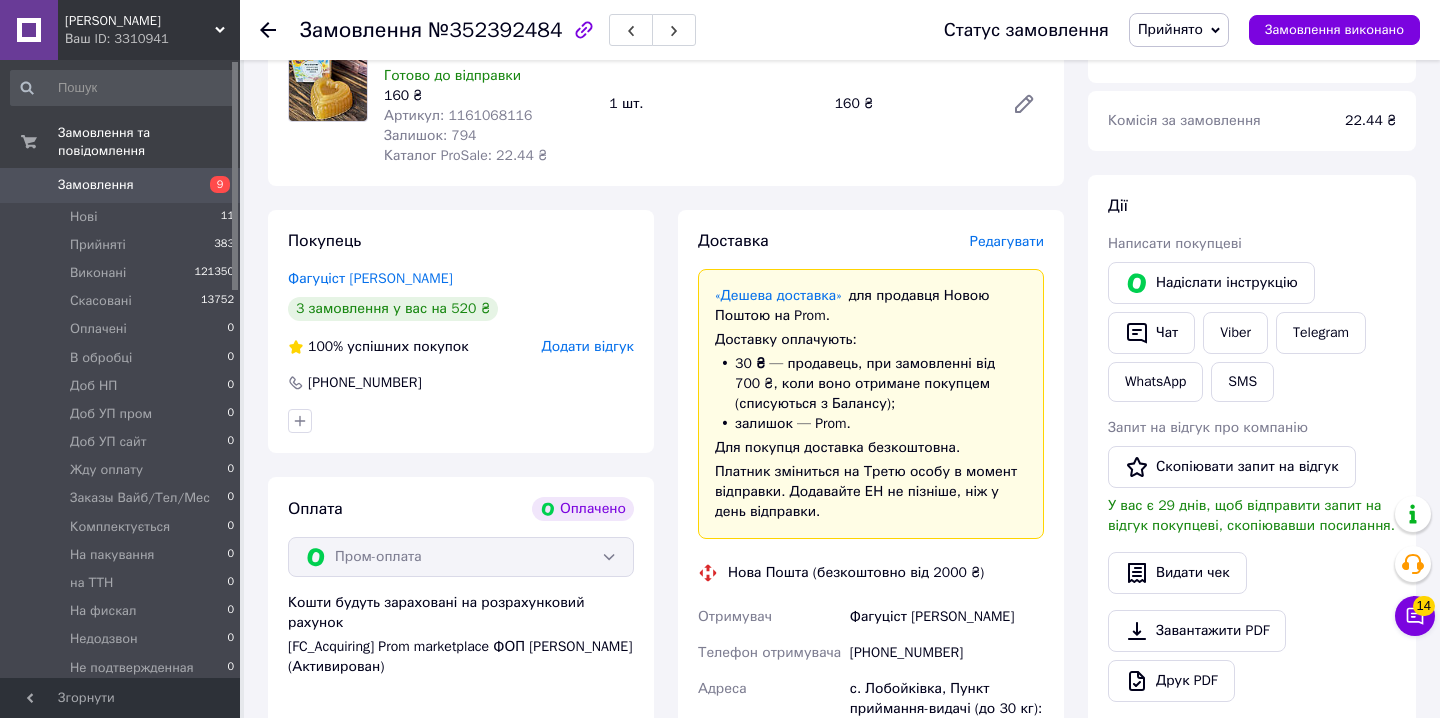 click on "Редагувати" at bounding box center (1007, 241) 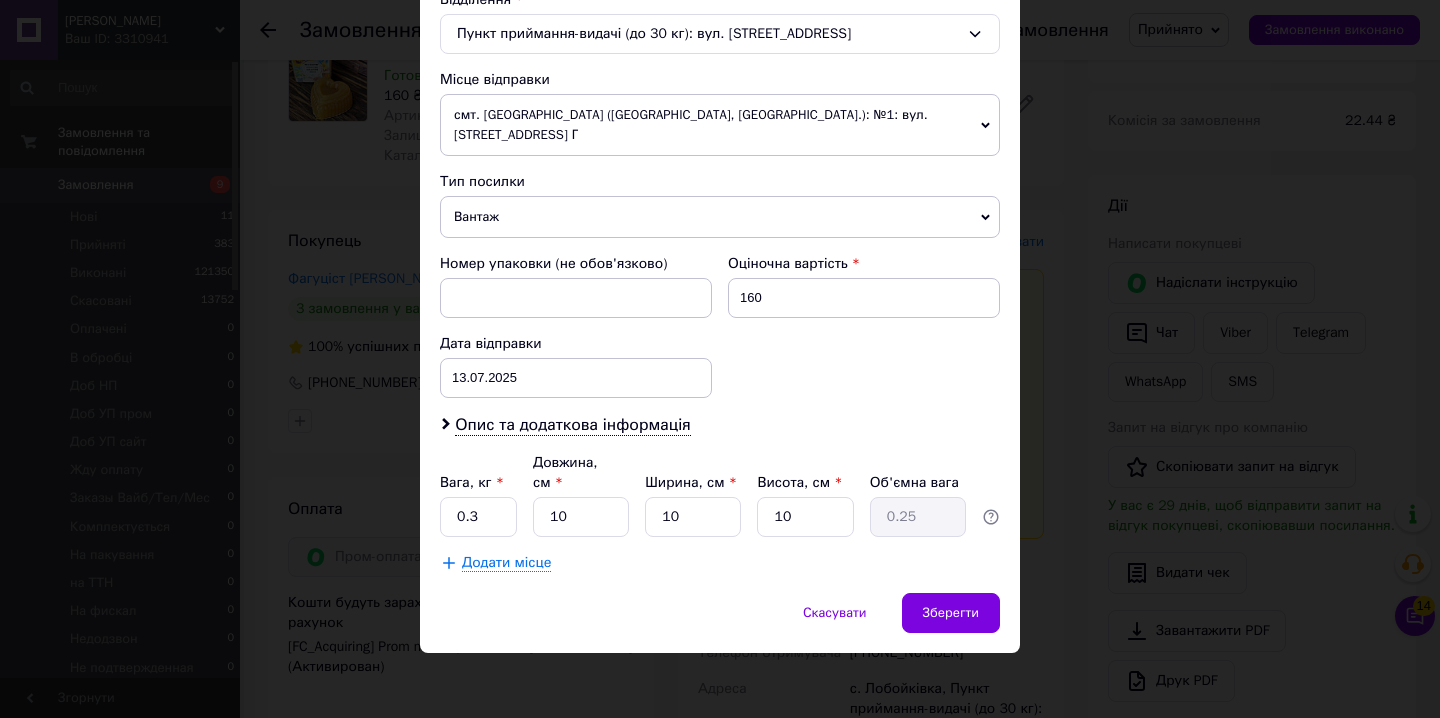 scroll, scrollTop: 650, scrollLeft: 0, axis: vertical 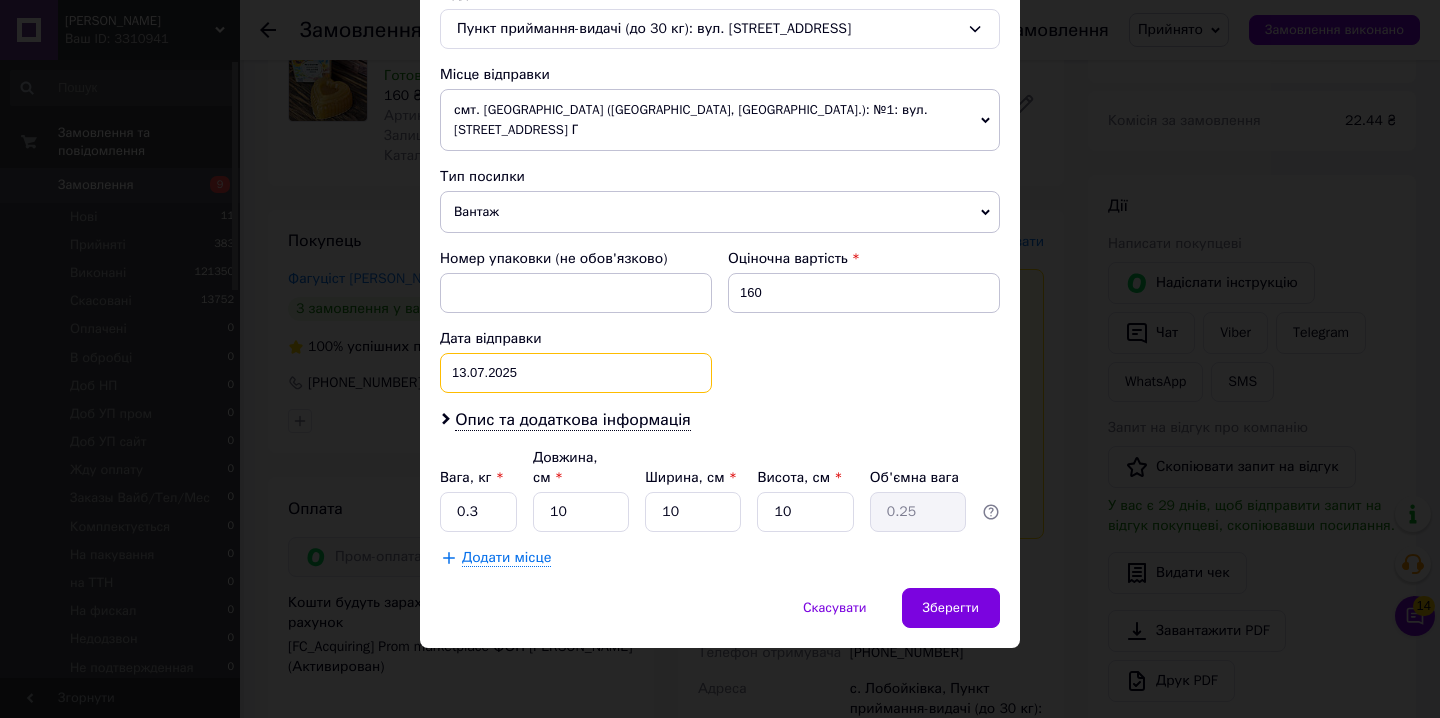 click on "[DATE] < 2025 > < Июль > Пн Вт Ср Чт Пт Сб Вс 30 1 2 3 4 5 6 7 8 9 10 11 12 13 14 15 16 17 18 19 20 21 22 23 24 25 26 27 28 29 30 31 1 2 3 4 5 6 7 8 9 10" at bounding box center (576, 373) 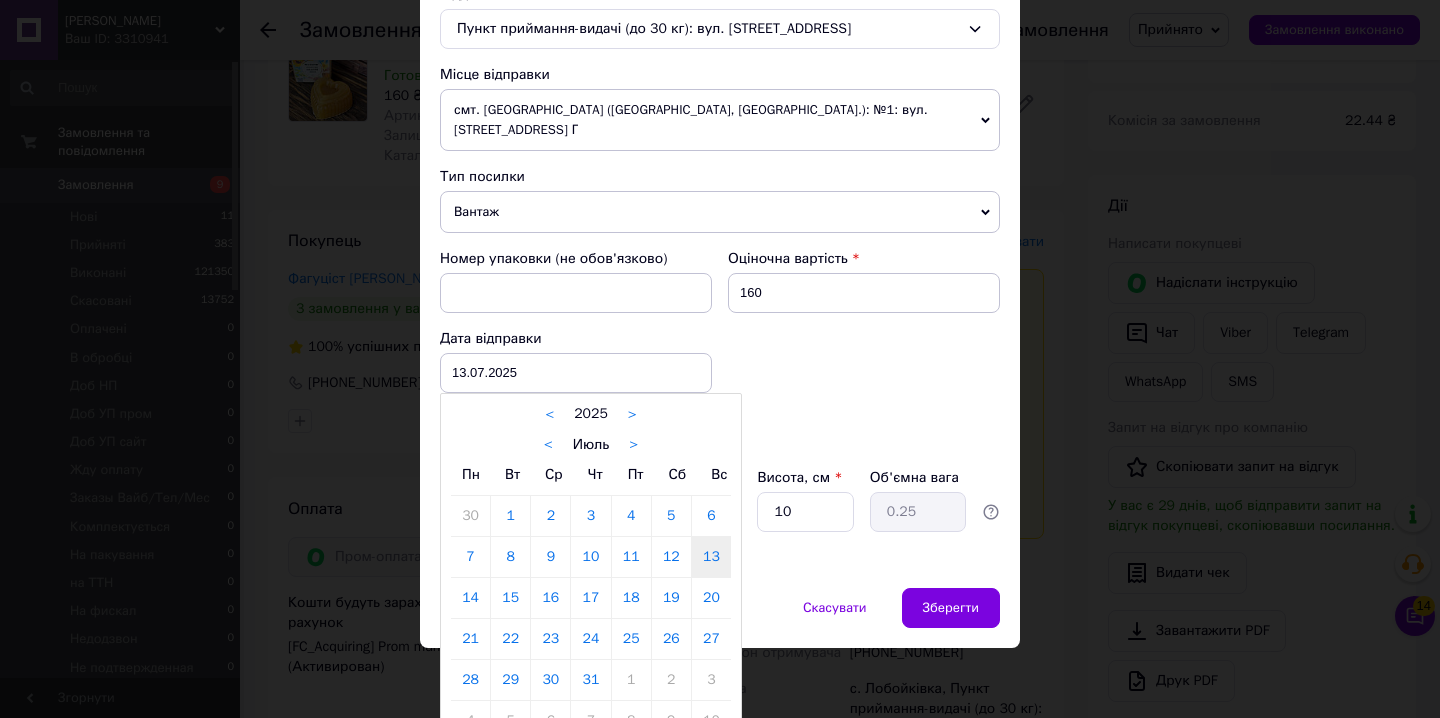 click on "15" at bounding box center [510, 598] 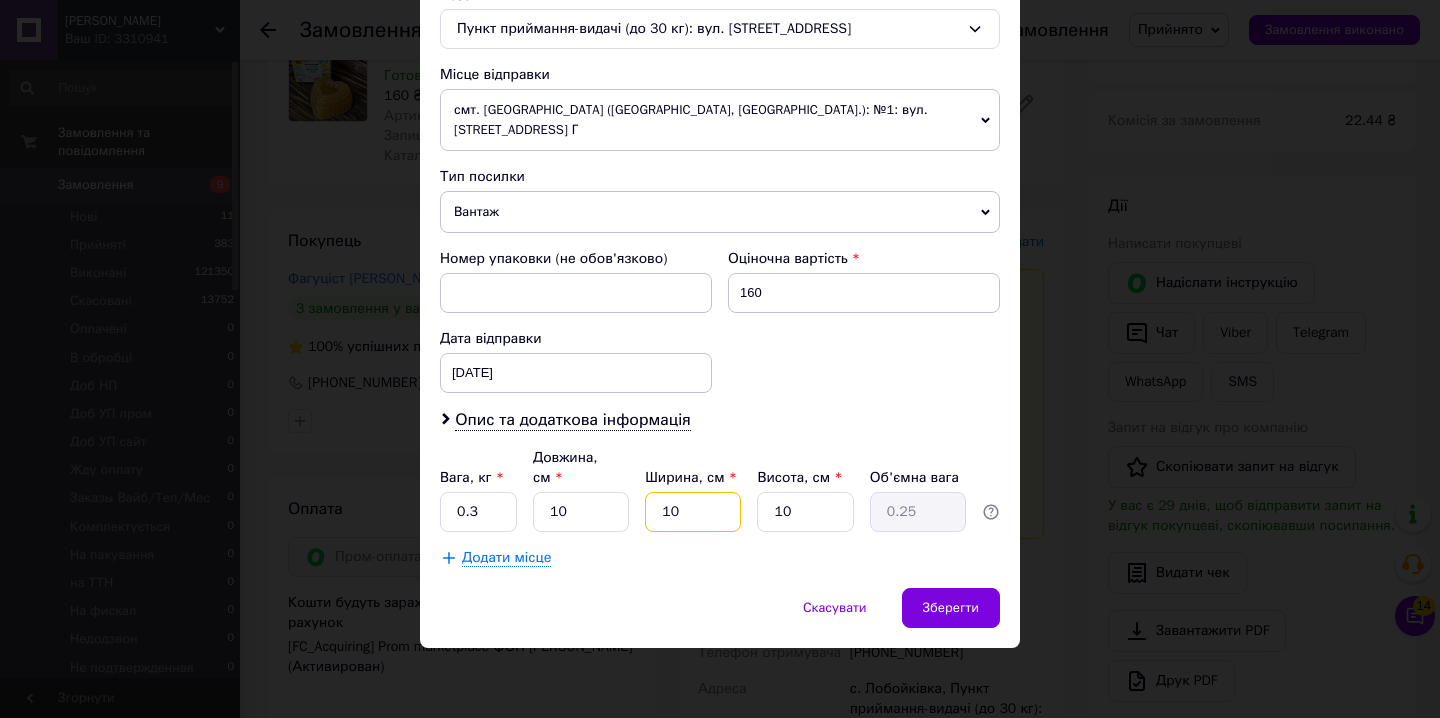 click on "10" at bounding box center (693, 512) 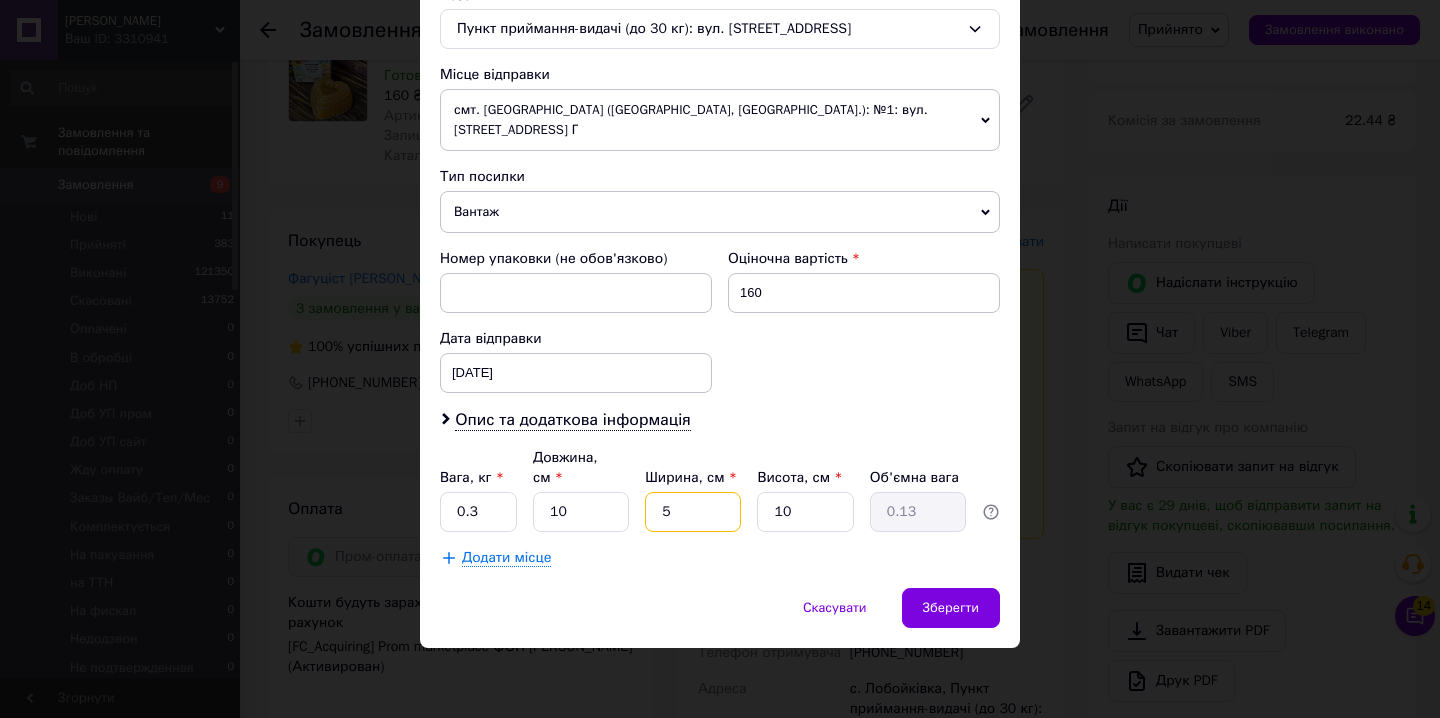type on "5" 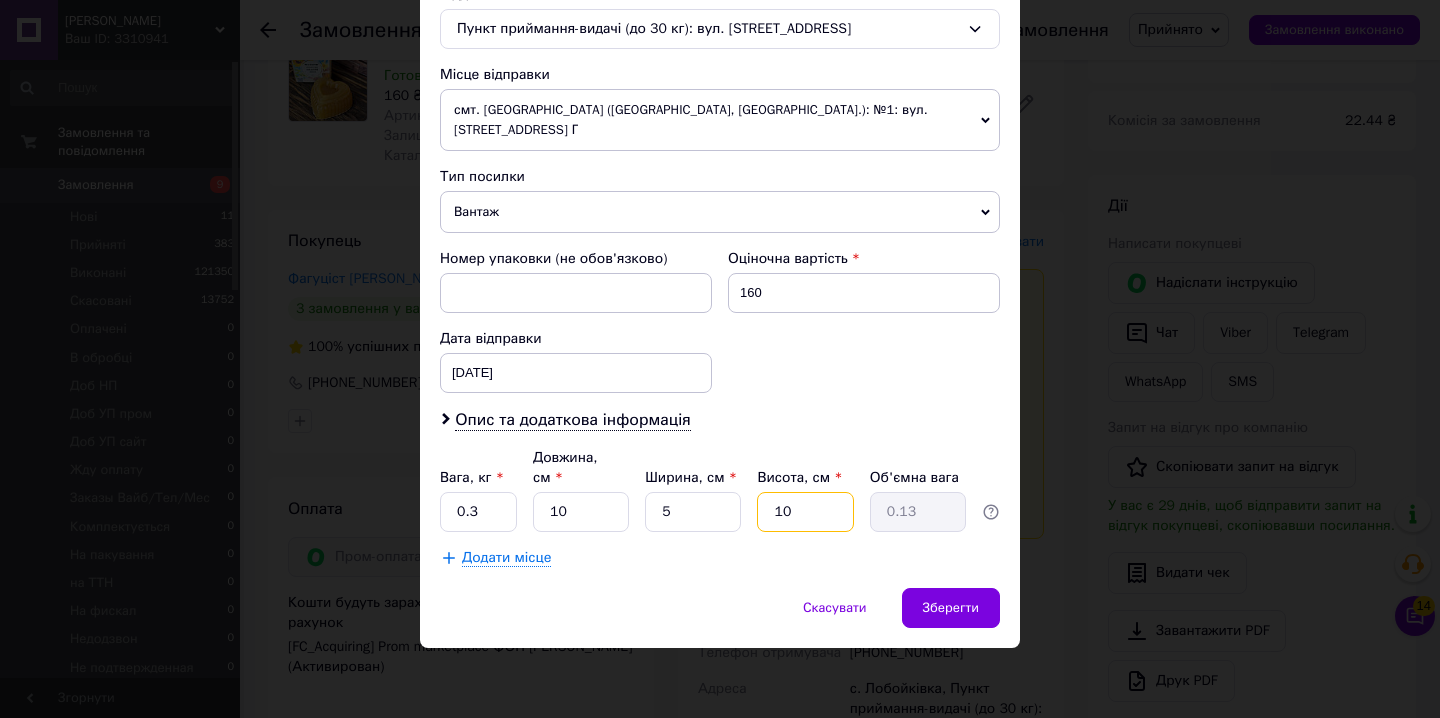 drag, startPoint x: 791, startPoint y: 515, endPoint x: 759, endPoint y: 514, distance: 32.01562 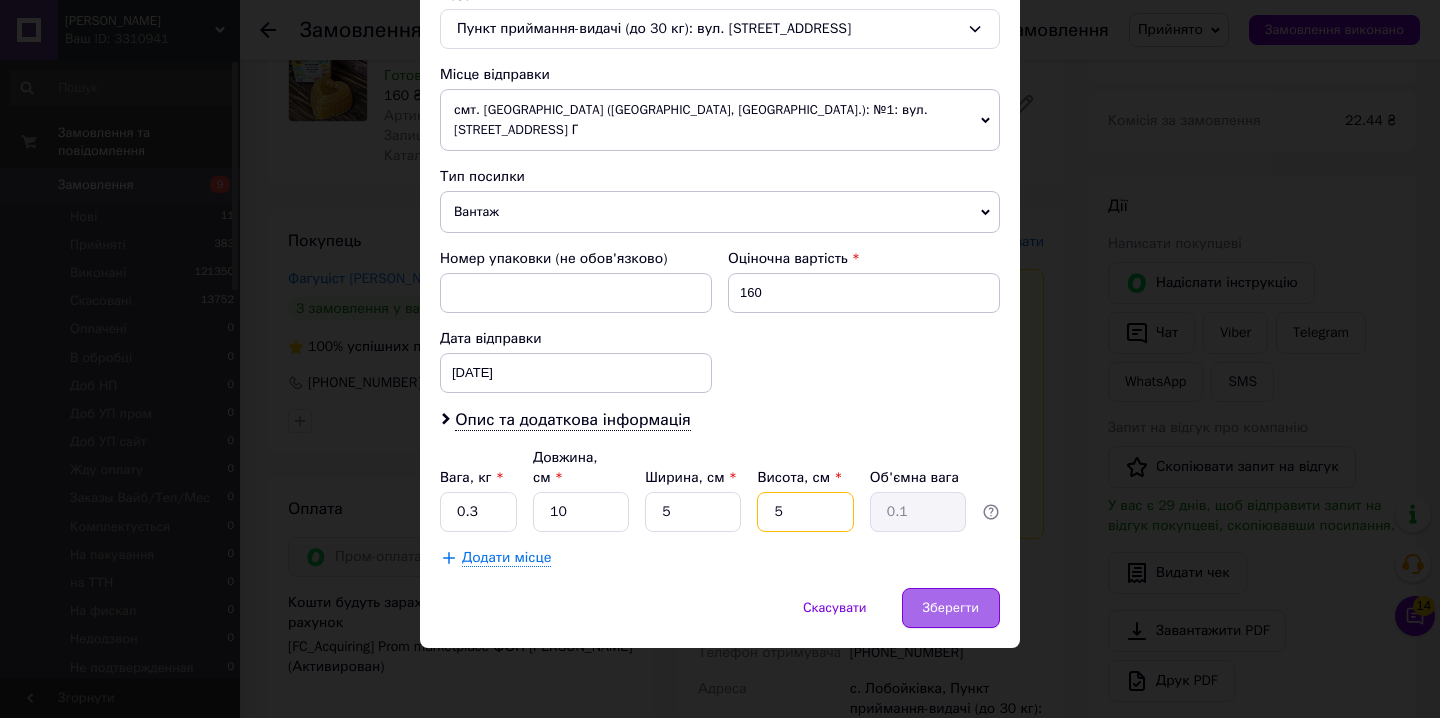 type on "5" 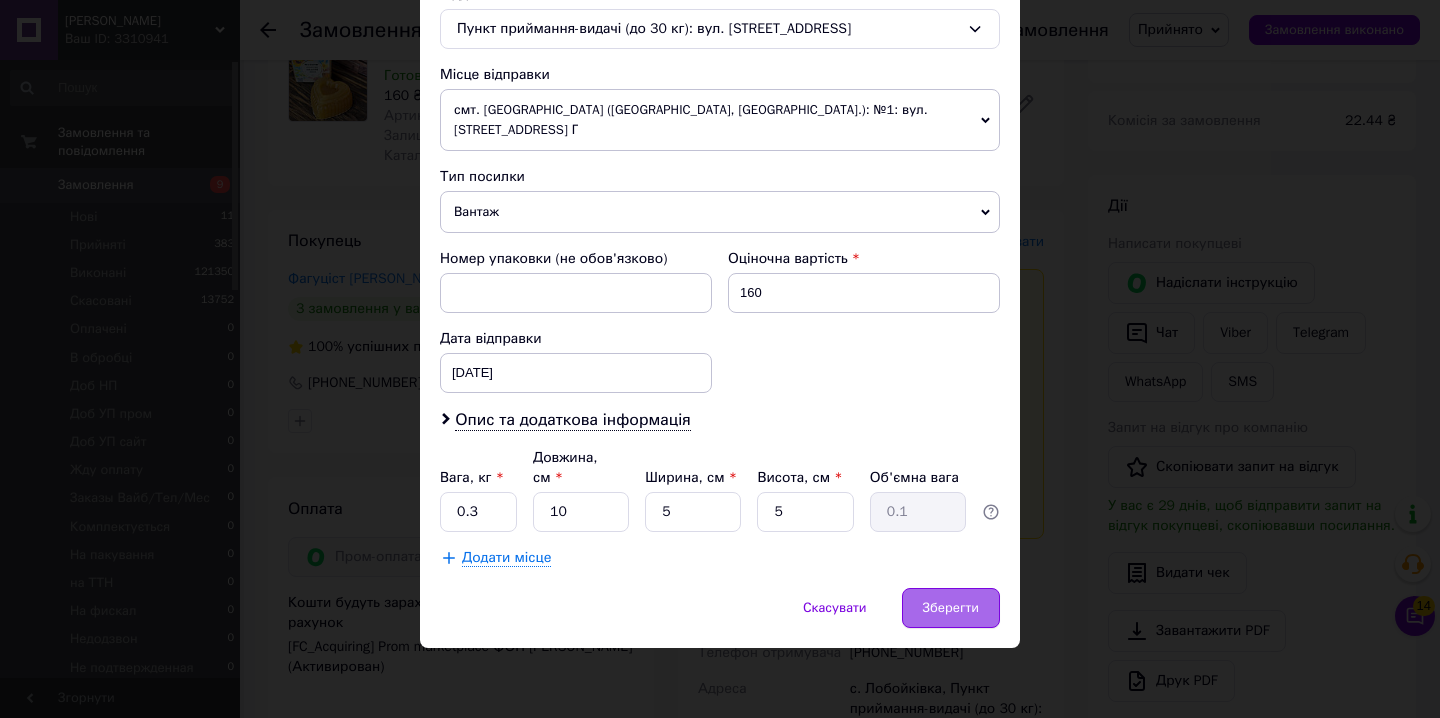 click on "Зберегти" at bounding box center [951, 608] 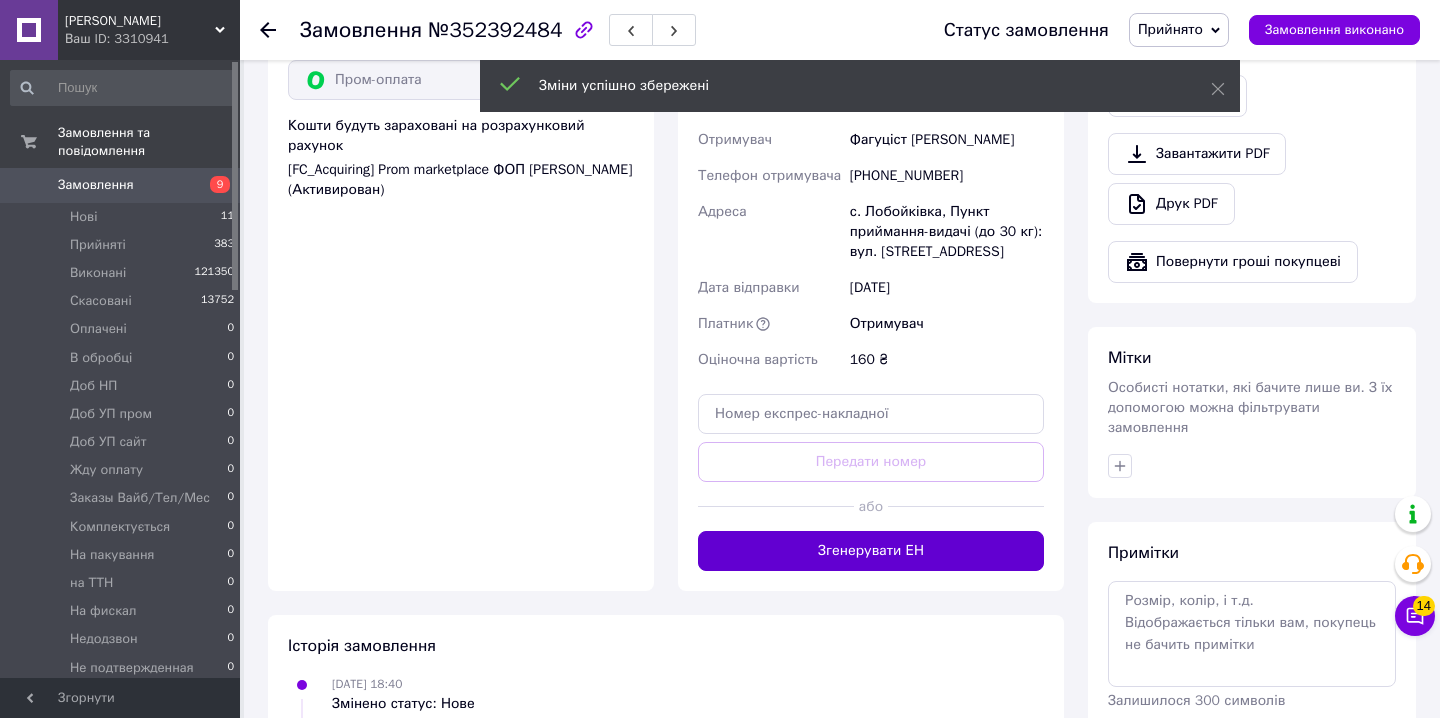 click on "Згенерувати ЕН" at bounding box center (871, 551) 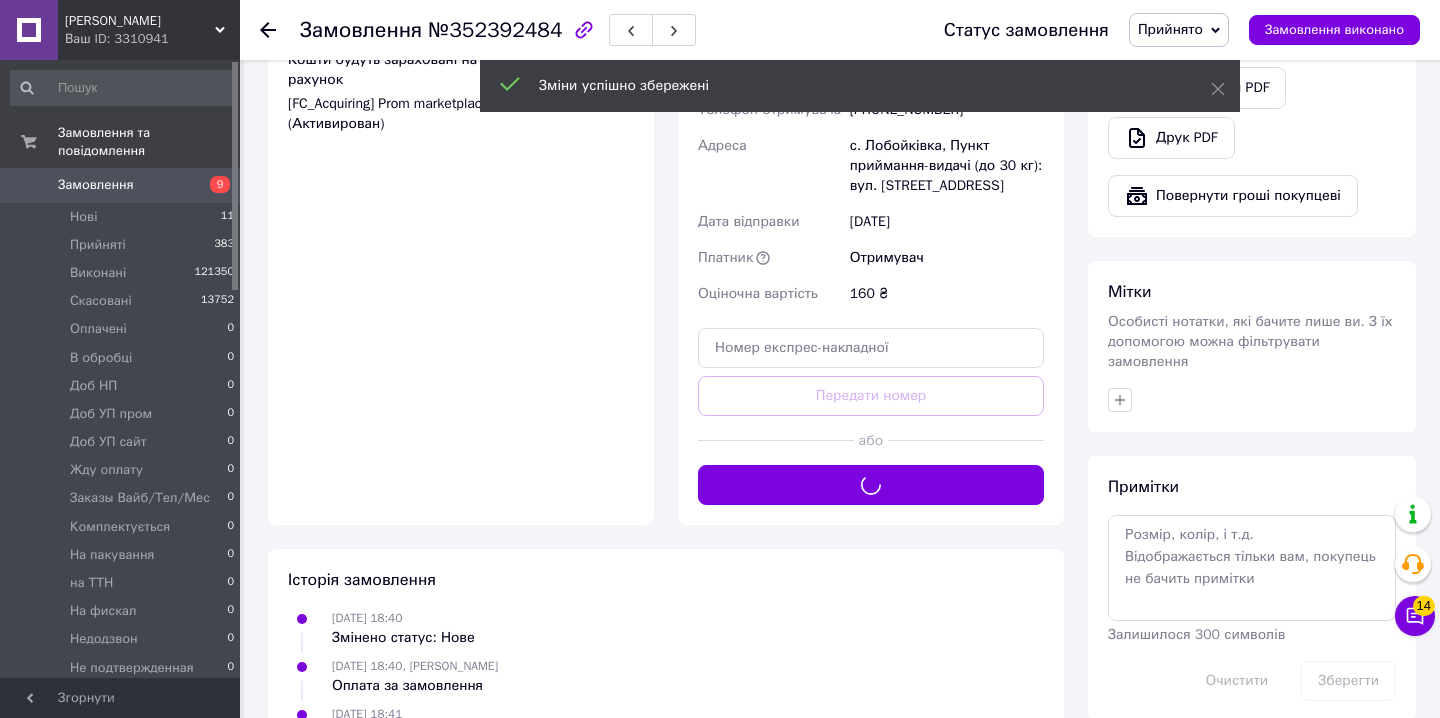 scroll, scrollTop: 802, scrollLeft: 0, axis: vertical 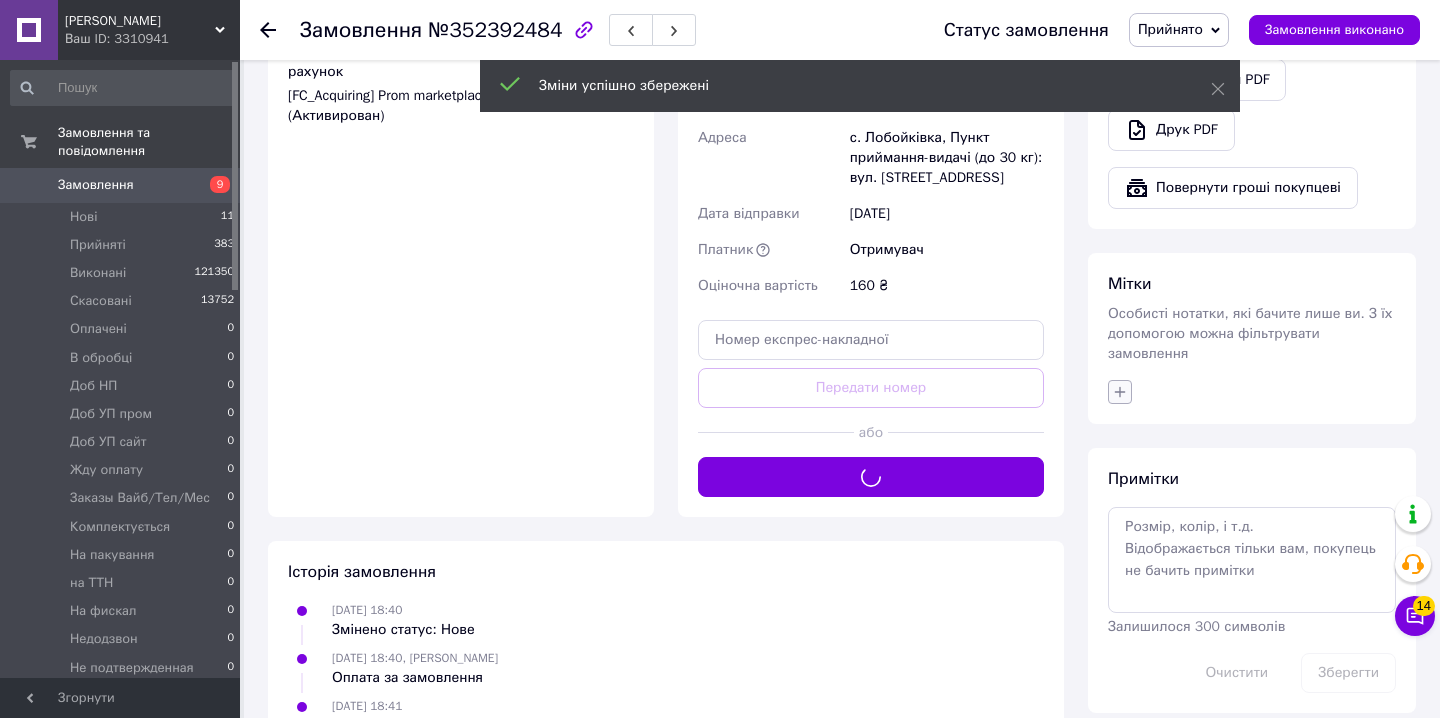 click 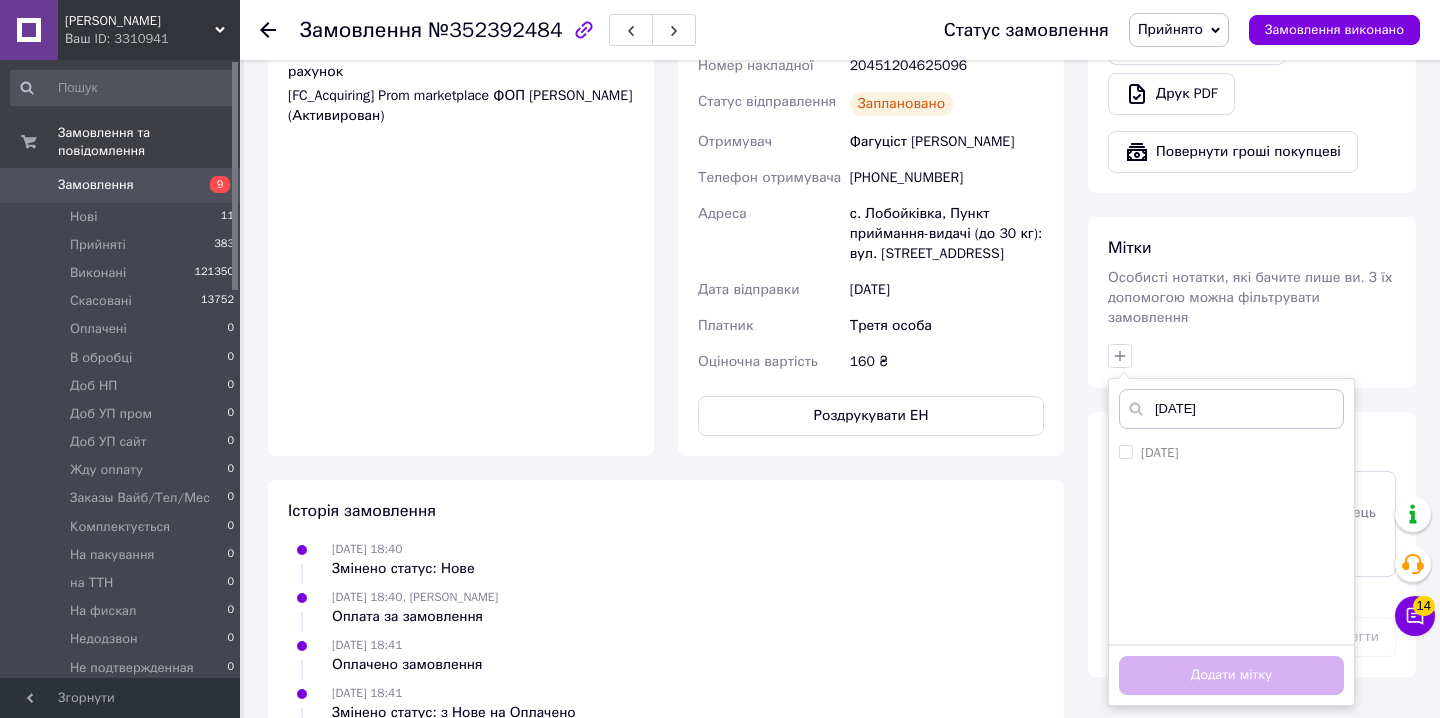 scroll, scrollTop: 854, scrollLeft: 0, axis: vertical 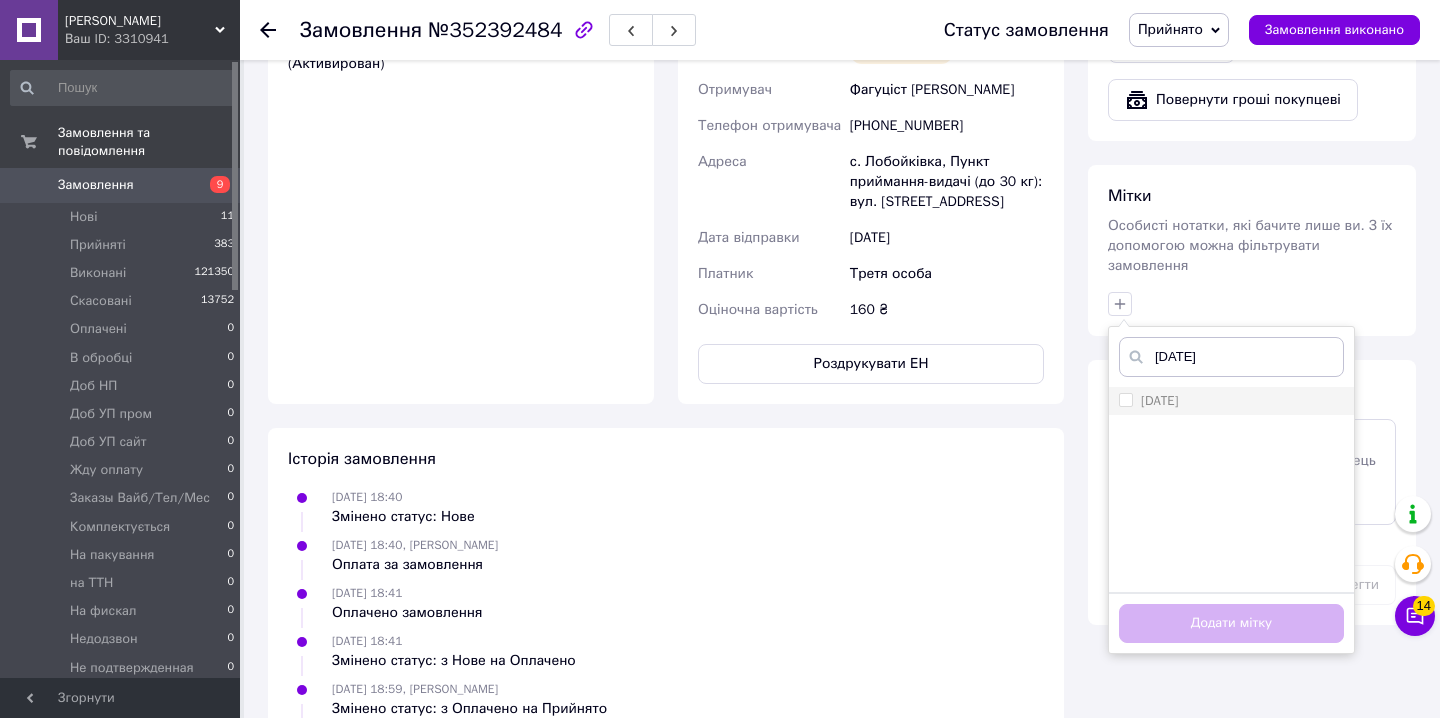 type on "[DATE]" 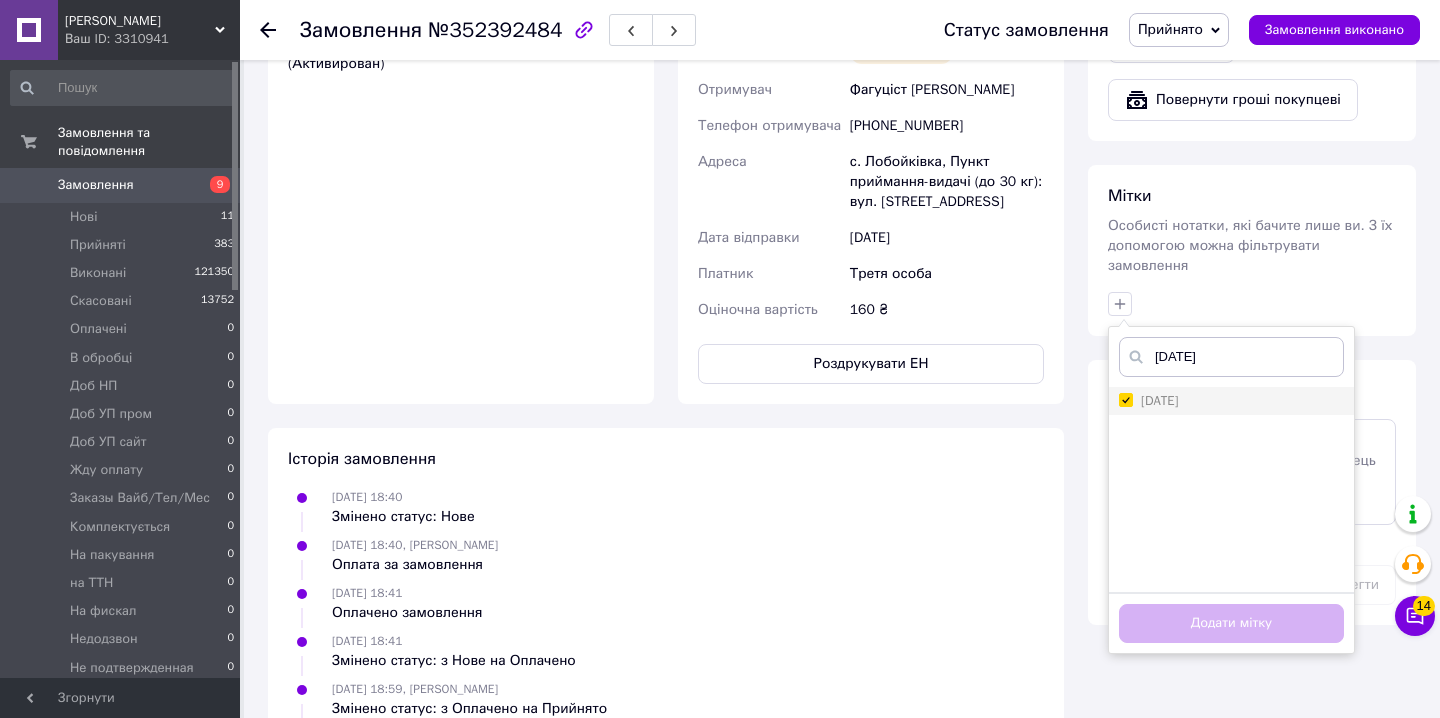 checkbox on "true" 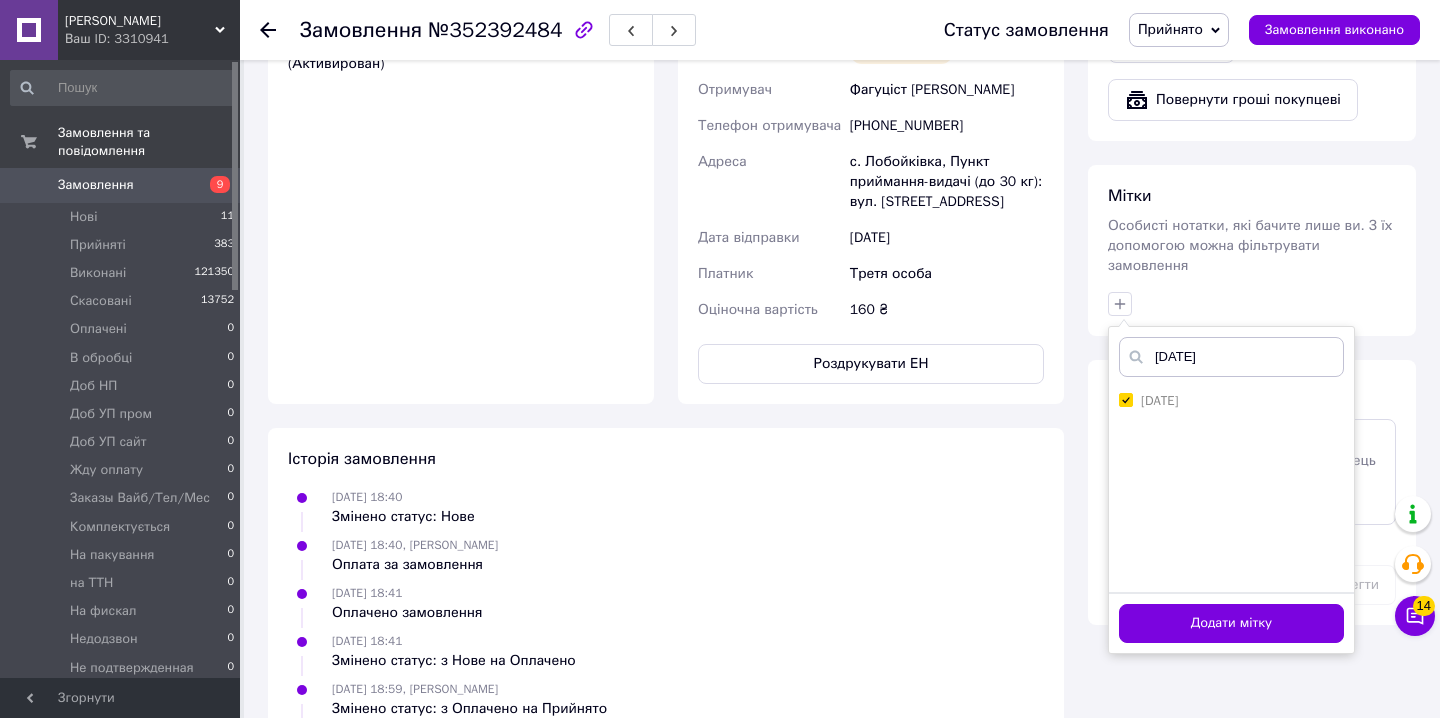 click on "Додати мітку" at bounding box center [1231, 623] 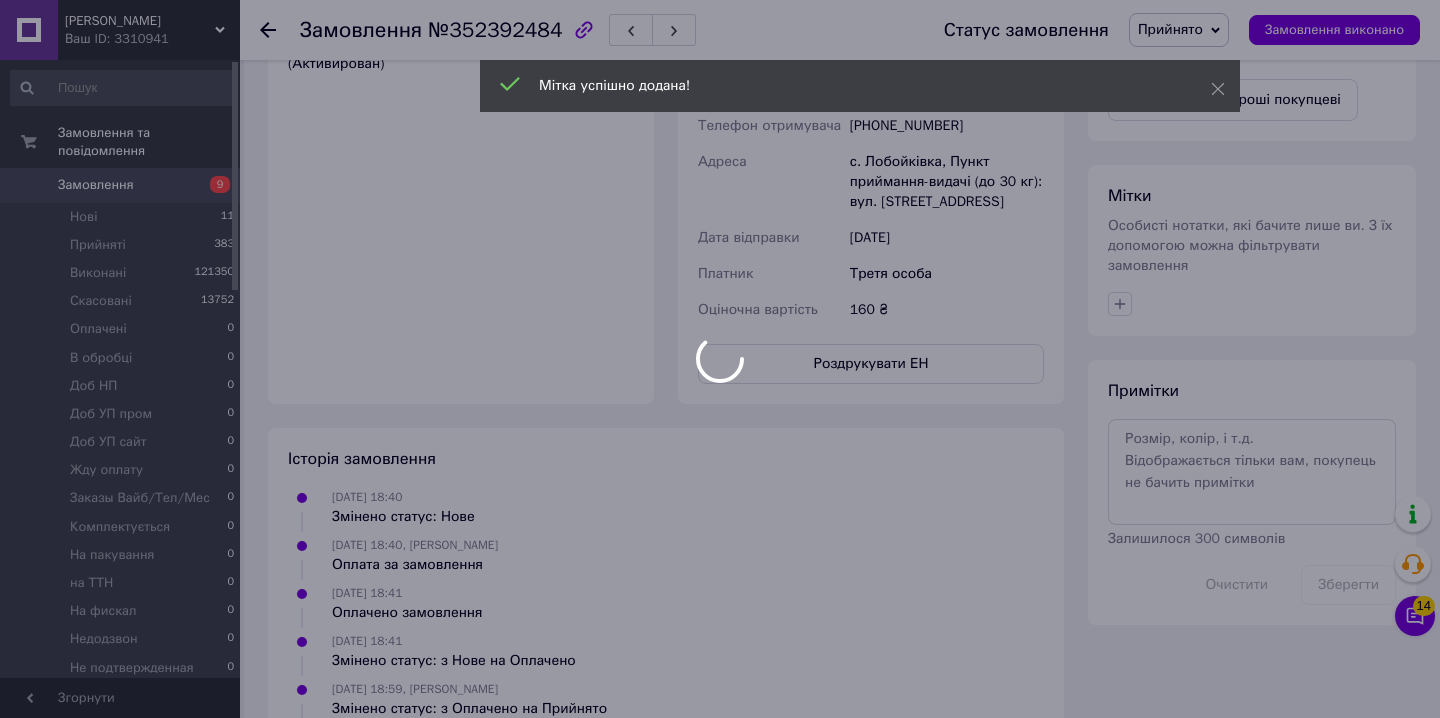 scroll, scrollTop: 736, scrollLeft: 0, axis: vertical 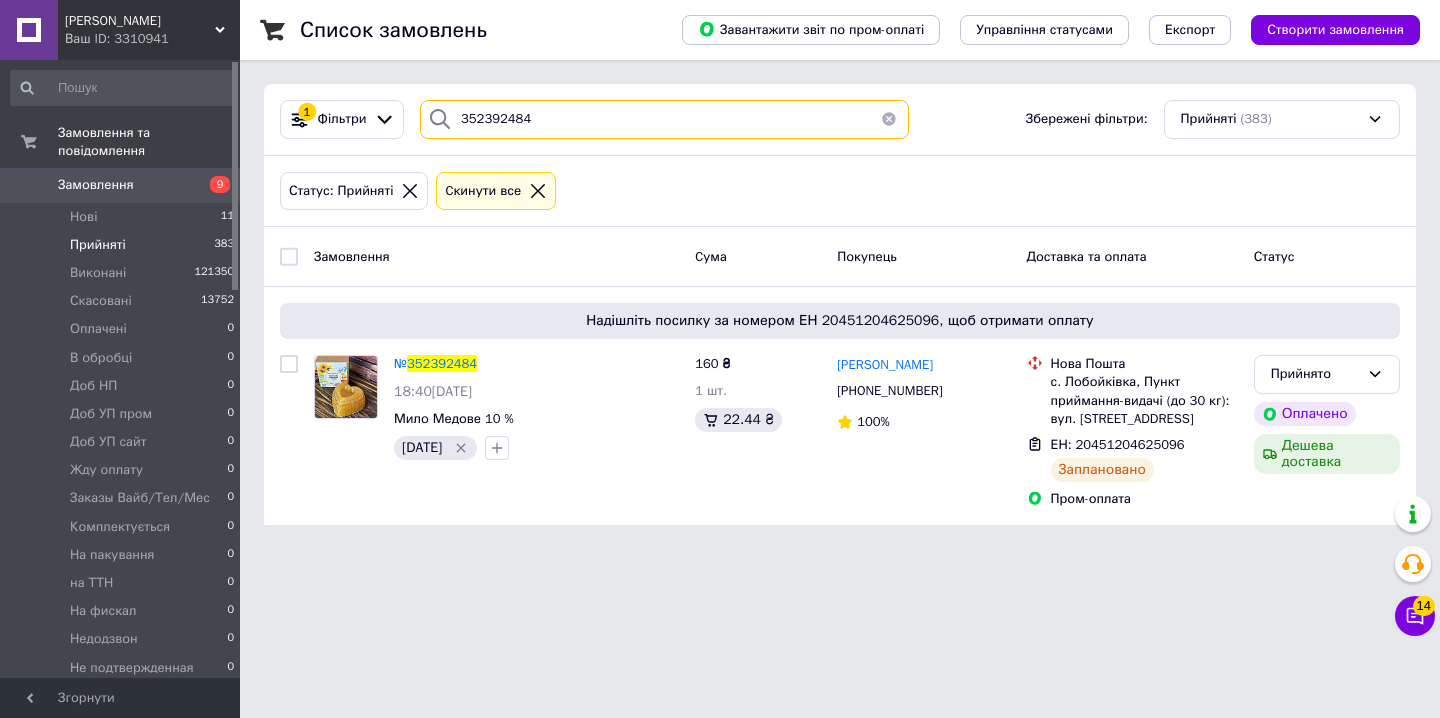 drag, startPoint x: 438, startPoint y: 103, endPoint x: 403, endPoint y: 100, distance: 35.128338 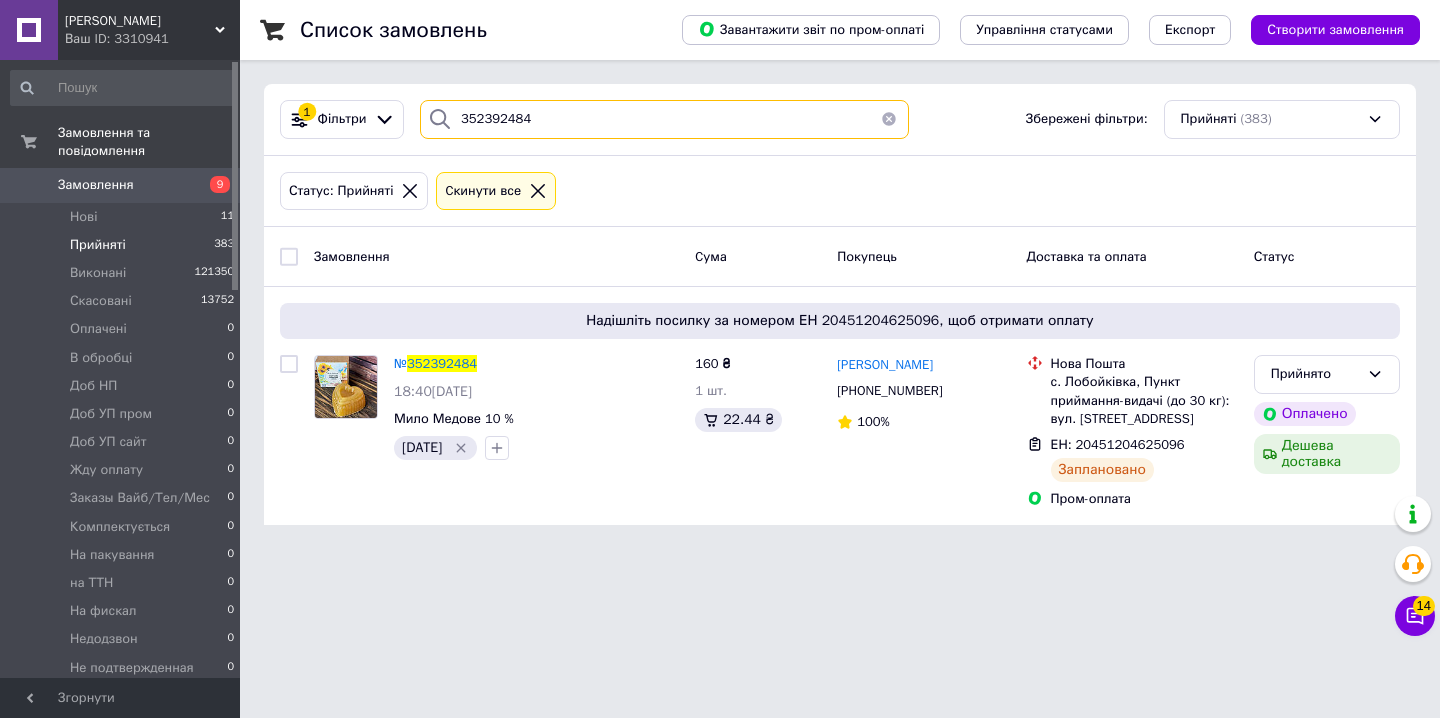 click on "1 Фільтри 352392484 Збережені фільтри: Прийняті (383)" at bounding box center (840, 119) 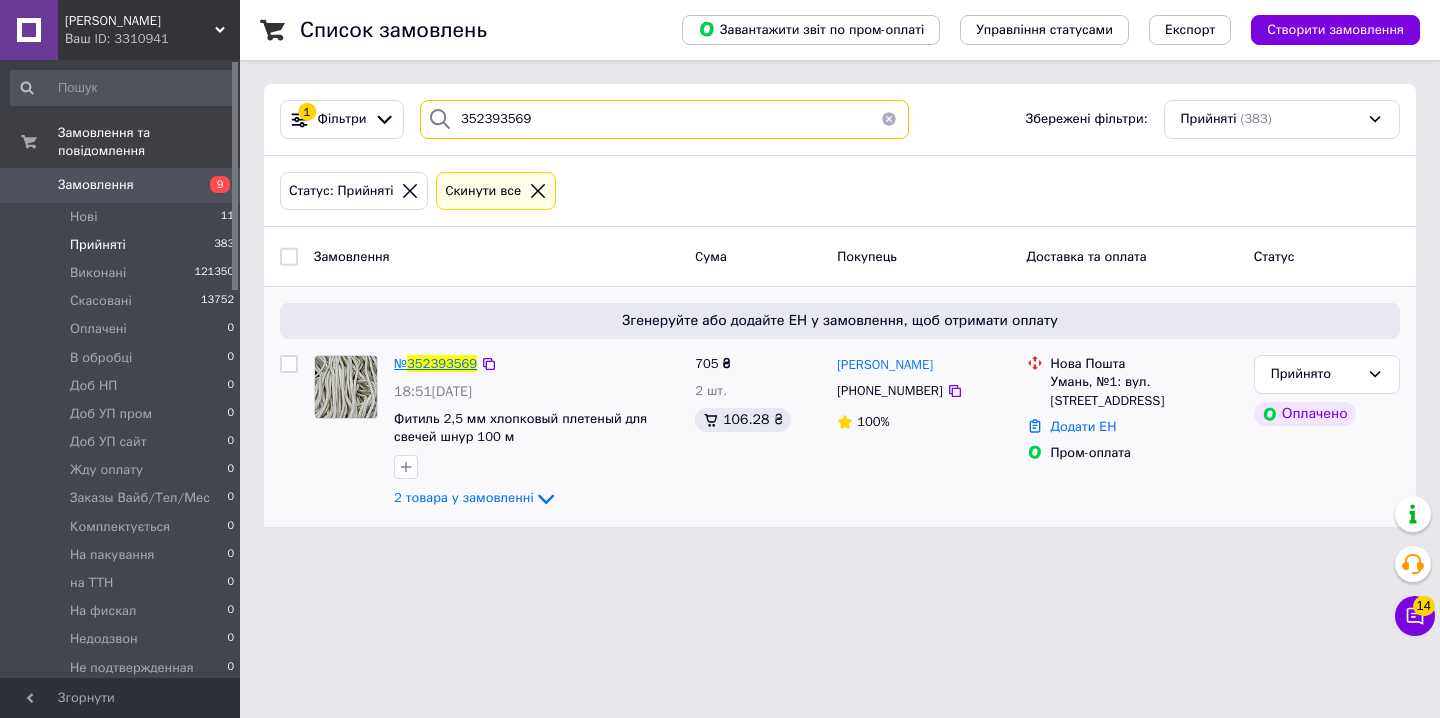type on "352393569" 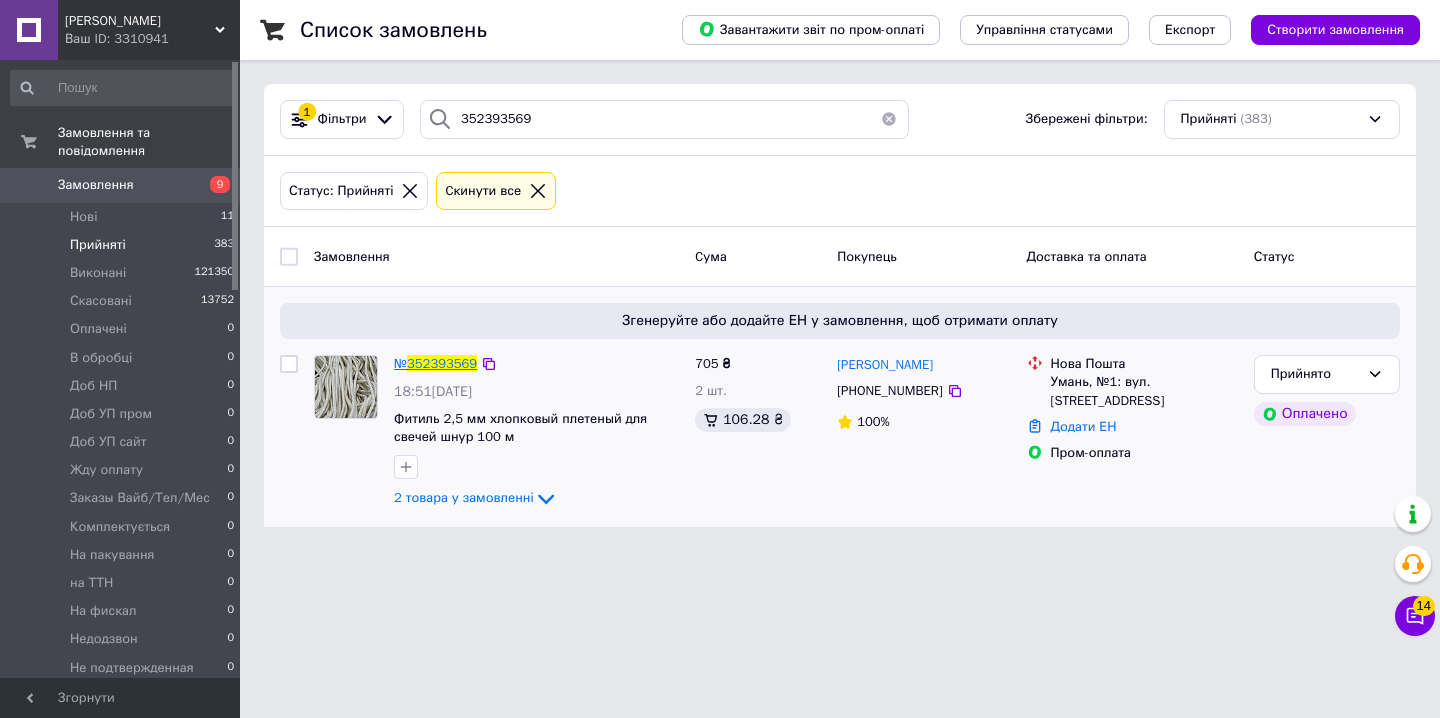 click on "352393569" at bounding box center [442, 363] 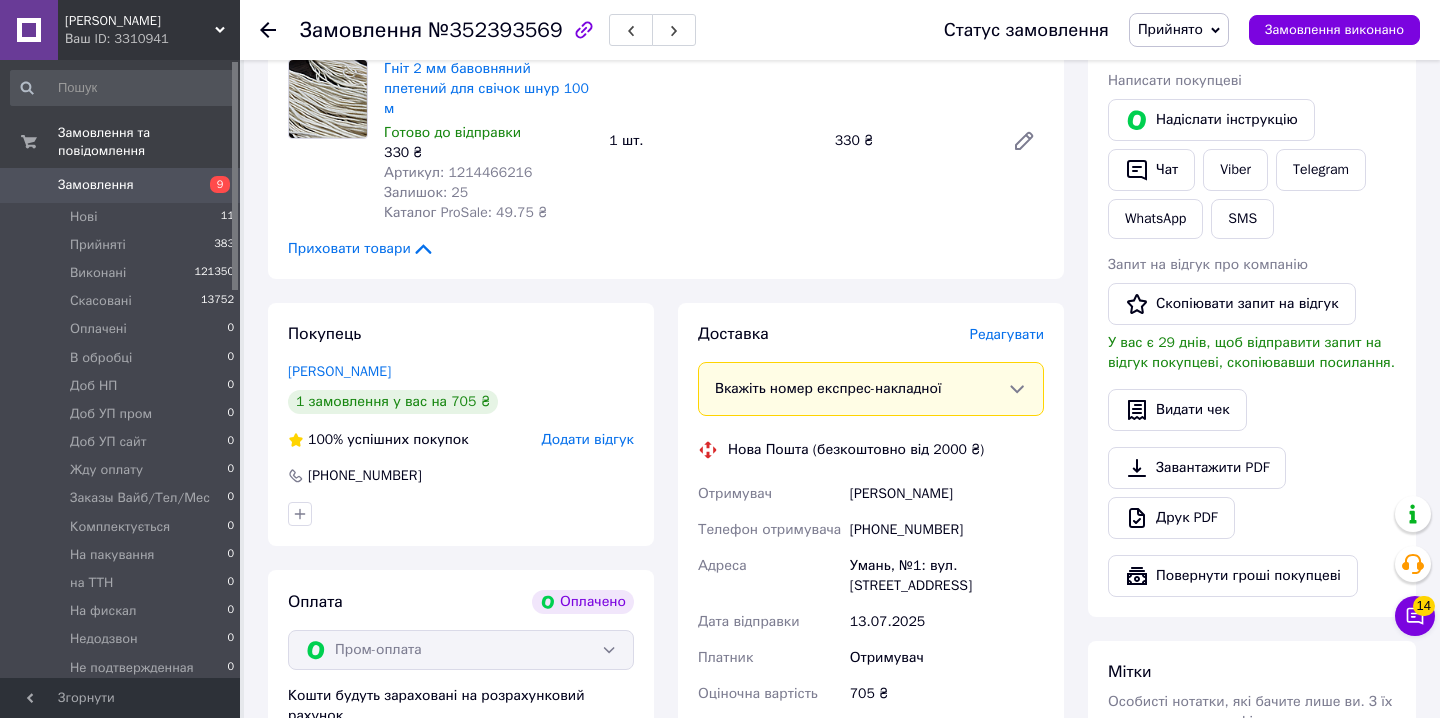 scroll, scrollTop: 422, scrollLeft: 0, axis: vertical 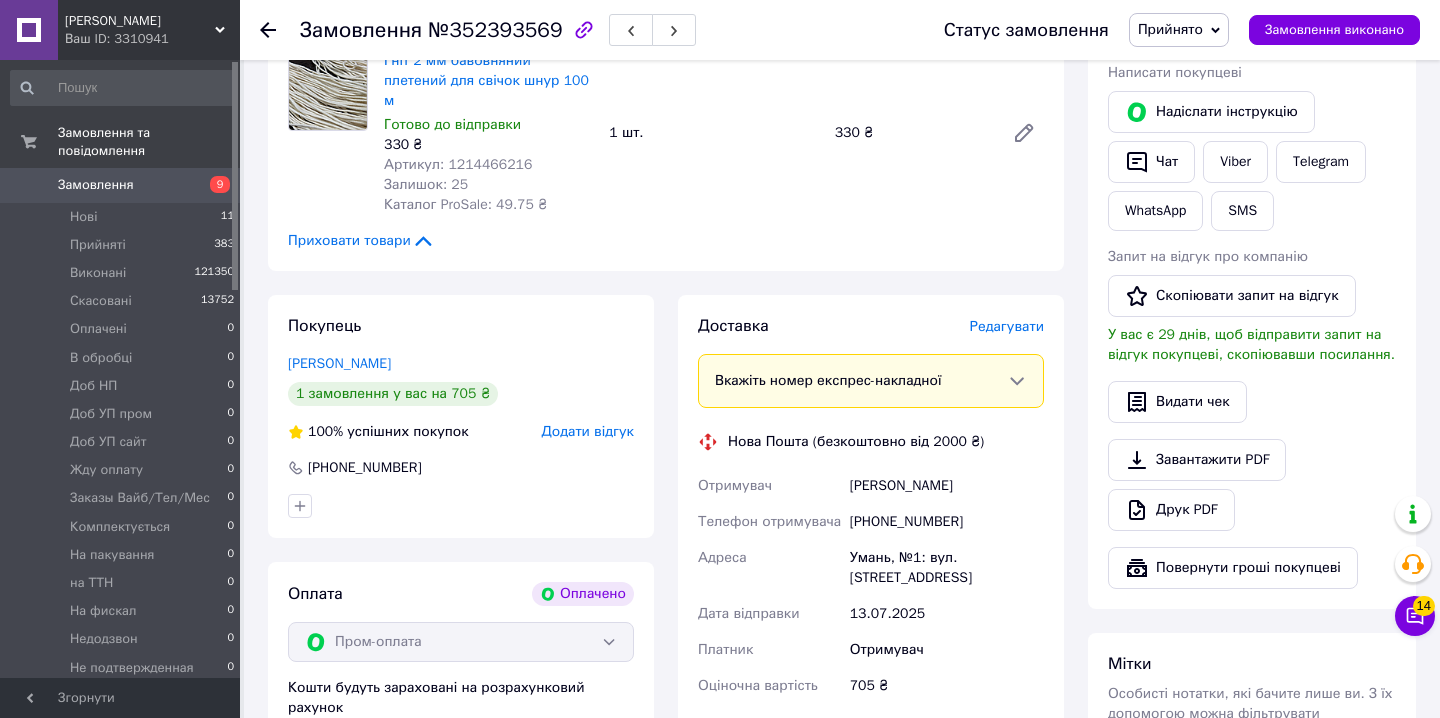 click on "Редагувати" at bounding box center (1007, 326) 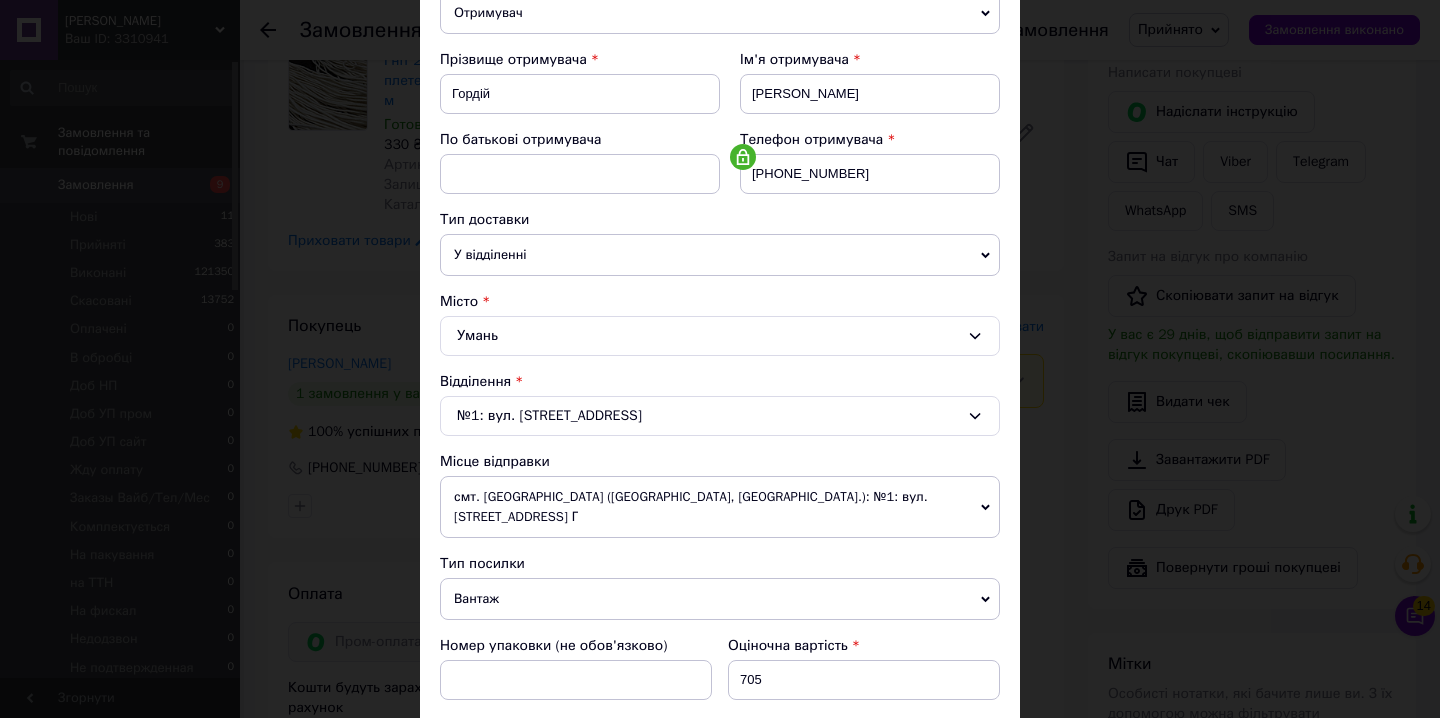 scroll, scrollTop: 650, scrollLeft: 0, axis: vertical 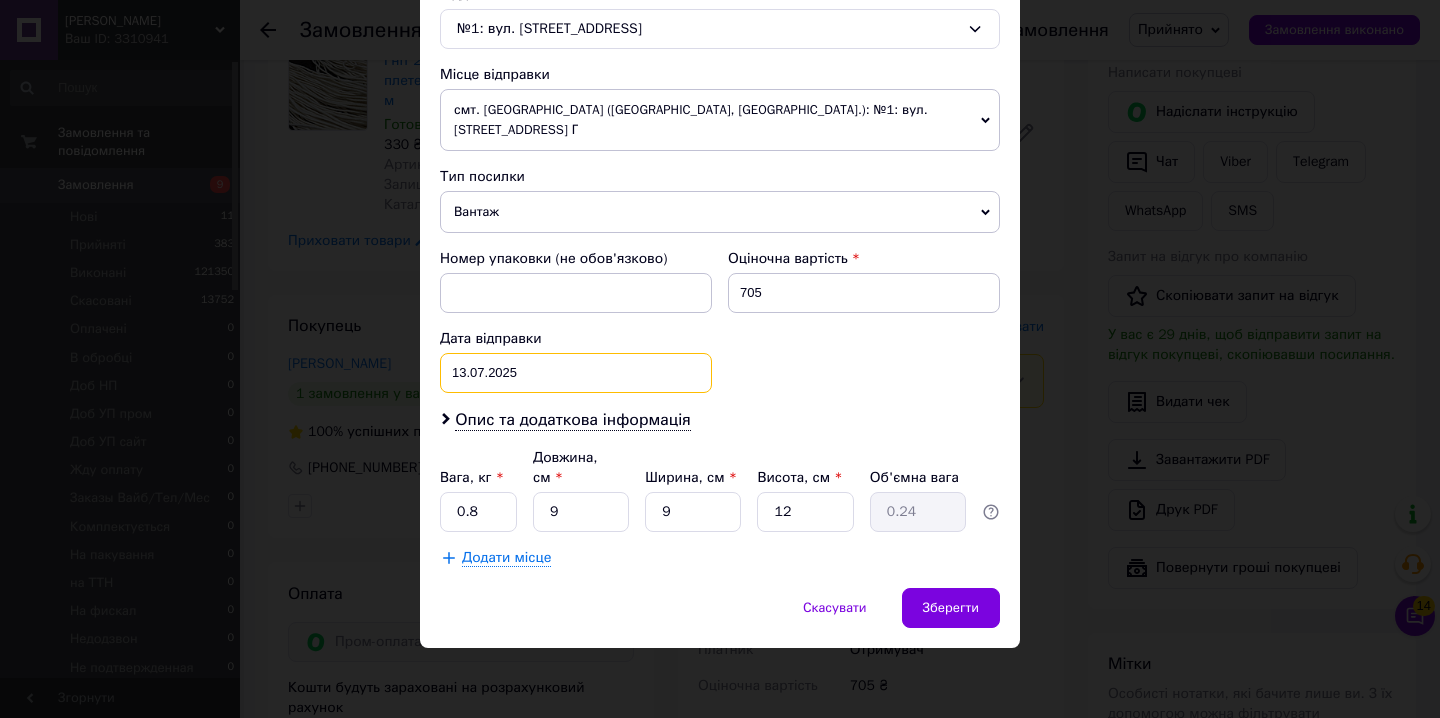 click on "[DATE] < 2025 > < Июль > Пн Вт Ср Чт Пт Сб Вс 30 1 2 3 4 5 6 7 8 9 10 11 12 13 14 15 16 17 18 19 20 21 22 23 24 25 26 27 28 29 30 31 1 2 3 4 5 6 7 8 9 10" at bounding box center [576, 373] 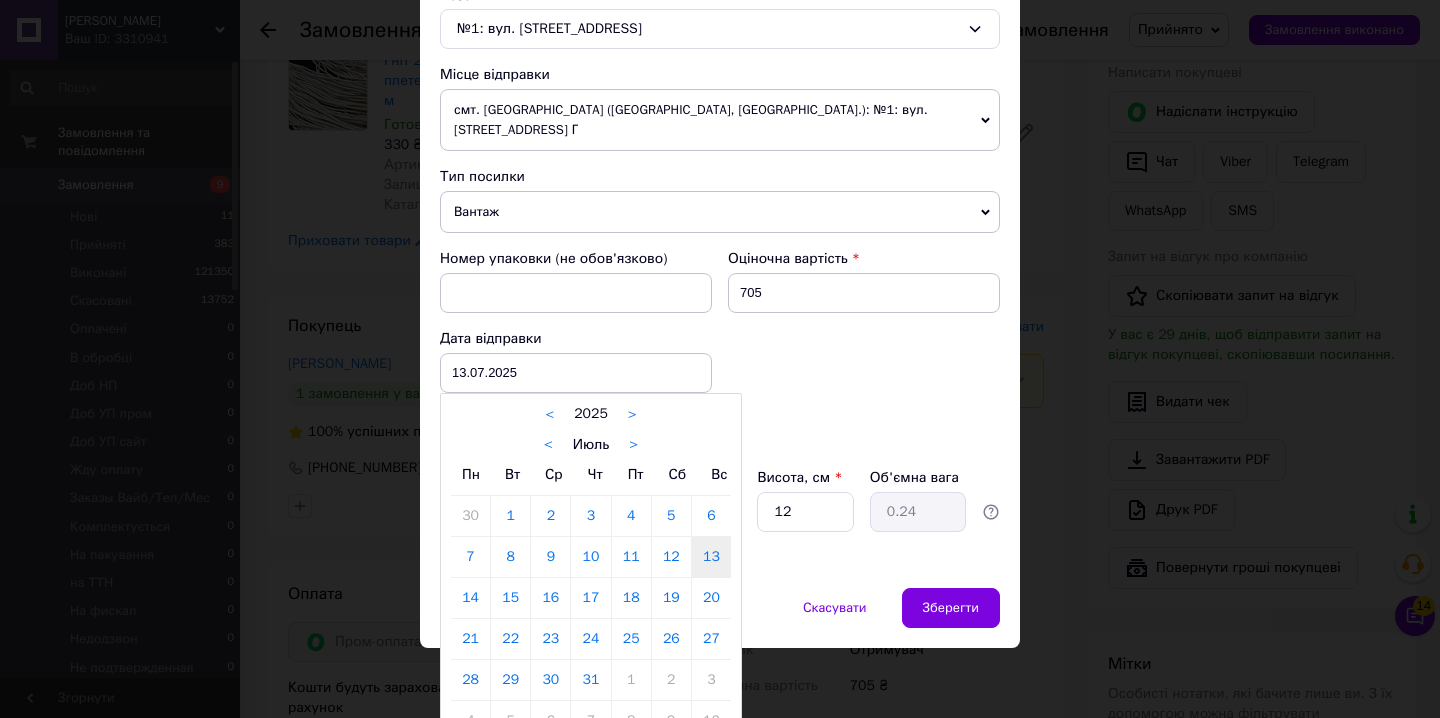 click on "15" at bounding box center (510, 598) 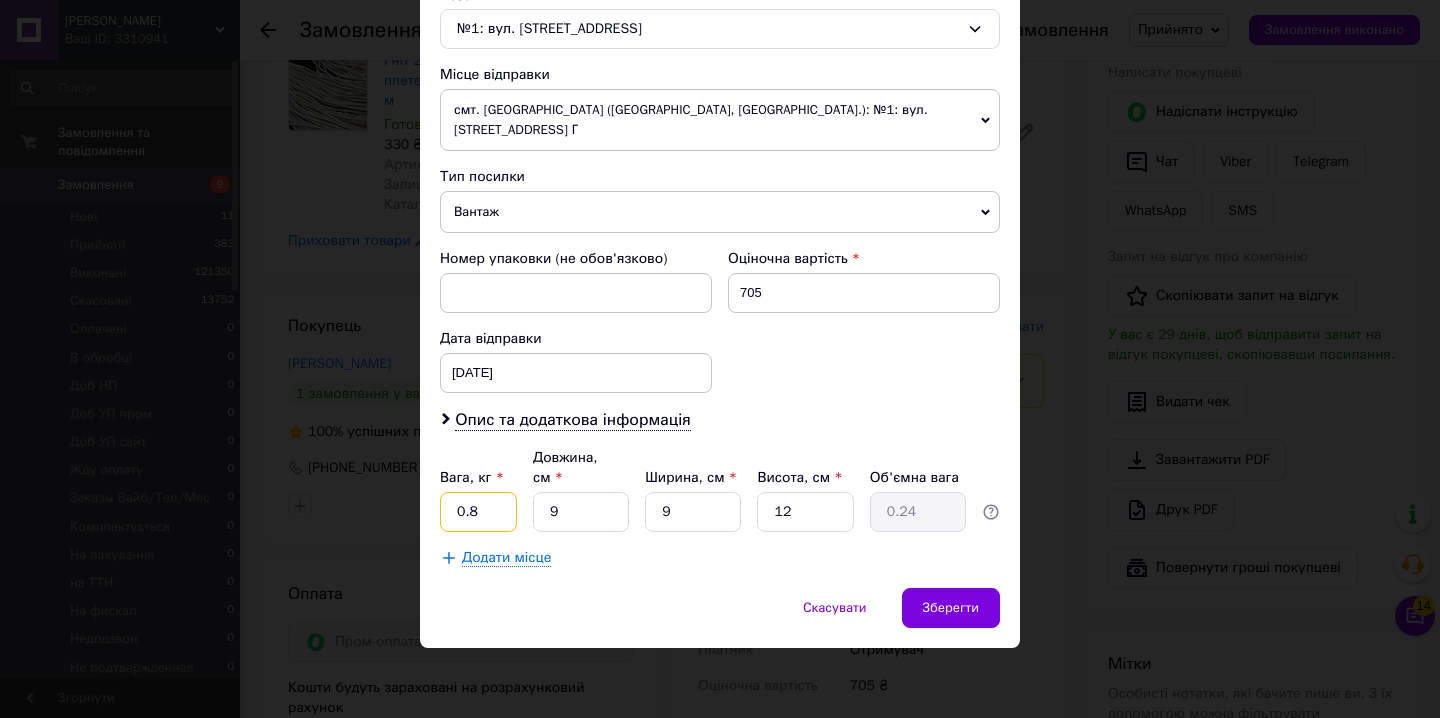 click on "0.8" at bounding box center [478, 512] 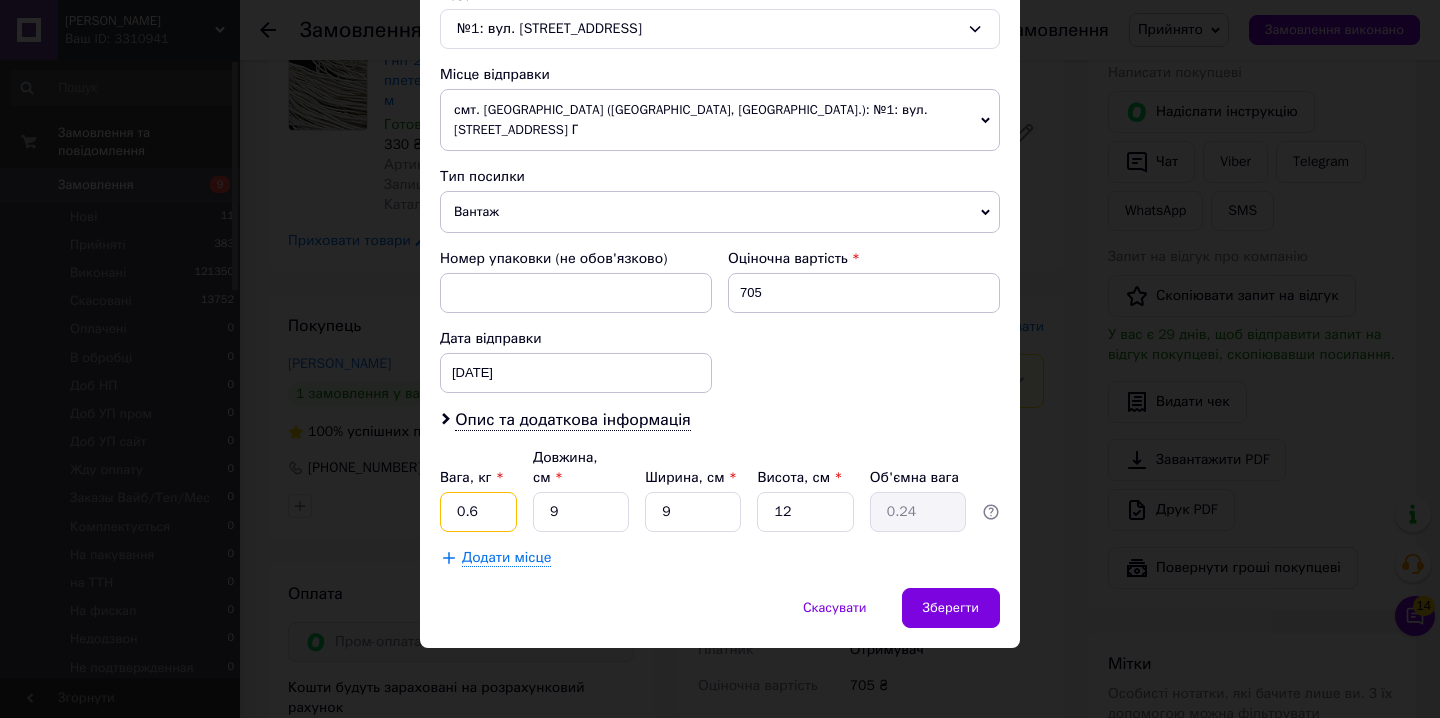 type on "0.6" 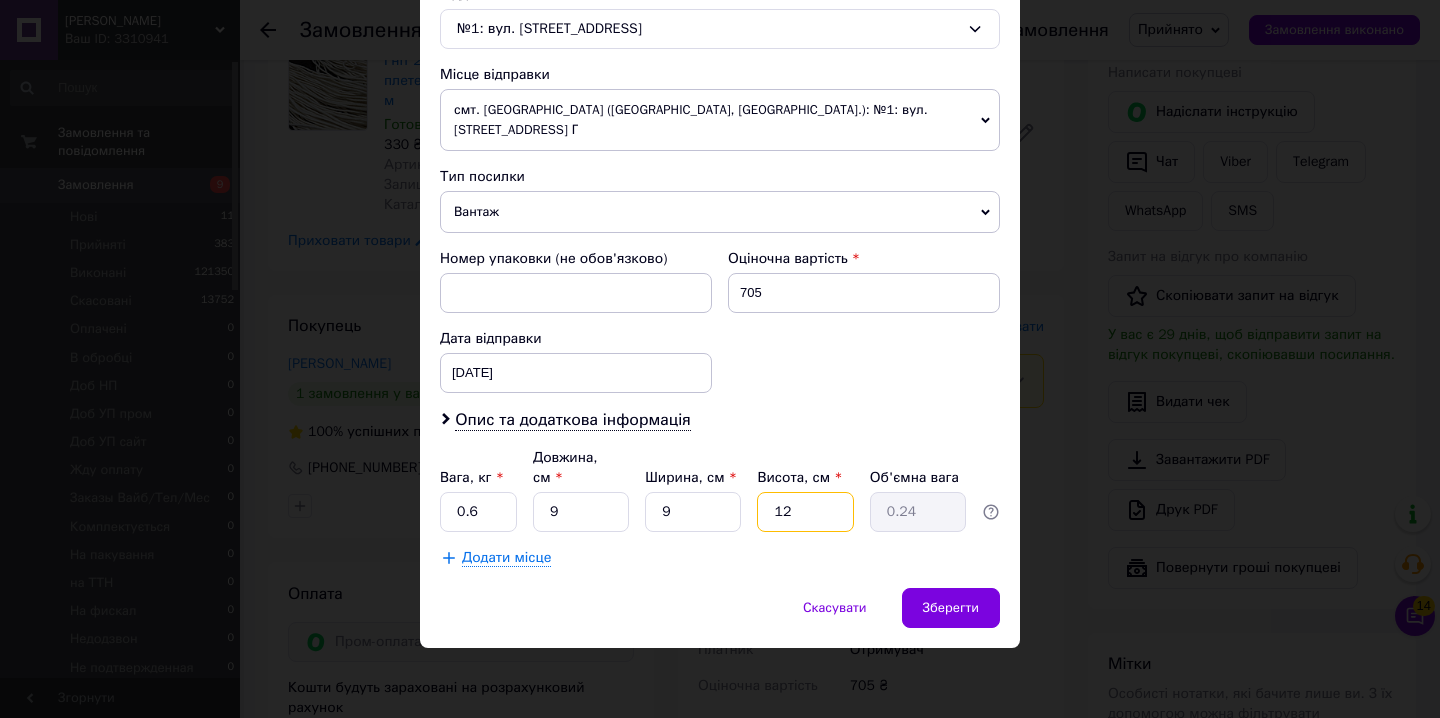 type on "1" 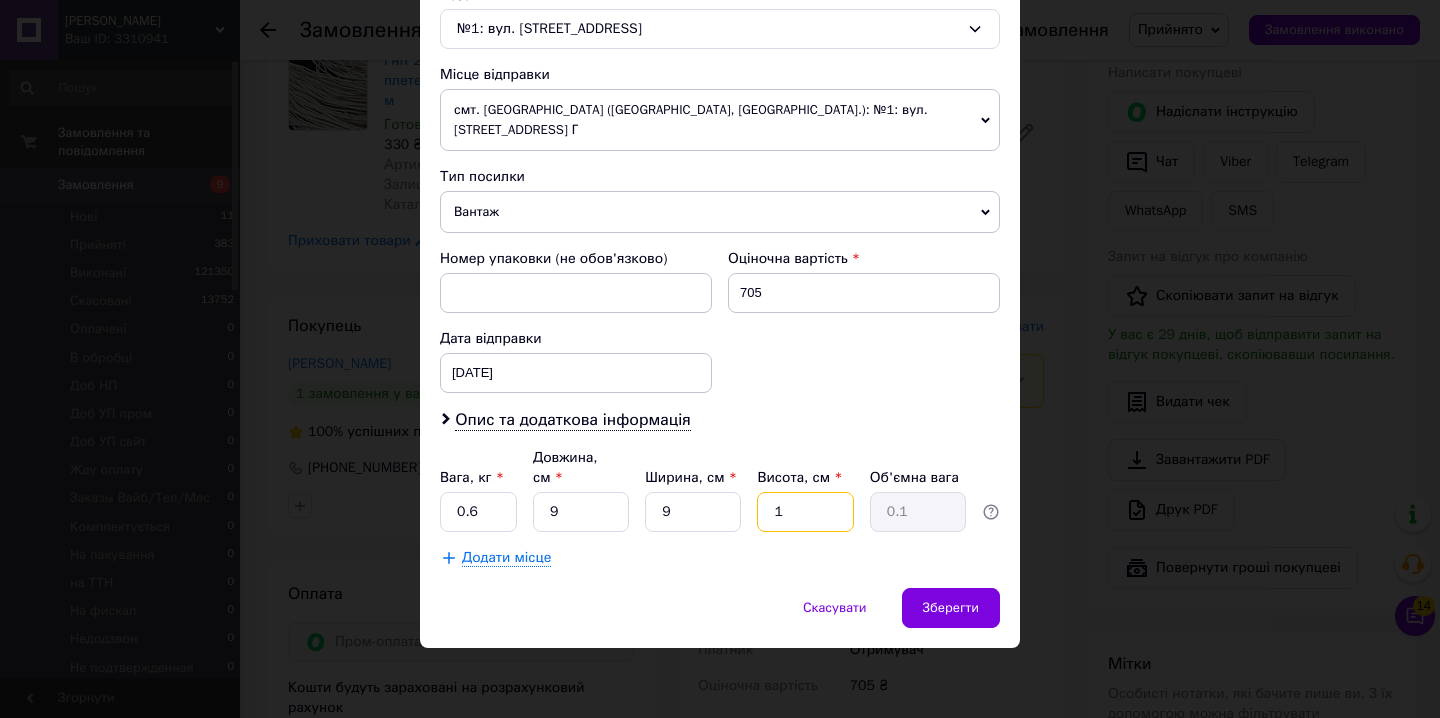 type on "16" 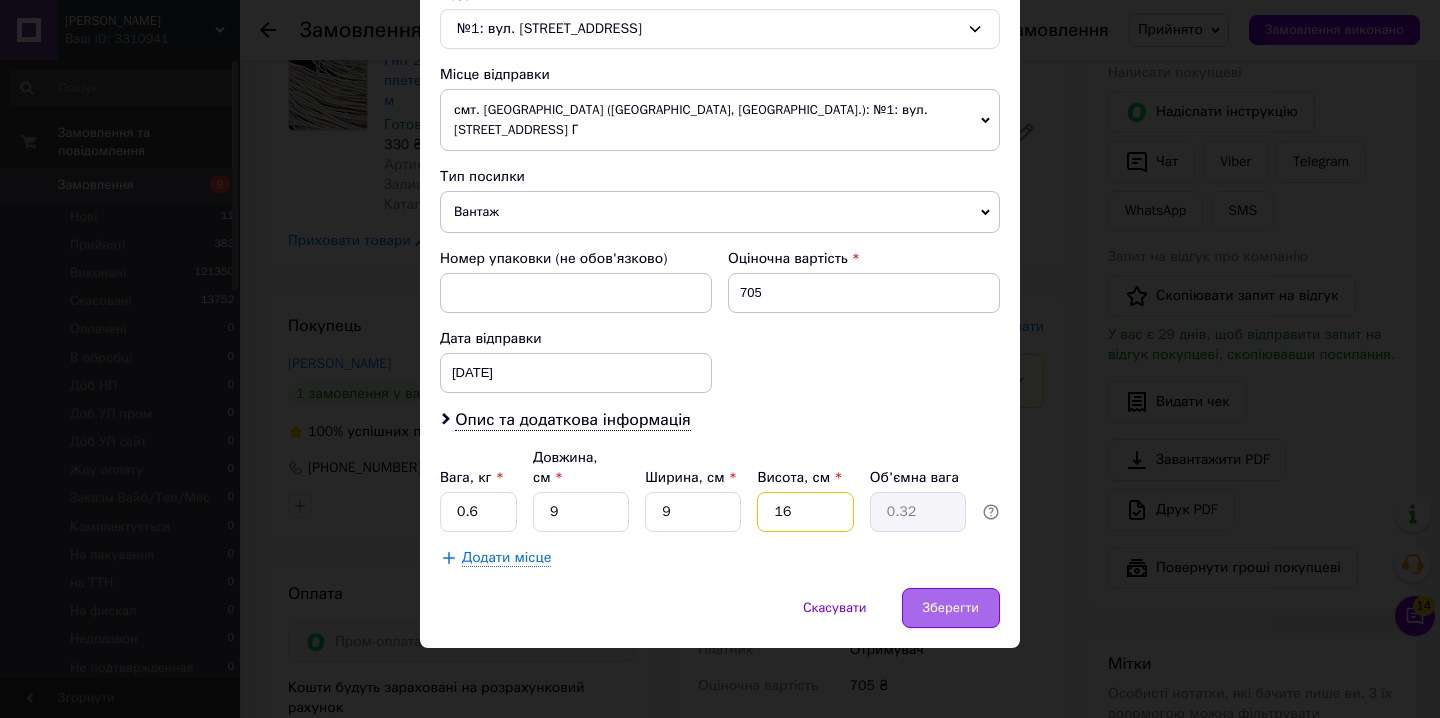 type on "16" 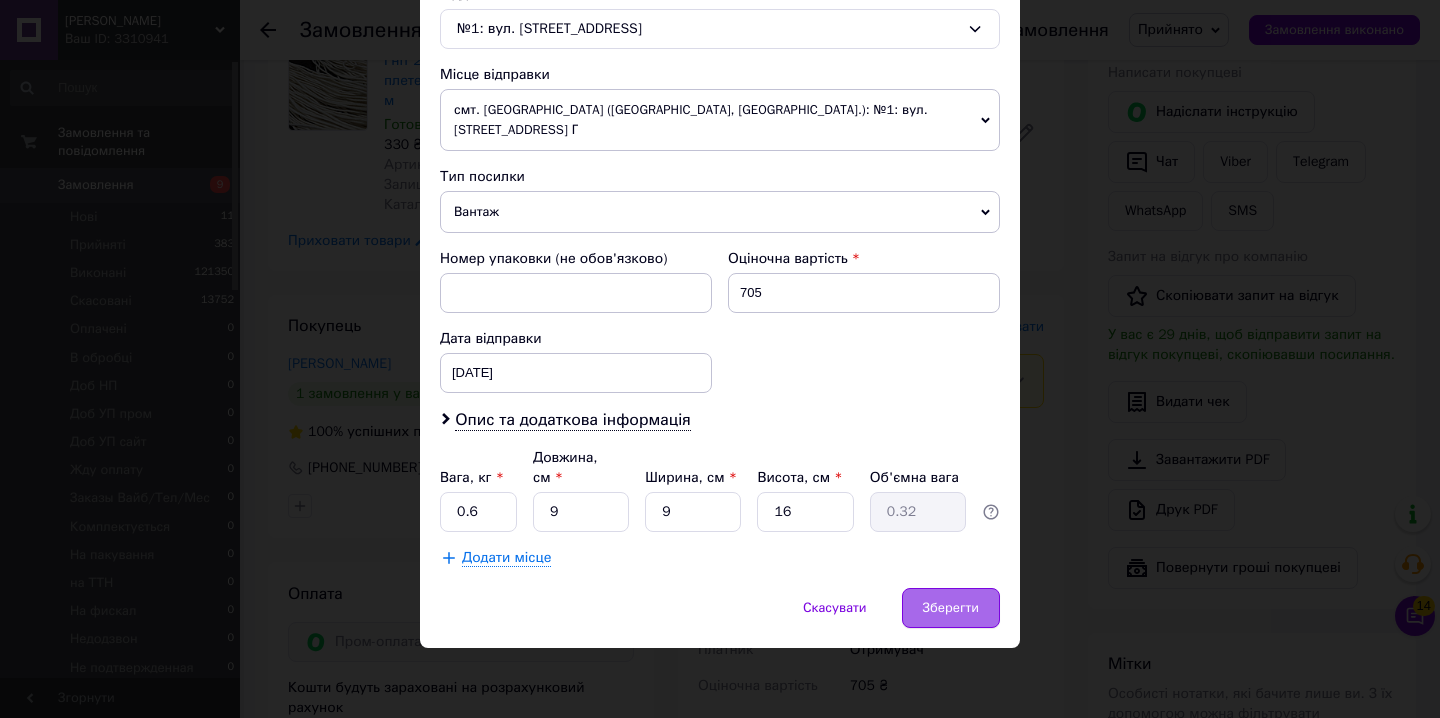 click on "Зберегти" at bounding box center [951, 608] 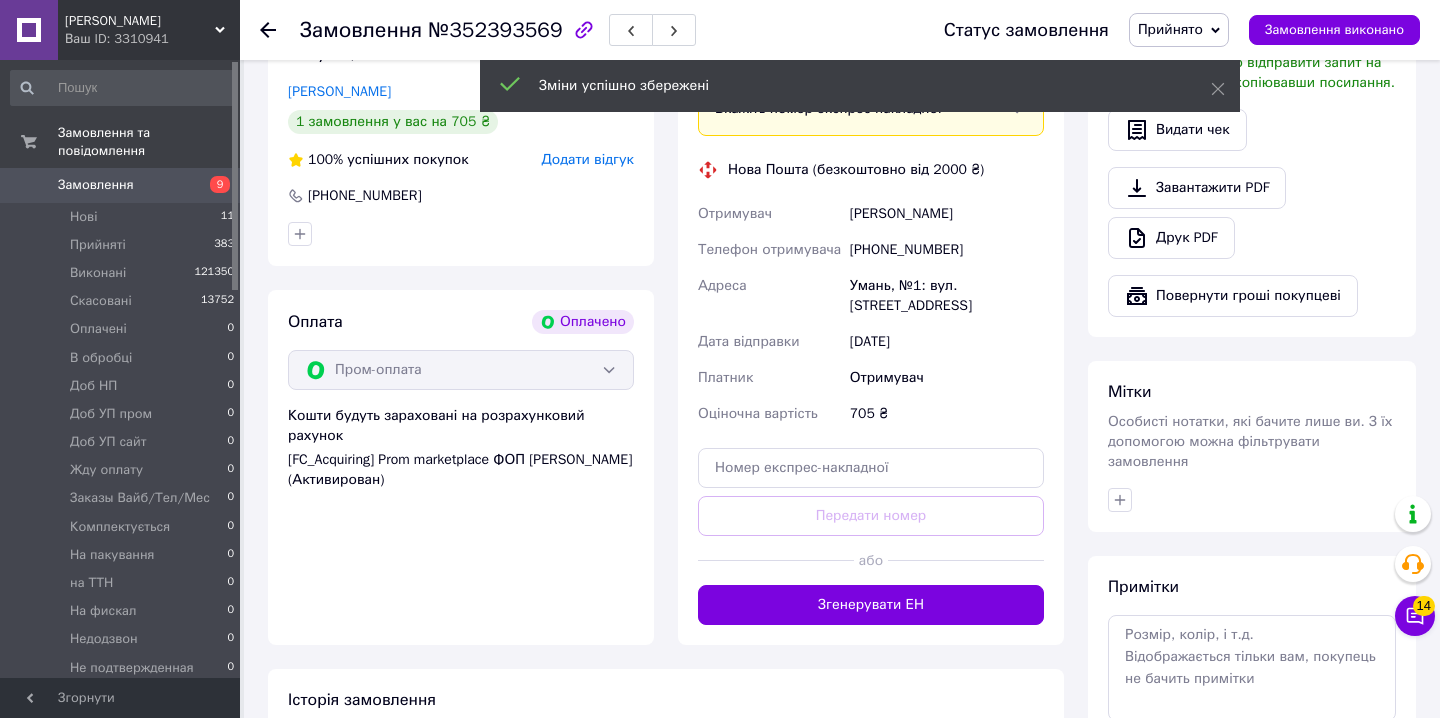 scroll, scrollTop: 780, scrollLeft: 0, axis: vertical 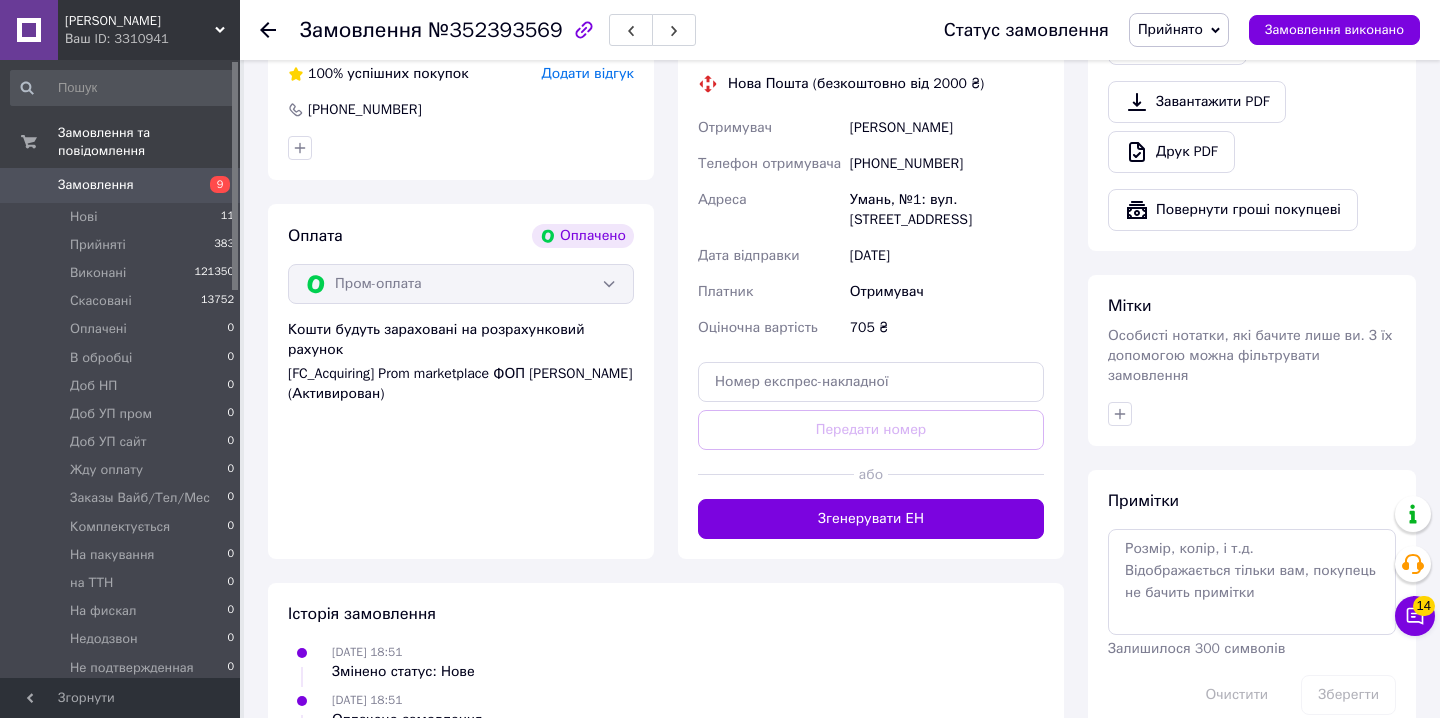click on "Доставка [PERSON_NAME] Вкажіть номер експрес-накладної Обов'язково введіть номер експрес-накладної,
якщо створювали її не на цій сторінці. У разі,
якщо номер ЕН не буде доданий, ми не зможемо
виплатити гроші за замовлення Мобільний номер покупця (із замовлення) повинен відповідати номеру отримувача за накладною Нова Пошта (безкоштовно від 2000 ₴) Отримувач [PERSON_NAME] Телефон отримувача [PHONE_NUMBER] Адреса Умань, №1: вул. [STREET_ADDRESS] Дата відправки [DATE] Платник Отримувач Оціночна вартість 705 ₴ Передати номер або Згенерувати ЕН" at bounding box center (871, 248) 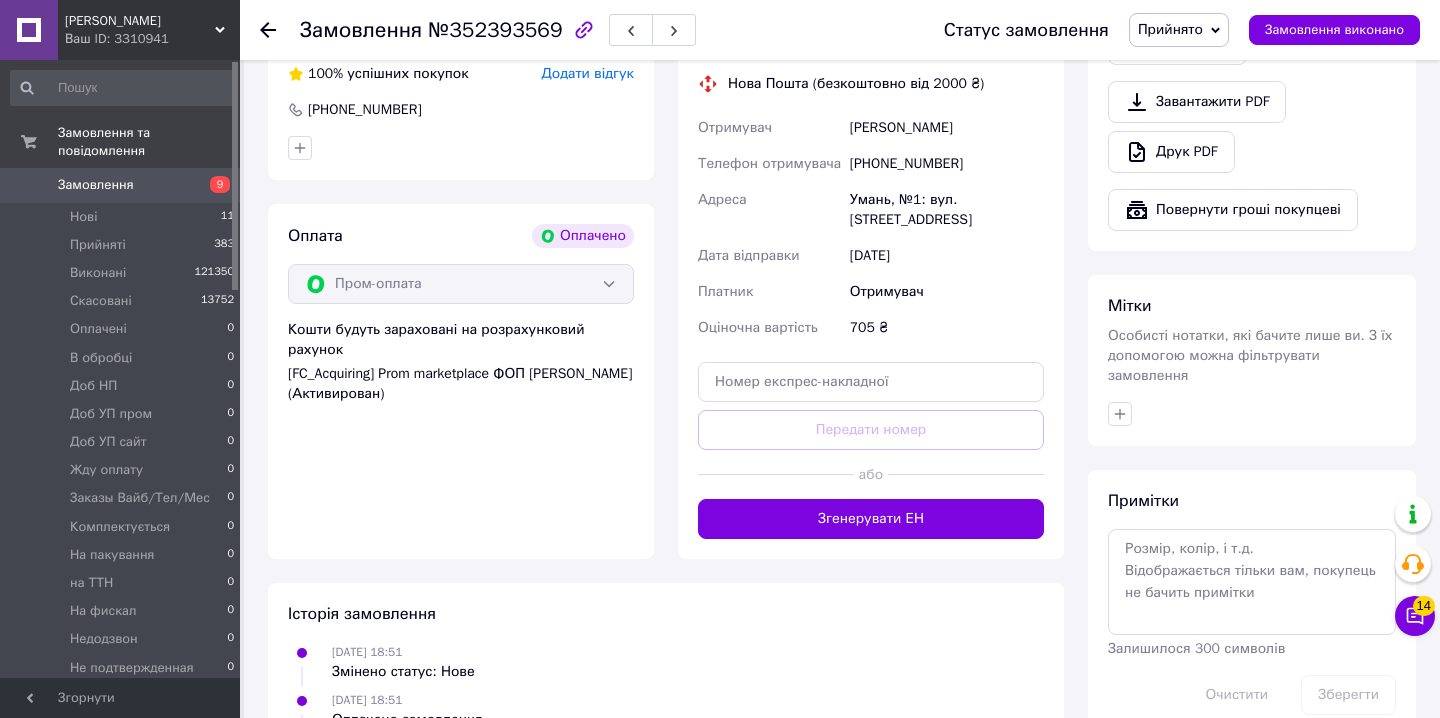 click on "Згенерувати ЕН" at bounding box center (871, 519) 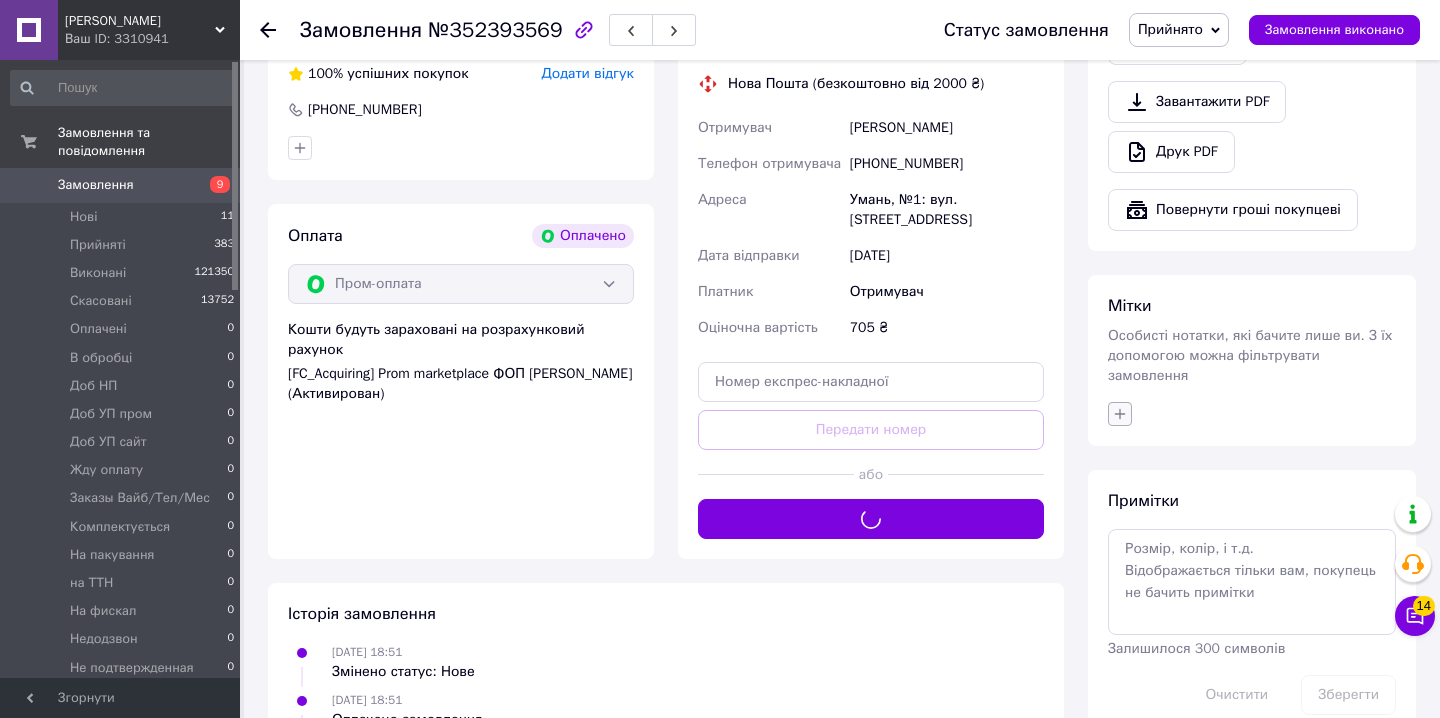 click 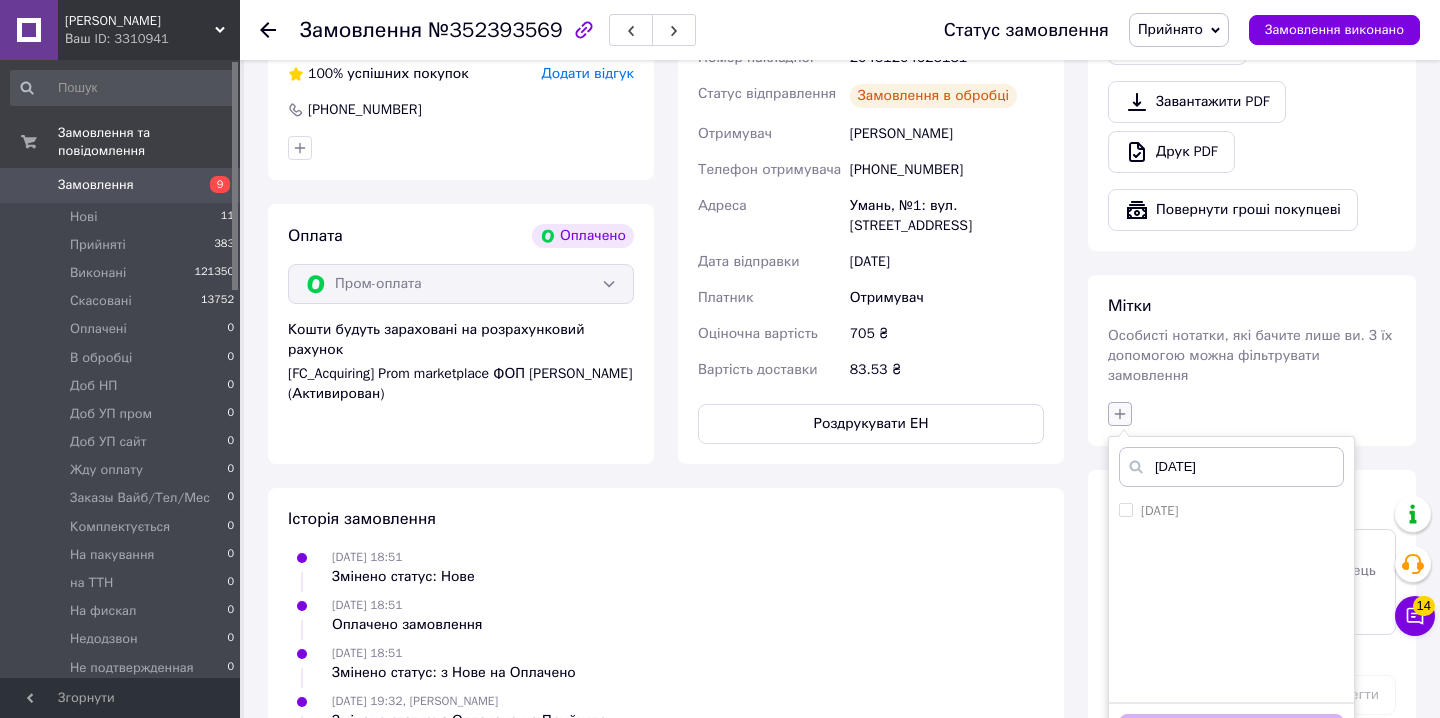 scroll, scrollTop: 872, scrollLeft: 0, axis: vertical 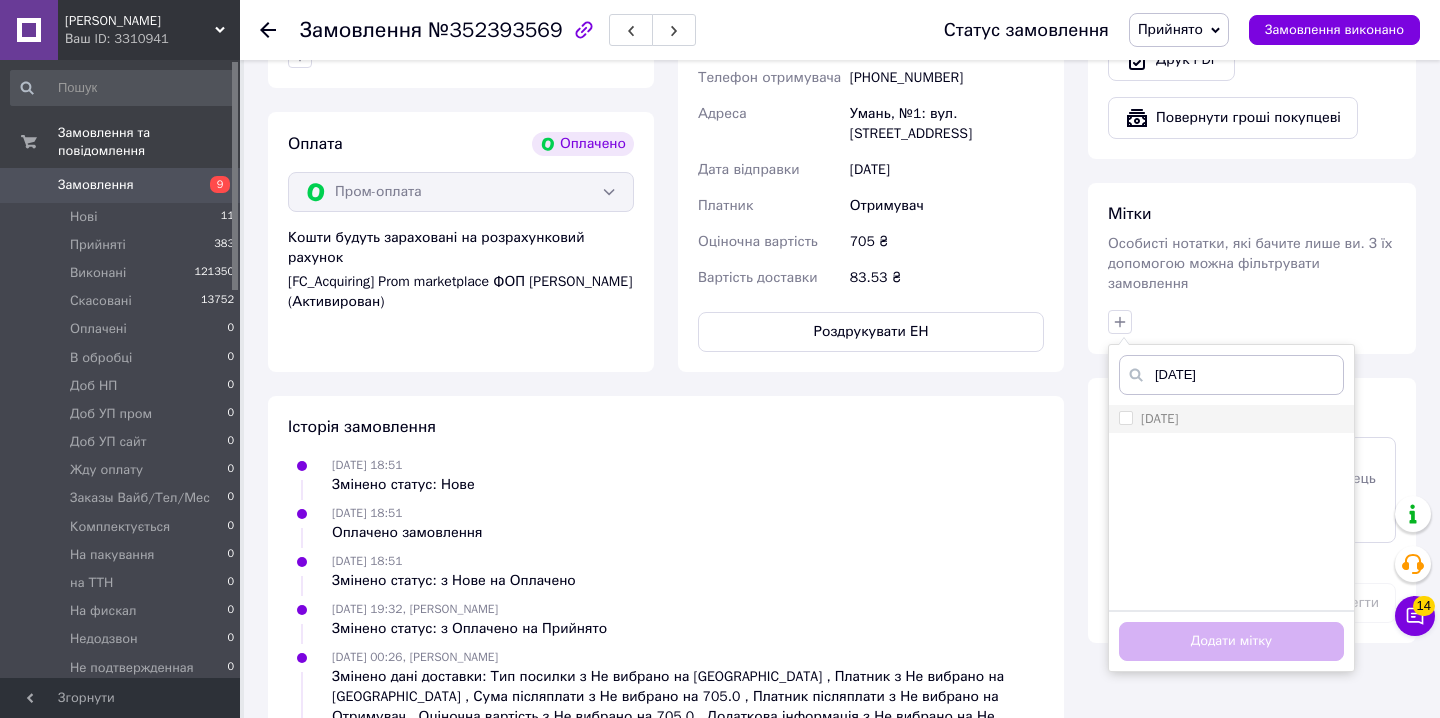 type on "[DATE]" 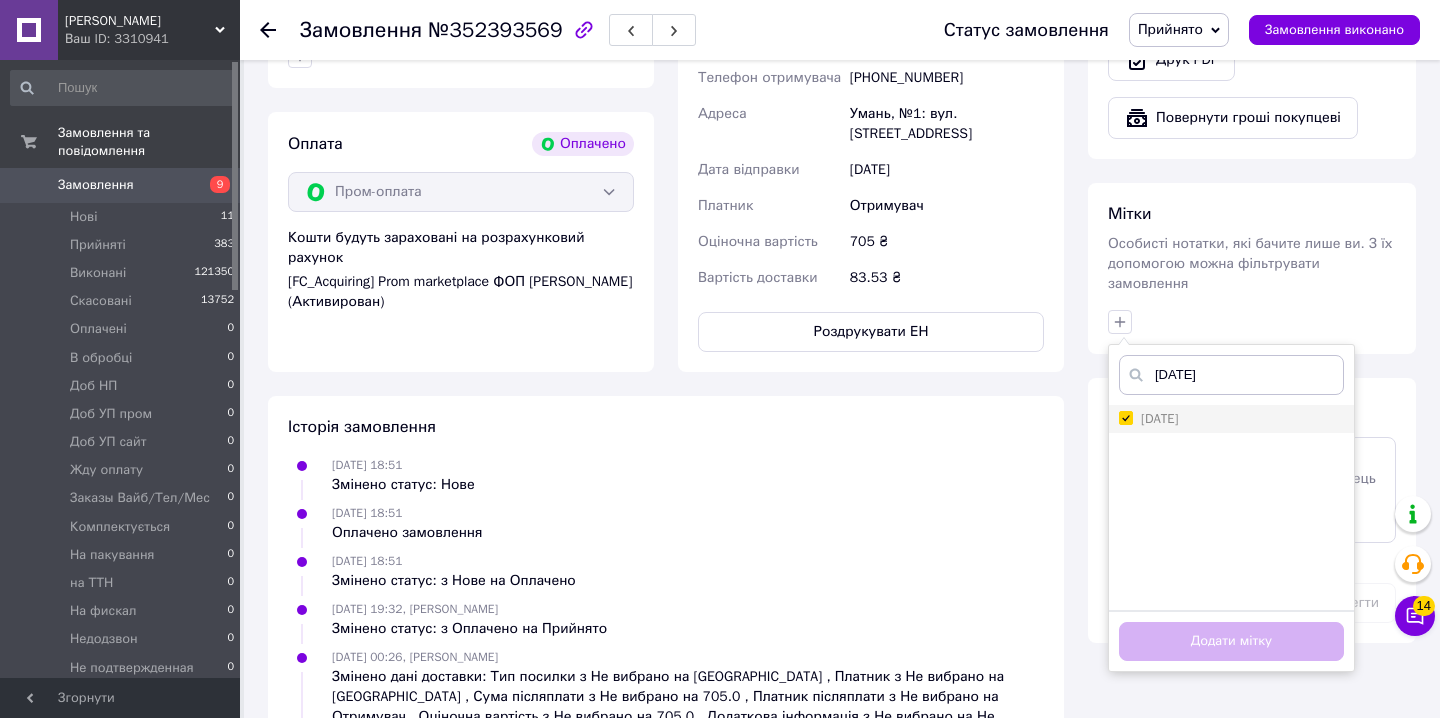 click on "[DATE]" at bounding box center [1125, 417] 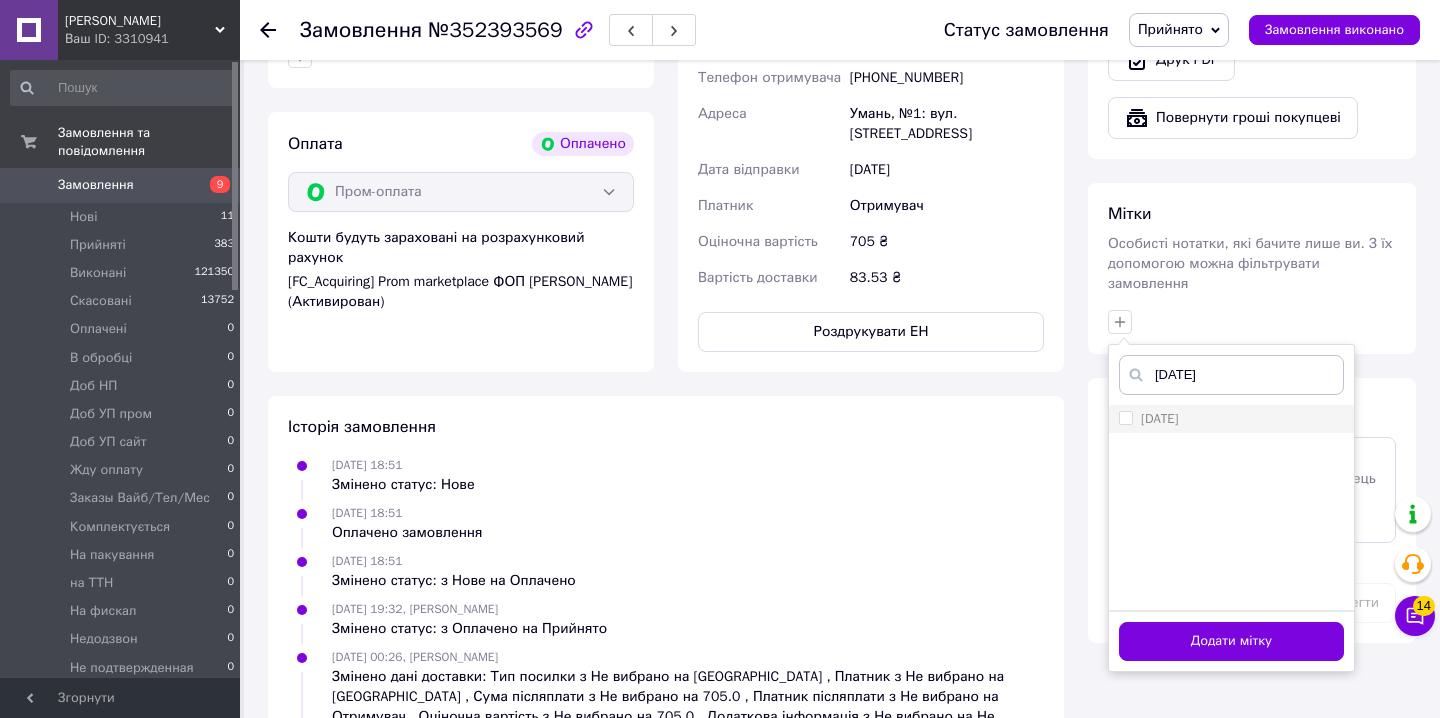 click on "[DATE]" at bounding box center [1125, 417] 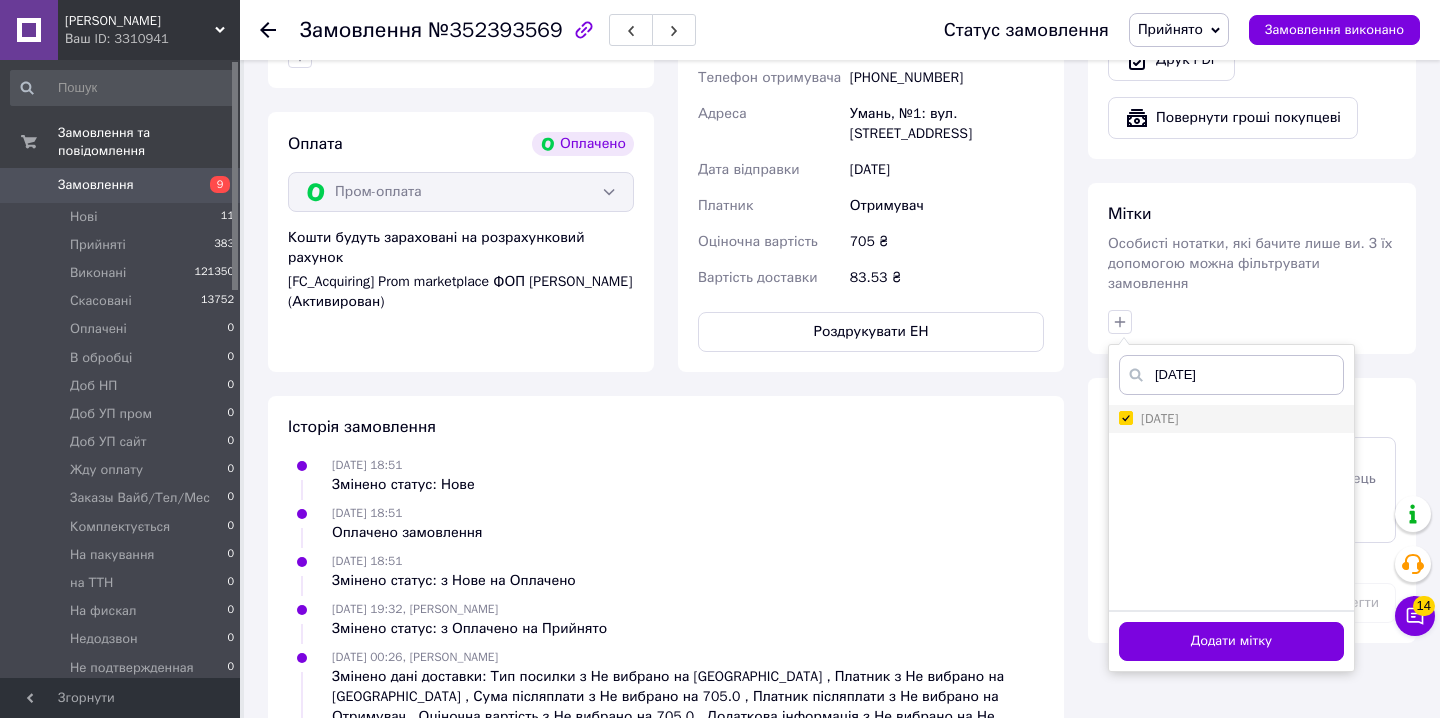 checkbox on "true" 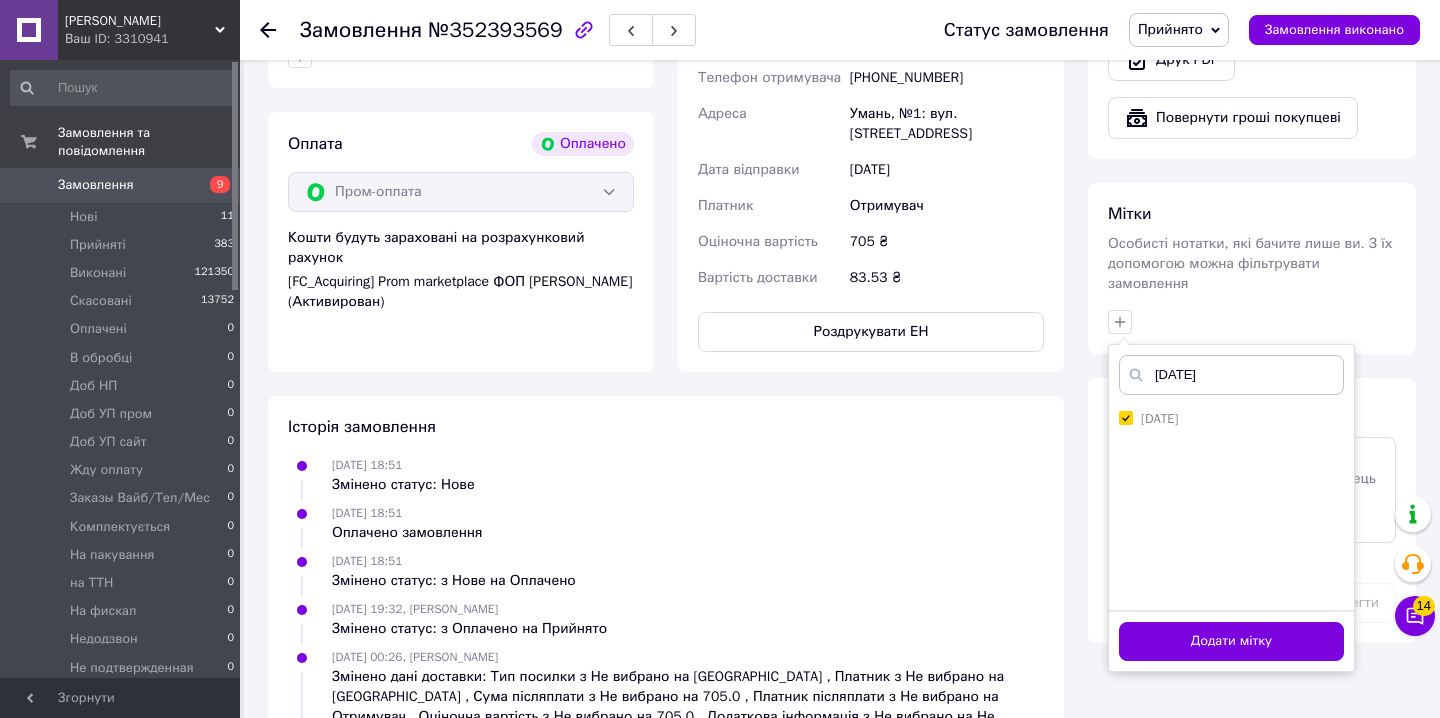 click on "Додати мітку" at bounding box center (1231, 641) 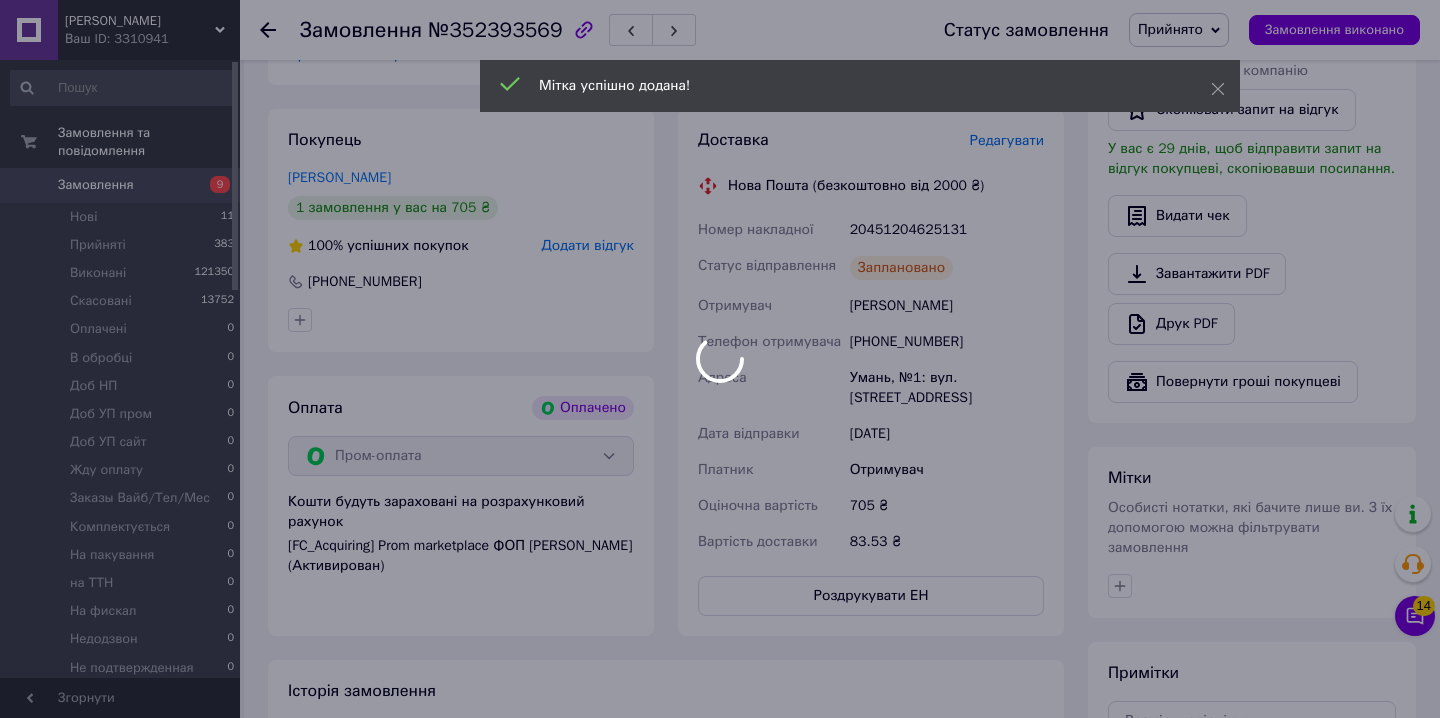 scroll, scrollTop: 585, scrollLeft: 0, axis: vertical 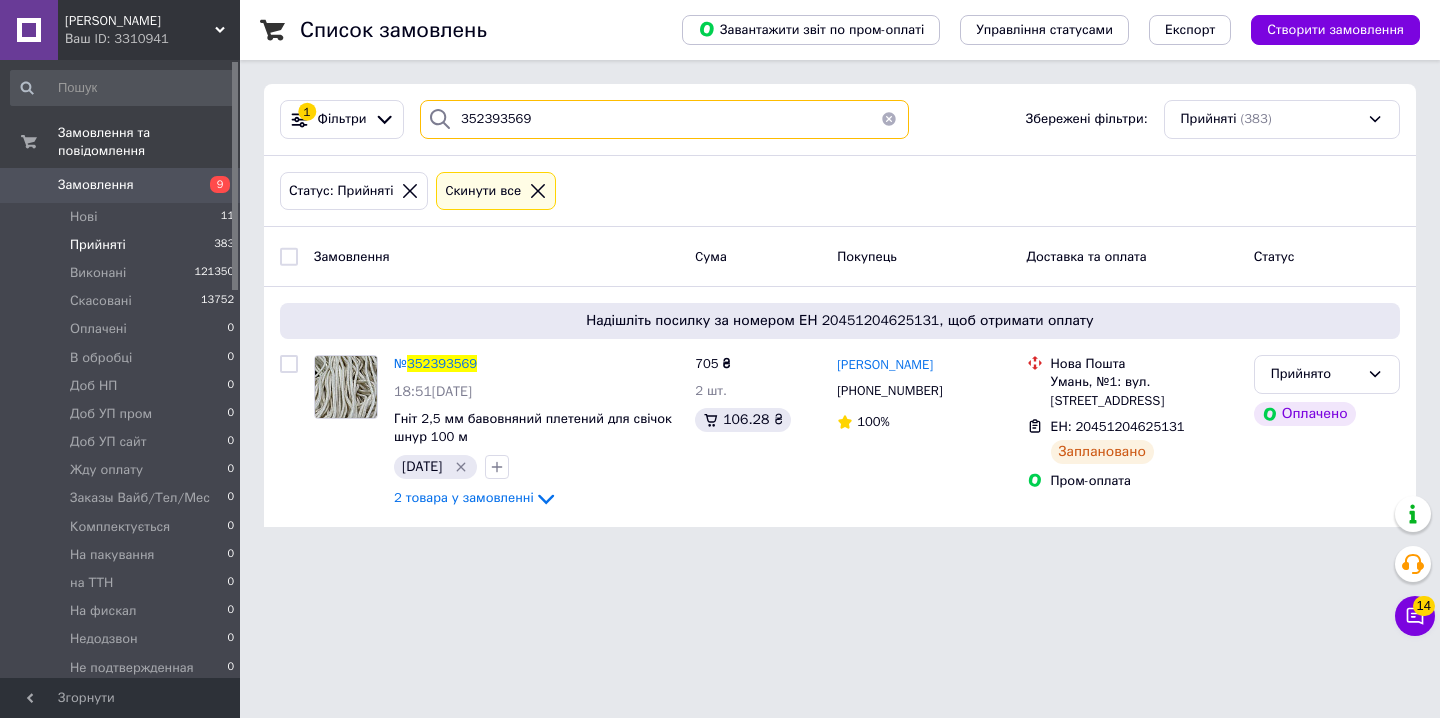 drag, startPoint x: 502, startPoint y: 112, endPoint x: 474, endPoint y: 111, distance: 28.01785 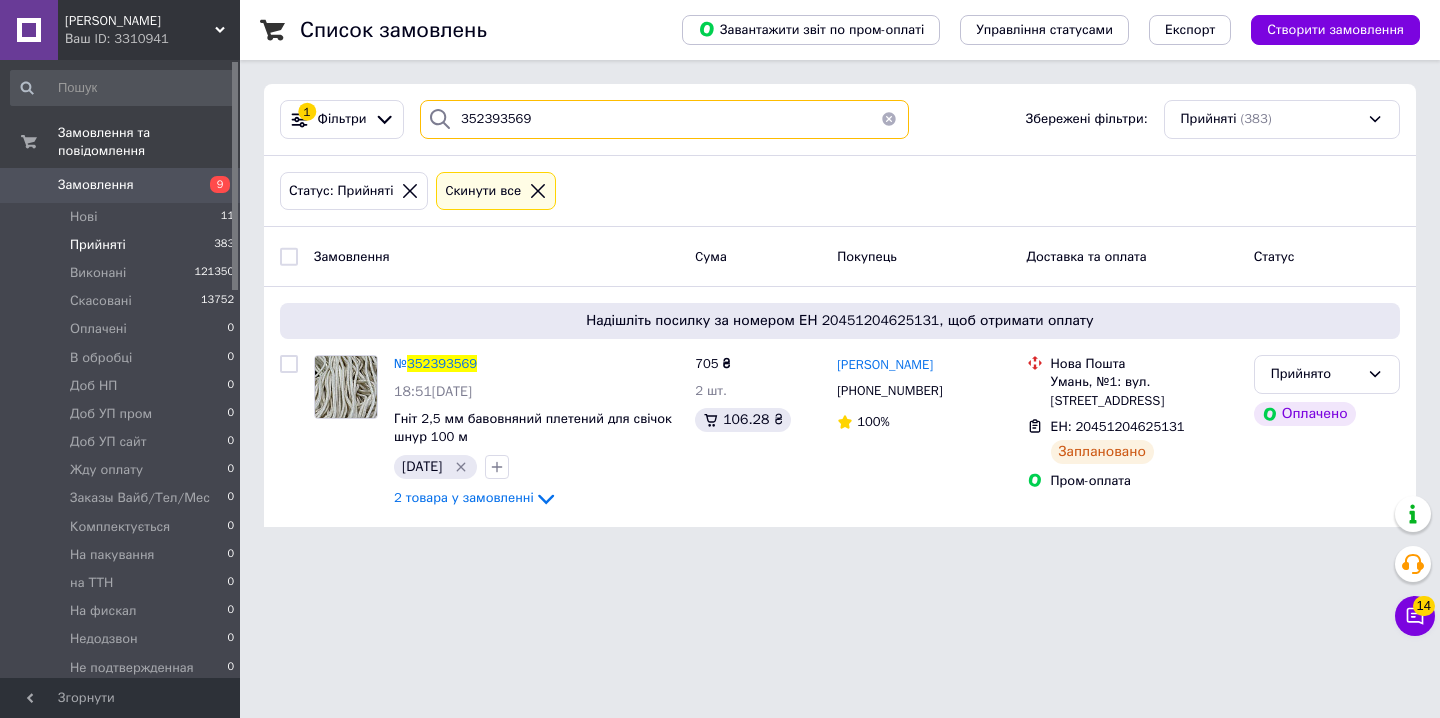 click on "352393569" at bounding box center (664, 119) 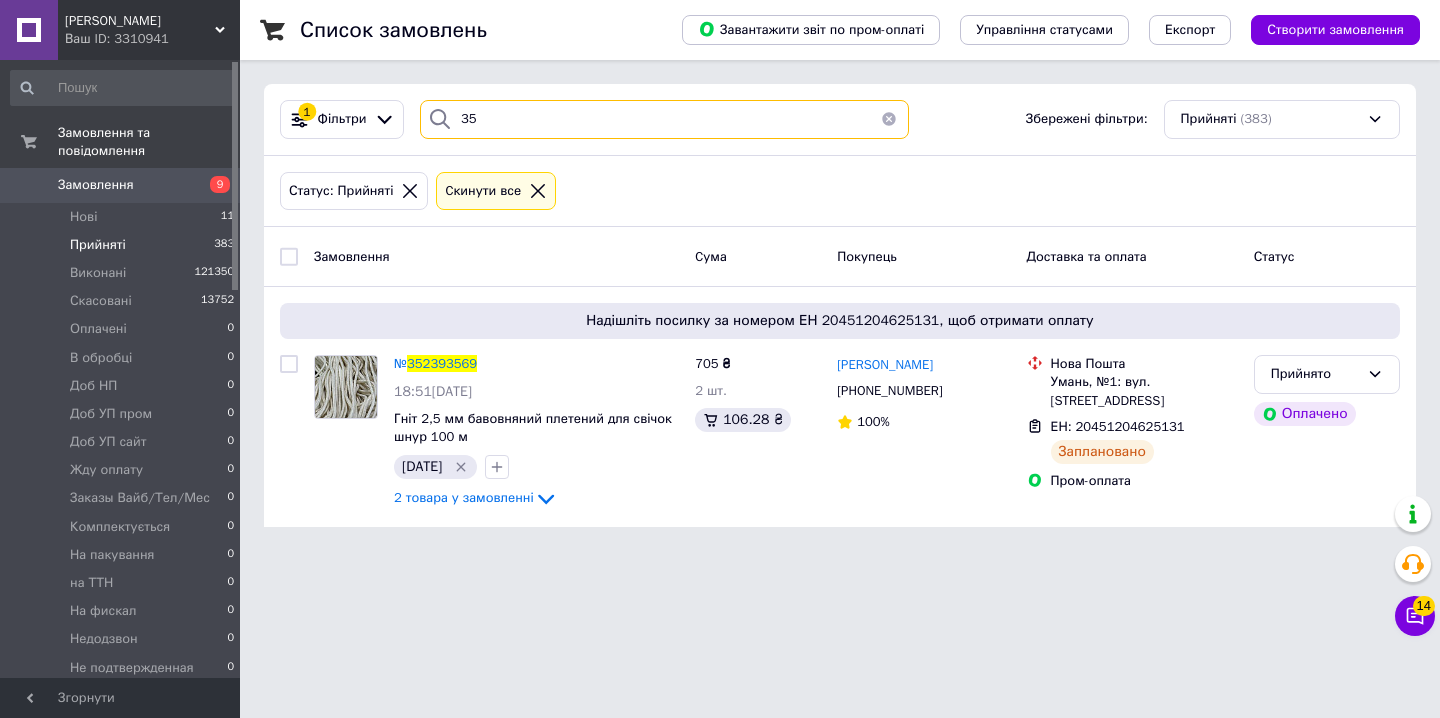 type on "3" 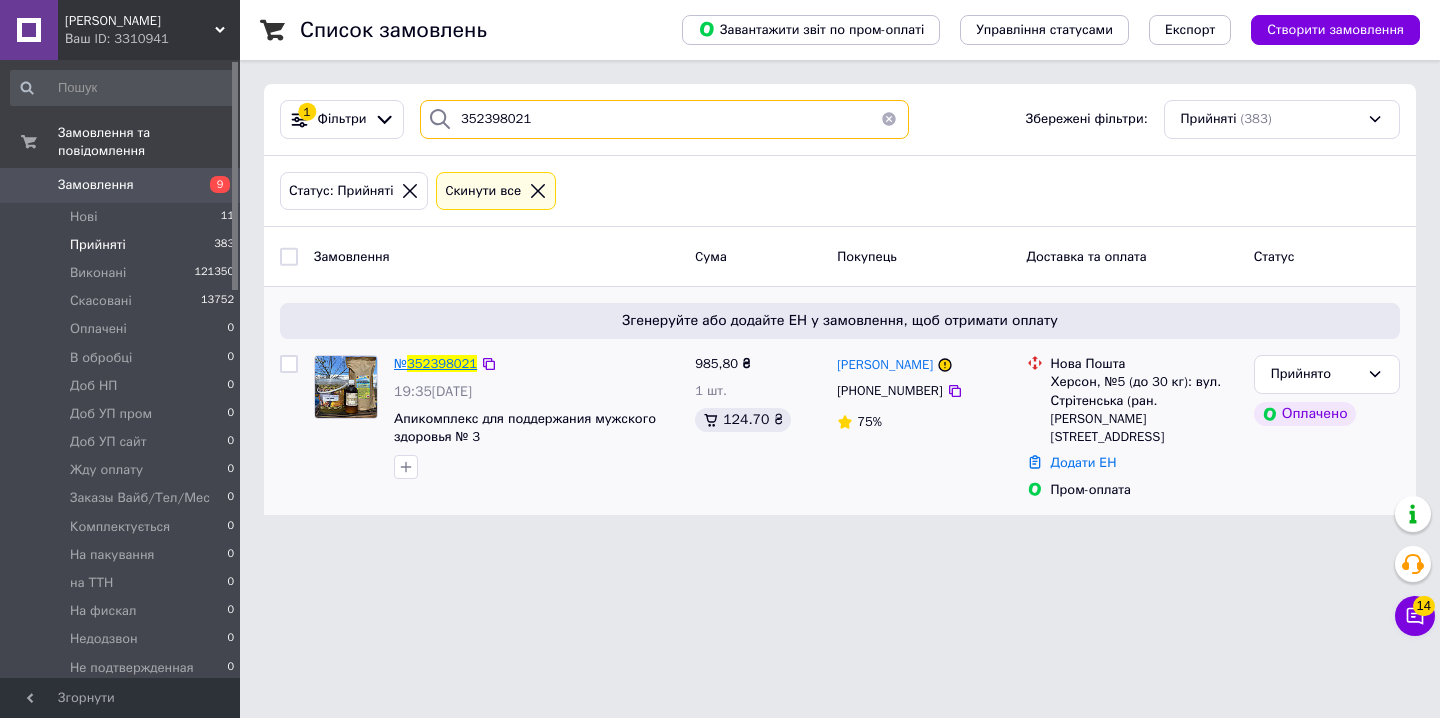 type on "352398021" 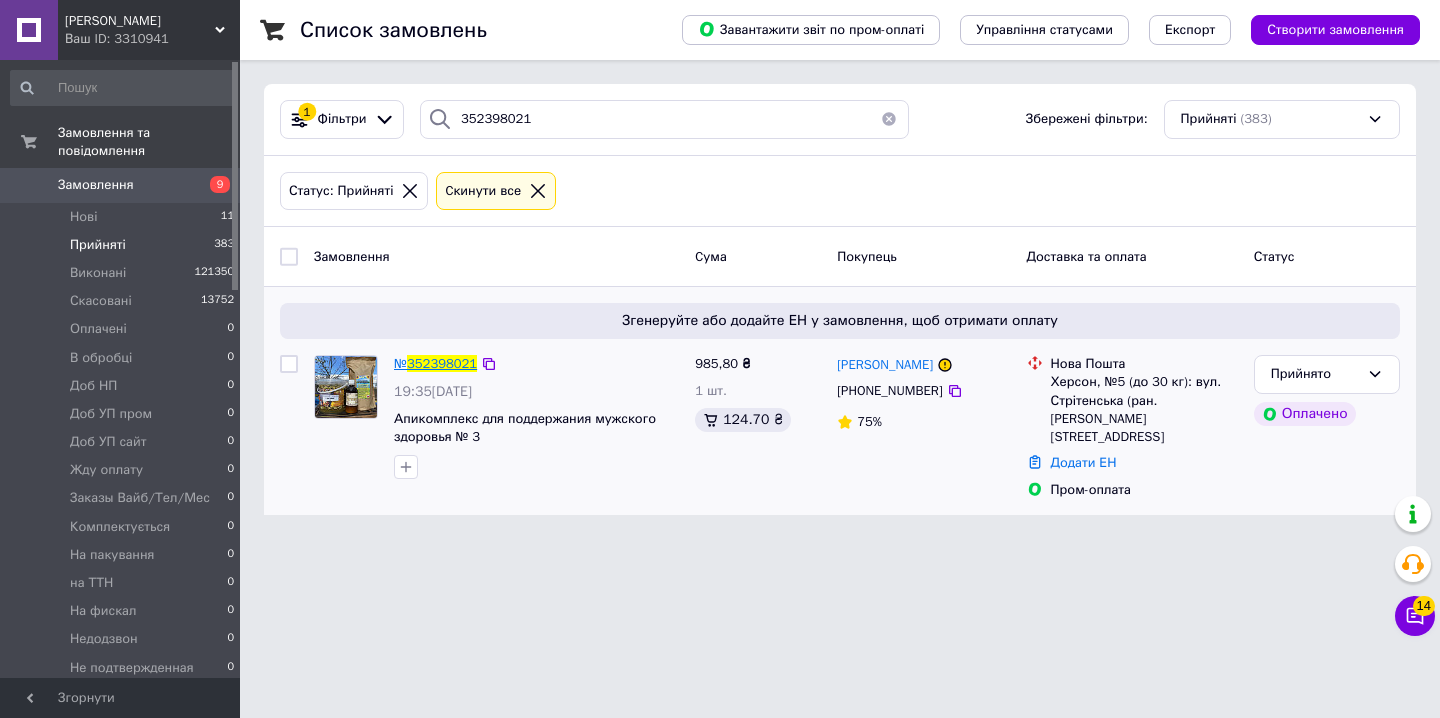 click on "352398021" at bounding box center (442, 363) 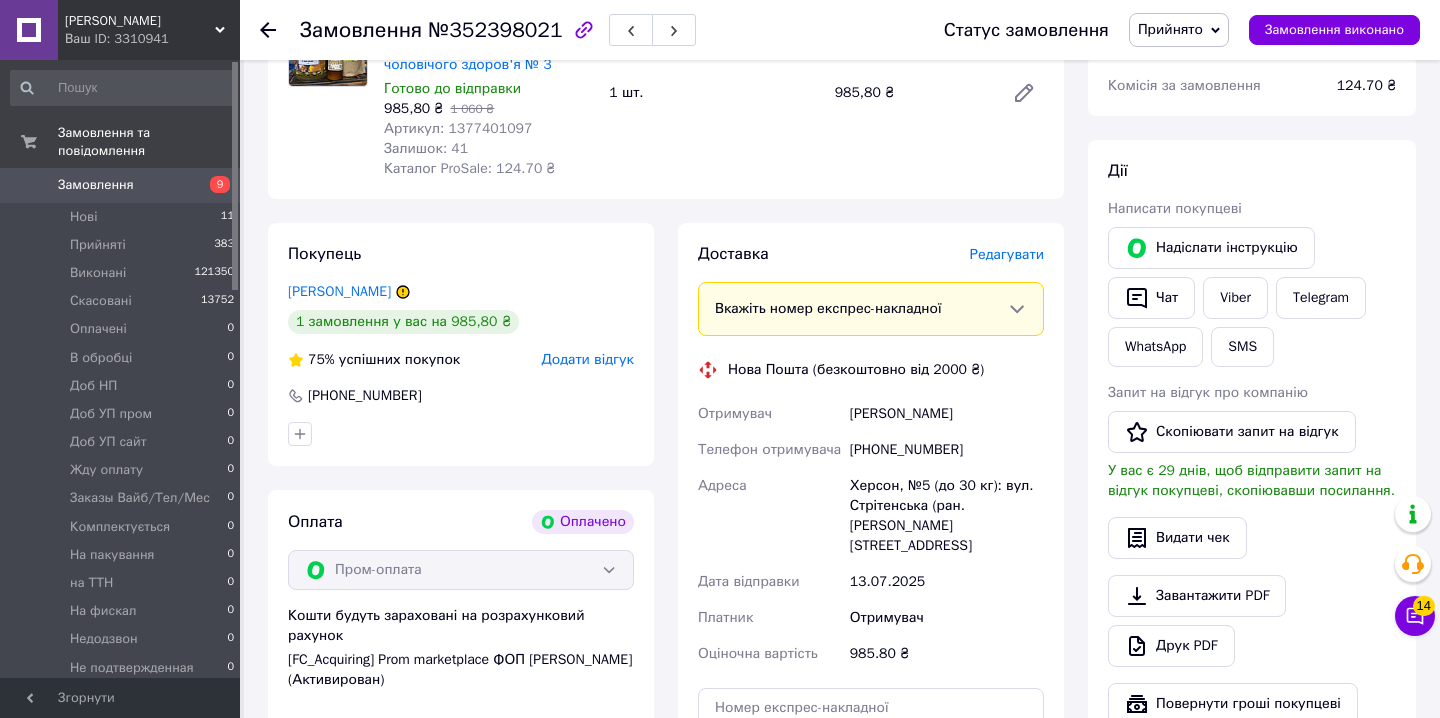 scroll, scrollTop: 302, scrollLeft: 0, axis: vertical 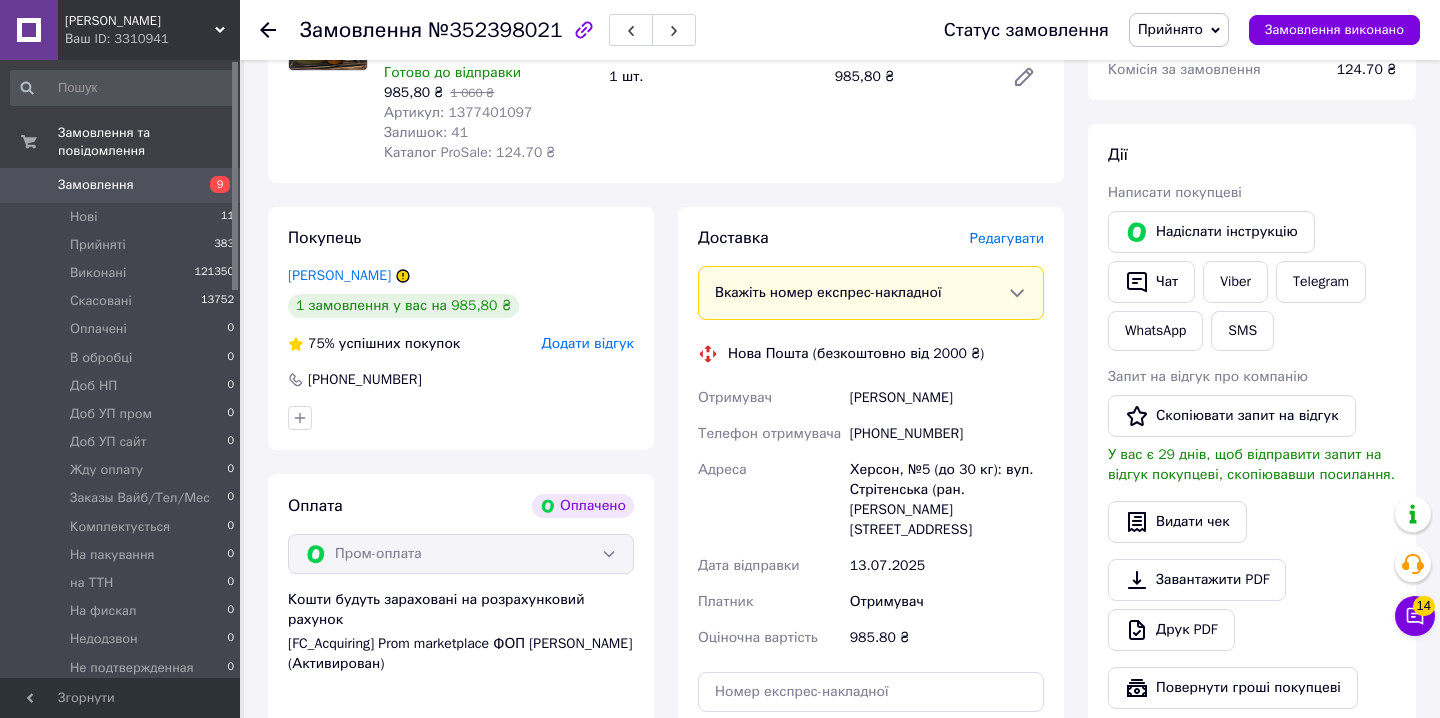 click on "Редагувати" at bounding box center [1007, 239] 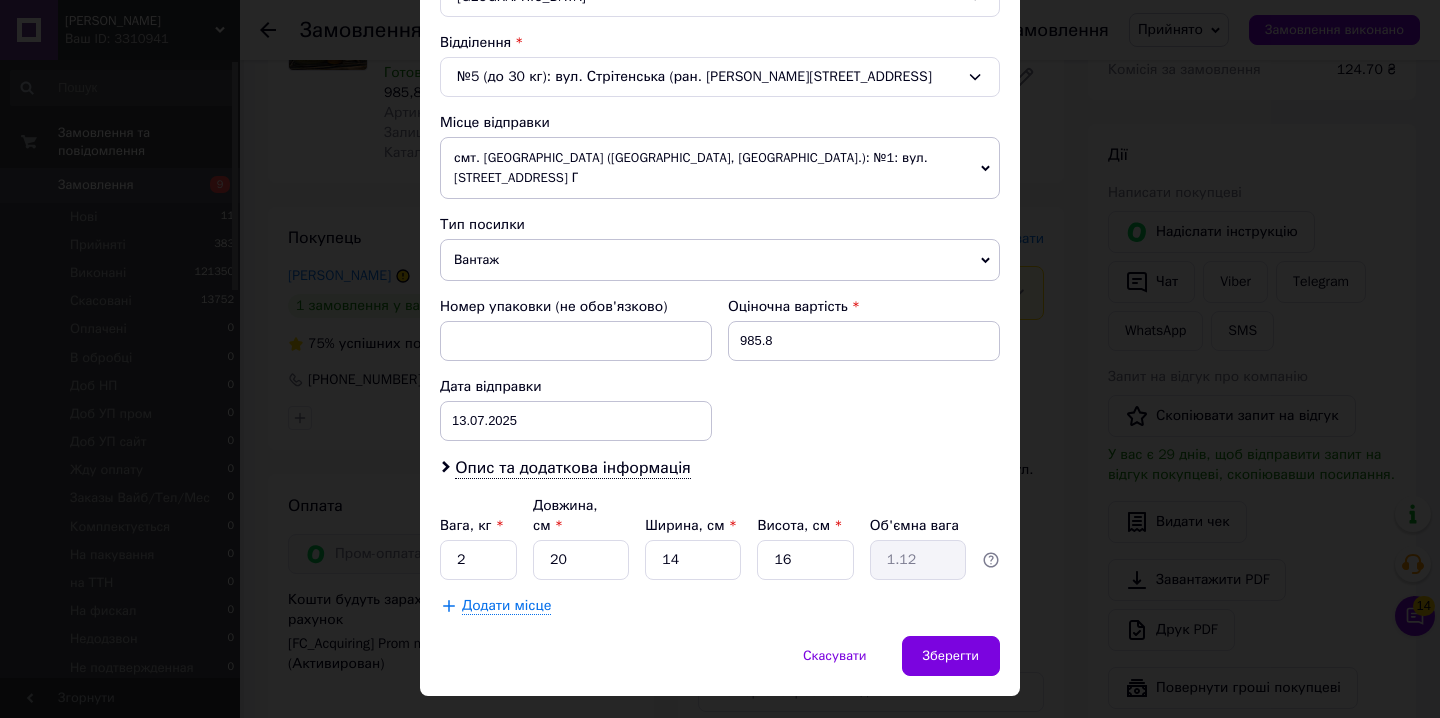 scroll, scrollTop: 650, scrollLeft: 0, axis: vertical 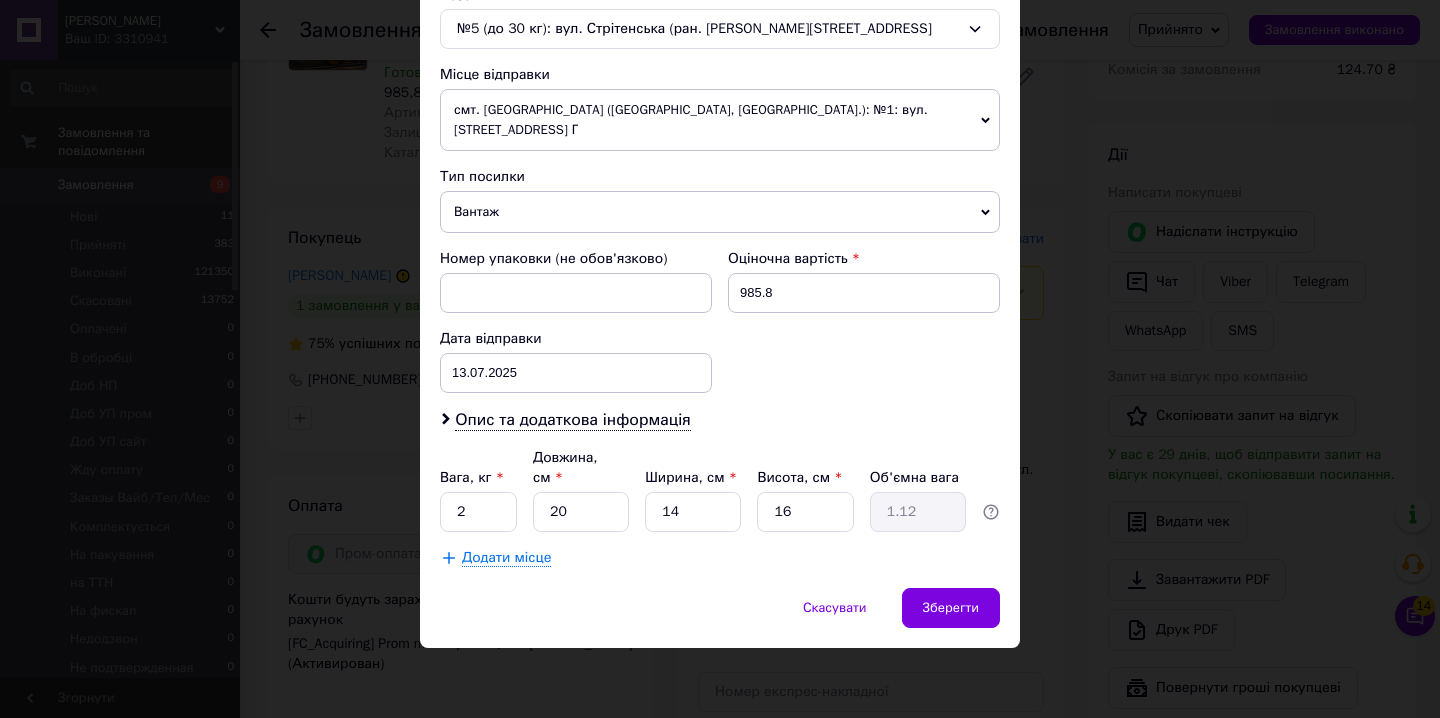 drag, startPoint x: 466, startPoint y: 339, endPoint x: 468, endPoint y: 354, distance: 15.132746 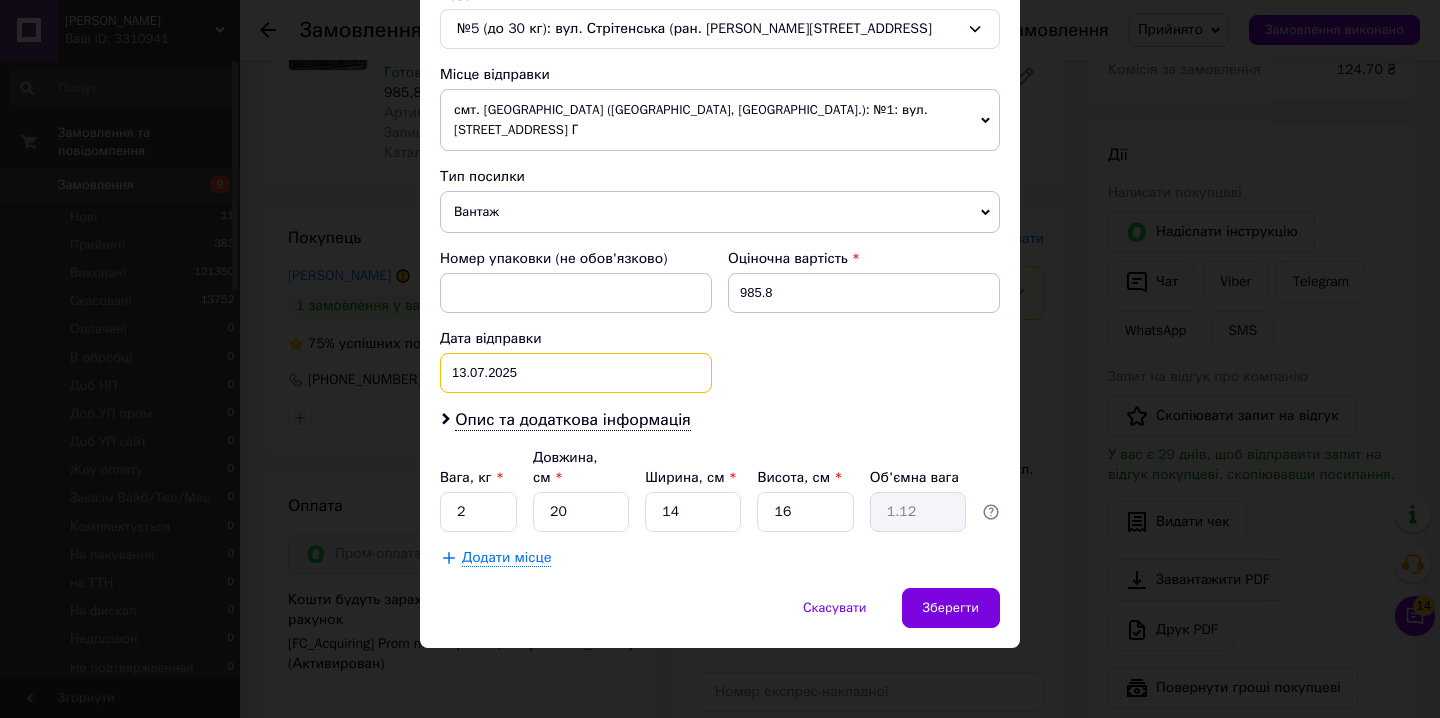 click on "[DATE] < 2025 > < Июль > Пн Вт Ср Чт Пт Сб Вс 30 1 2 3 4 5 6 7 8 9 10 11 12 13 14 15 16 17 18 19 20 21 22 23 24 25 26 27 28 29 30 31 1 2 3 4 5 6 7 8 9 10" at bounding box center (576, 373) 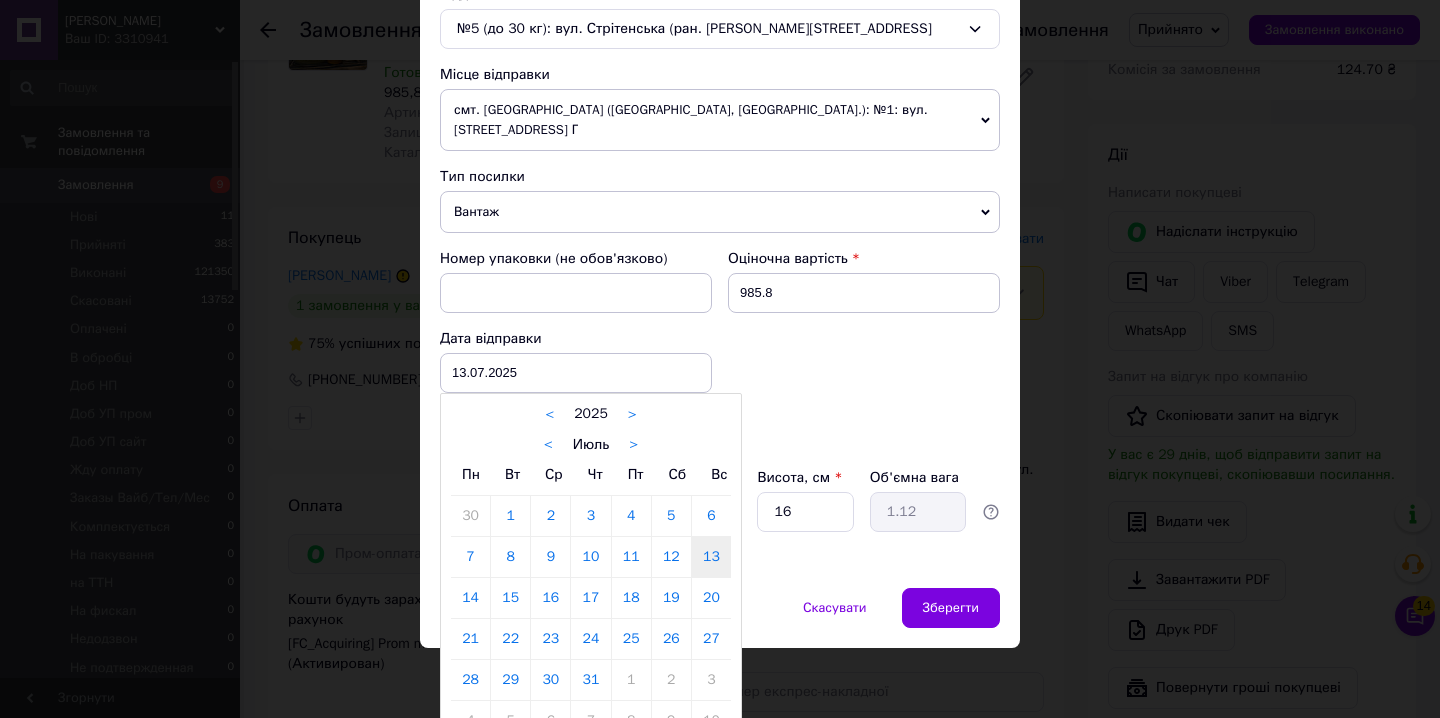 drag, startPoint x: 507, startPoint y: 592, endPoint x: 509, endPoint y: 565, distance: 27.073973 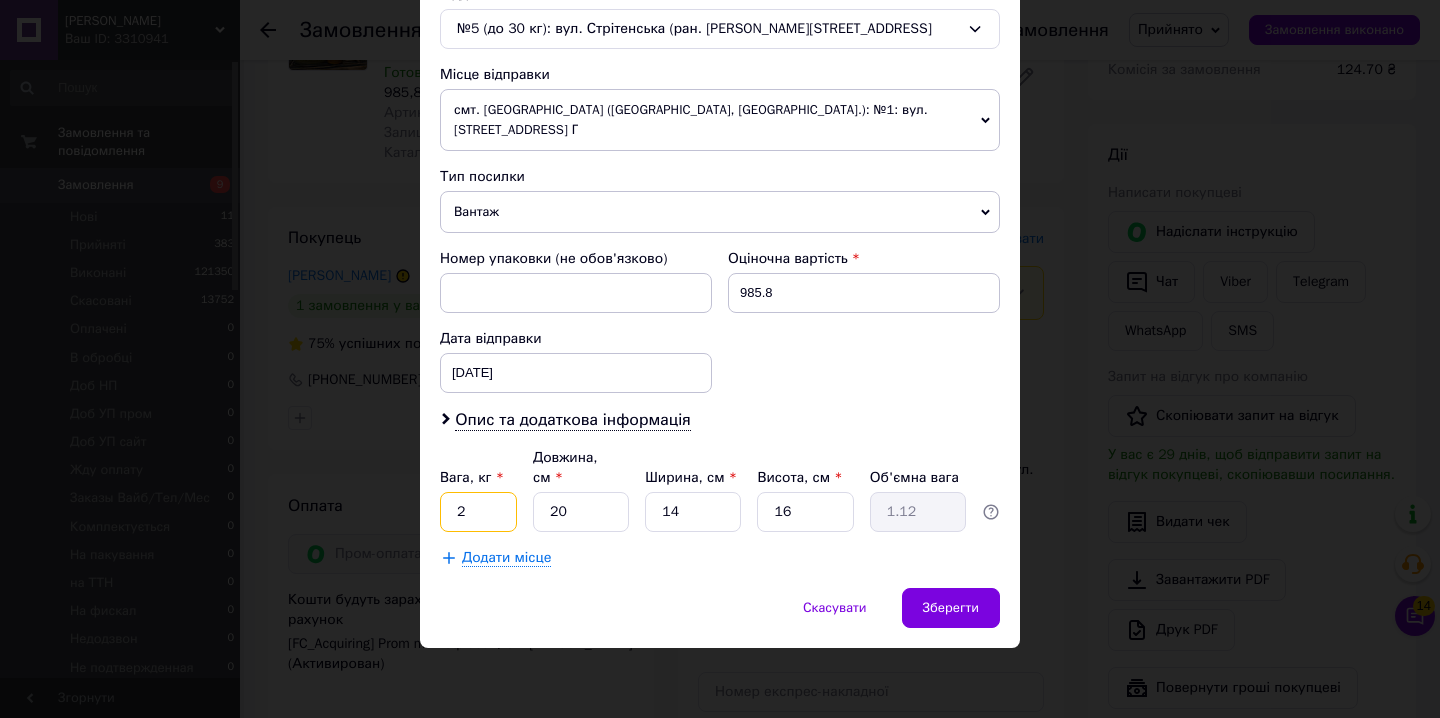 click on "2" at bounding box center (478, 512) 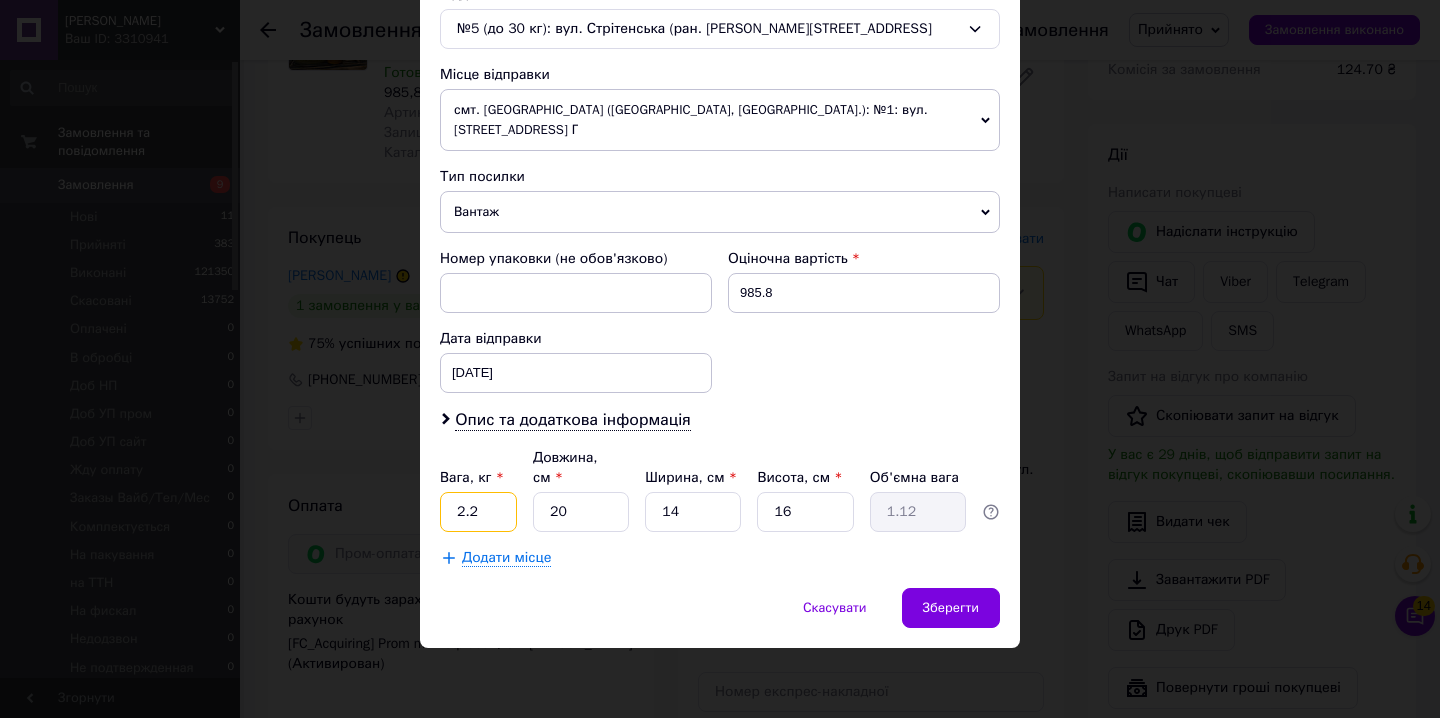 type on "2.2" 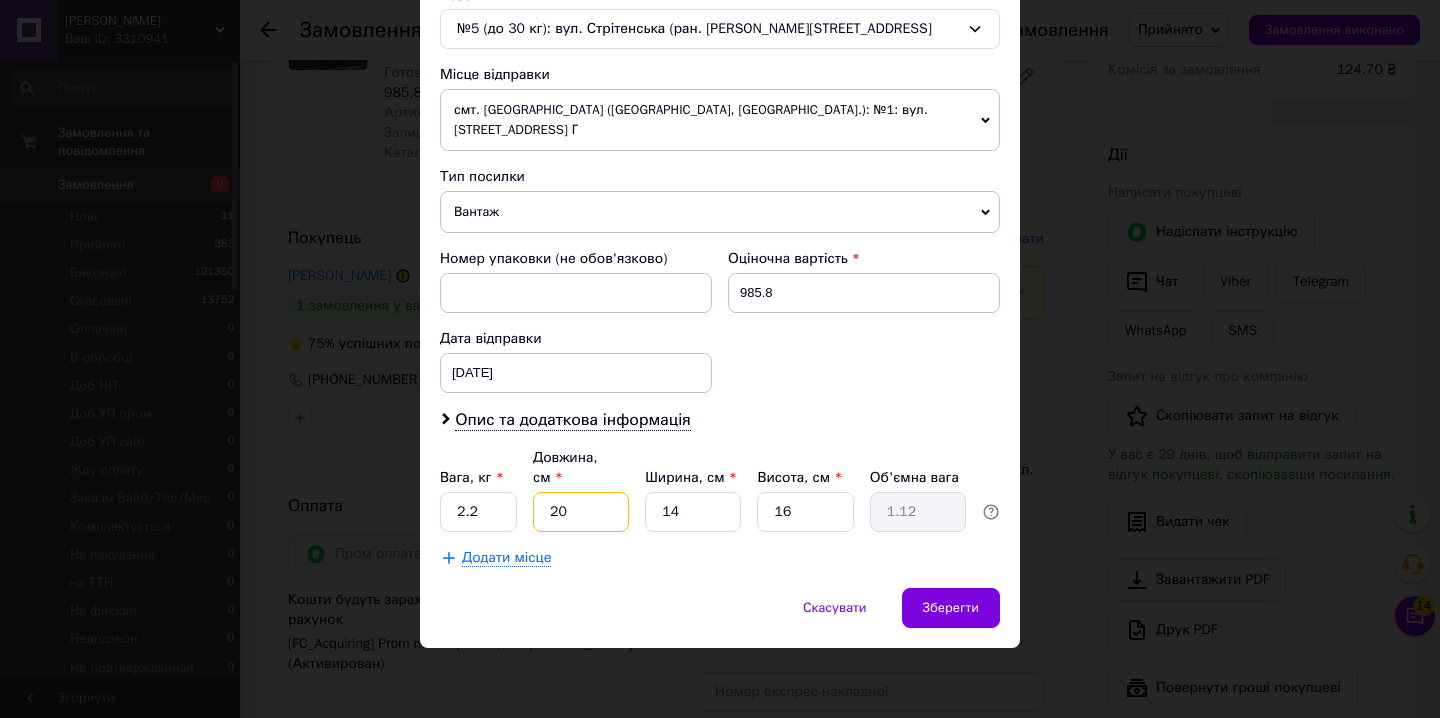 type on "2" 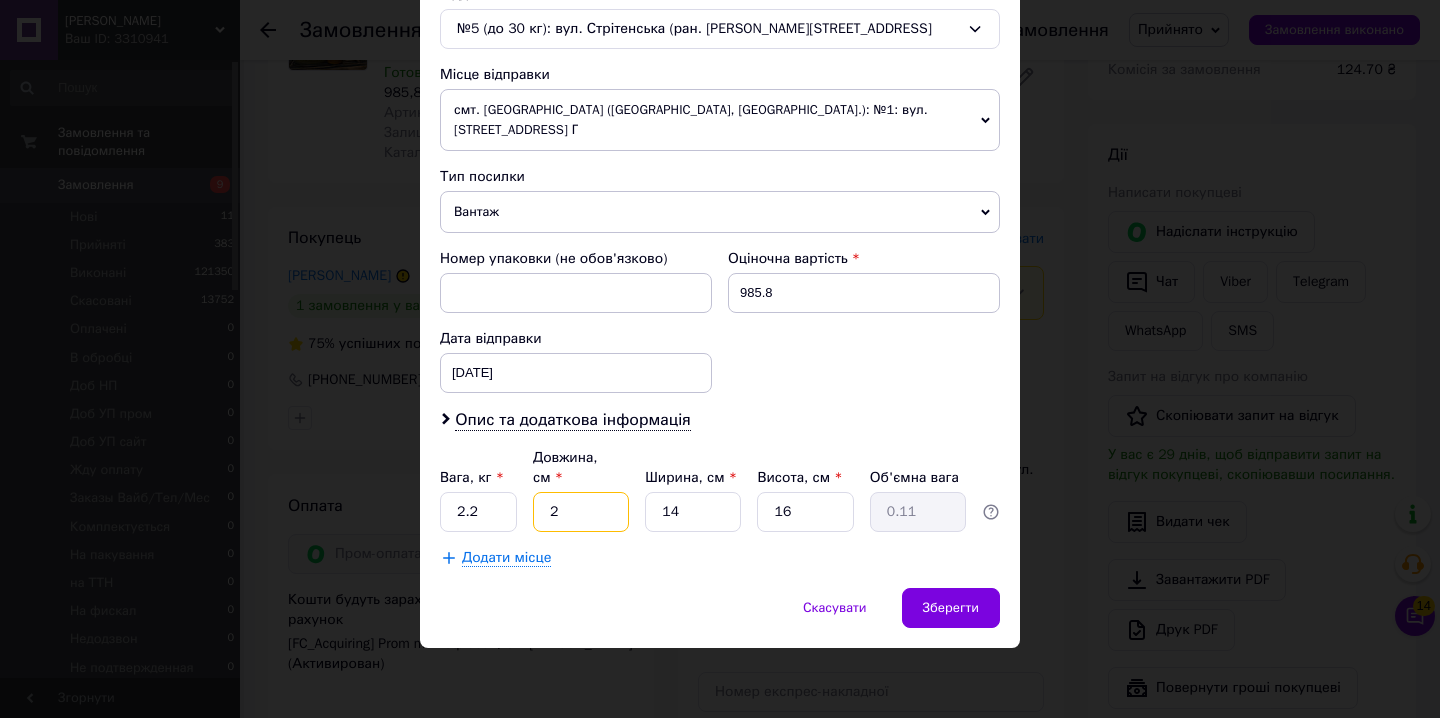 type on "27" 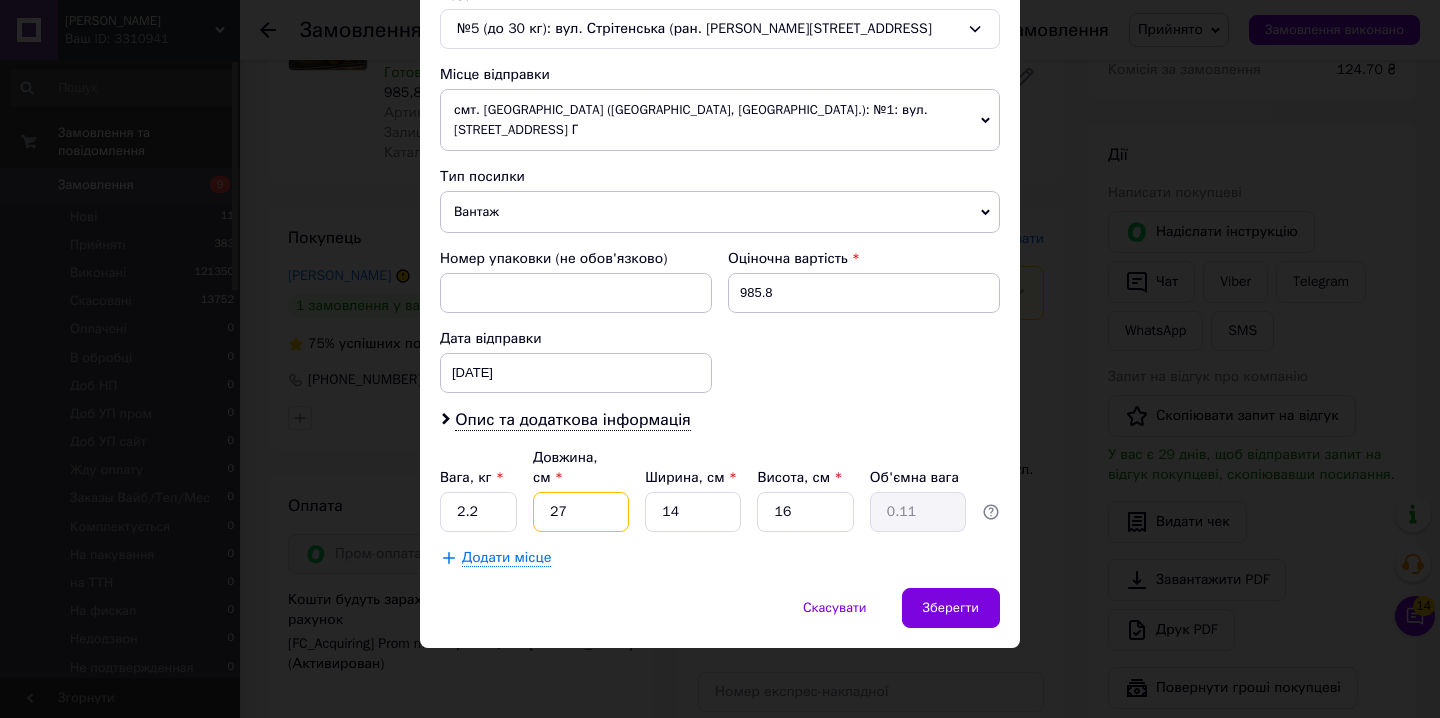 type on "1.51" 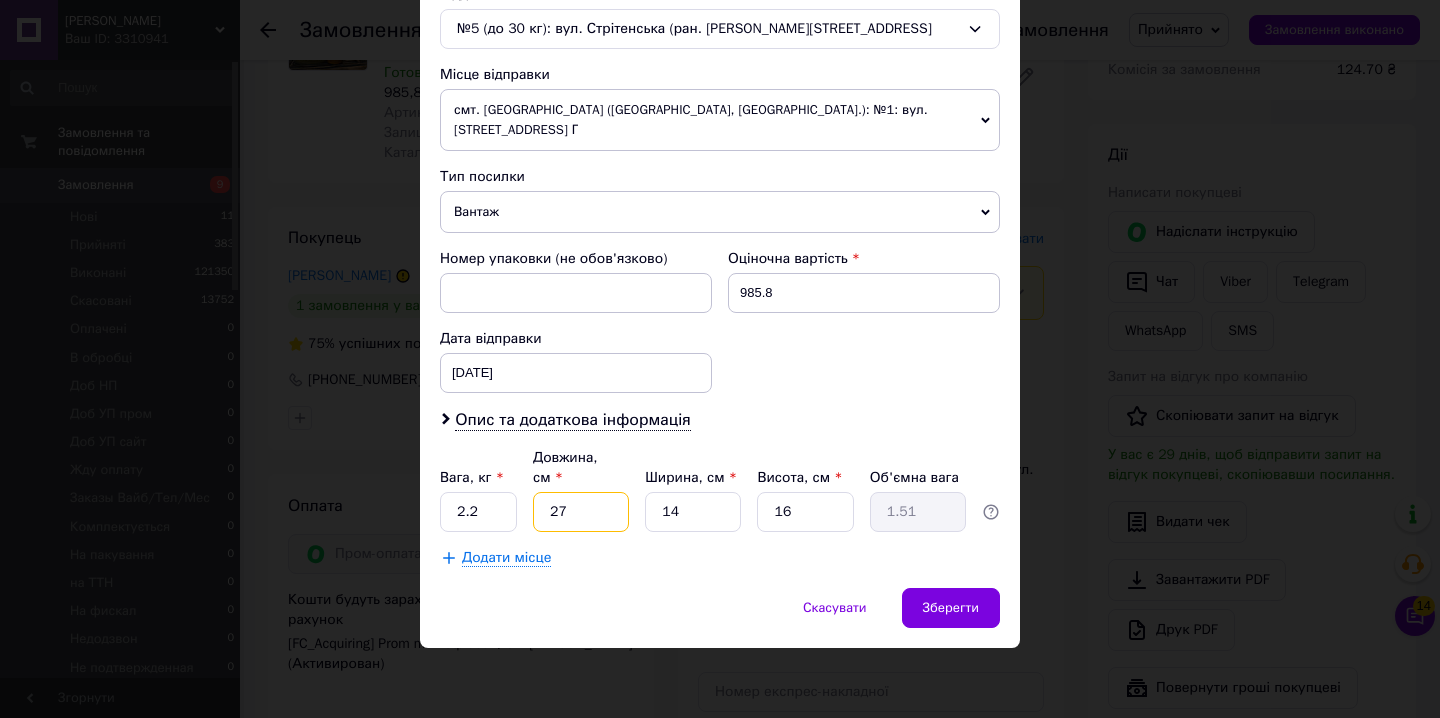 type on "27" 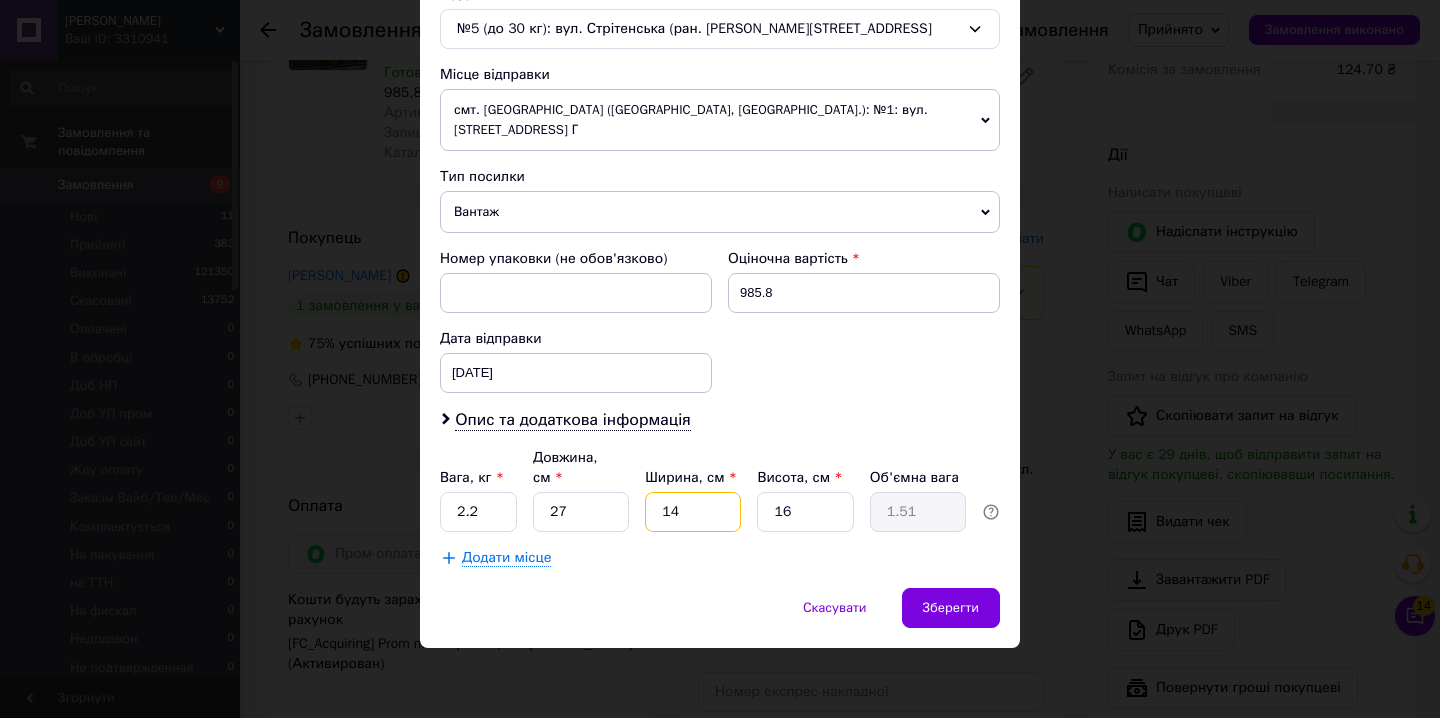 type on "1" 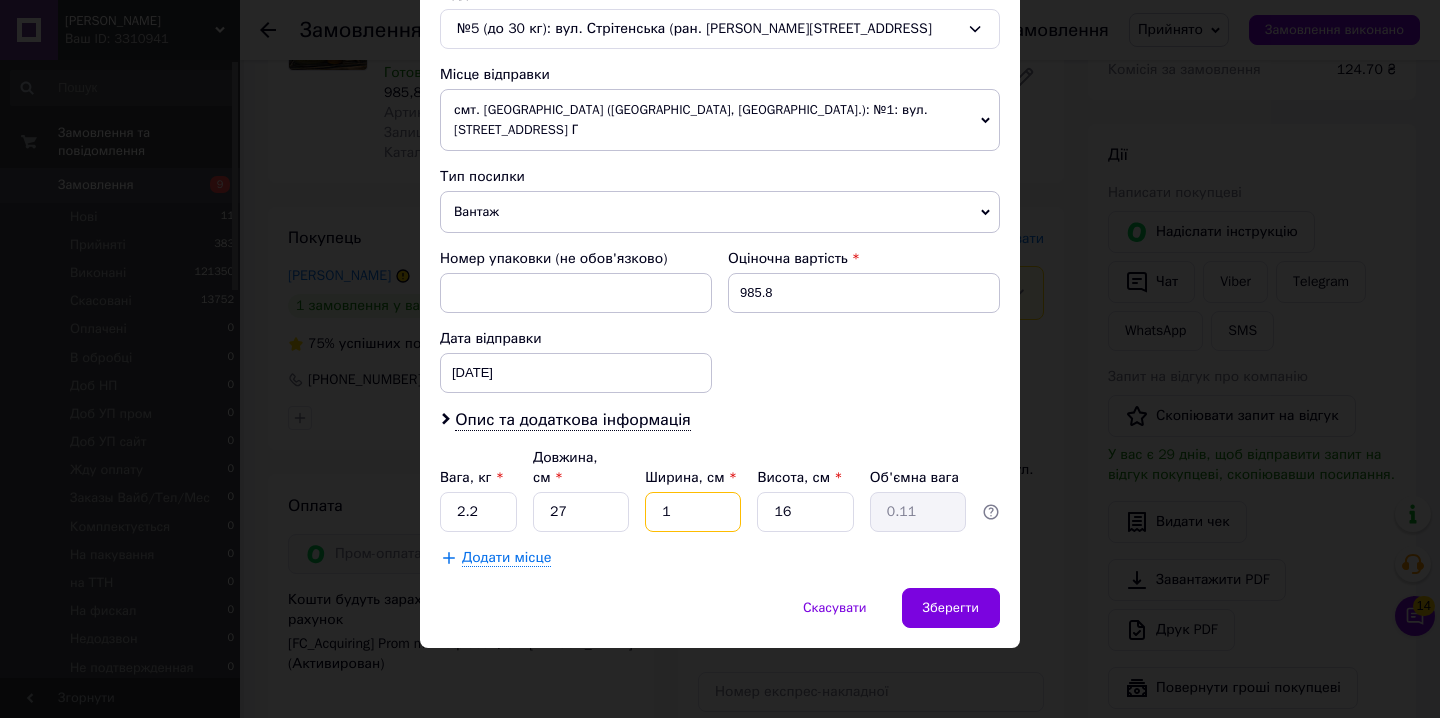 type on "14" 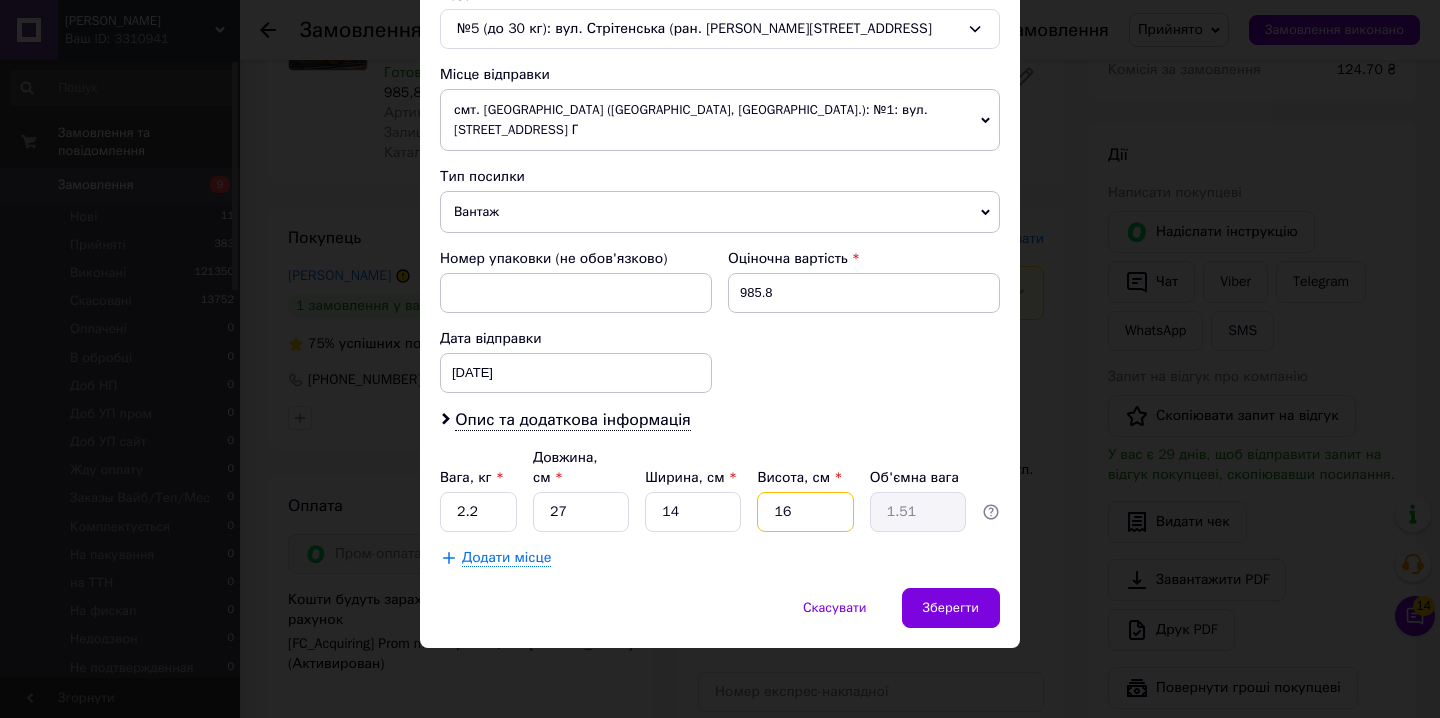 type on "1" 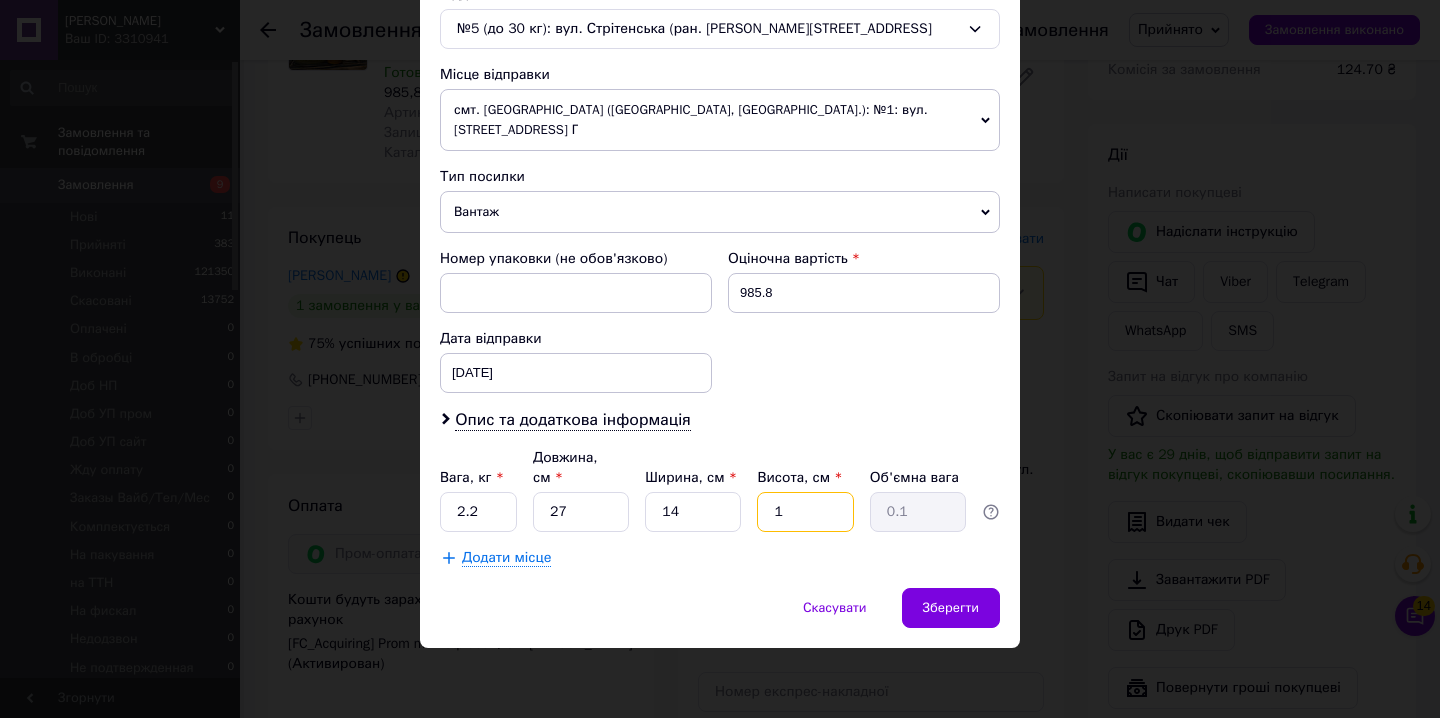 type on "17" 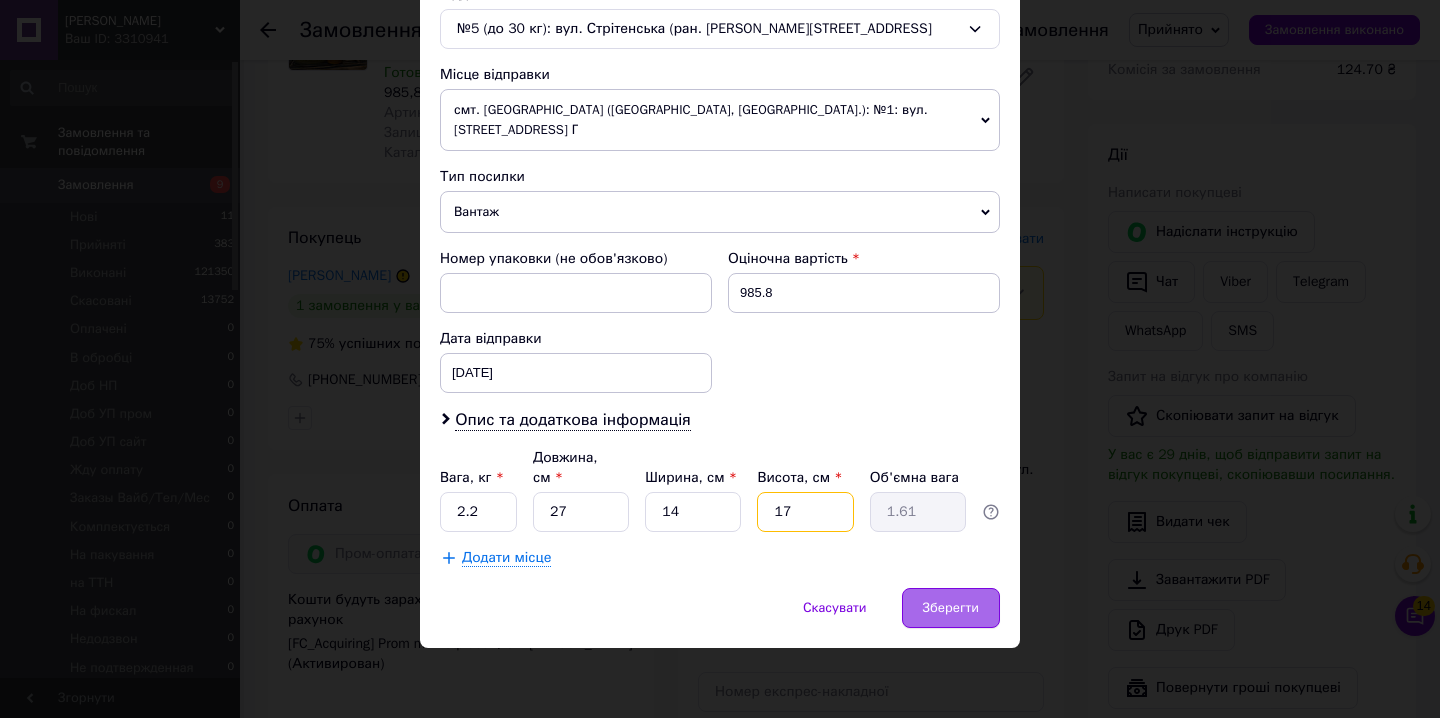 type on "17" 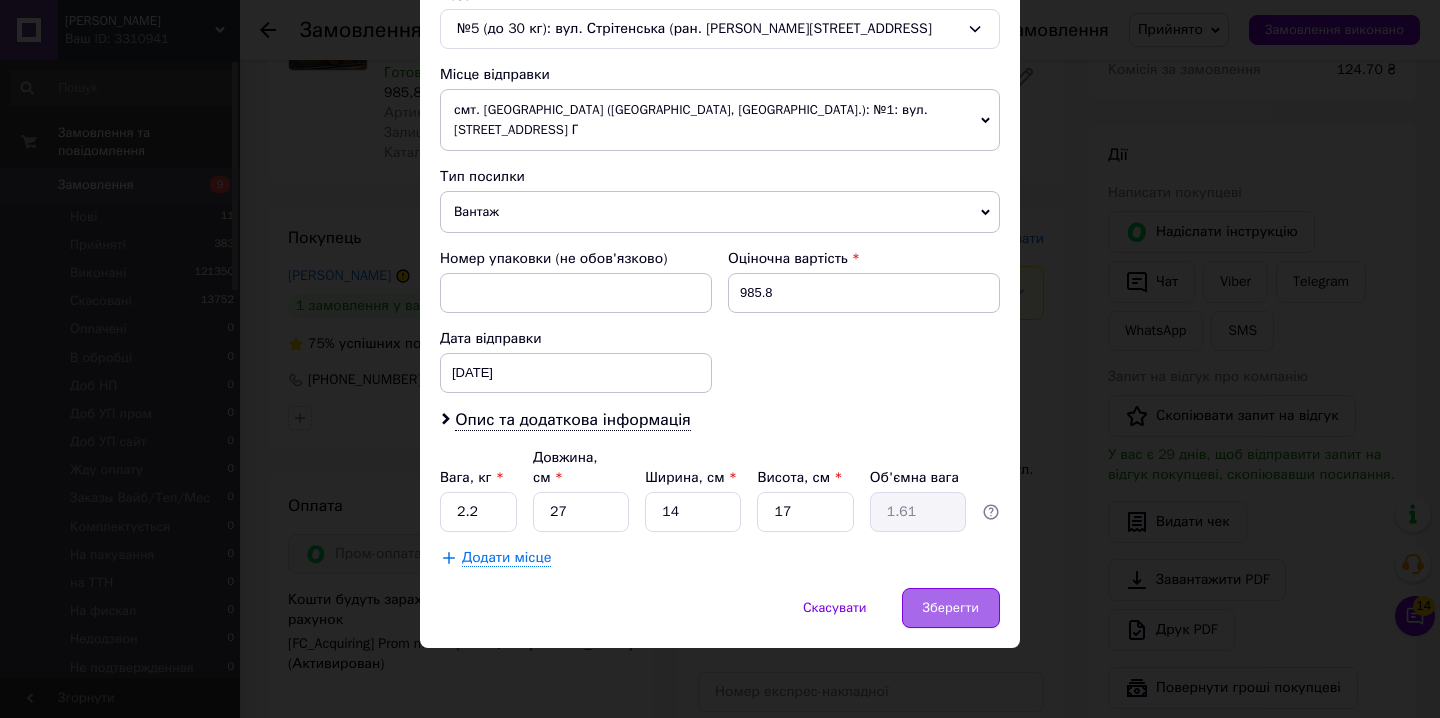 click on "Зберегти" at bounding box center [951, 608] 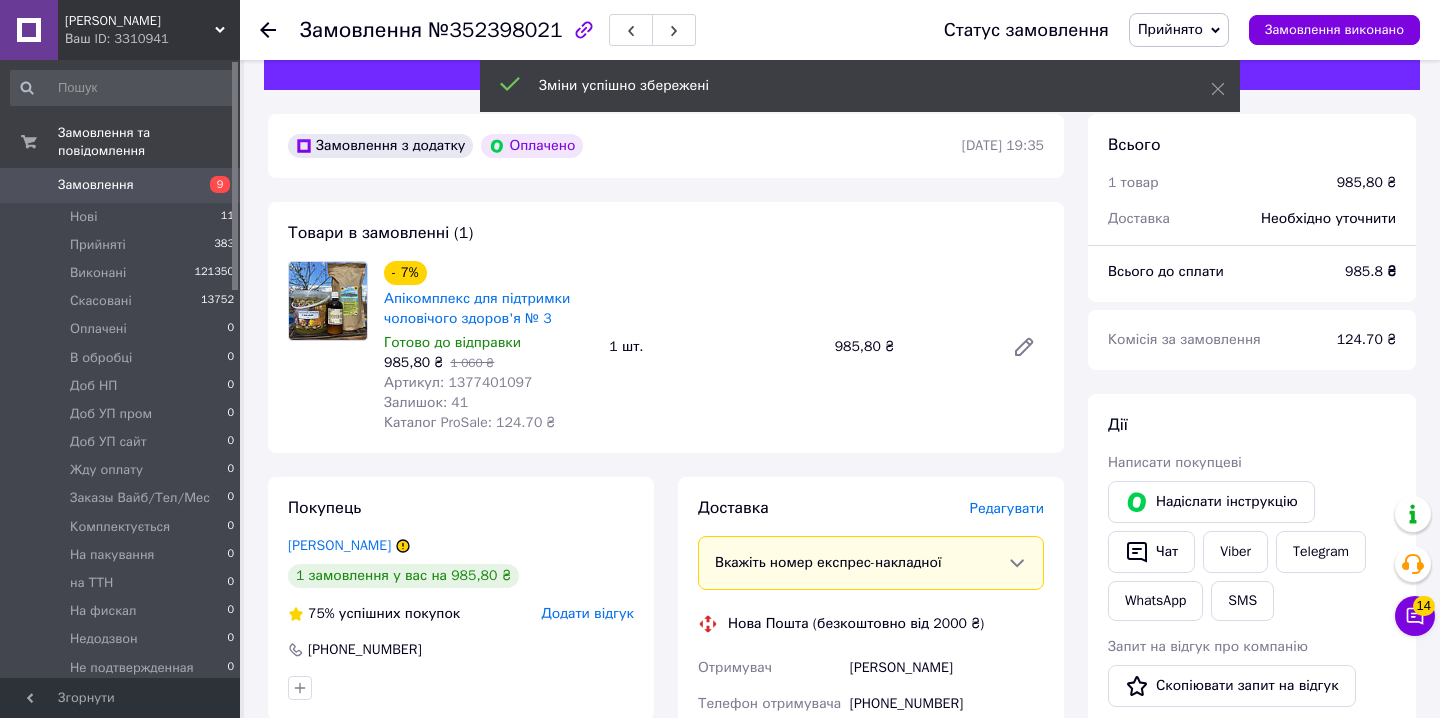 scroll, scrollTop: 0, scrollLeft: 0, axis: both 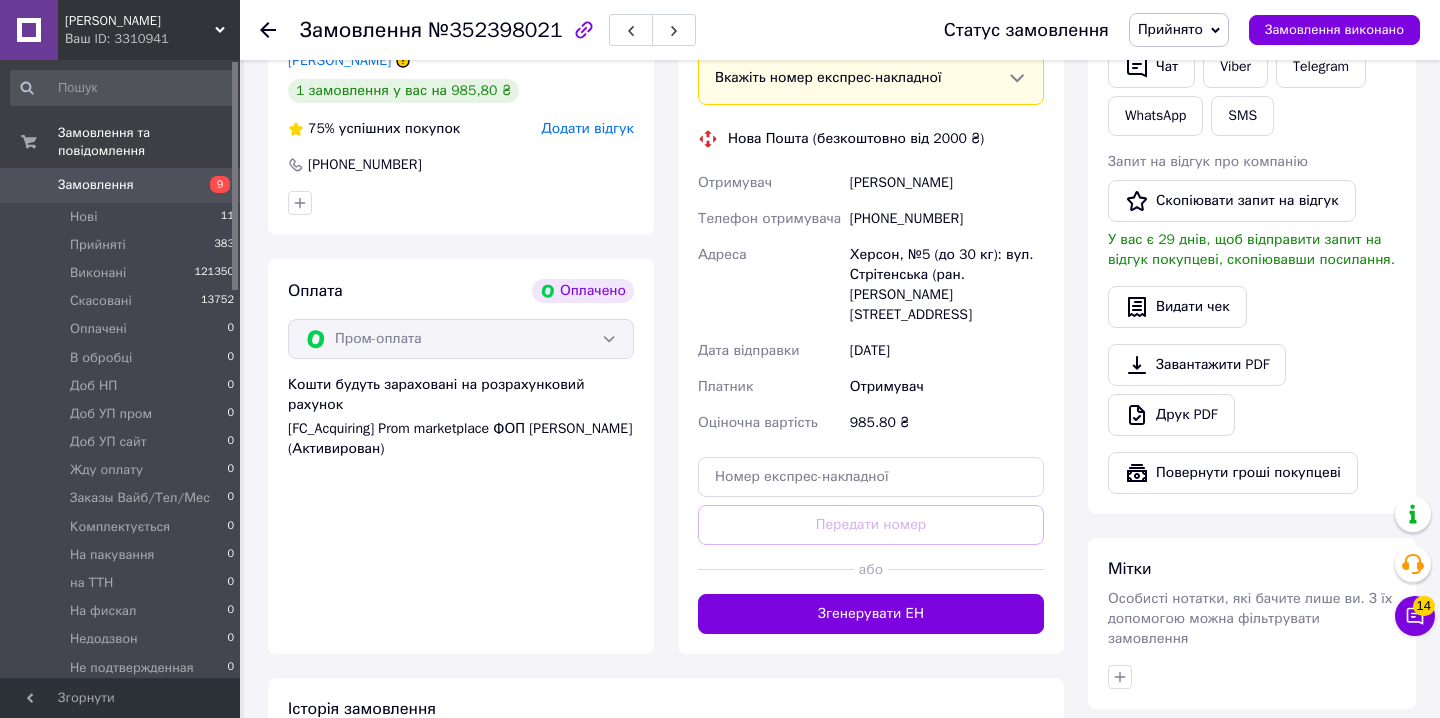 click on "Згенерувати ЕН" at bounding box center [871, 614] 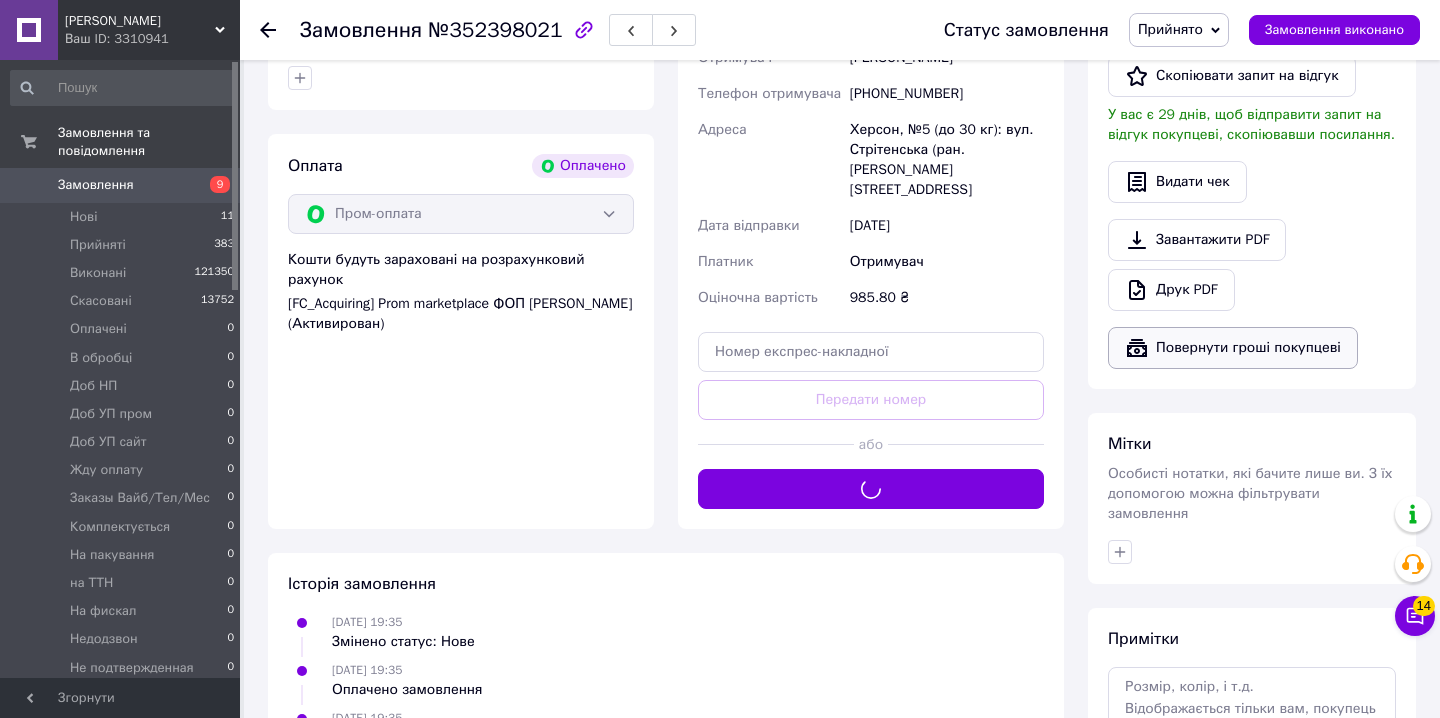 scroll, scrollTop: 683, scrollLeft: 0, axis: vertical 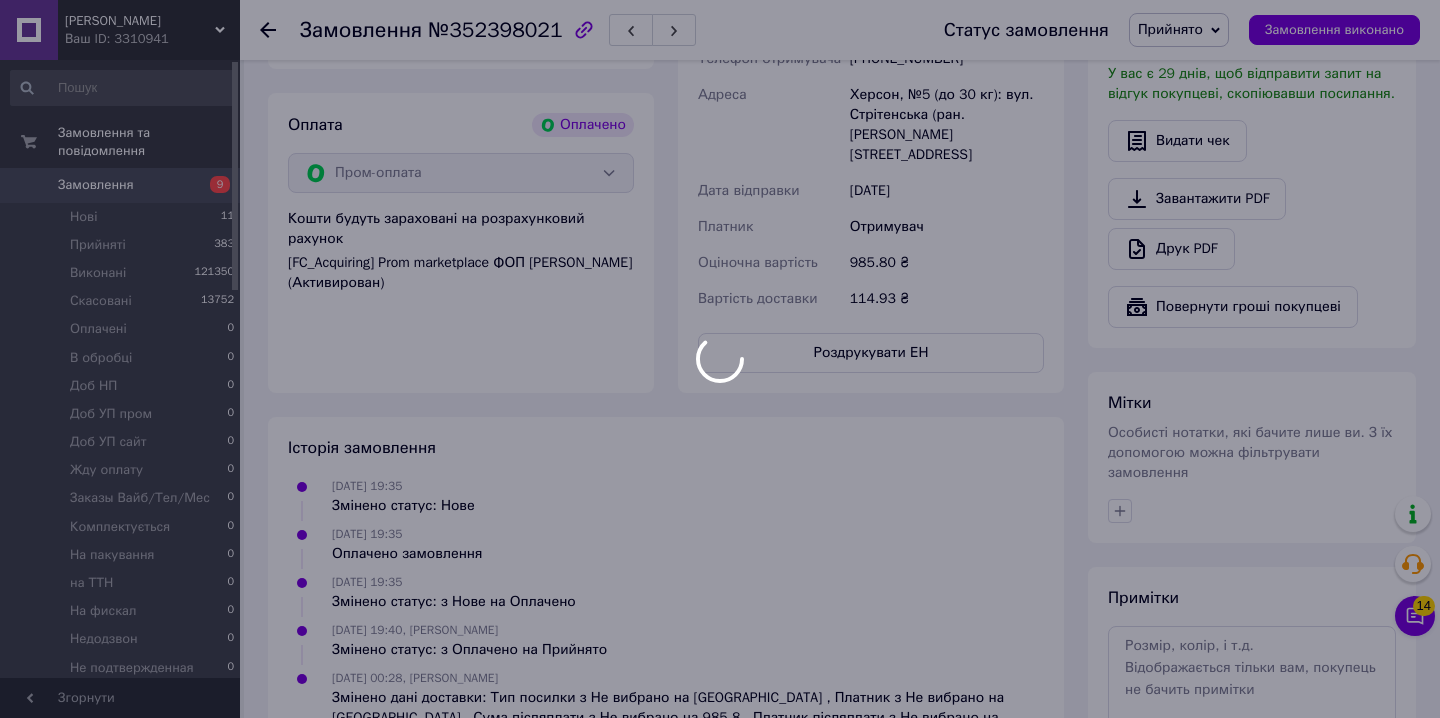 click at bounding box center (720, 359) 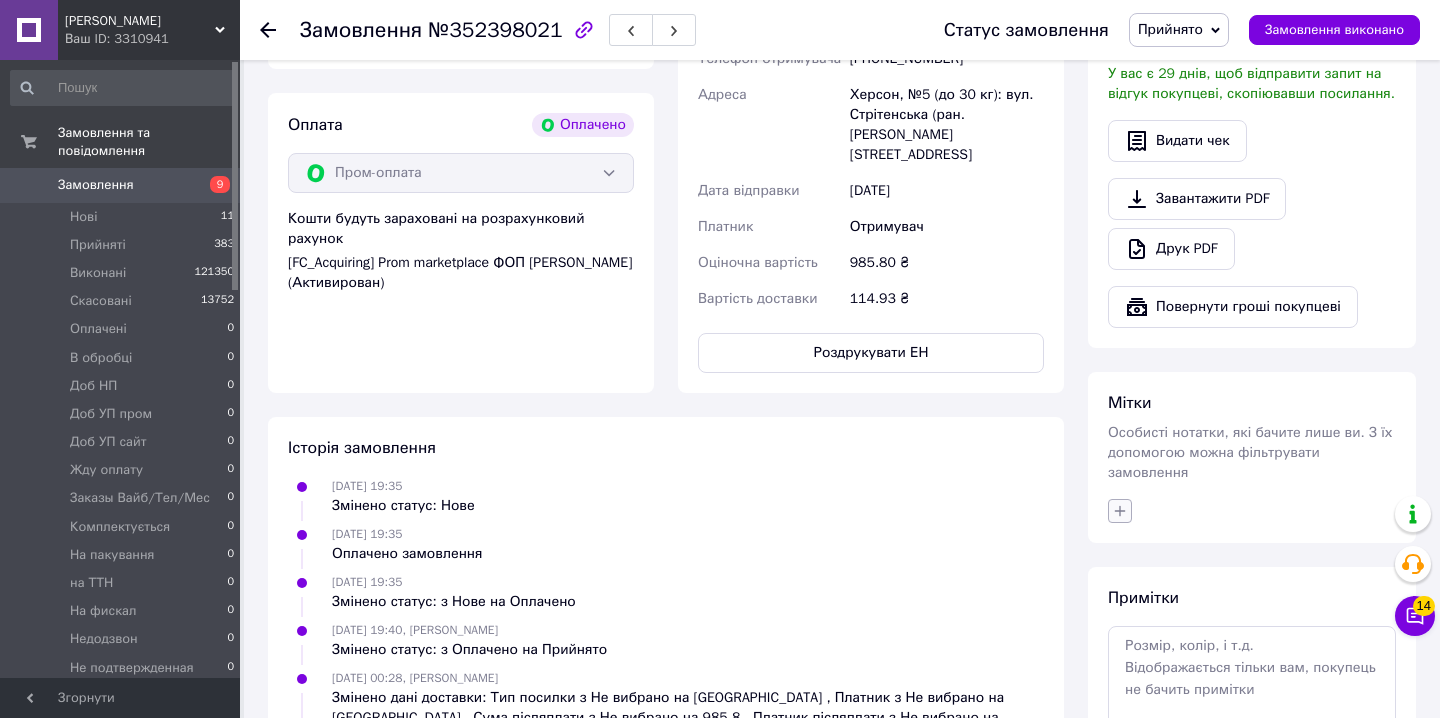 click 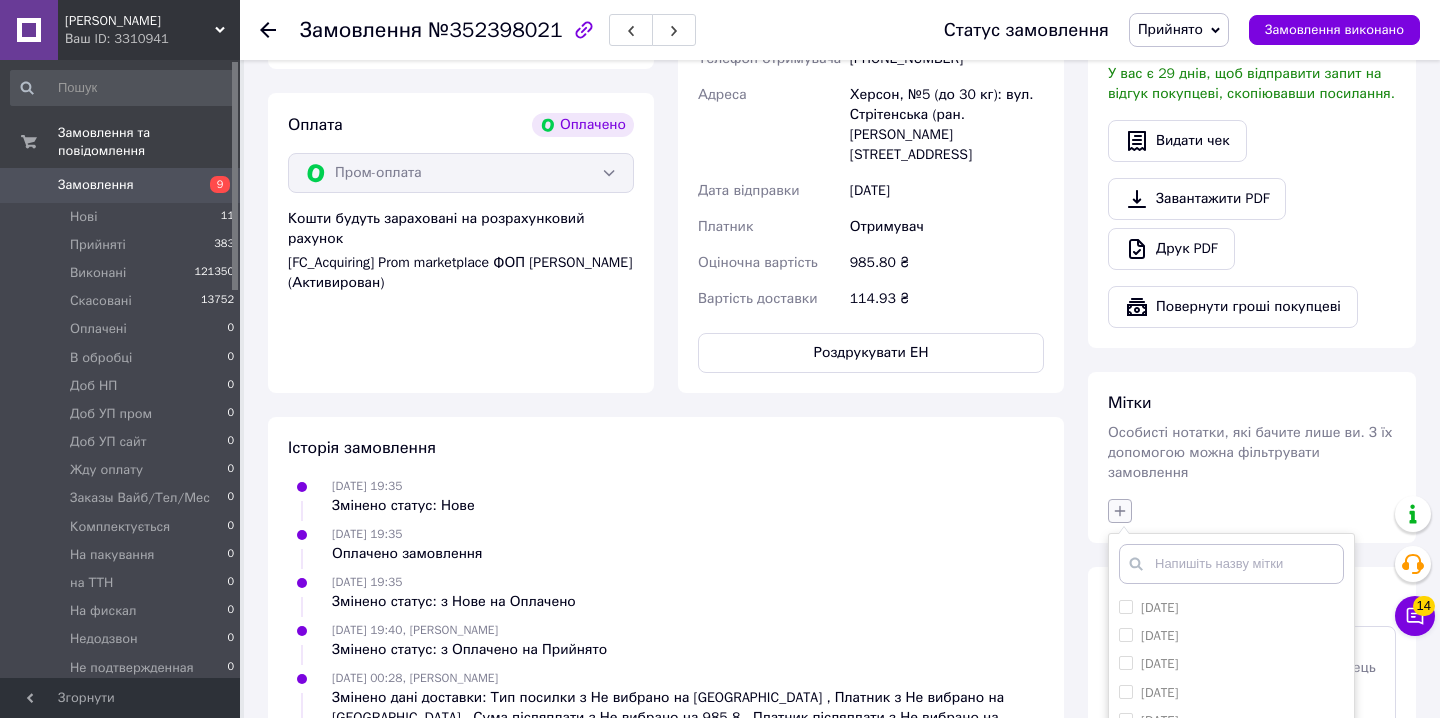 scroll, scrollTop: 786, scrollLeft: 0, axis: vertical 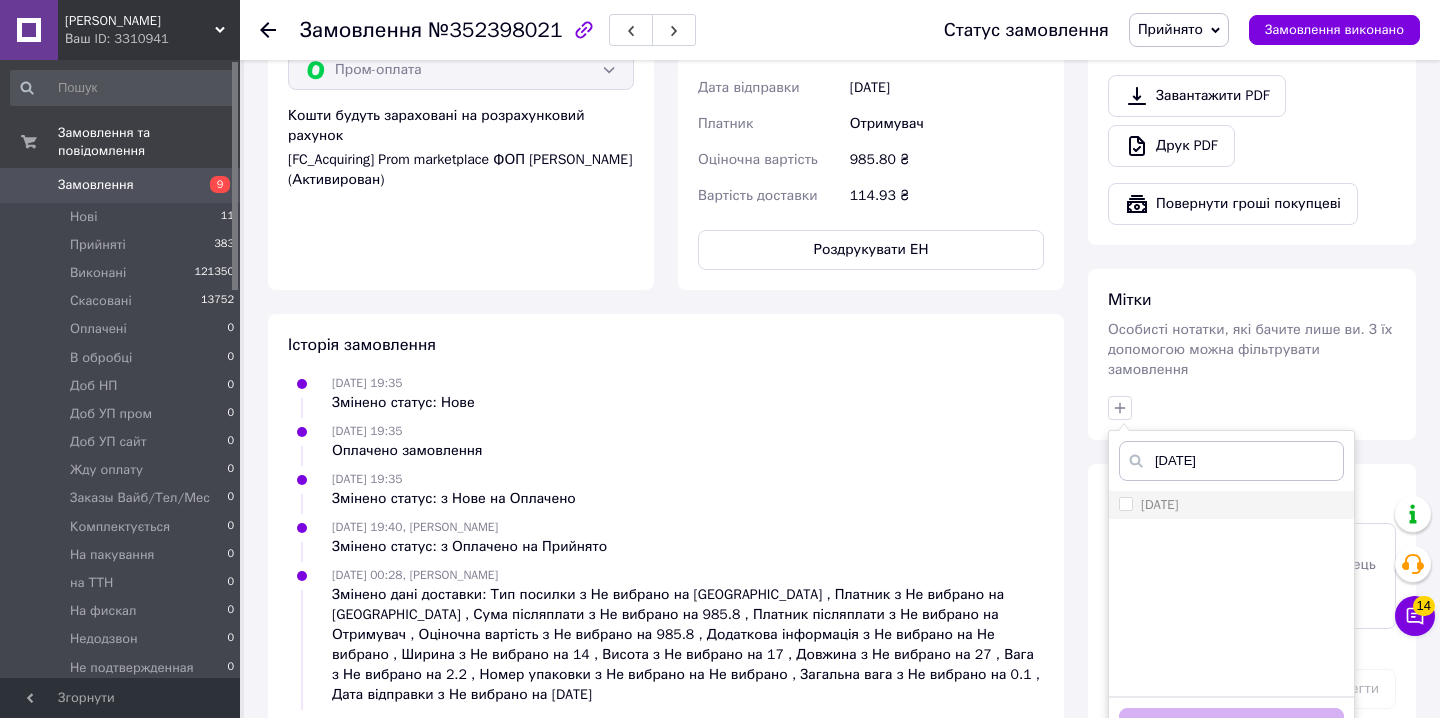 type on "[DATE]" 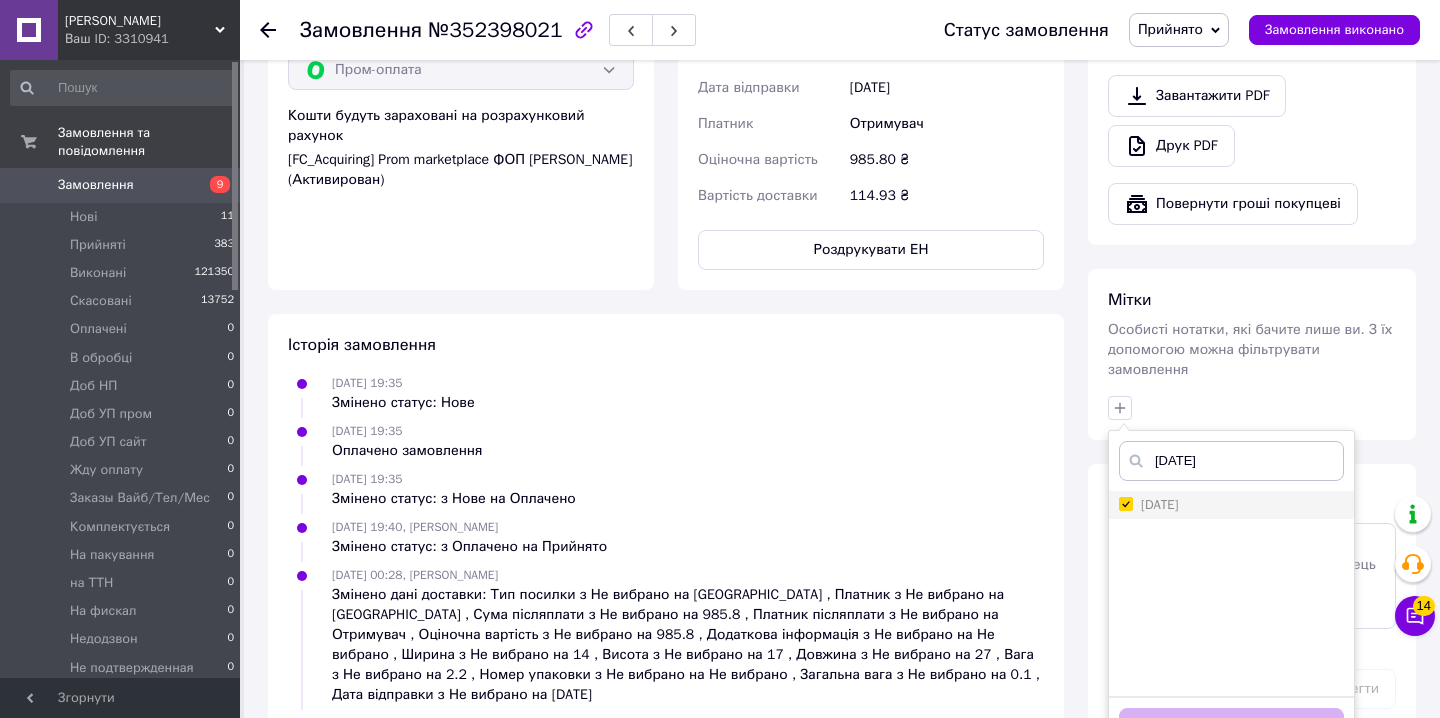 click on "[DATE]" at bounding box center (1125, 503) 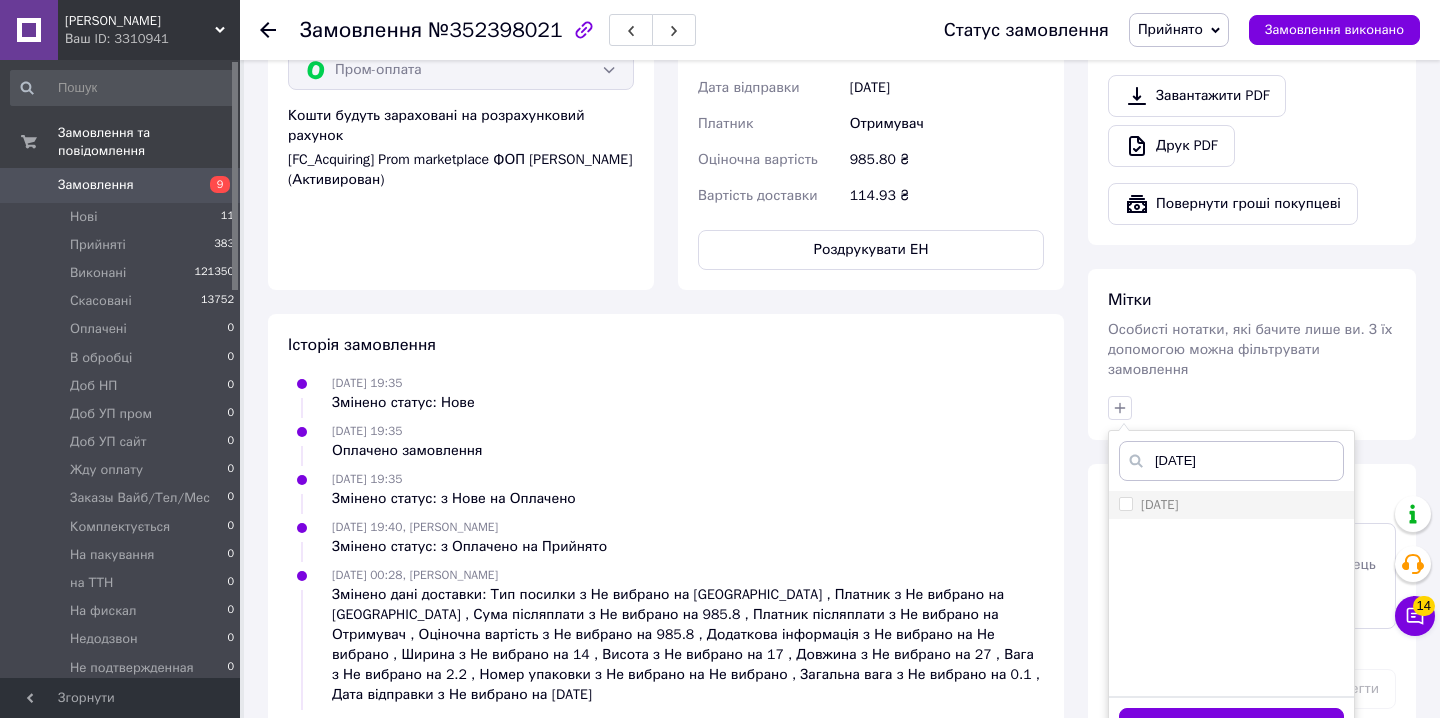 click on "[DATE]" at bounding box center [1125, 503] 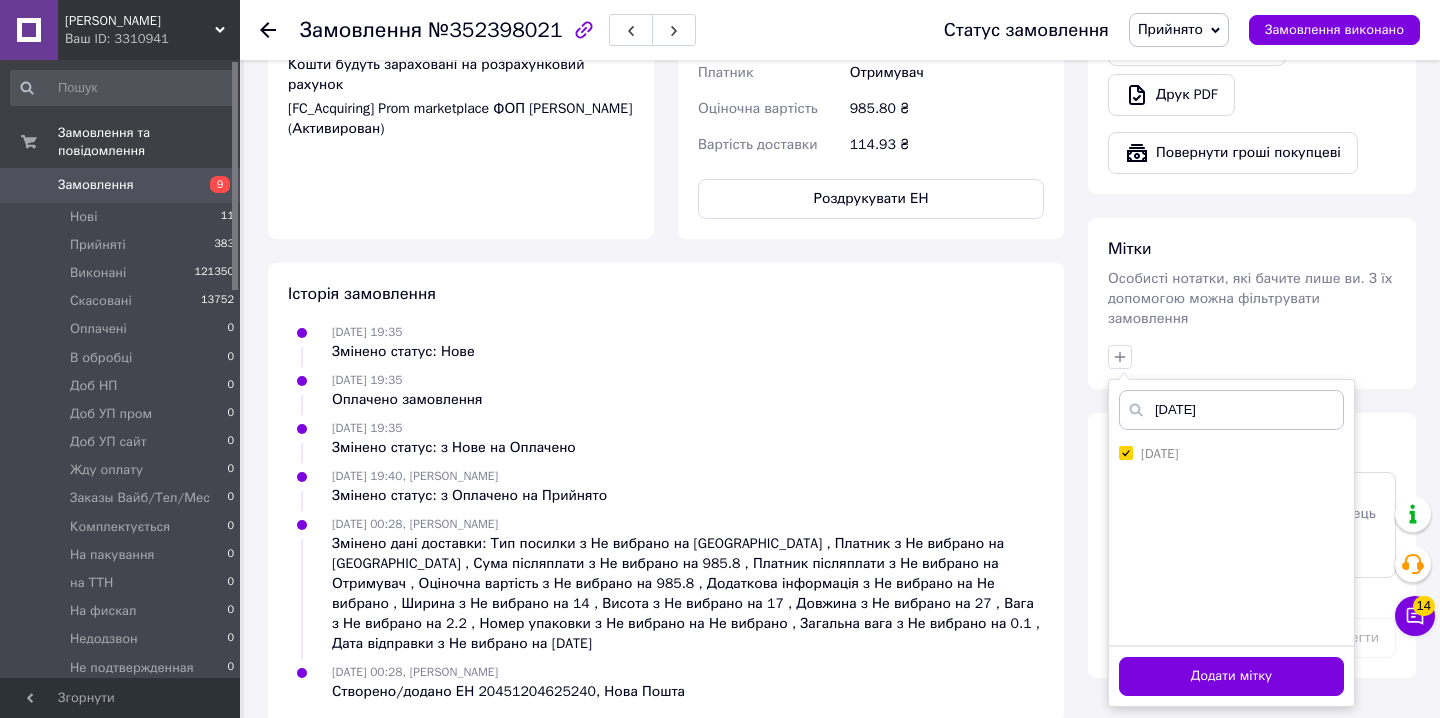 scroll, scrollTop: 845, scrollLeft: 0, axis: vertical 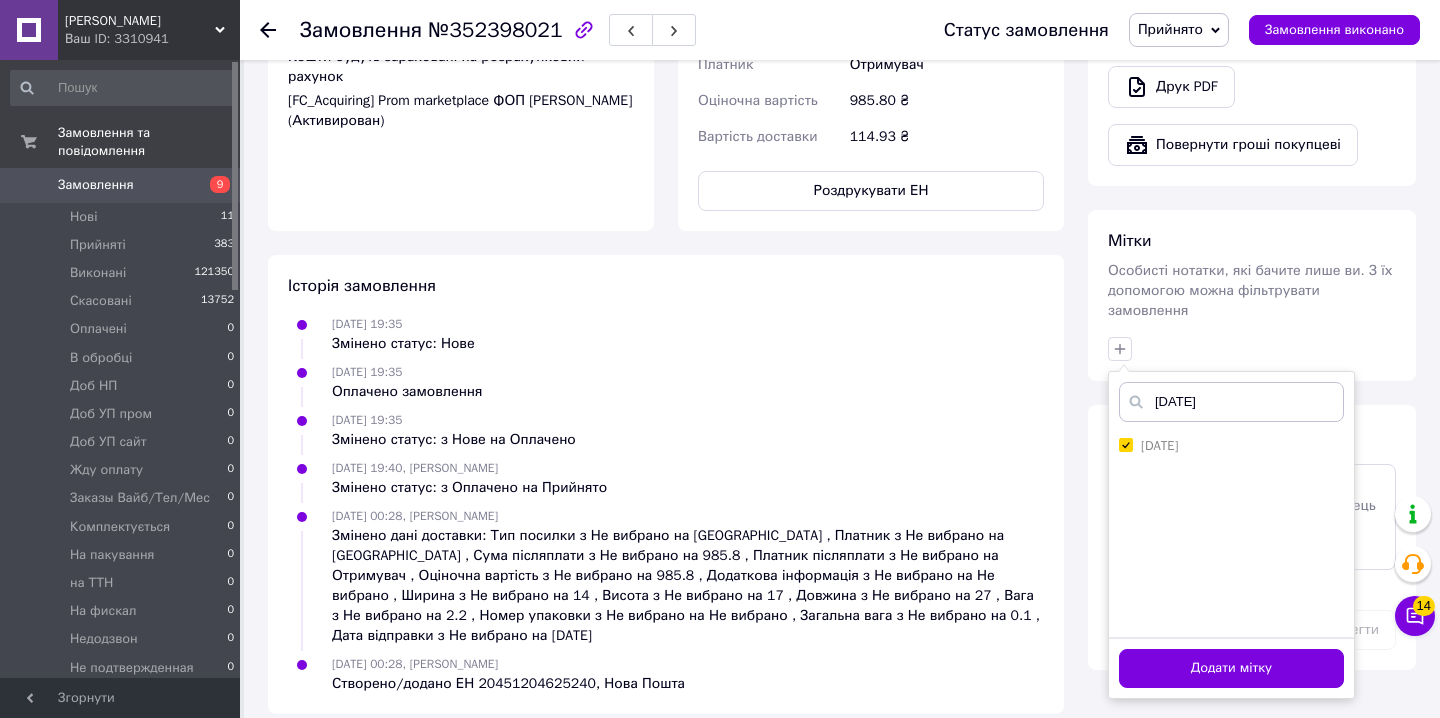 drag, startPoint x: 1191, startPoint y: 662, endPoint x: 1184, endPoint y: 639, distance: 24.04163 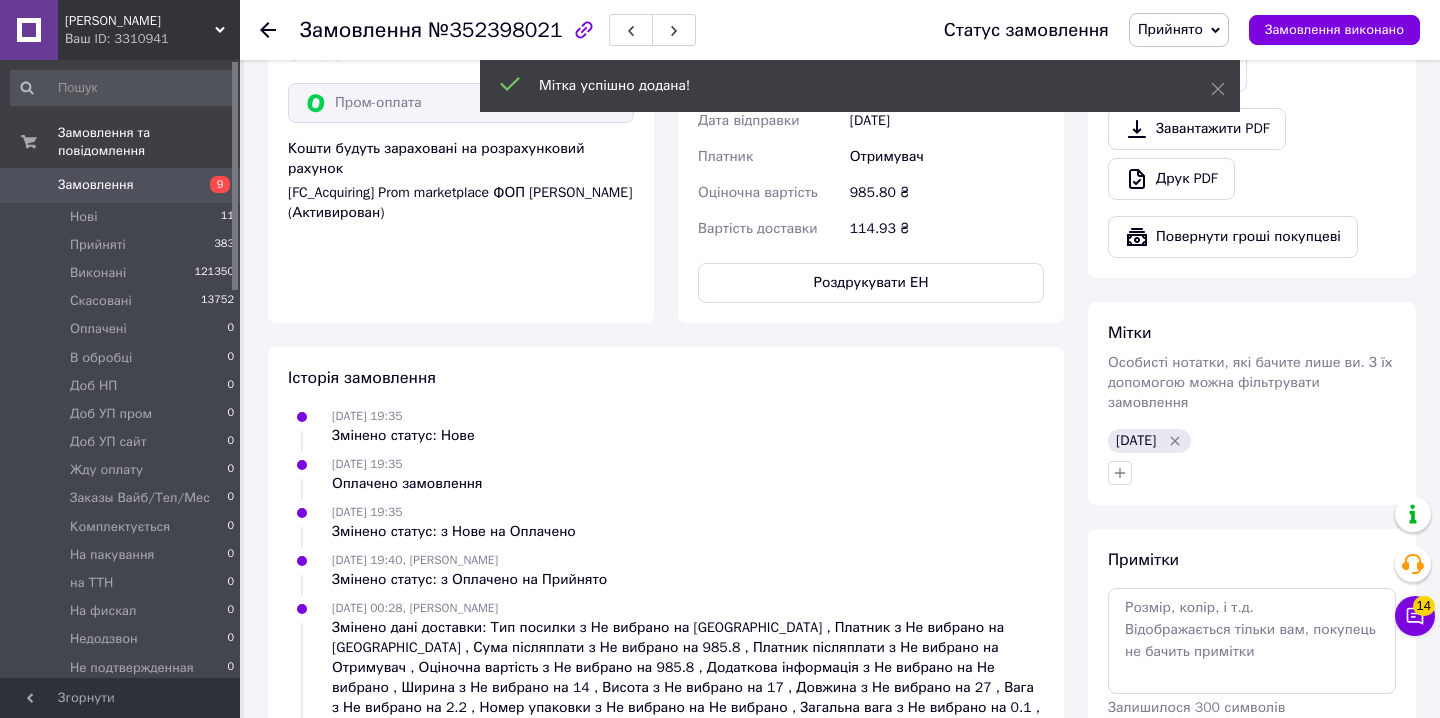 scroll, scrollTop: 652, scrollLeft: 0, axis: vertical 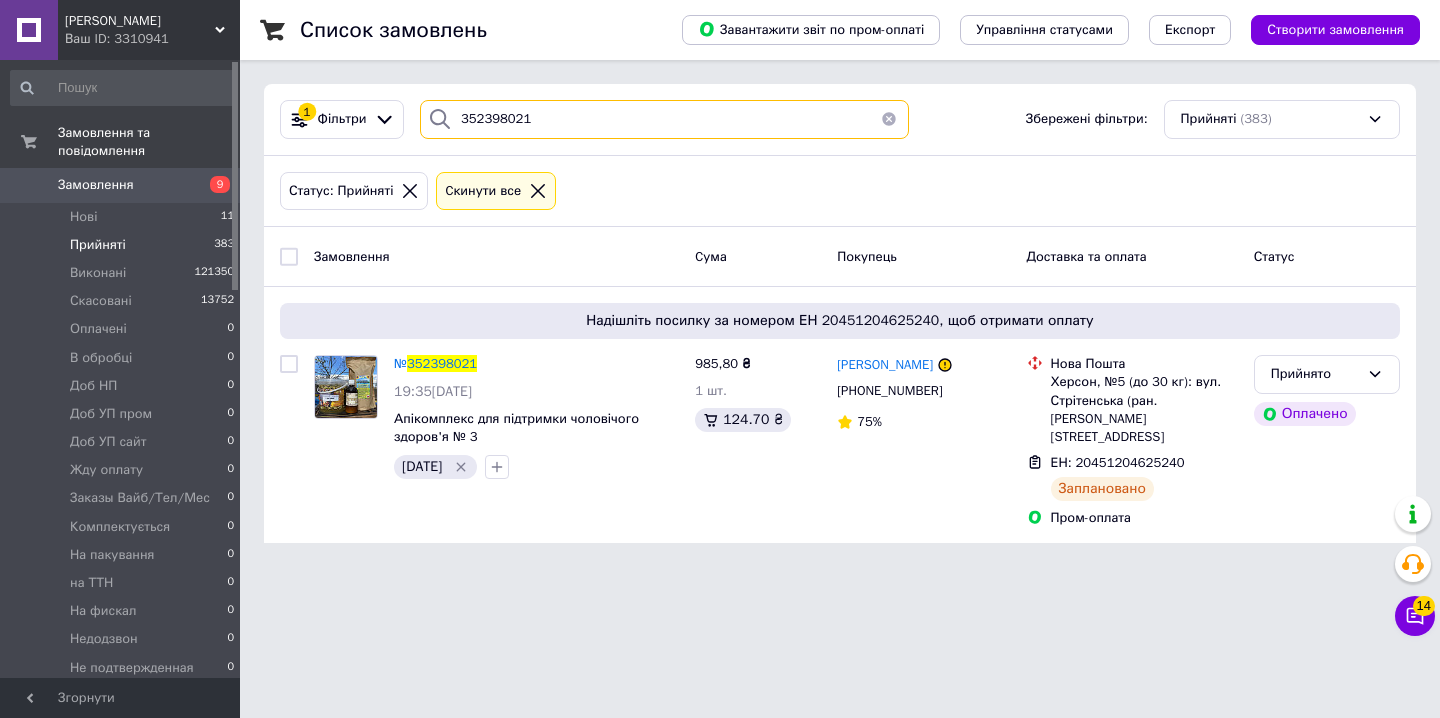 drag, startPoint x: 506, startPoint y: 120, endPoint x: 419, endPoint y: 121, distance: 87.005745 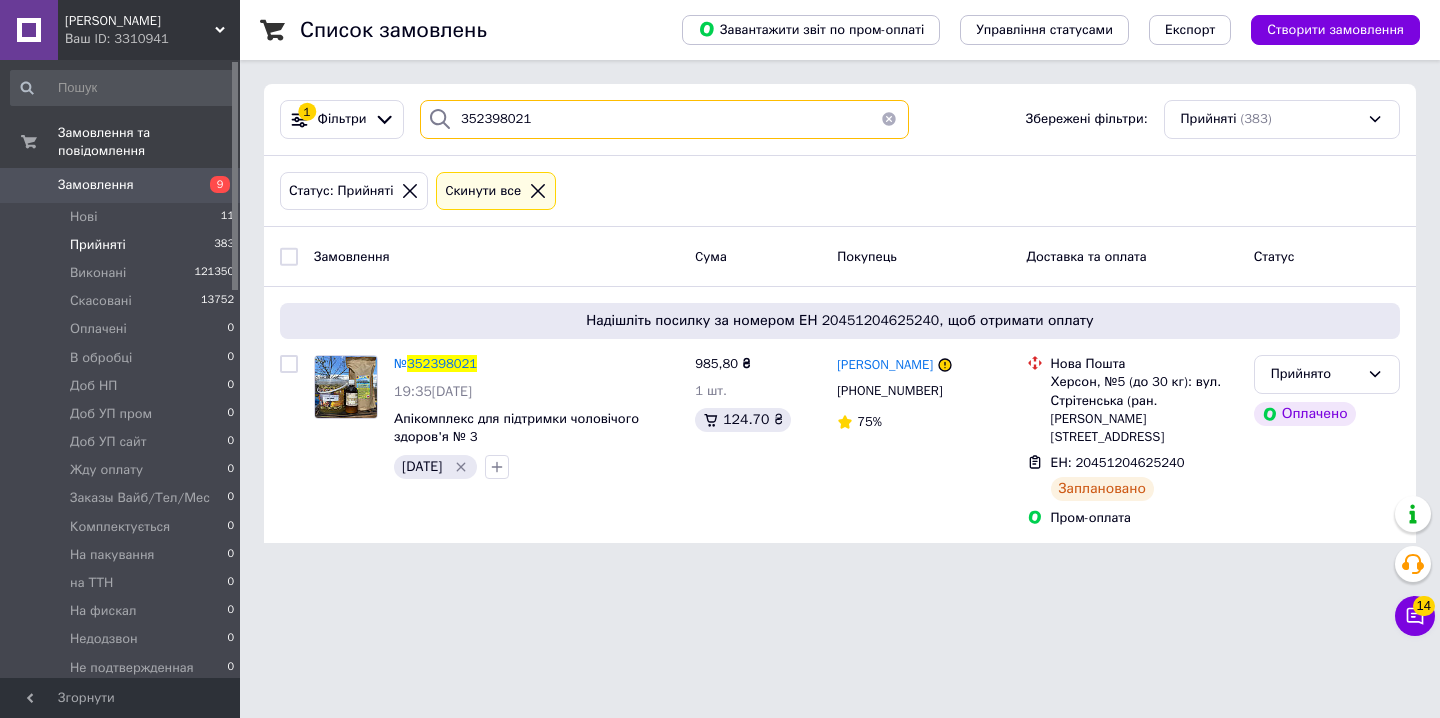 click on "352398021" at bounding box center [664, 119] 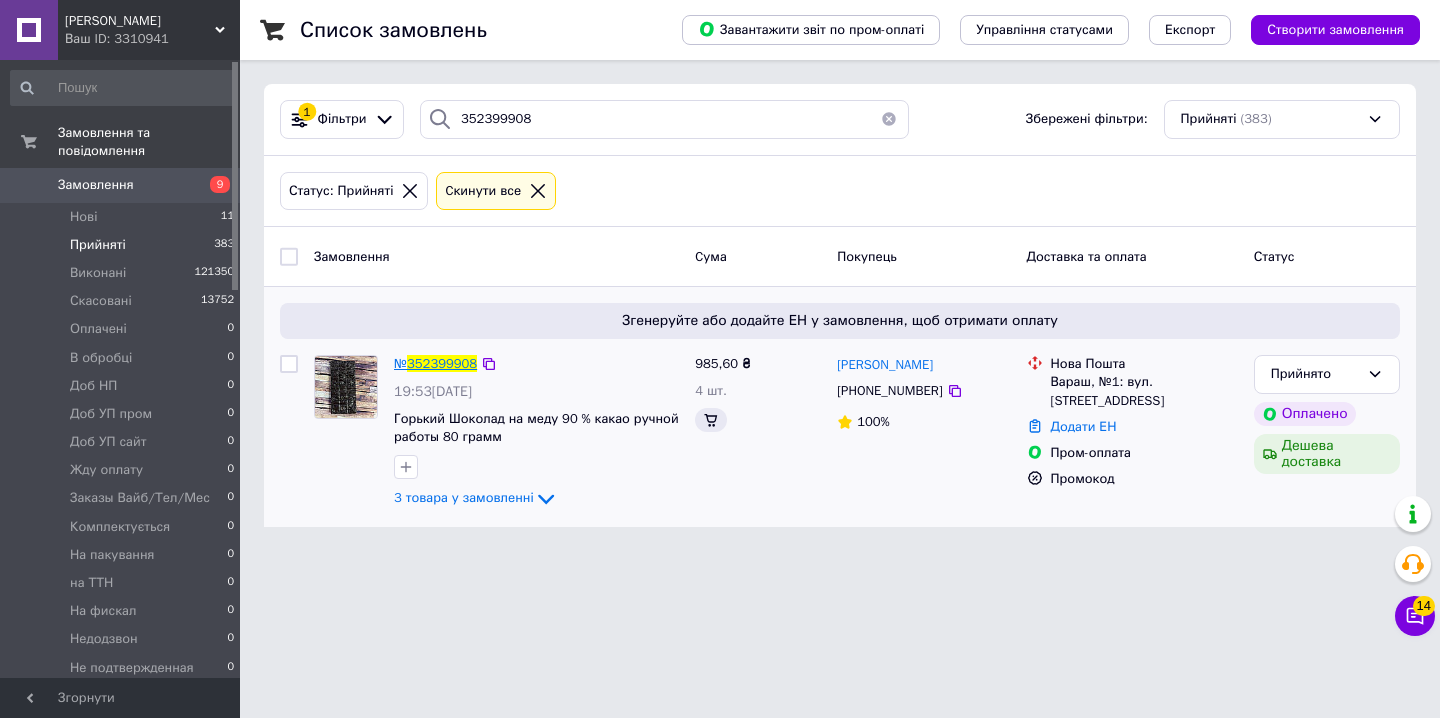 click on "352399908" at bounding box center [442, 363] 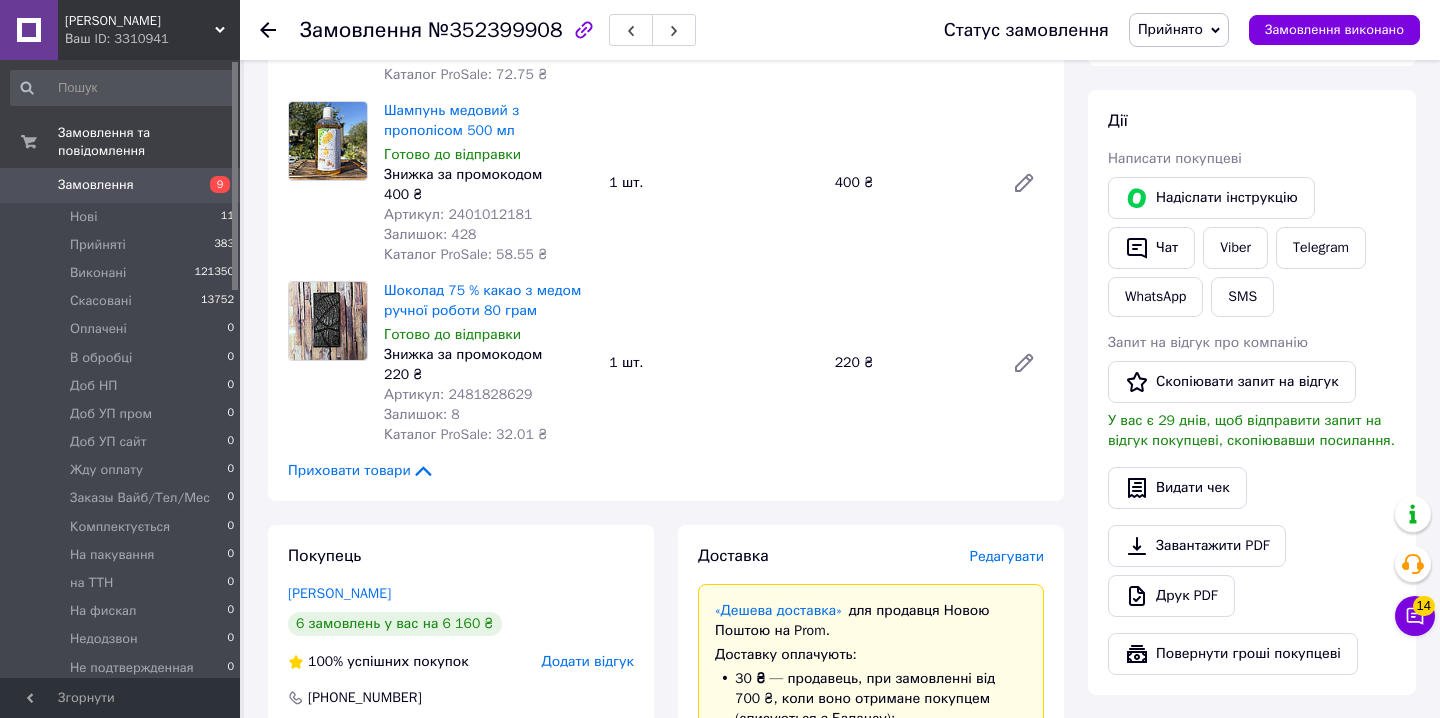 scroll, scrollTop: 746, scrollLeft: 0, axis: vertical 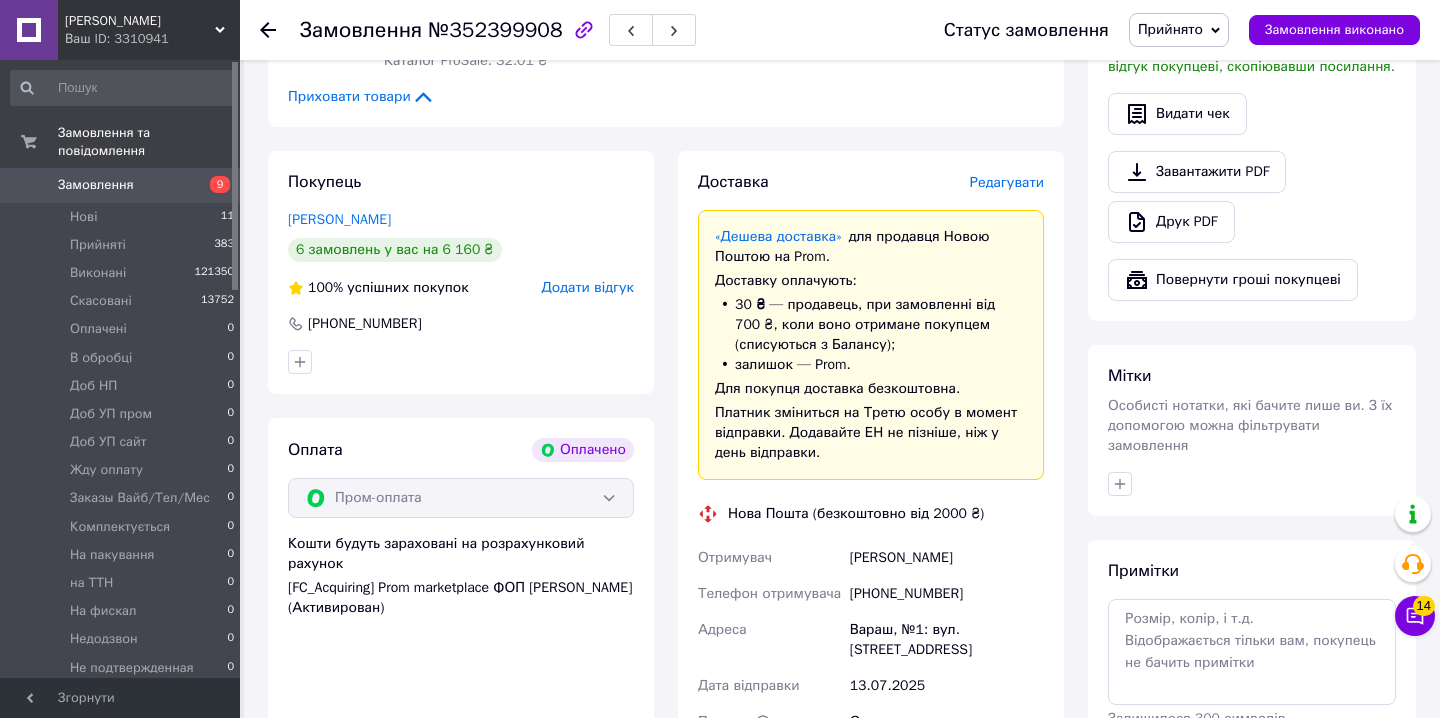 click on "Редагувати" at bounding box center (1007, 182) 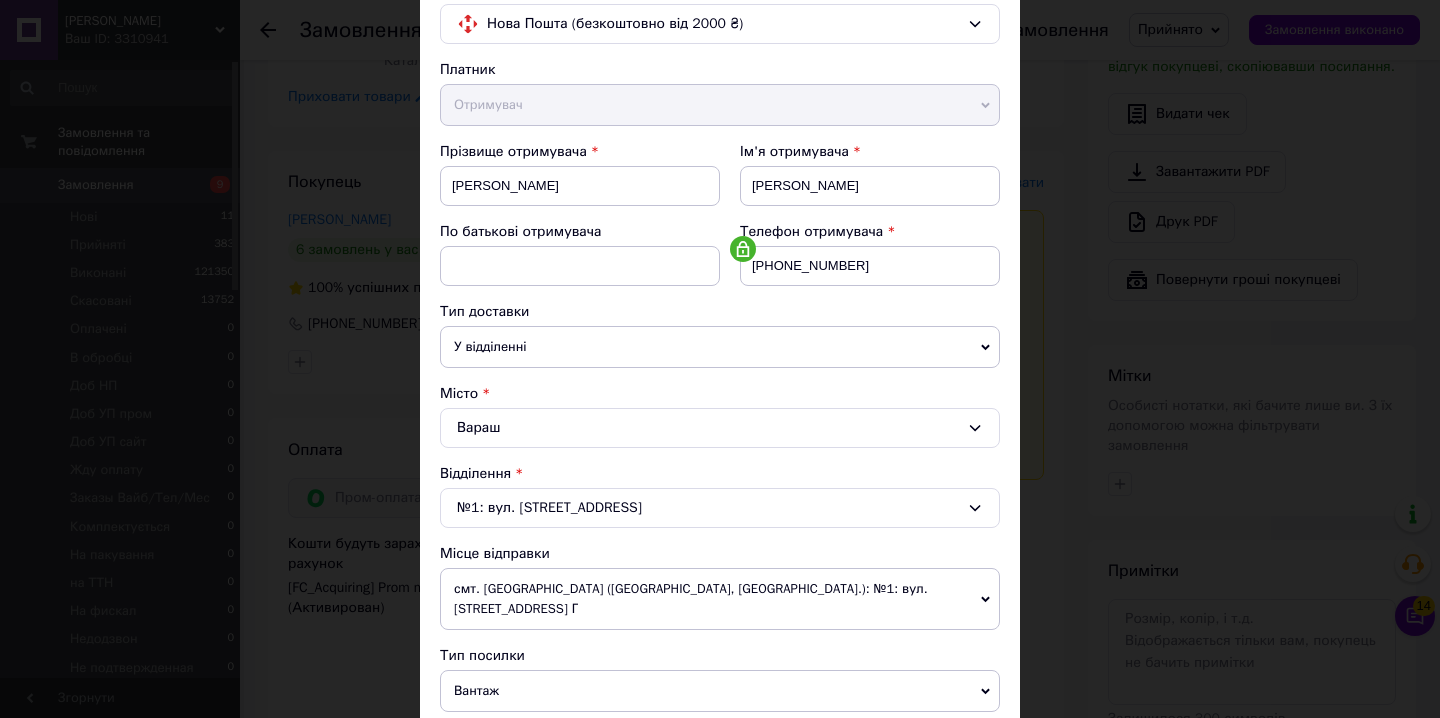 scroll, scrollTop: 650, scrollLeft: 0, axis: vertical 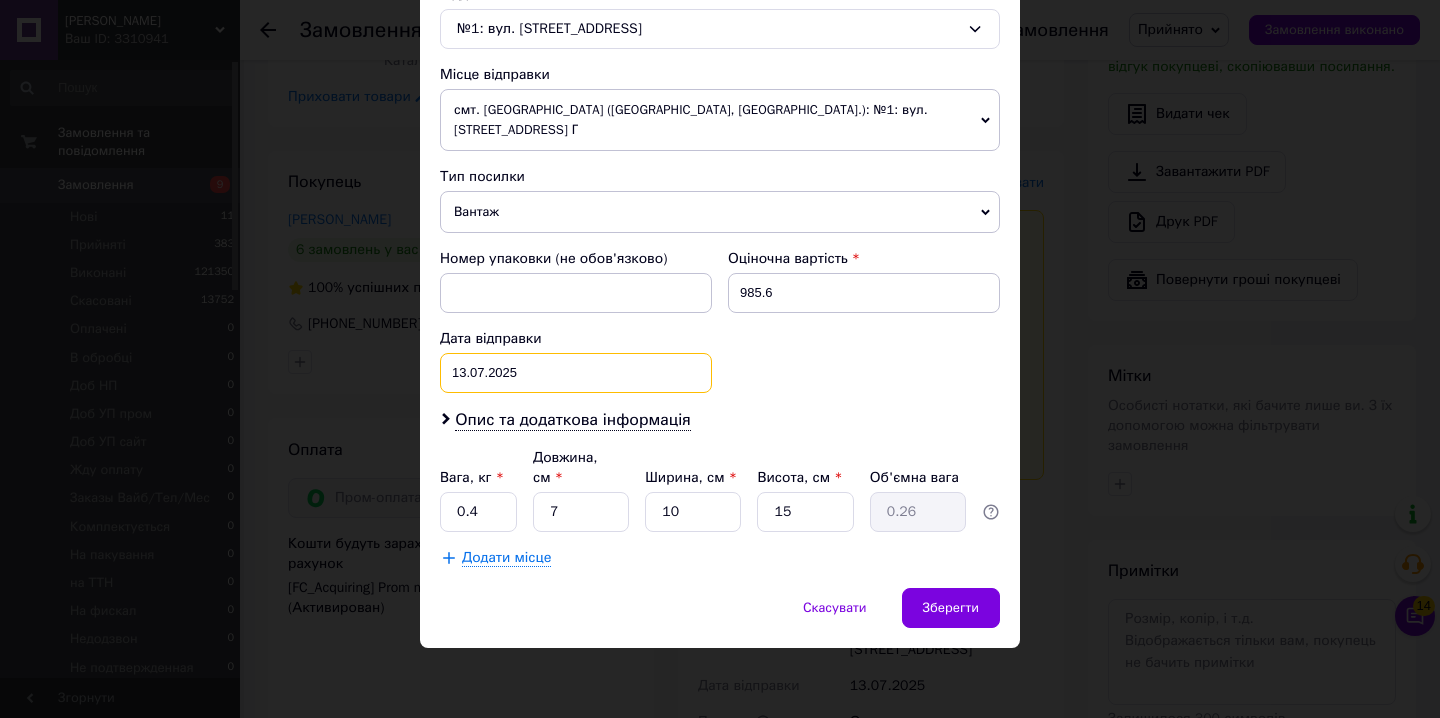 click on "[DATE] < 2025 > < Июль > Пн Вт Ср Чт Пт Сб Вс 30 1 2 3 4 5 6 7 8 9 10 11 12 13 14 15 16 17 18 19 20 21 22 23 24 25 26 27 28 29 30 31 1 2 3 4 5 6 7 8 9 10" at bounding box center [576, 373] 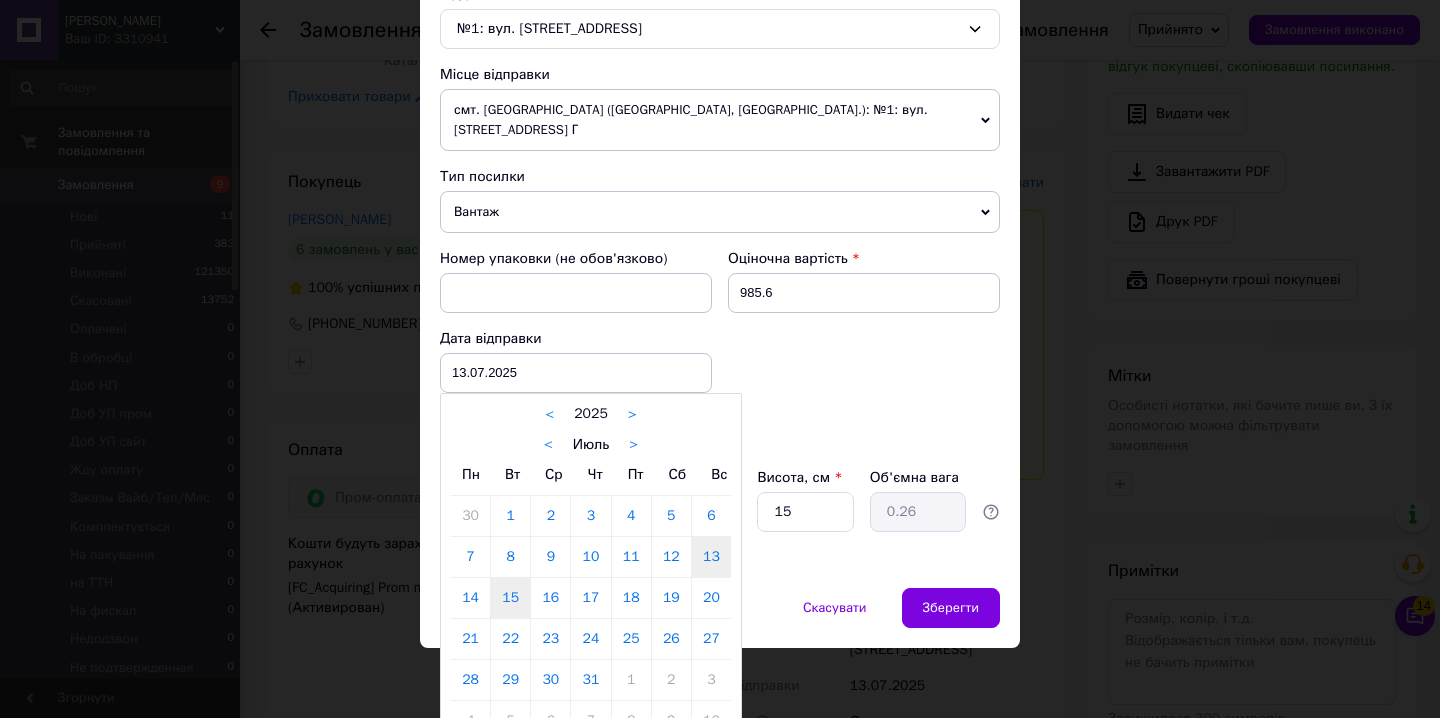 click on "15" at bounding box center (510, 598) 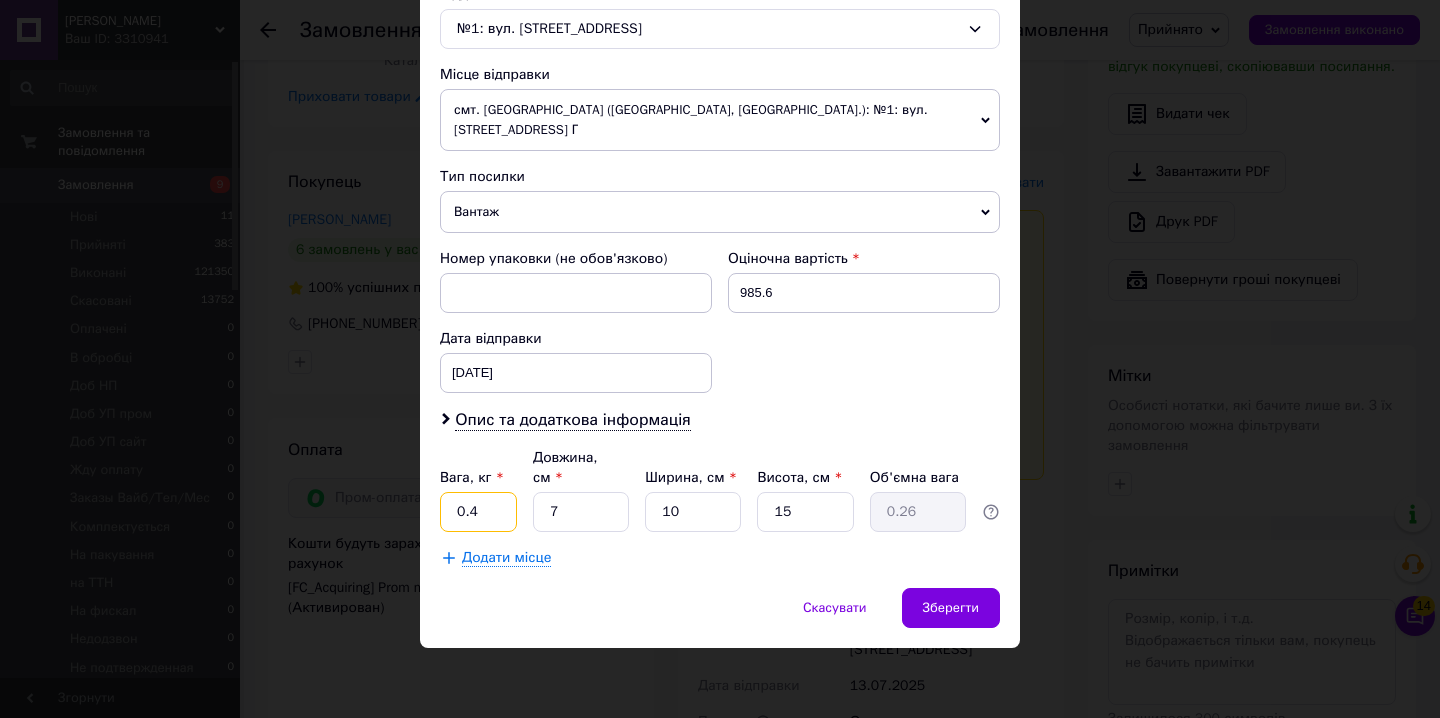 click on "0.4" at bounding box center (478, 512) 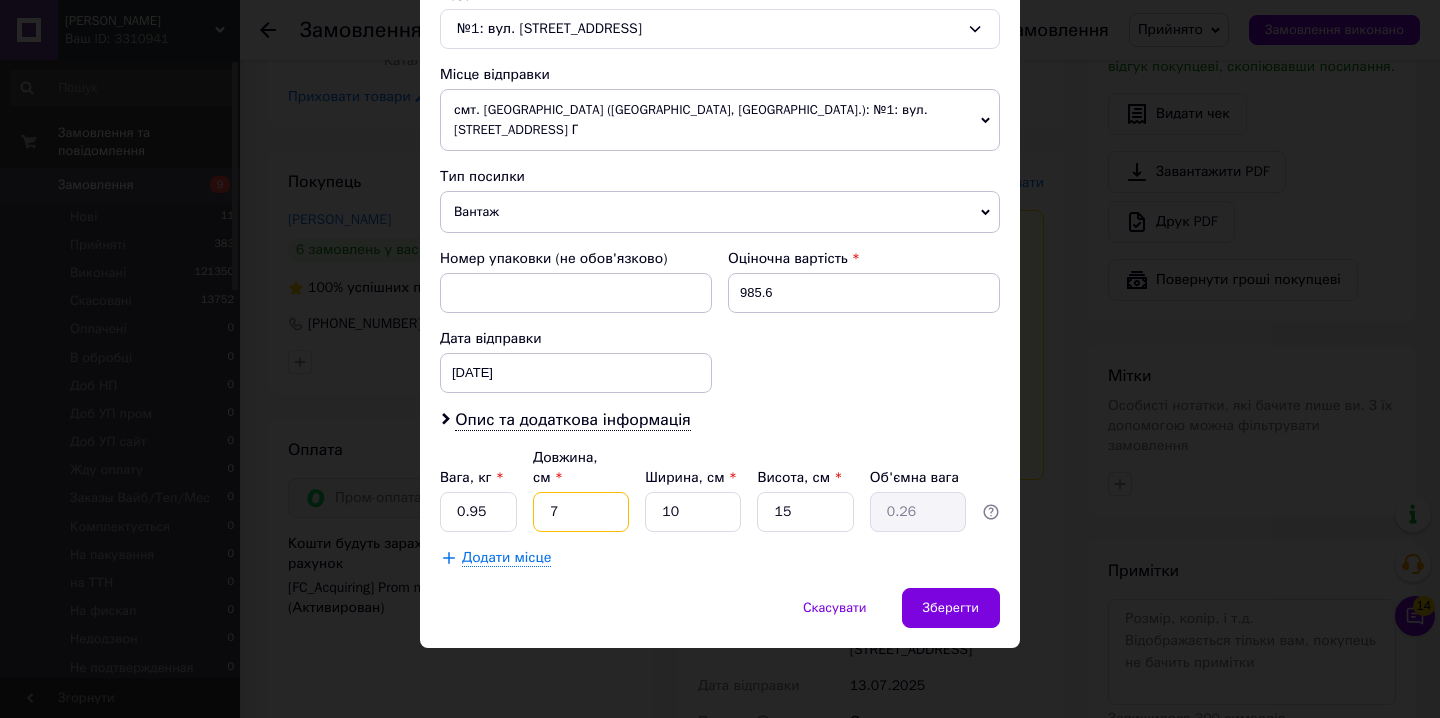 drag, startPoint x: 534, startPoint y: 514, endPoint x: 510, endPoint y: 509, distance: 24.5153 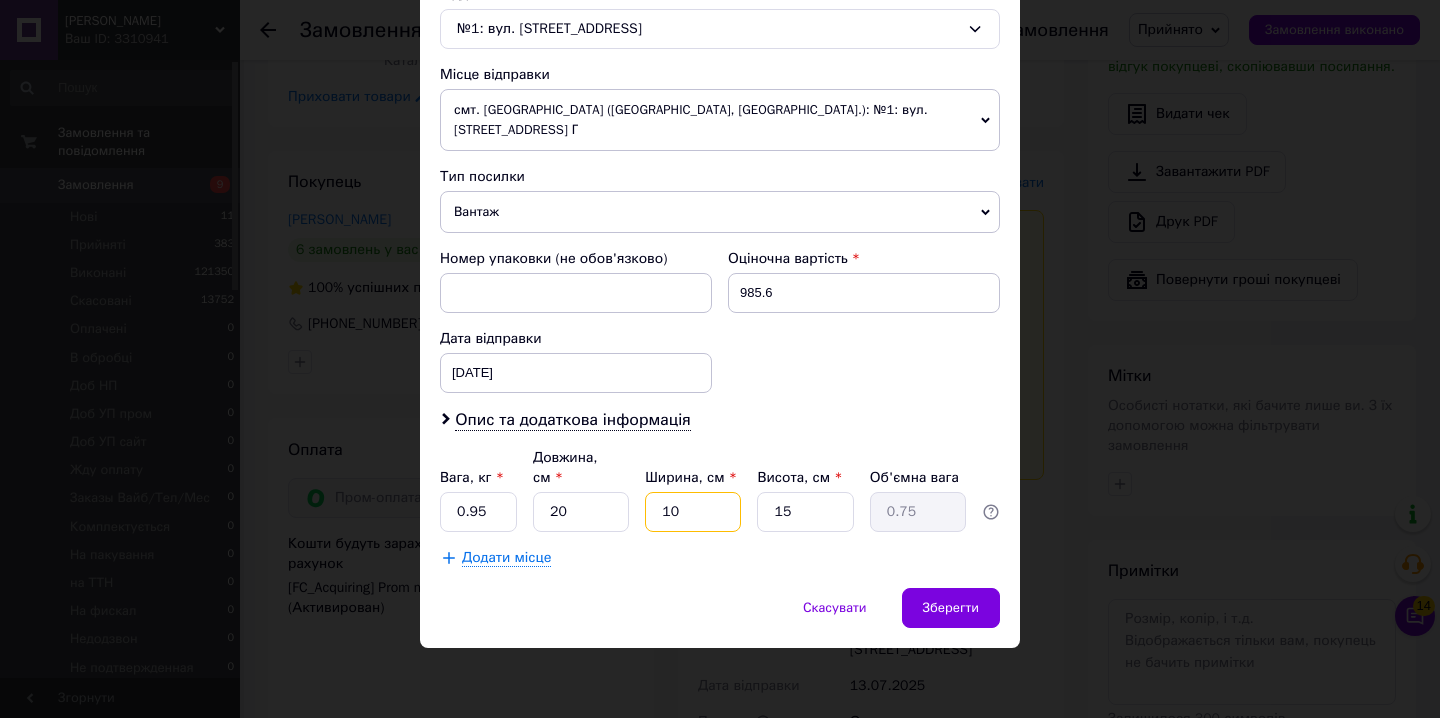 drag, startPoint x: 679, startPoint y: 500, endPoint x: 606, endPoint y: 492, distance: 73.43705 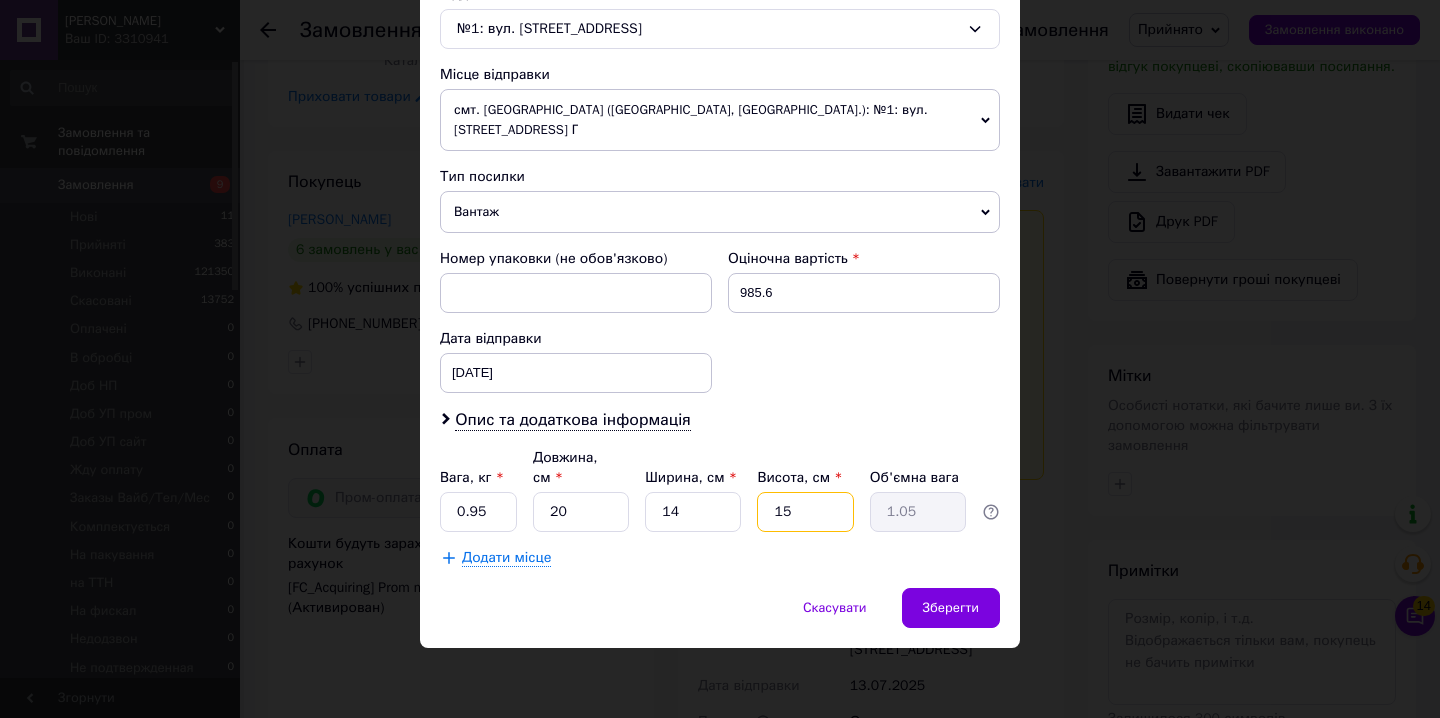 drag, startPoint x: 799, startPoint y: 513, endPoint x: 761, endPoint y: 511, distance: 38.052597 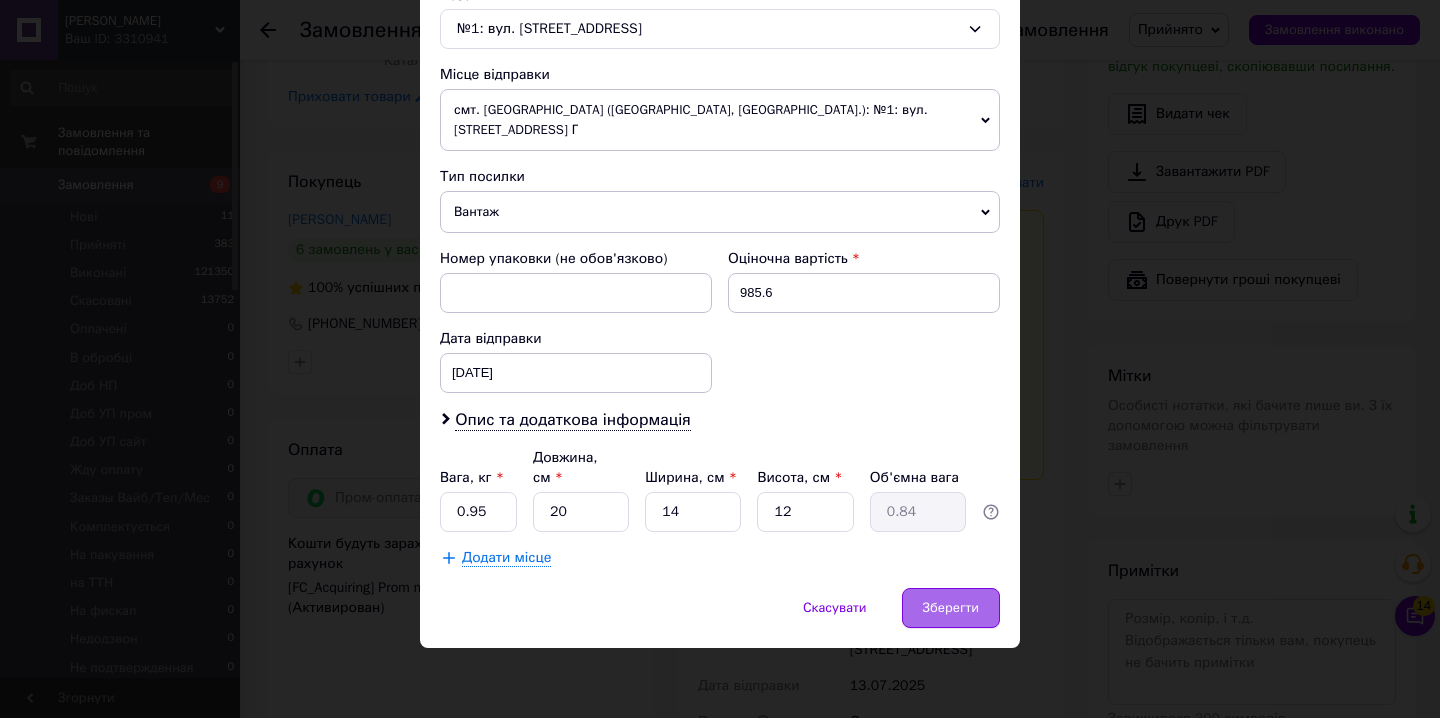 click on "Зберегти" at bounding box center [951, 608] 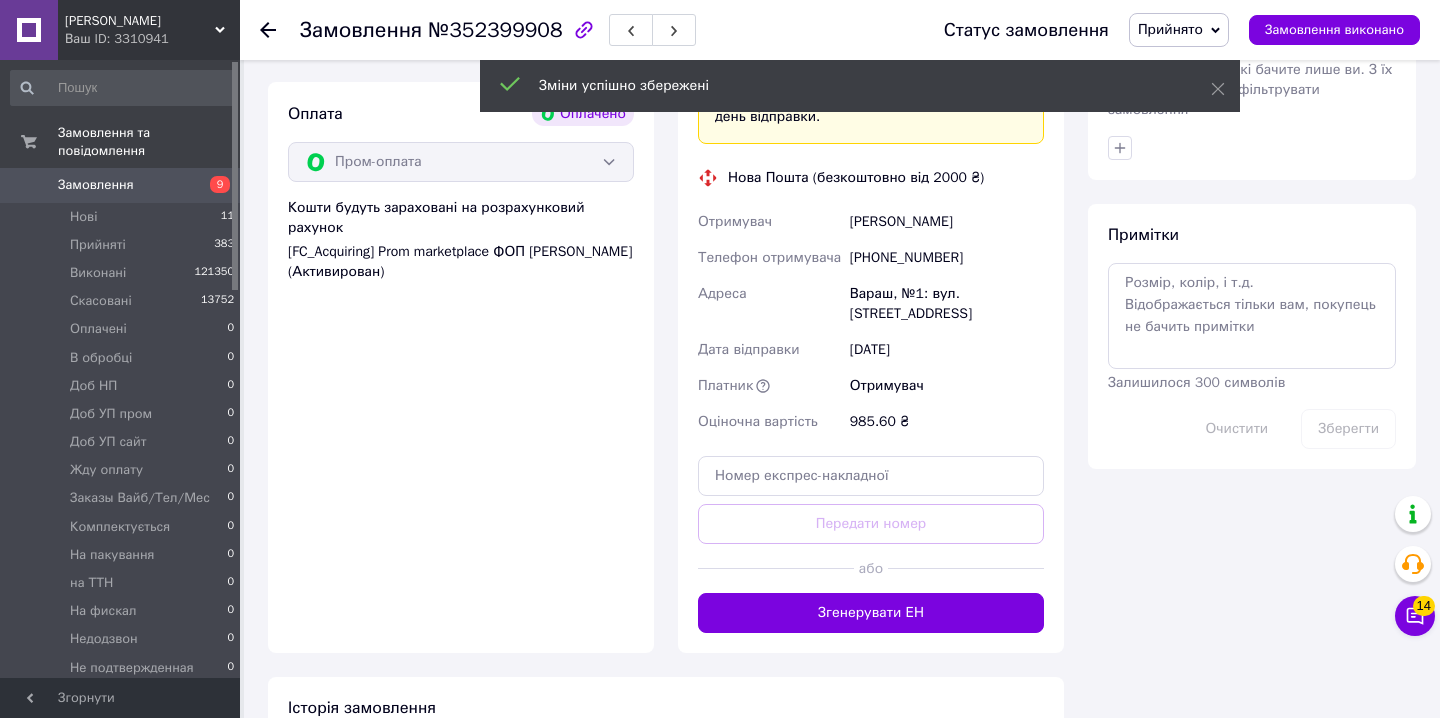 scroll, scrollTop: 1153, scrollLeft: 0, axis: vertical 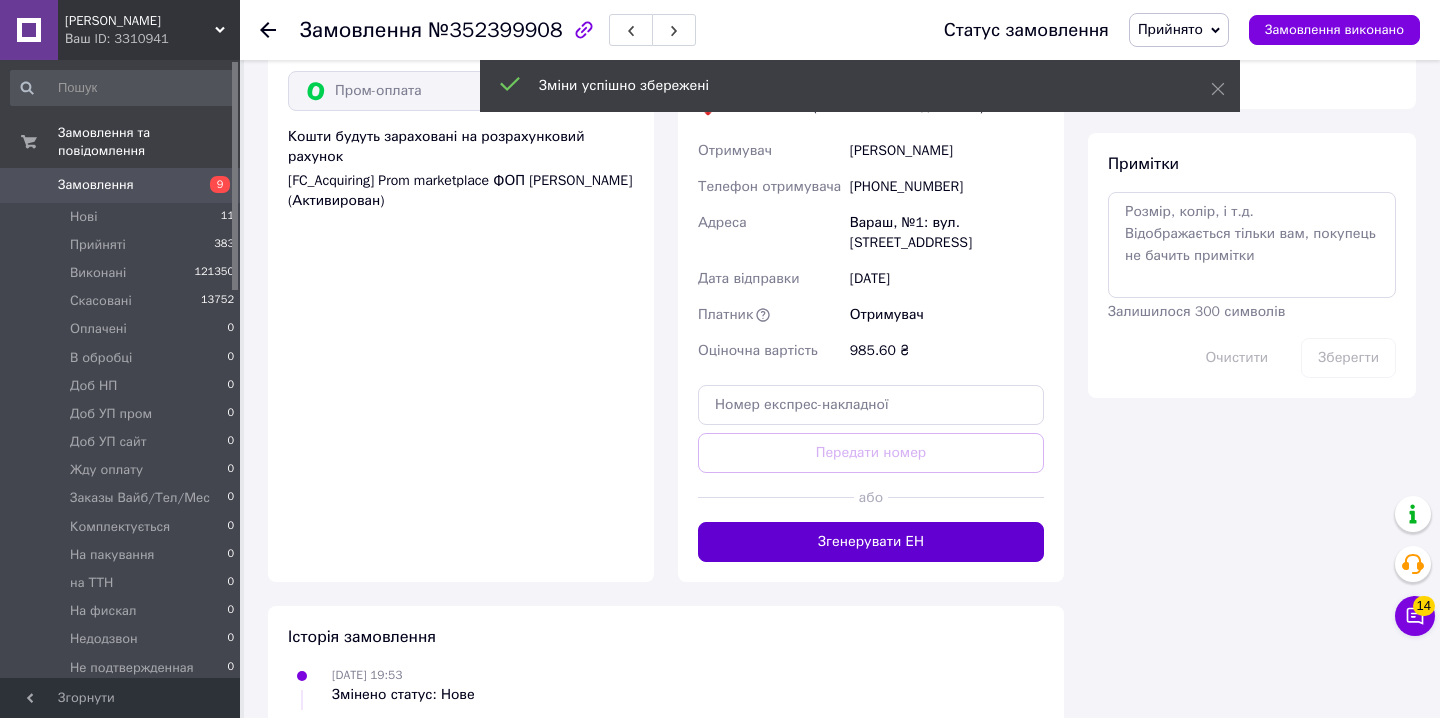 drag, startPoint x: 909, startPoint y: 564, endPoint x: 936, endPoint y: 539, distance: 36.796738 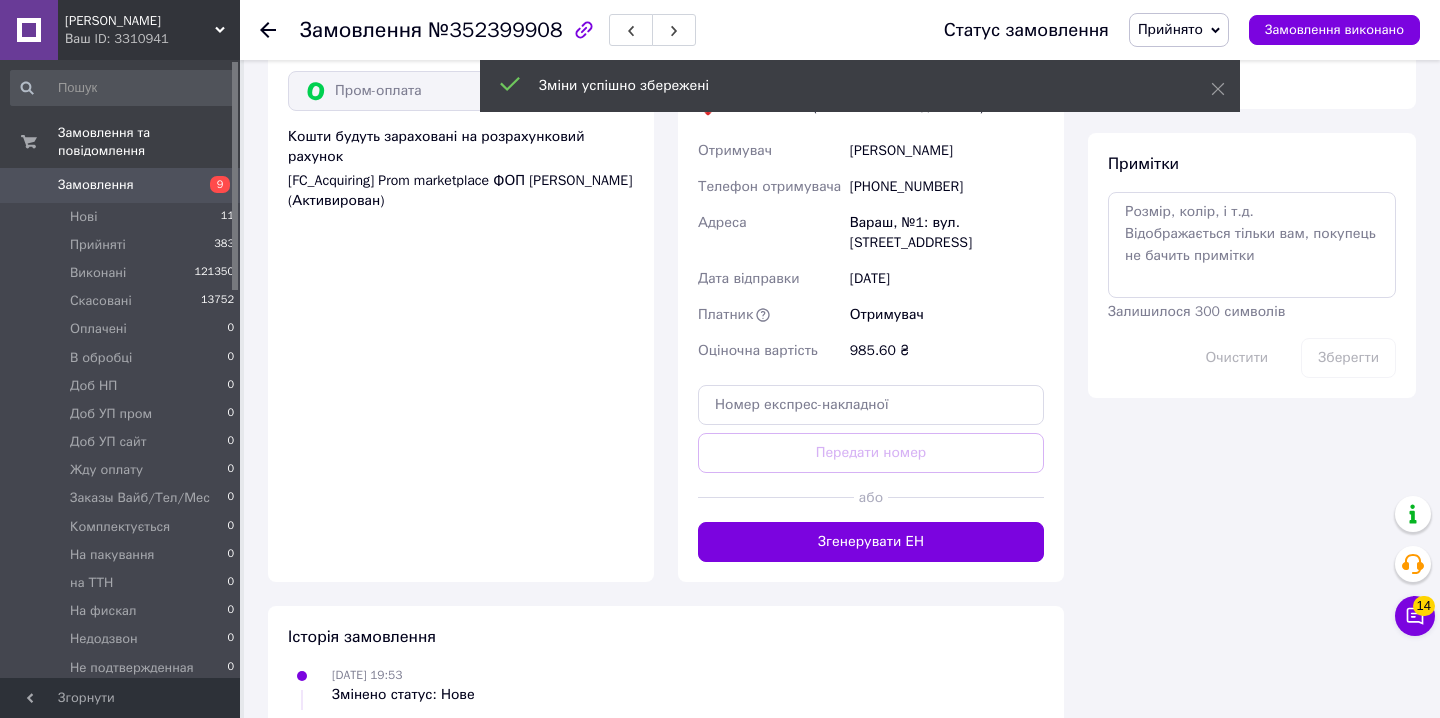 click on "Згенерувати ЕН" at bounding box center (871, 542) 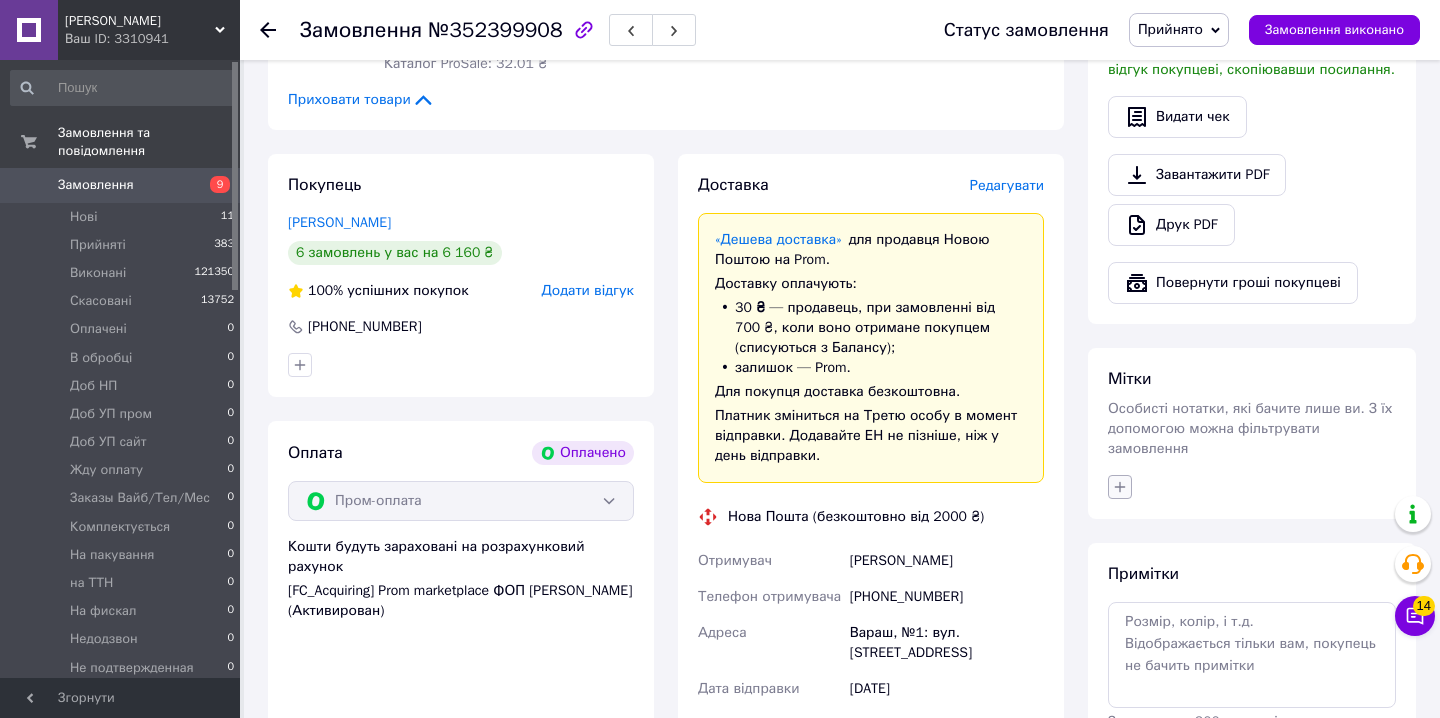 scroll, scrollTop: 811, scrollLeft: 0, axis: vertical 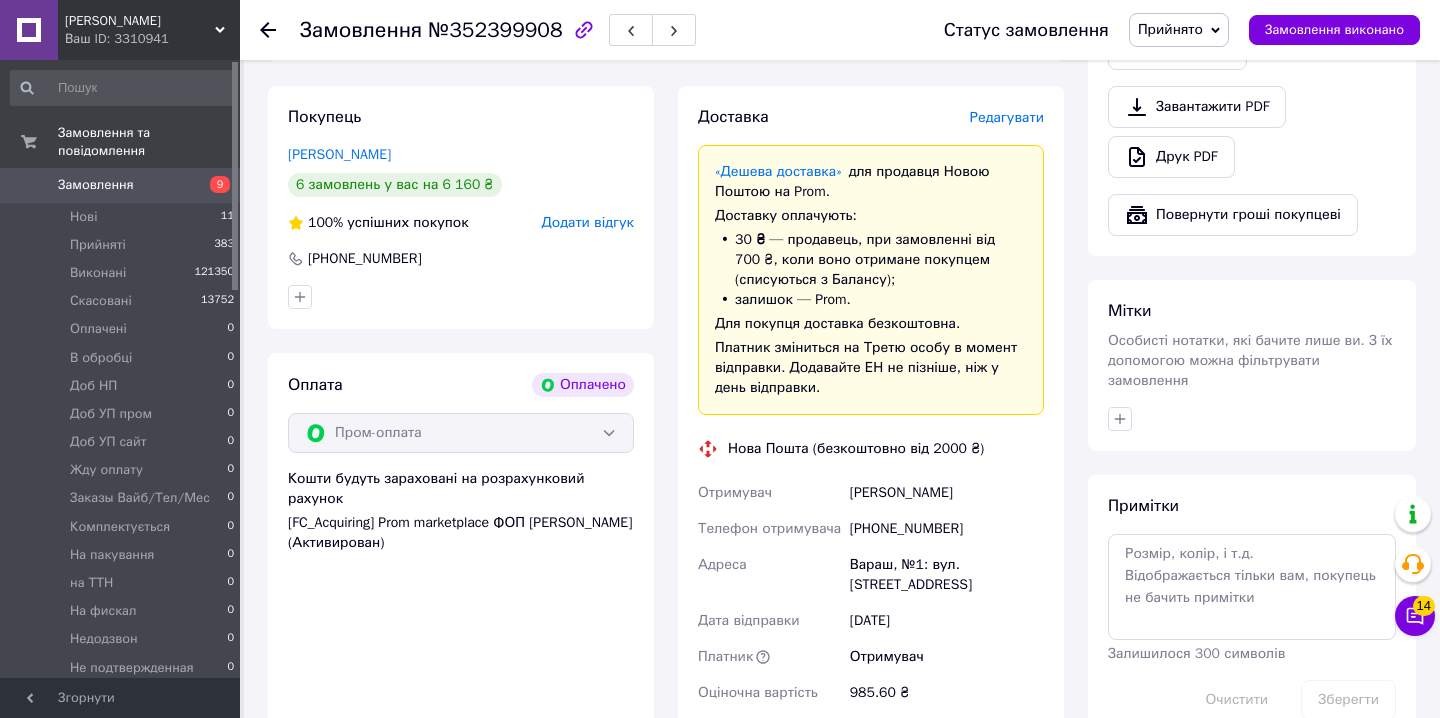 click on "Всього 3 товари 1 120 ₴ Доставка Необхідно уточнити Промокод  [DATE] –  134.4   ₴ Всього до сплати 985.6 ₴ Комісія за замовлення 163.31 ₴ Дії Написати покупцеві   Надіслати інструкцію   Чат Viber Telegram WhatsApp SMS Запит на відгук про компанію   Скопіювати запит на відгук У вас є 29 днів, щоб відправити запит на відгук покупцеві, скопіювавши посилання.   Видати чек   Завантажити PDF   Друк PDF   Повернути гроші покупцеві [PERSON_NAME] Особисті нотатки, які бачите лише ви. З їх допомогою можна фільтрувати замовлення Примітки Залишилося 300 символів Очистити Зберегти" at bounding box center [1252, 37] 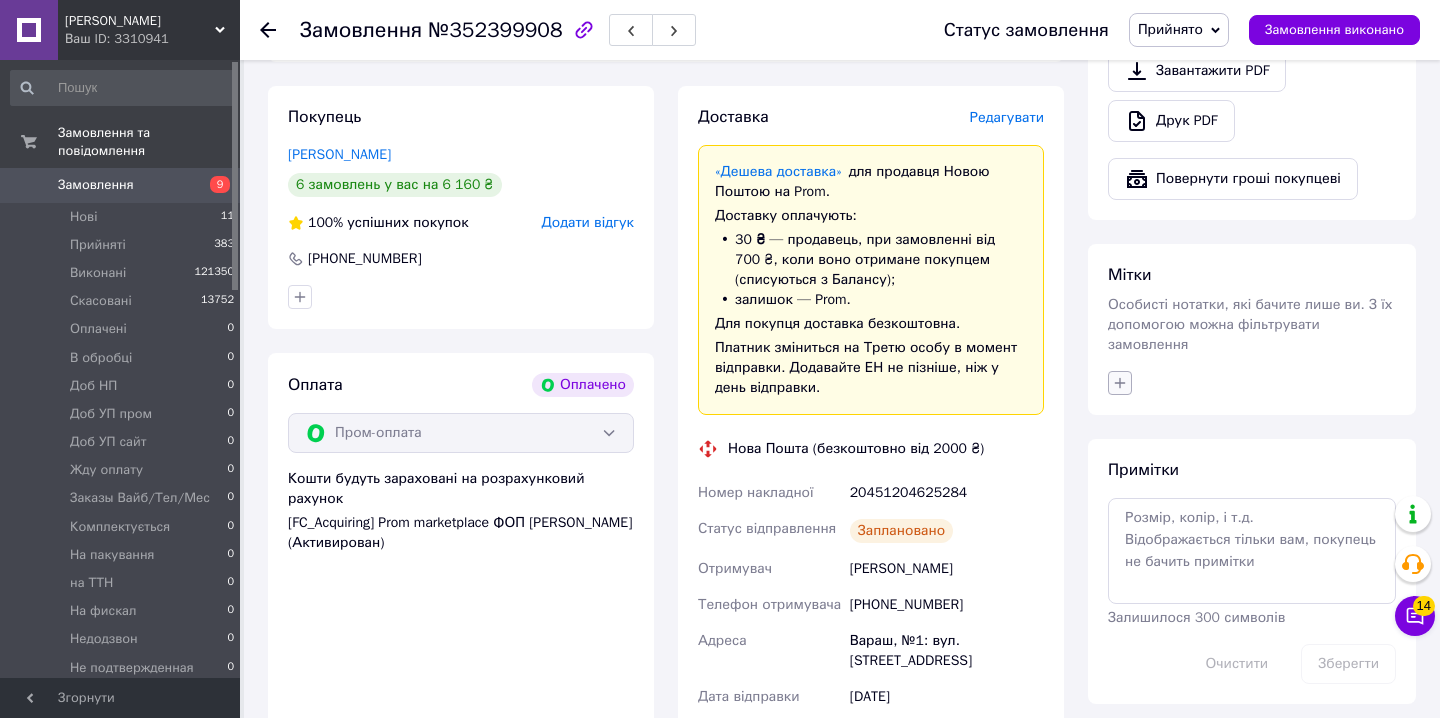 click 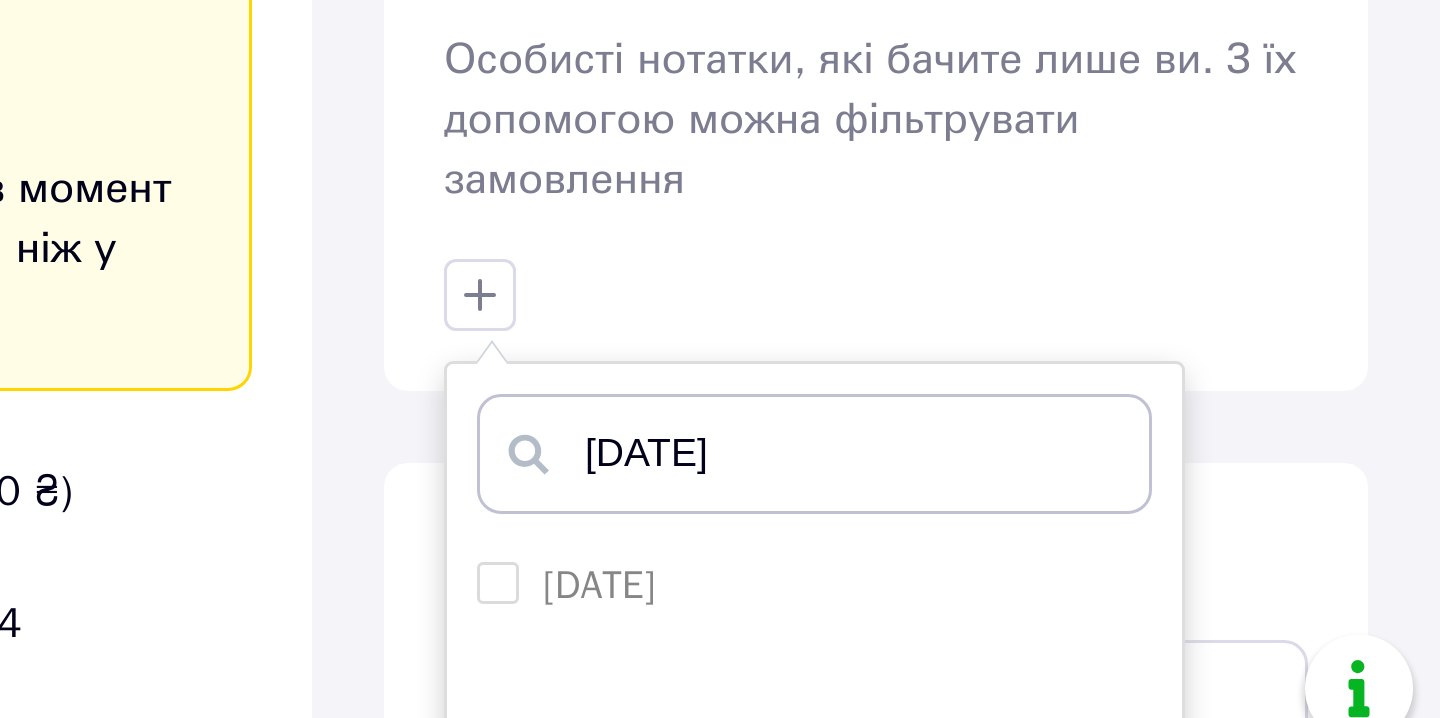scroll, scrollTop: 905, scrollLeft: 0, axis: vertical 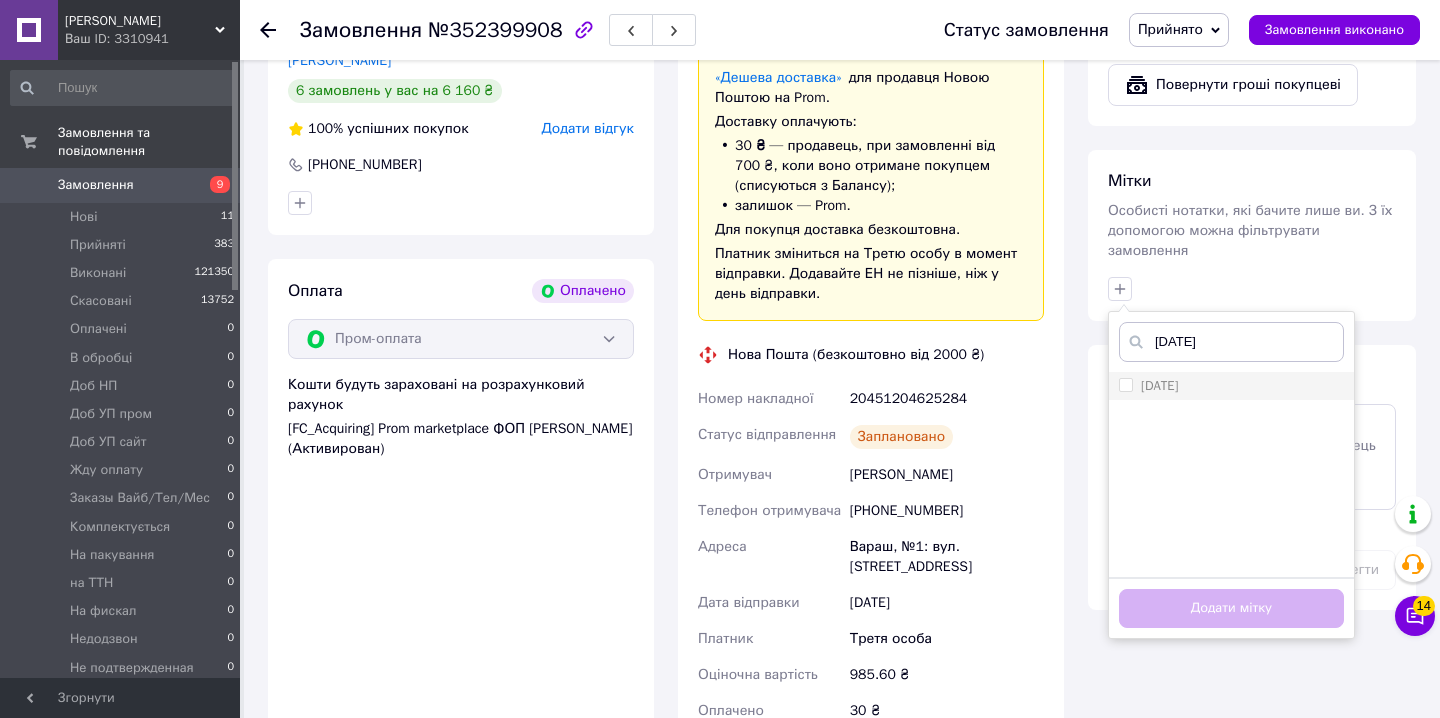 click on "[DATE]" at bounding box center (1231, 386) 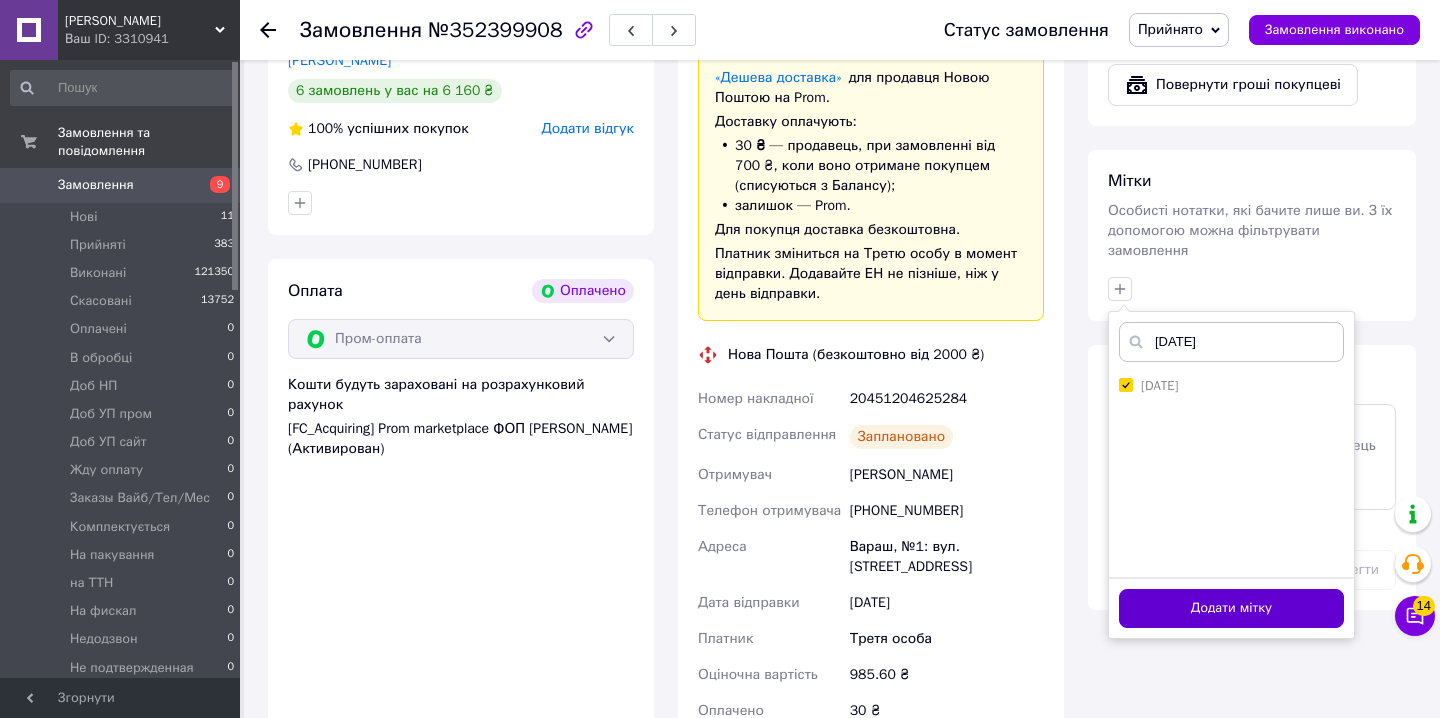 click on "Додати мітку" at bounding box center (1231, 608) 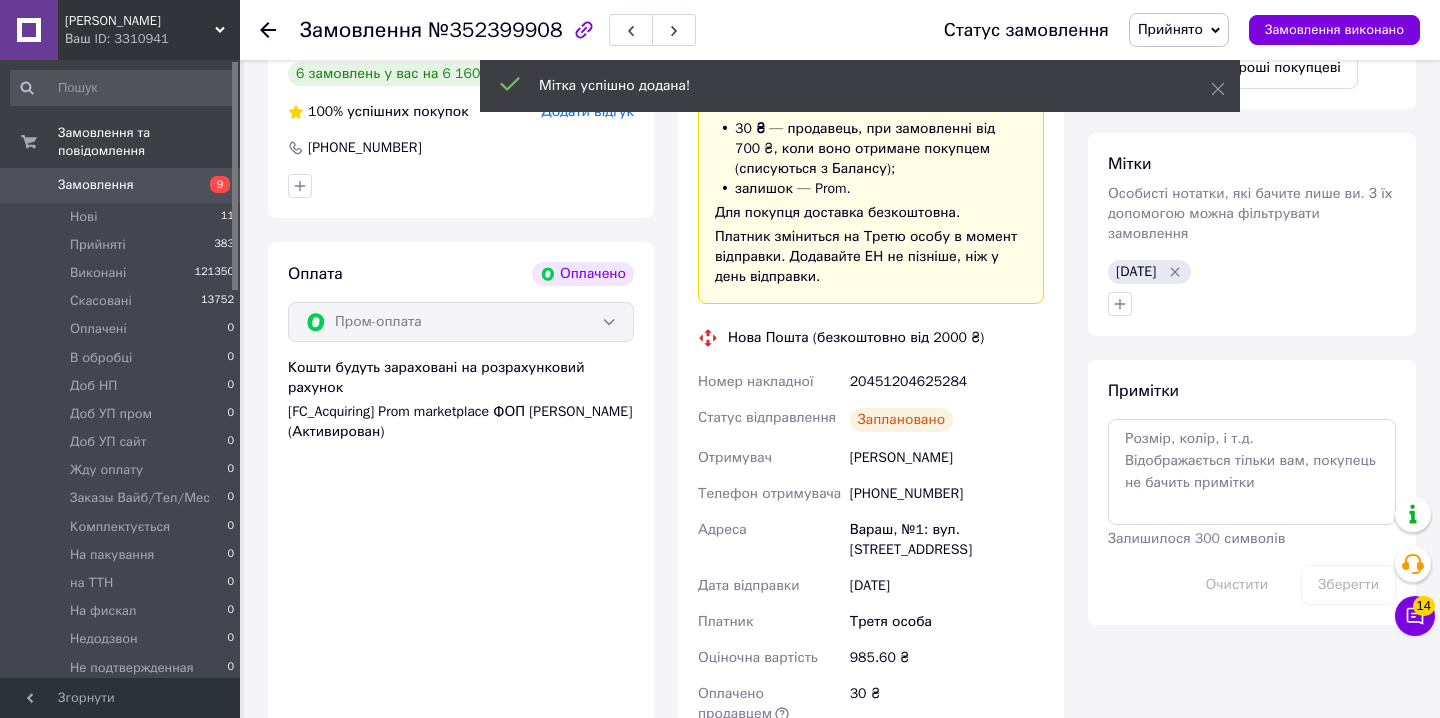 scroll, scrollTop: 845, scrollLeft: 0, axis: vertical 